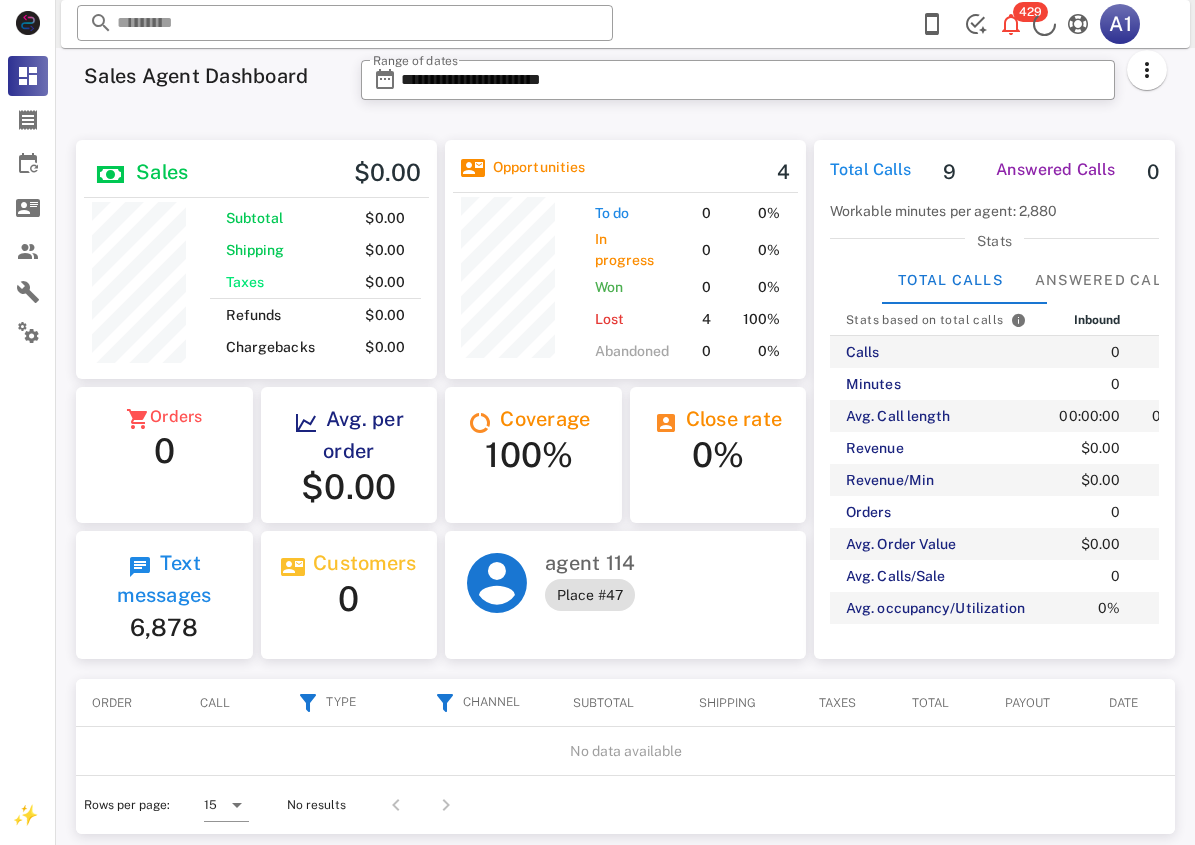 scroll, scrollTop: 0, scrollLeft: 0, axis: both 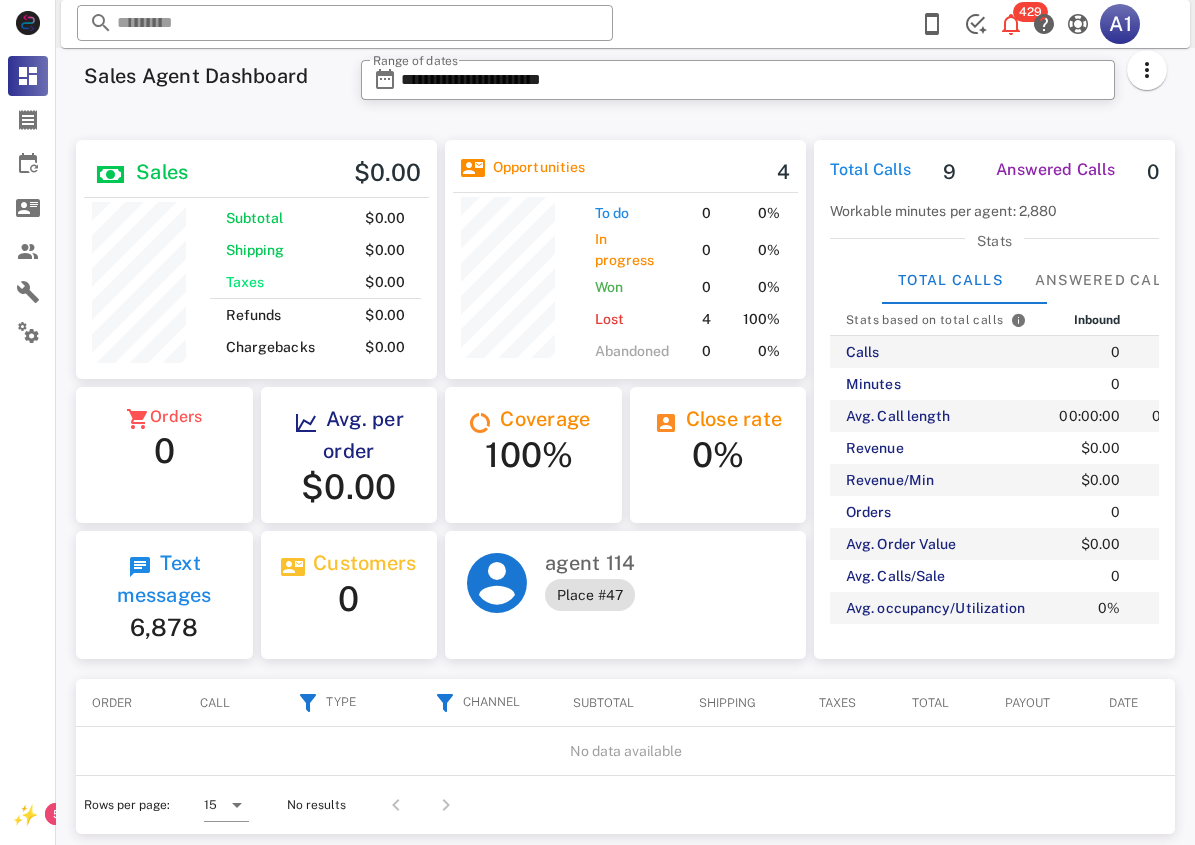 click at bounding box center (508, 288) 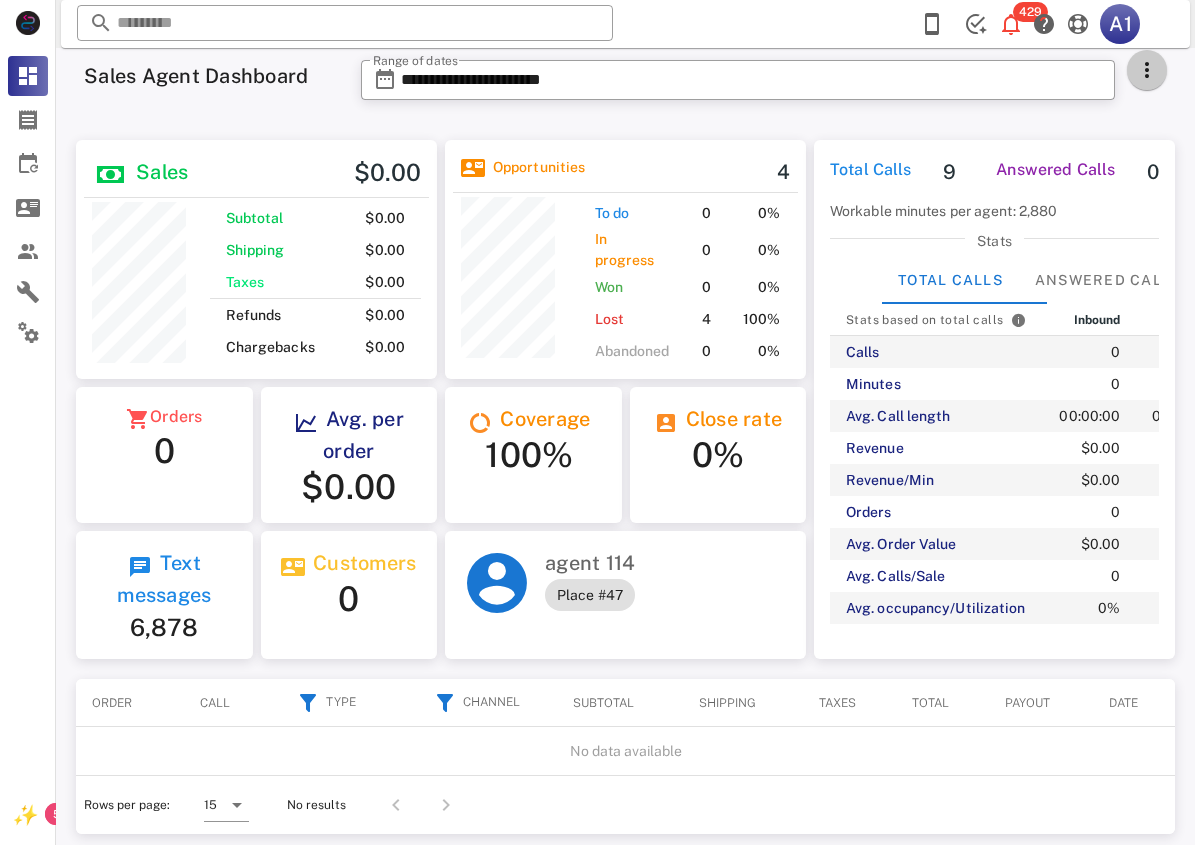 click at bounding box center (1147, 70) 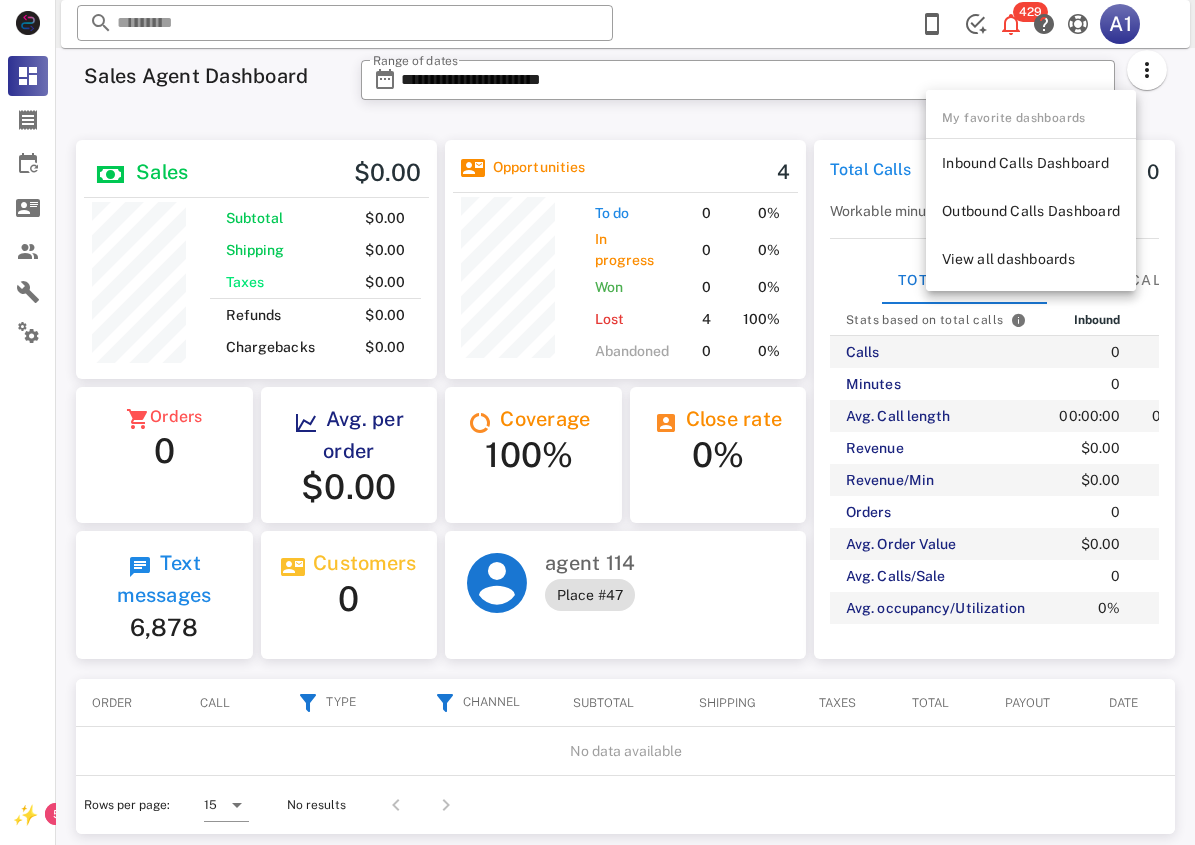 click on "**********" at bounding box center (738, 86) 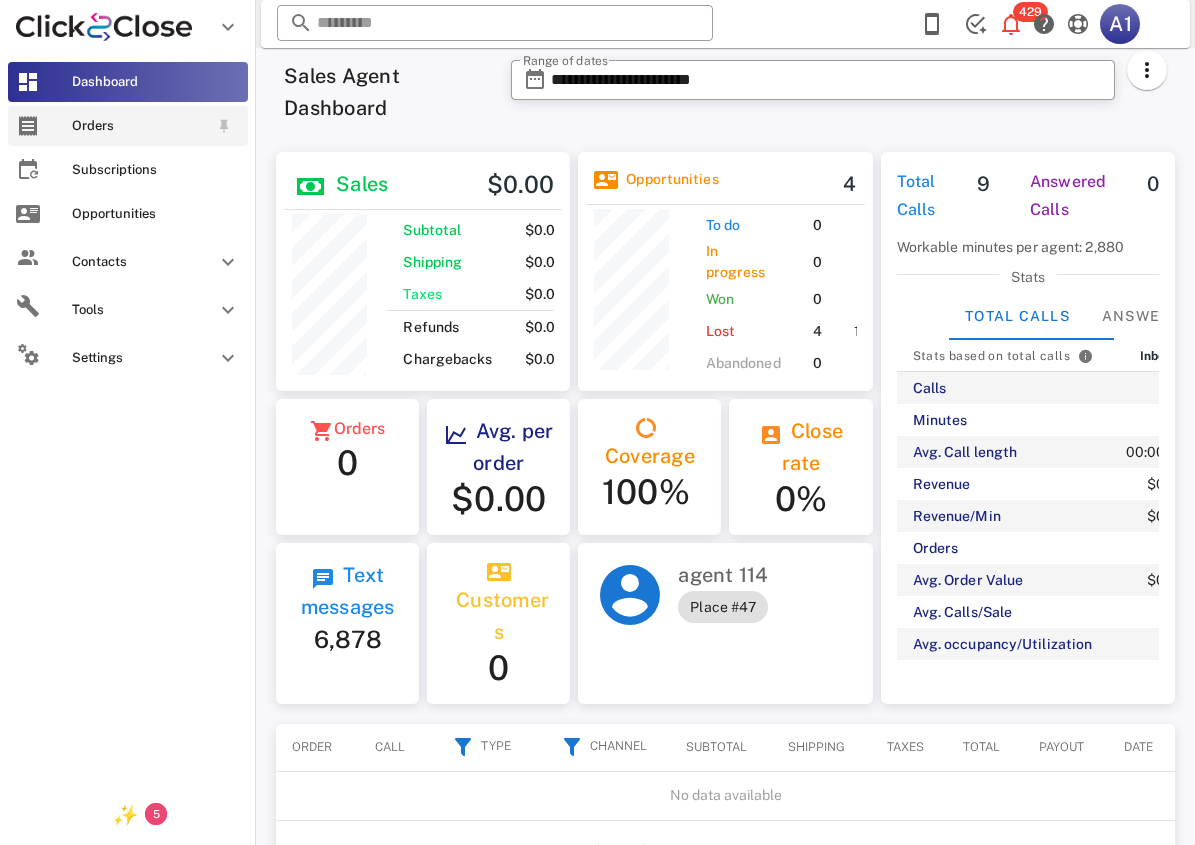 scroll, scrollTop: 255, scrollLeft: 294, axis: both 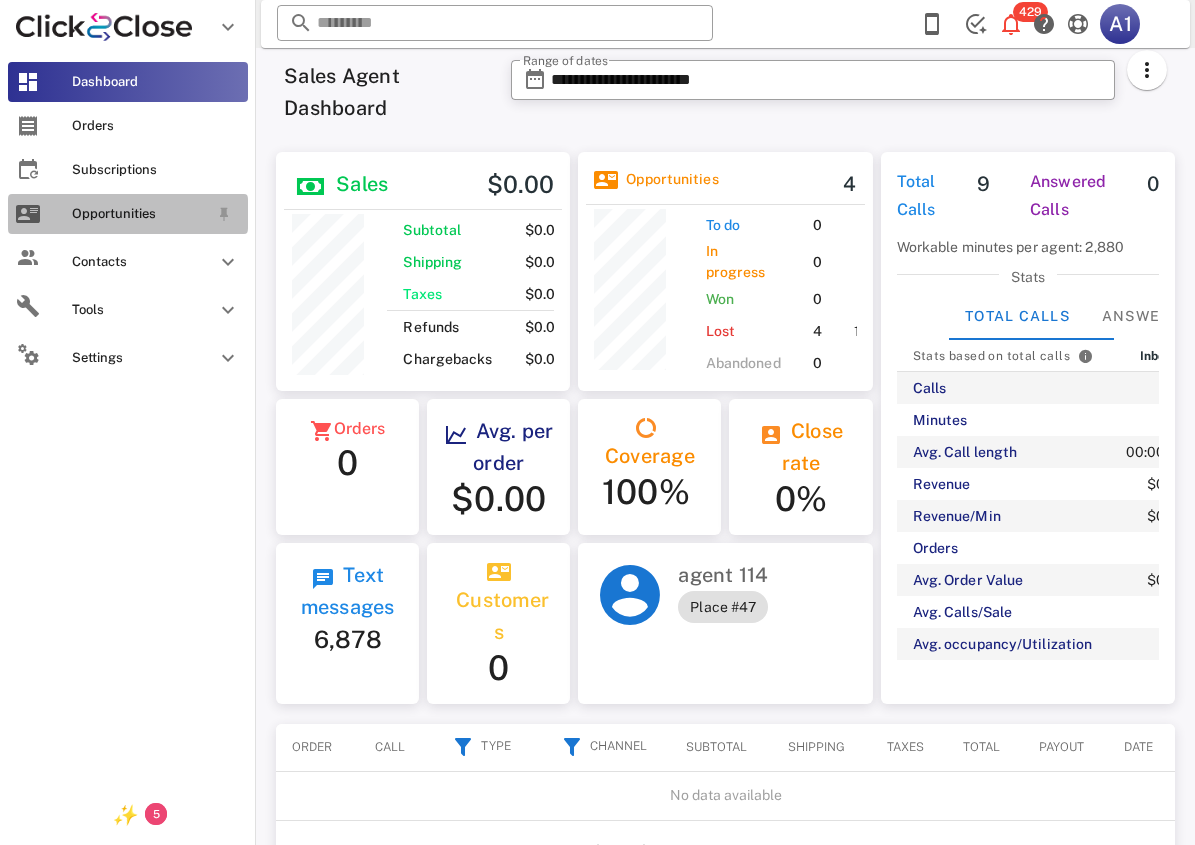 click on "Opportunities" at bounding box center [140, 214] 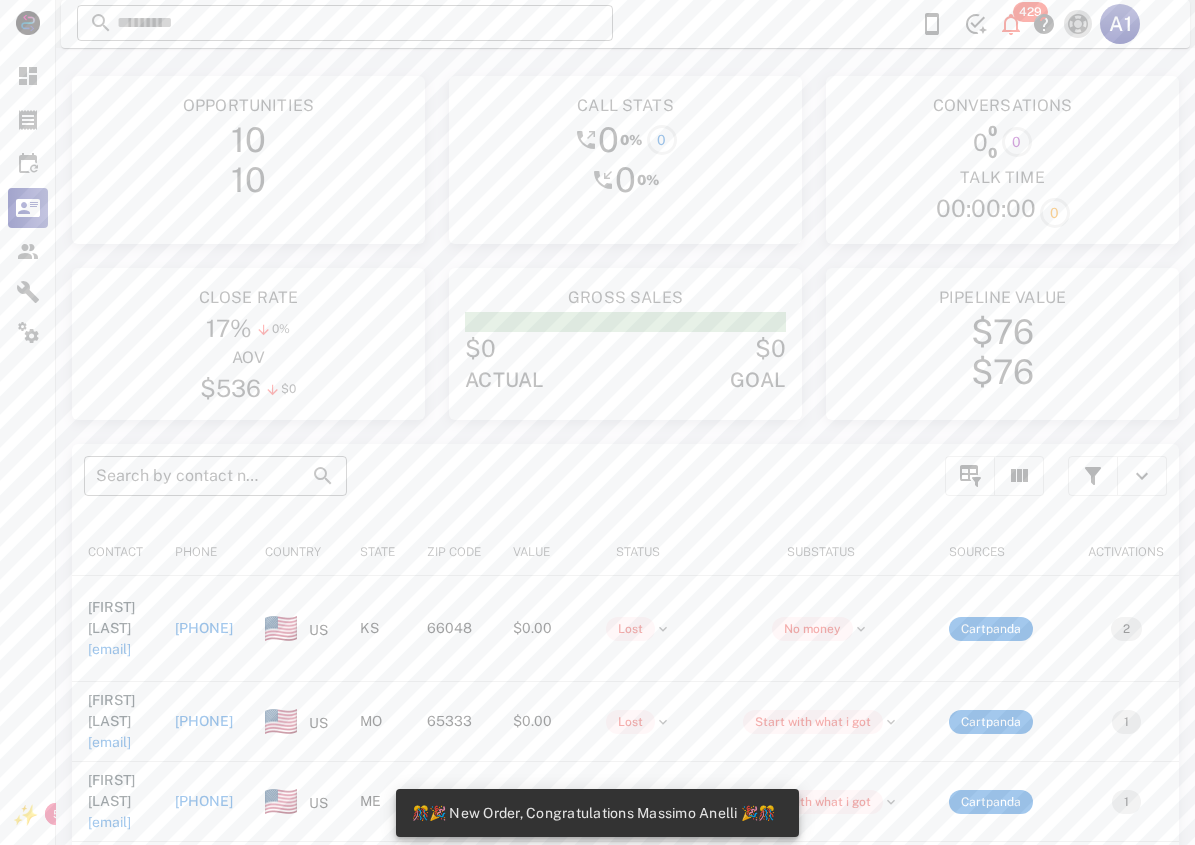 click at bounding box center [1078, 24] 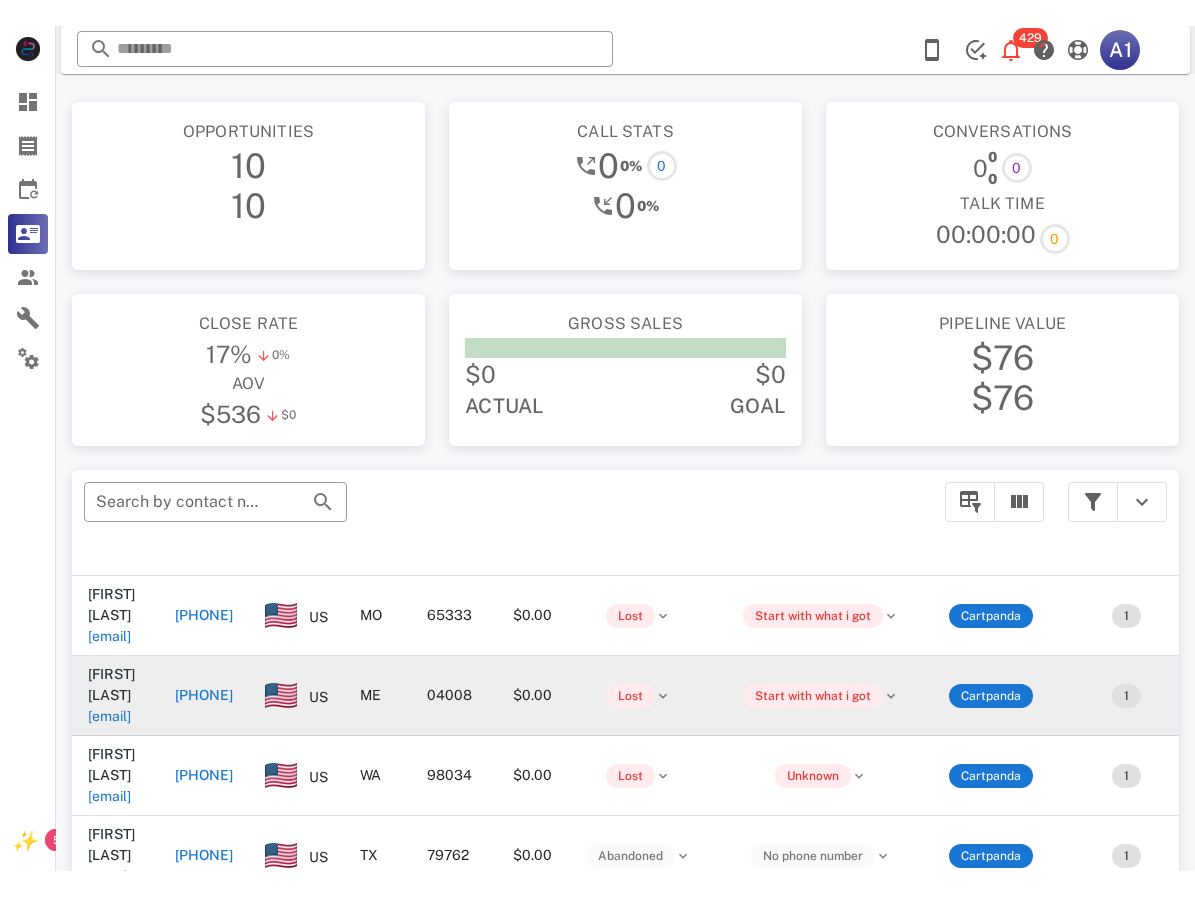 scroll, scrollTop: 0, scrollLeft: 0, axis: both 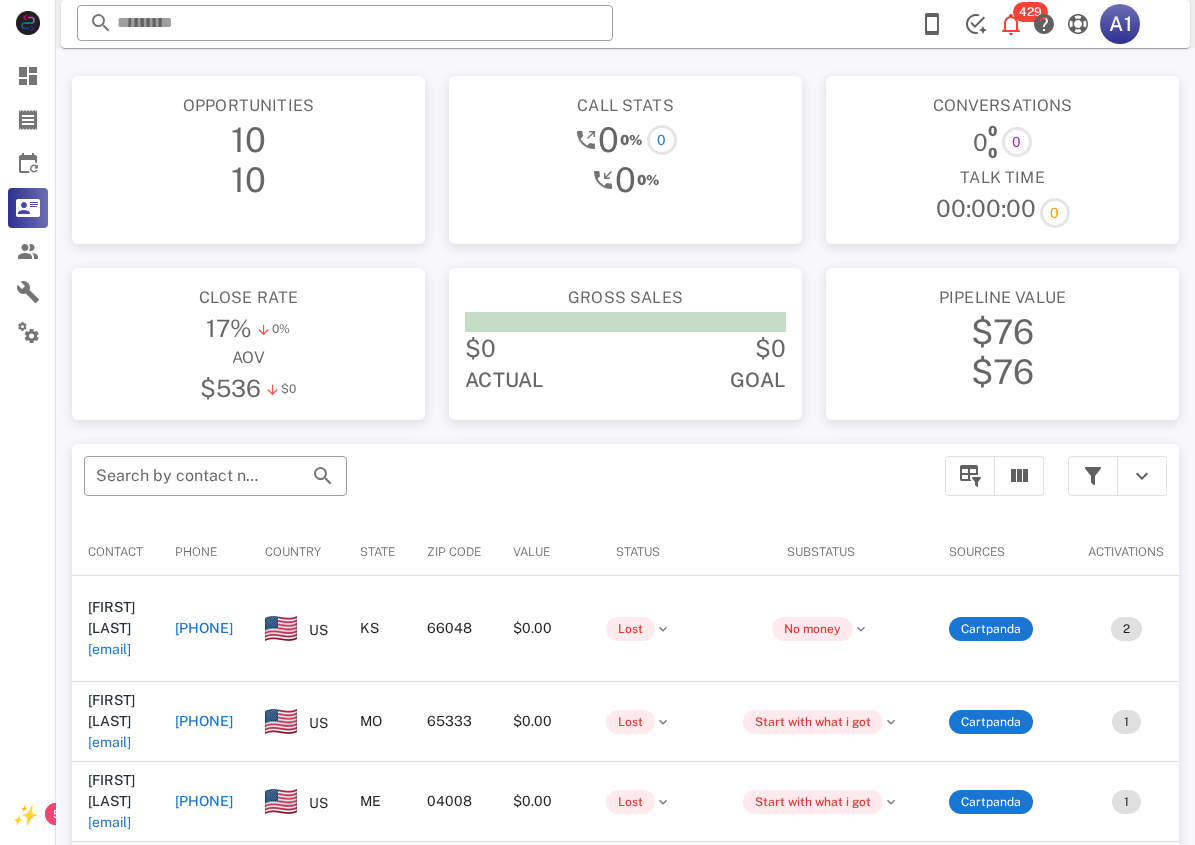 click on "10" at bounding box center (249, 180) 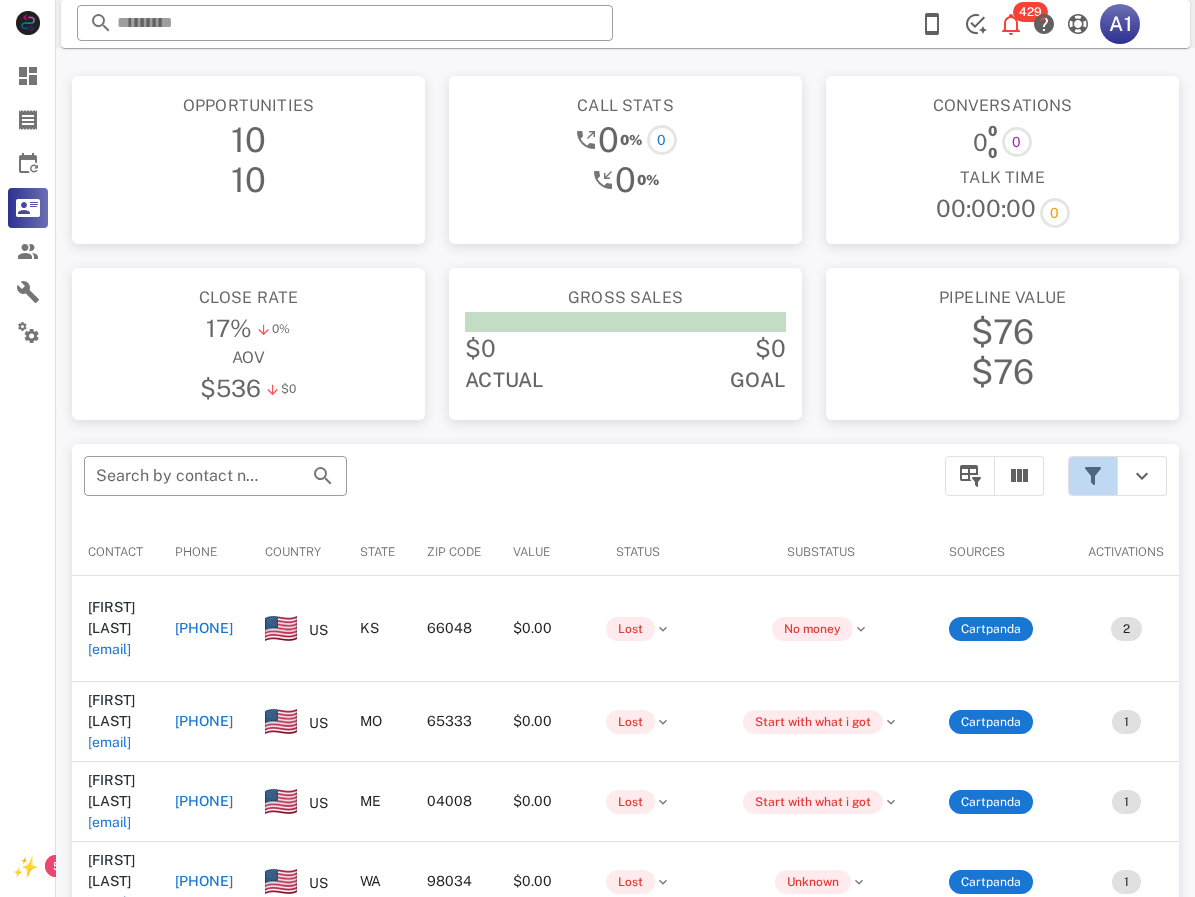 click at bounding box center (1093, 476) 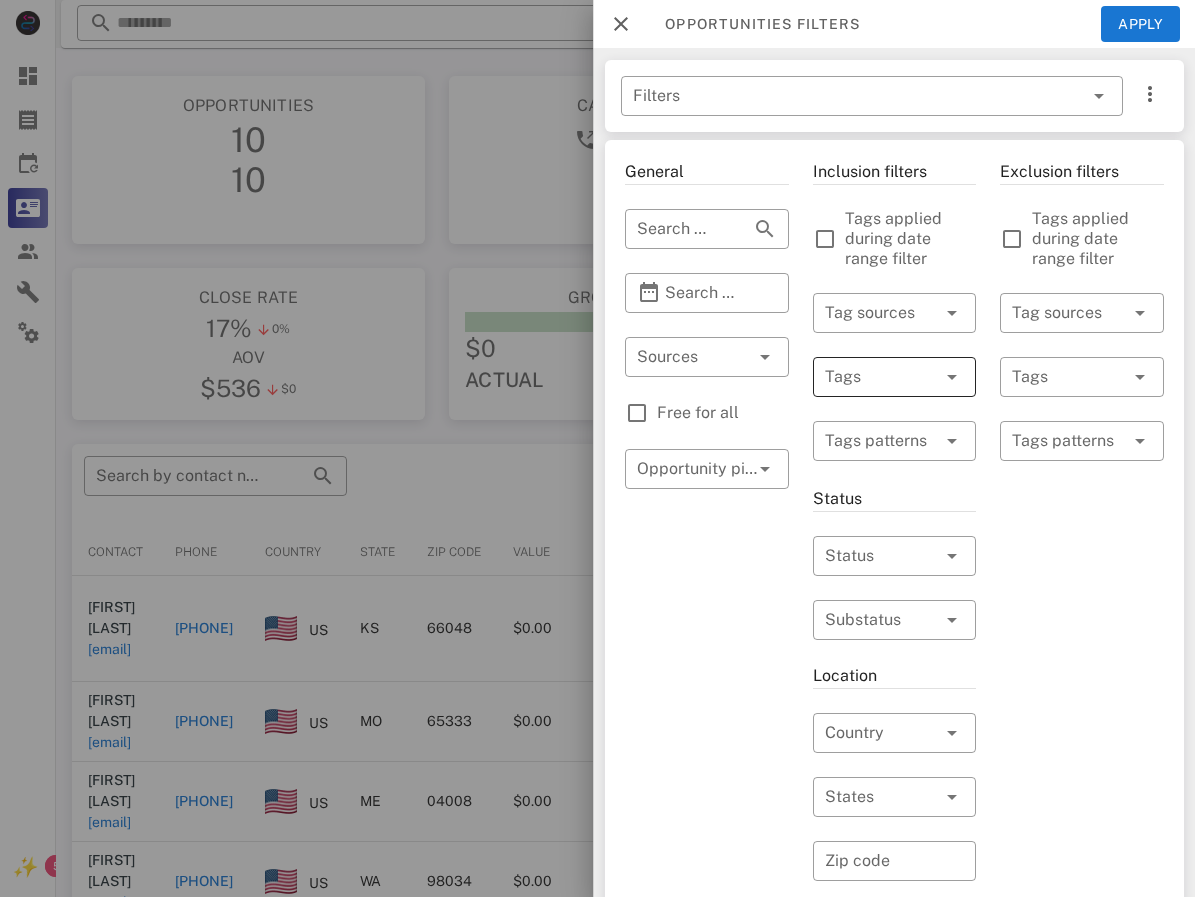 click at bounding box center (952, 377) 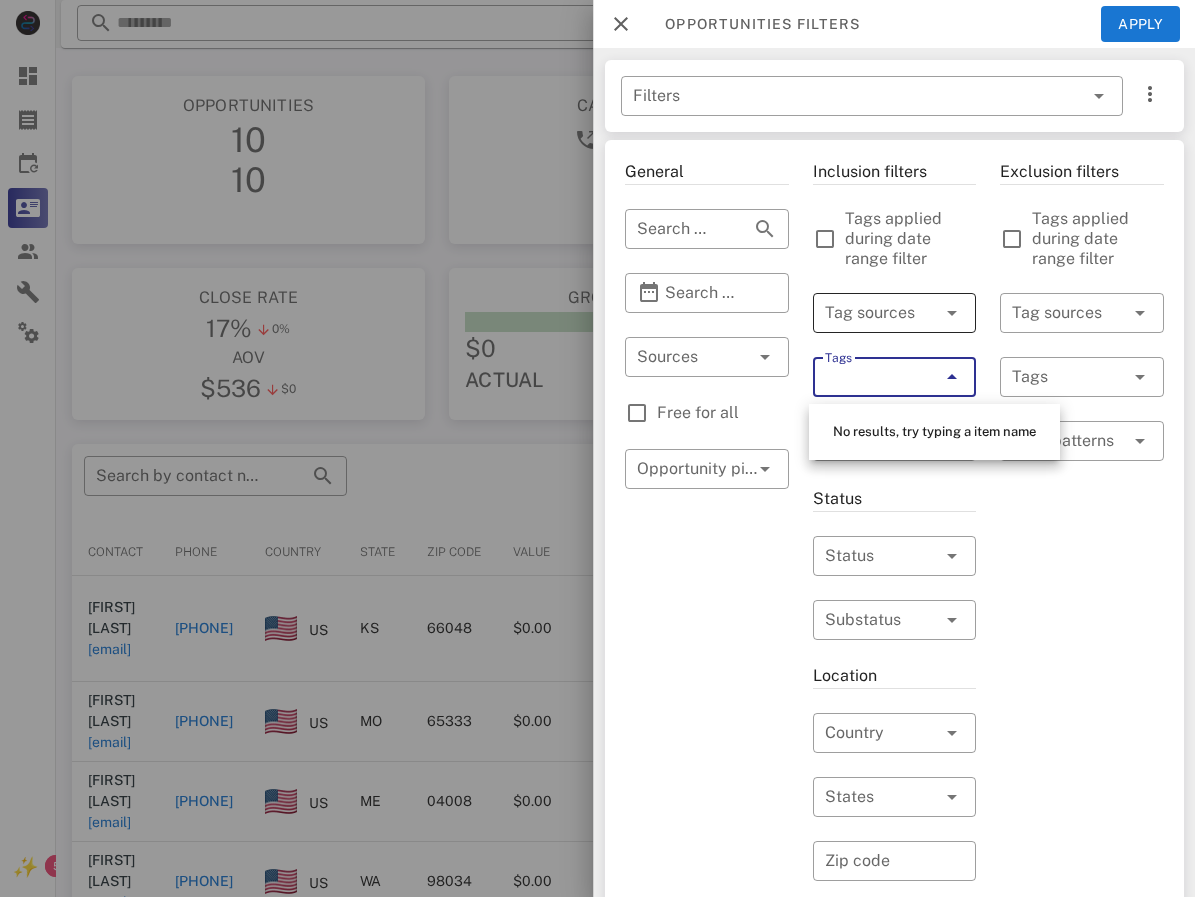 click at bounding box center [952, 313] 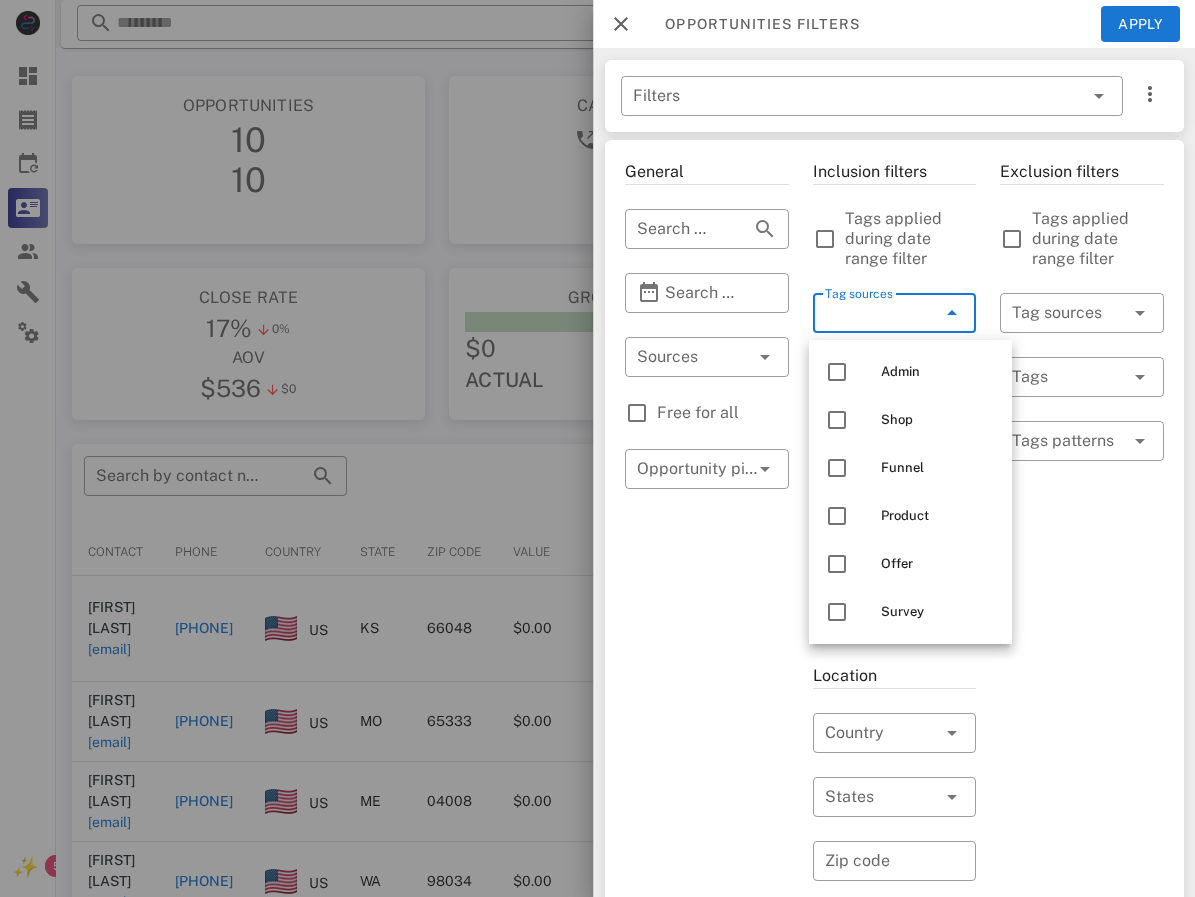 click at bounding box center [952, 313] 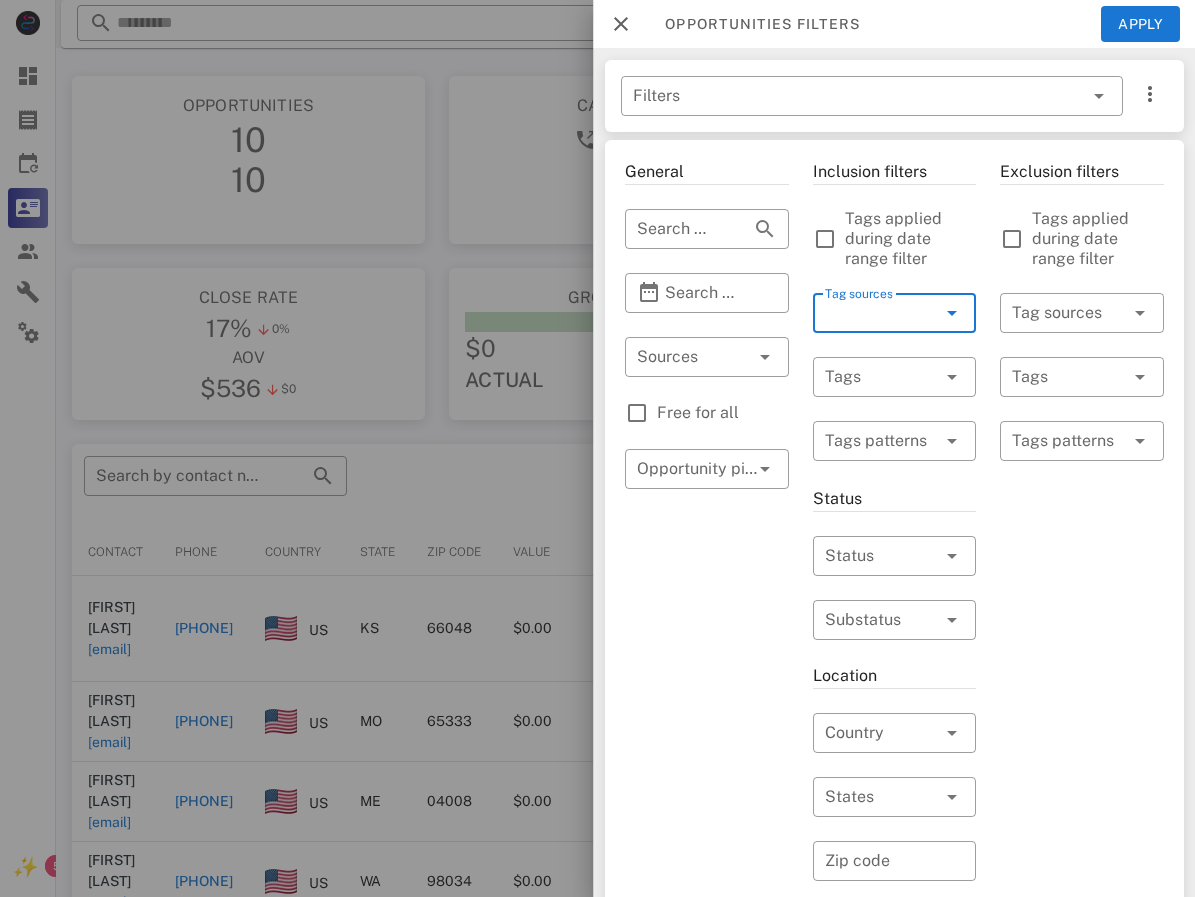 drag, startPoint x: 959, startPoint y: 254, endPoint x: 959, endPoint y: 243, distance: 11 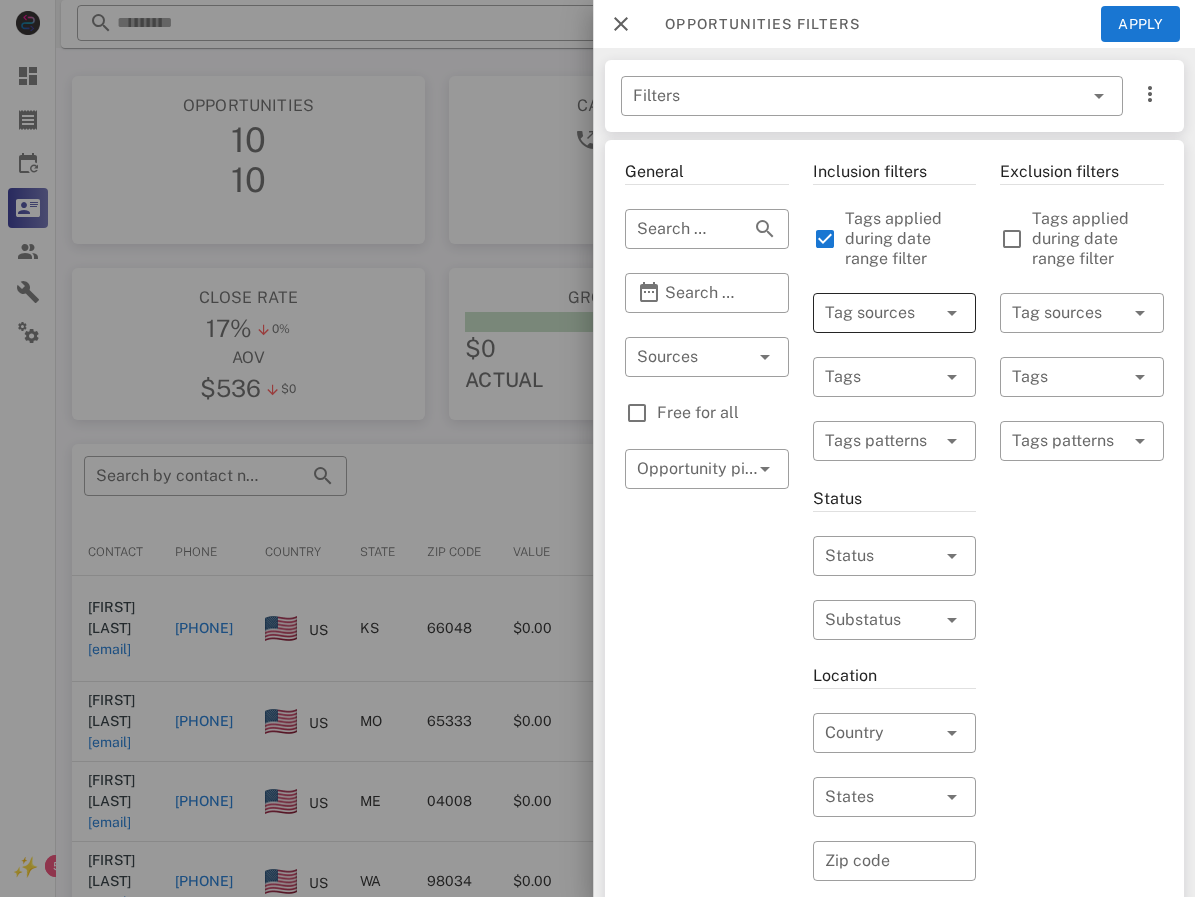 click at bounding box center (952, 313) 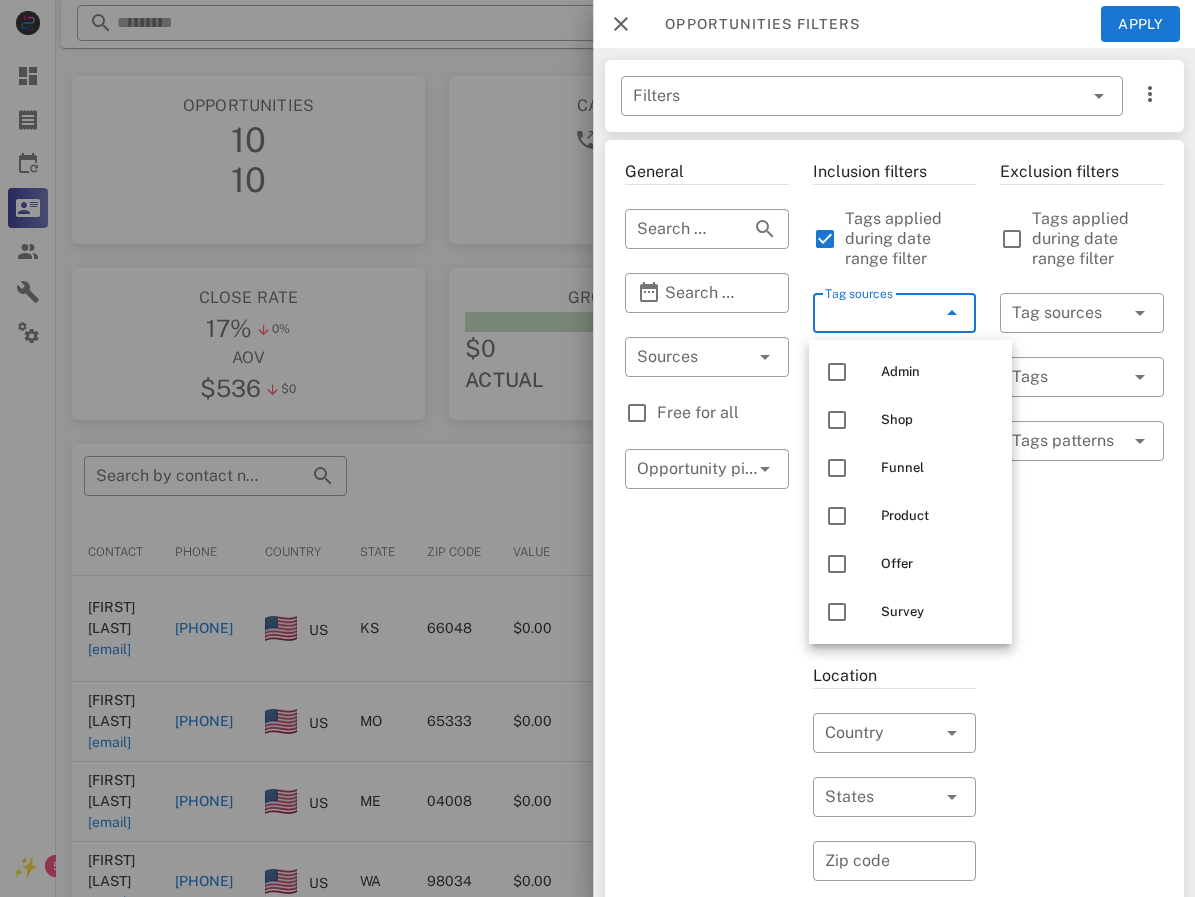 click at bounding box center (952, 313) 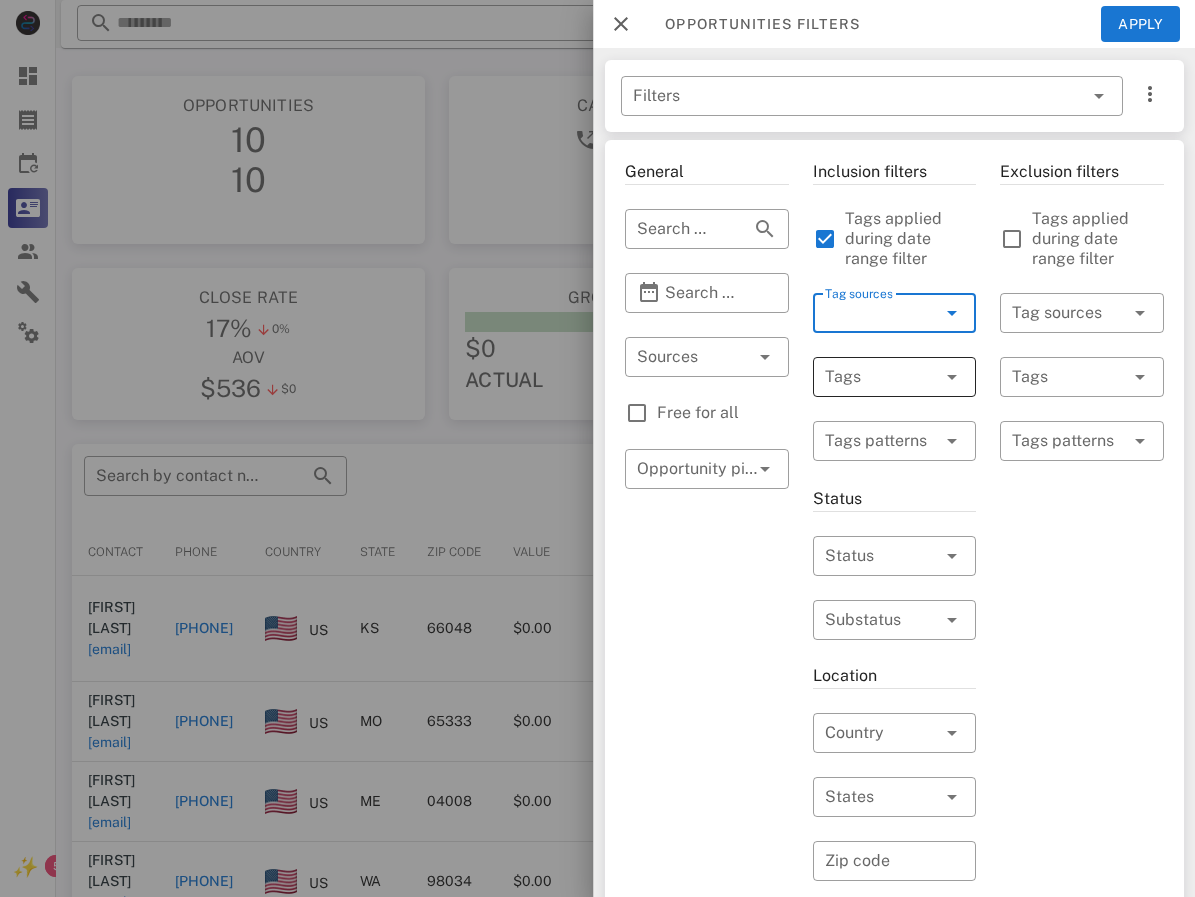 click at bounding box center (952, 377) 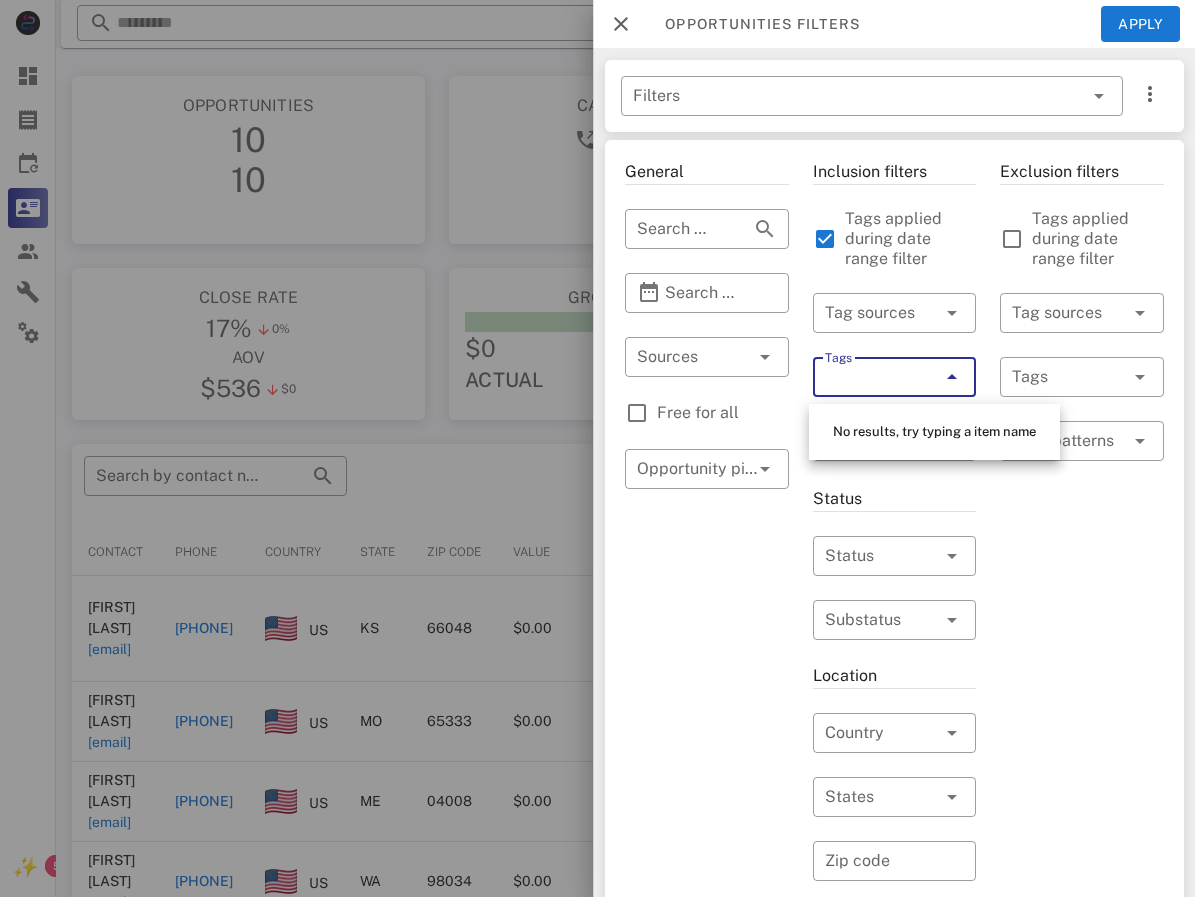 paste on "**********" 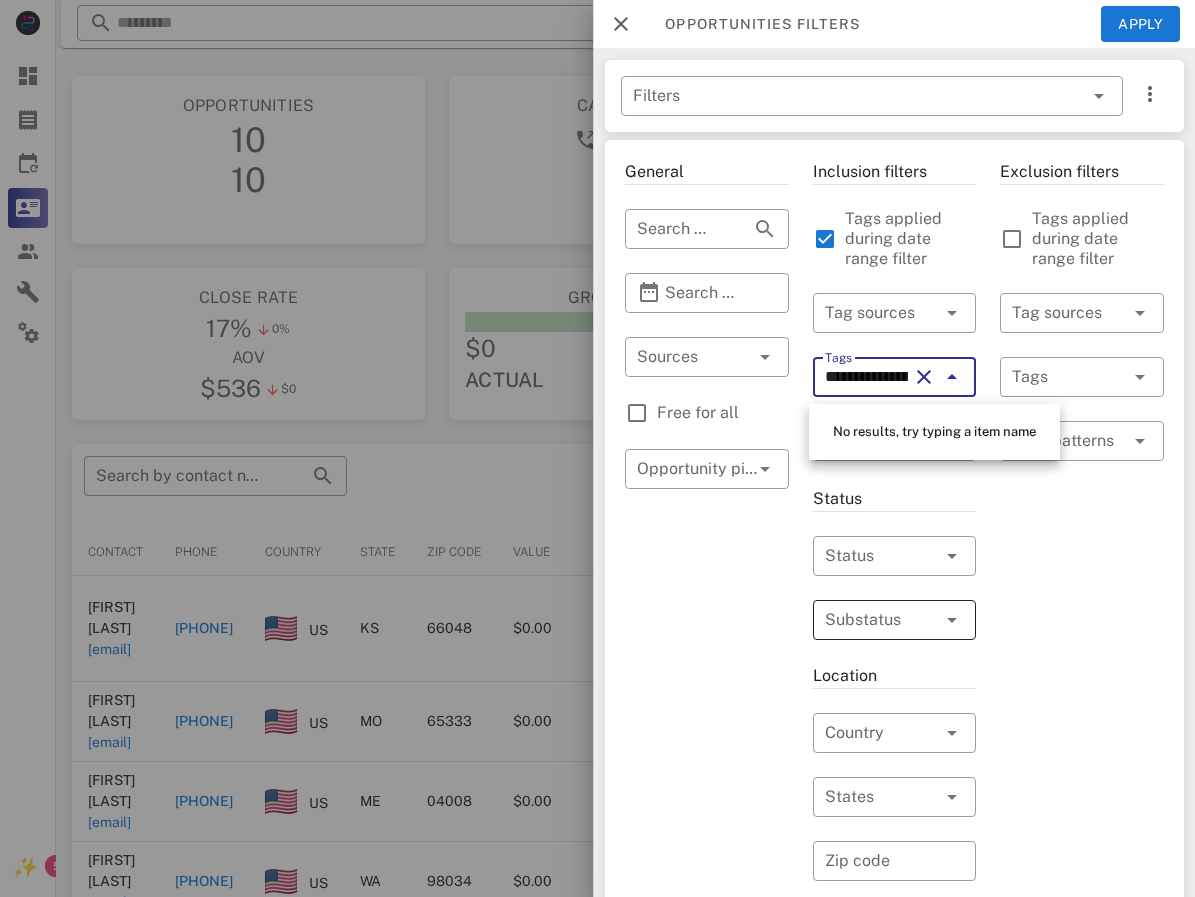 scroll, scrollTop: 0, scrollLeft: 177, axis: horizontal 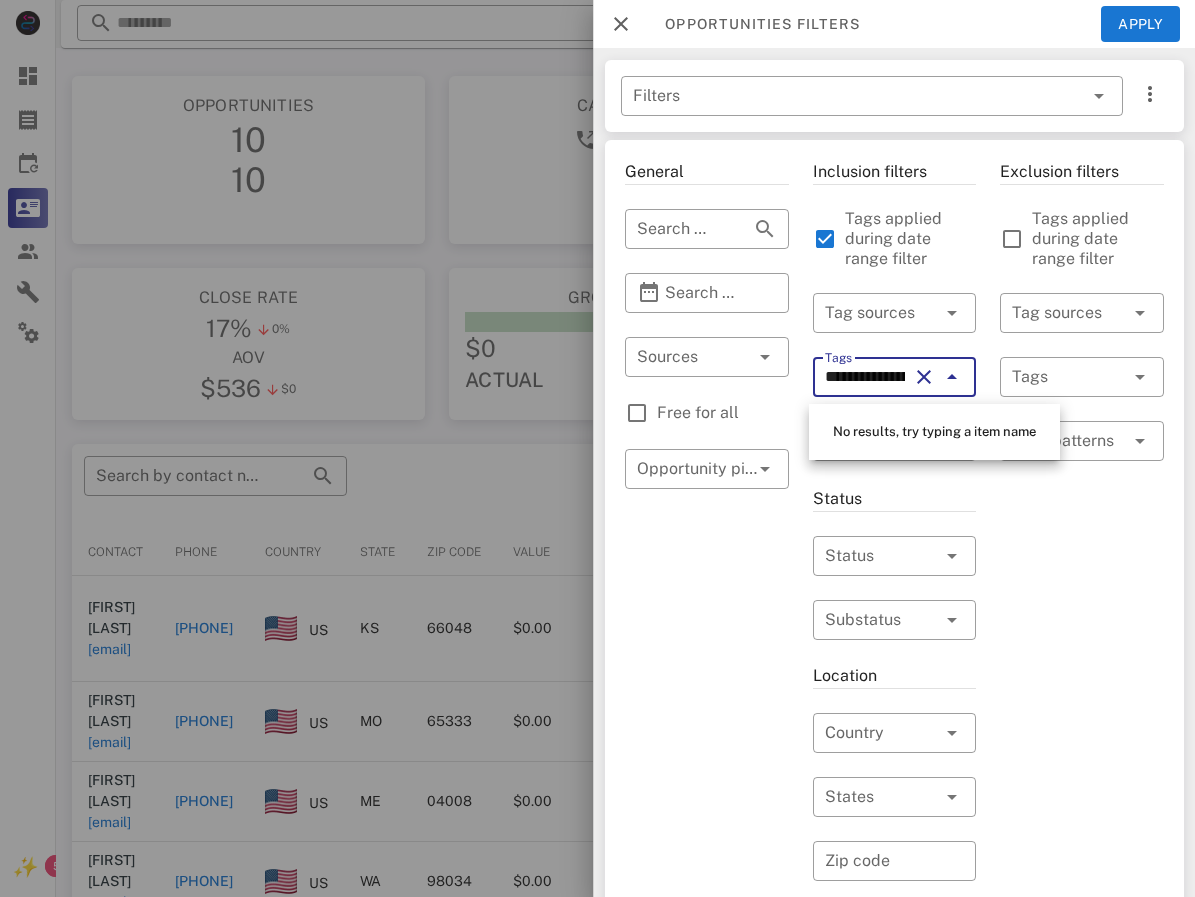click on "Exclusion filters Tags applied during date range filter ​ Tag sources ​ Tags ​ Tags patterns" at bounding box center (1082, 743) 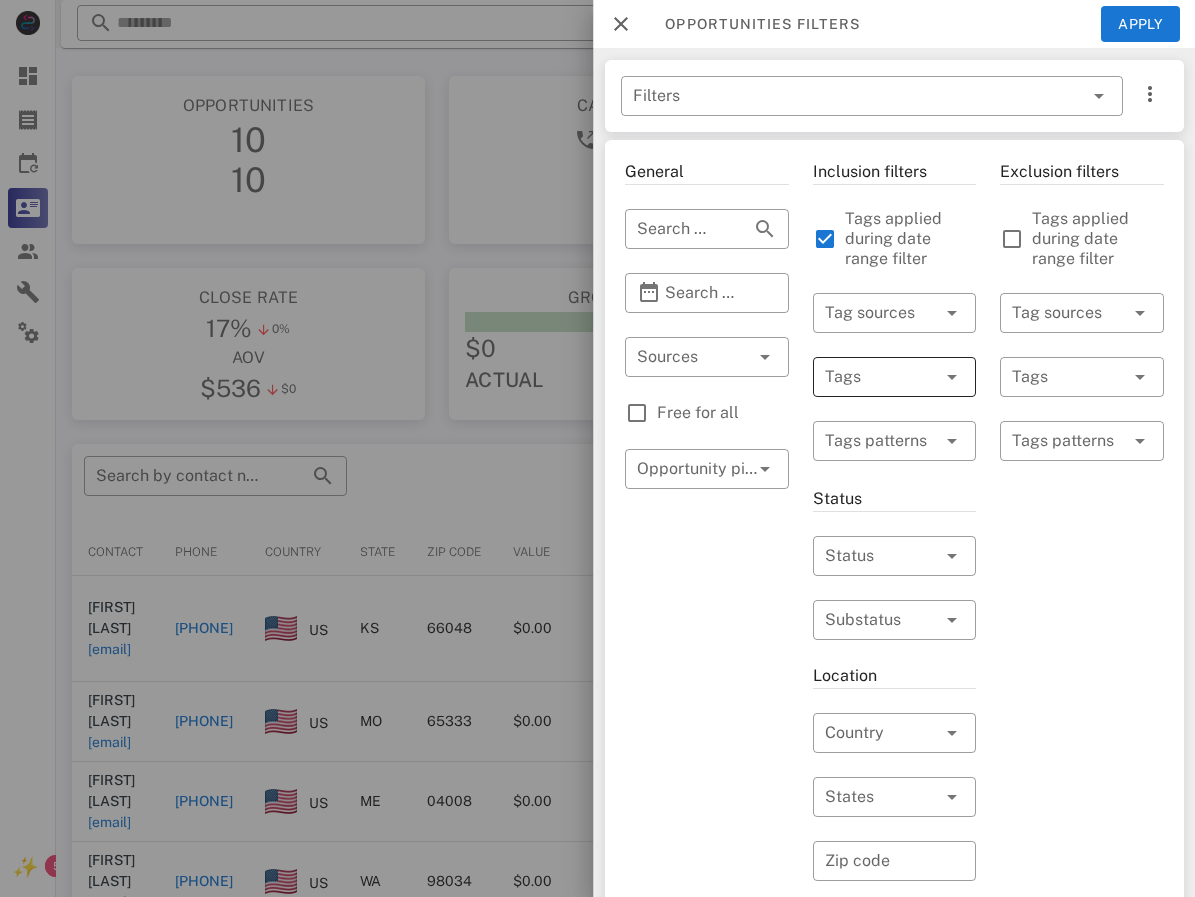 click at bounding box center [866, 377] 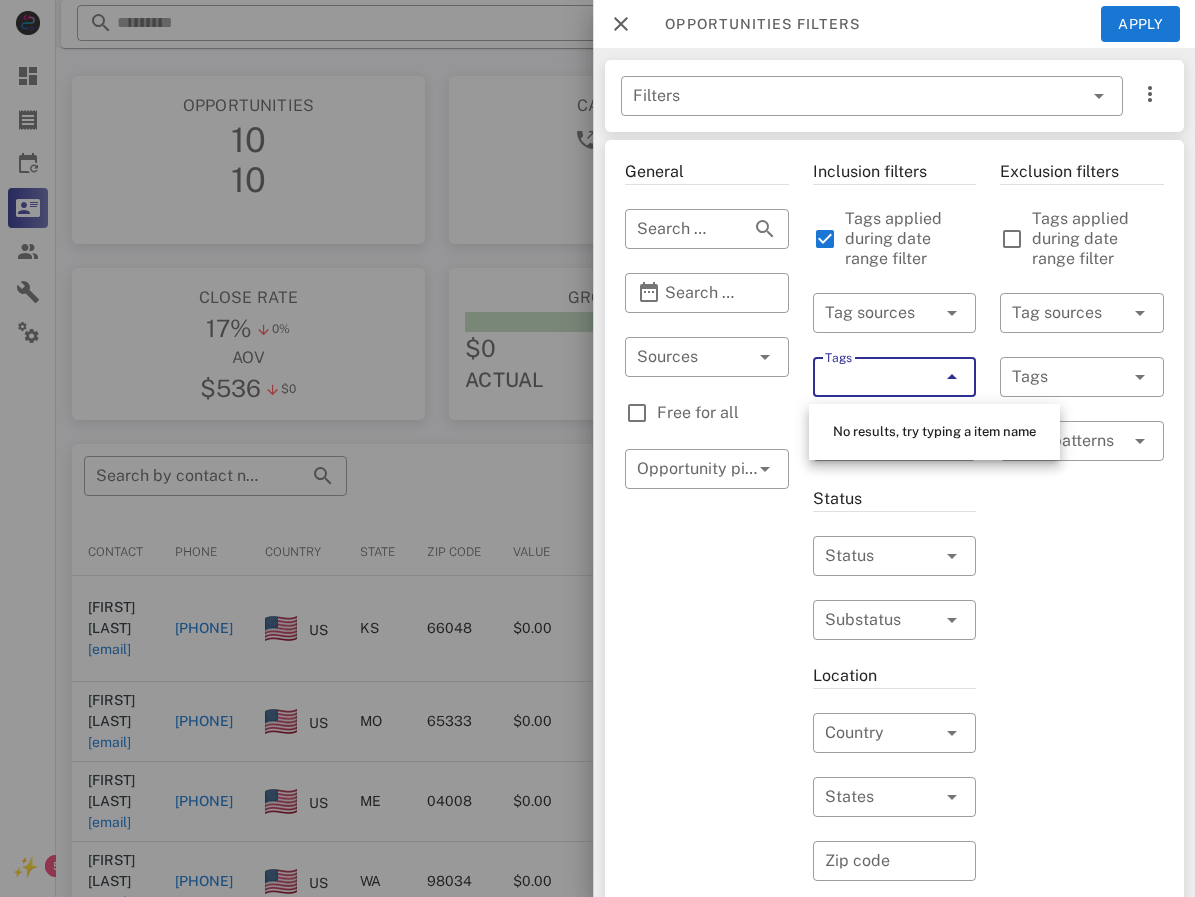 paste on "********" 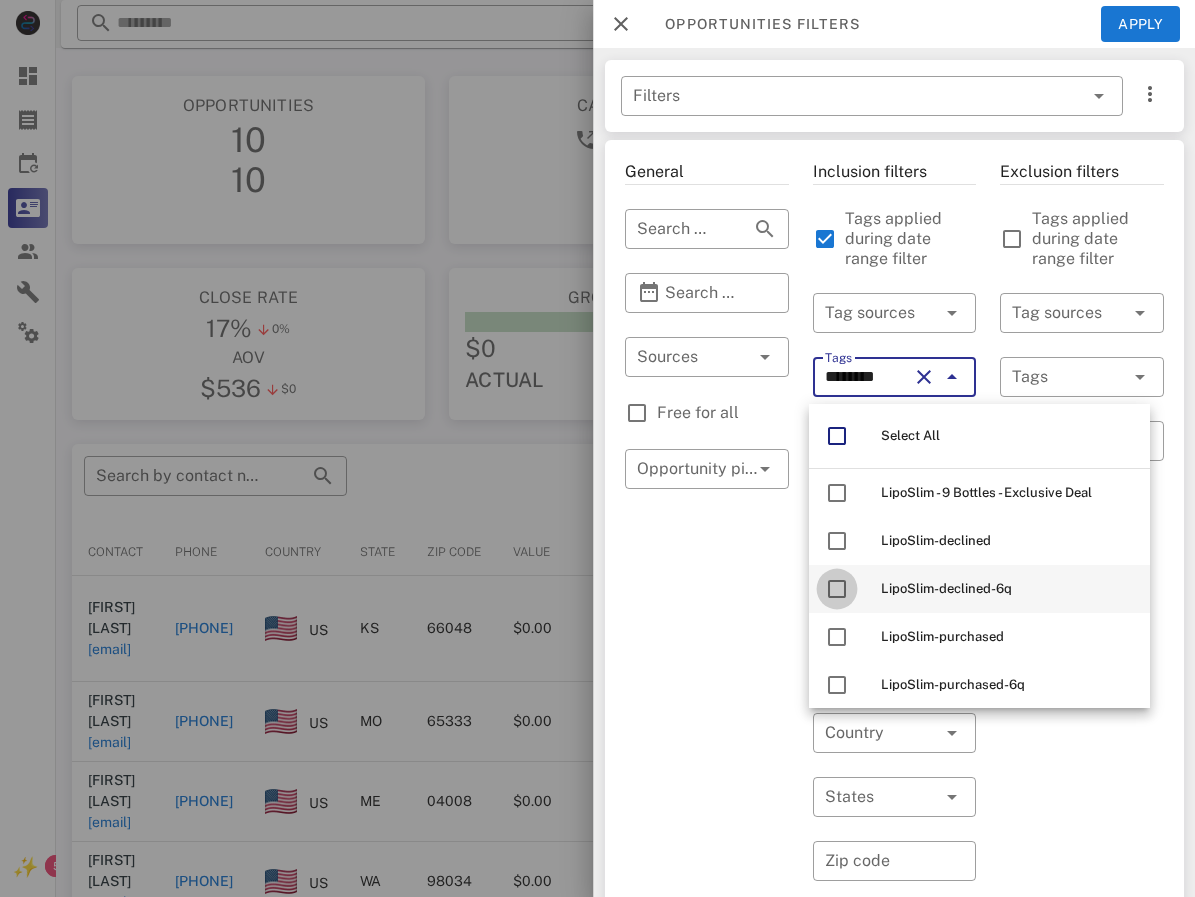 click at bounding box center (837, 589) 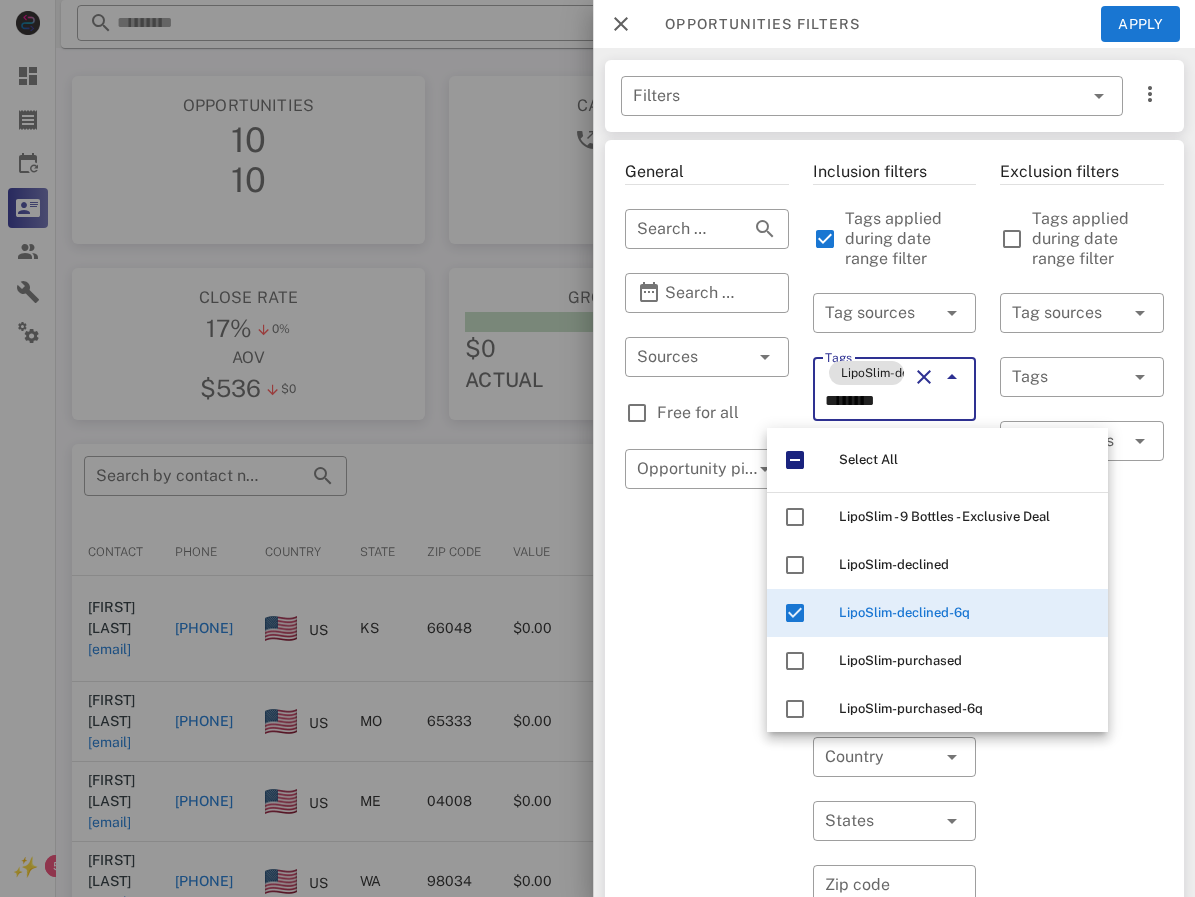 type on "********" 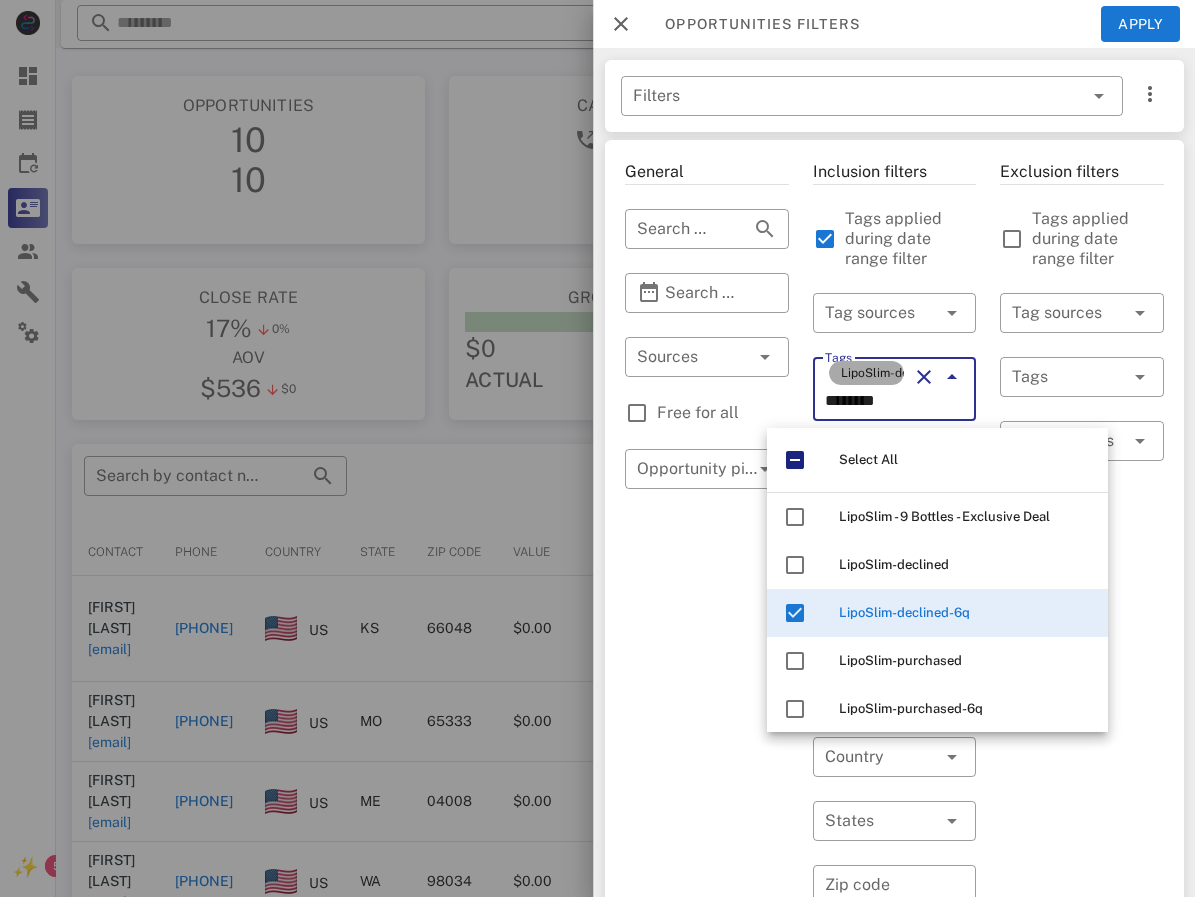 click on "LipoSlim-declined-6q" at bounding box center (866, 373) 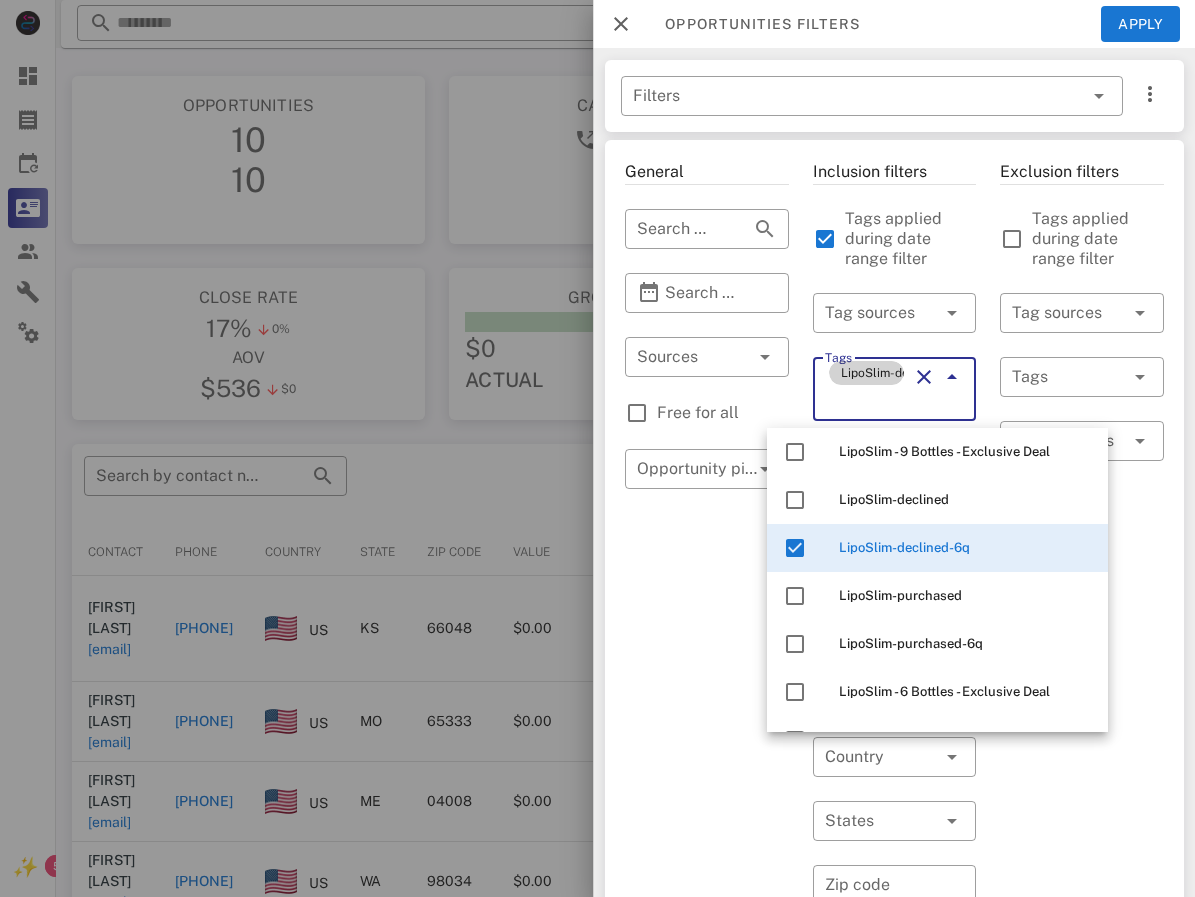 scroll, scrollTop: 100, scrollLeft: 0, axis: vertical 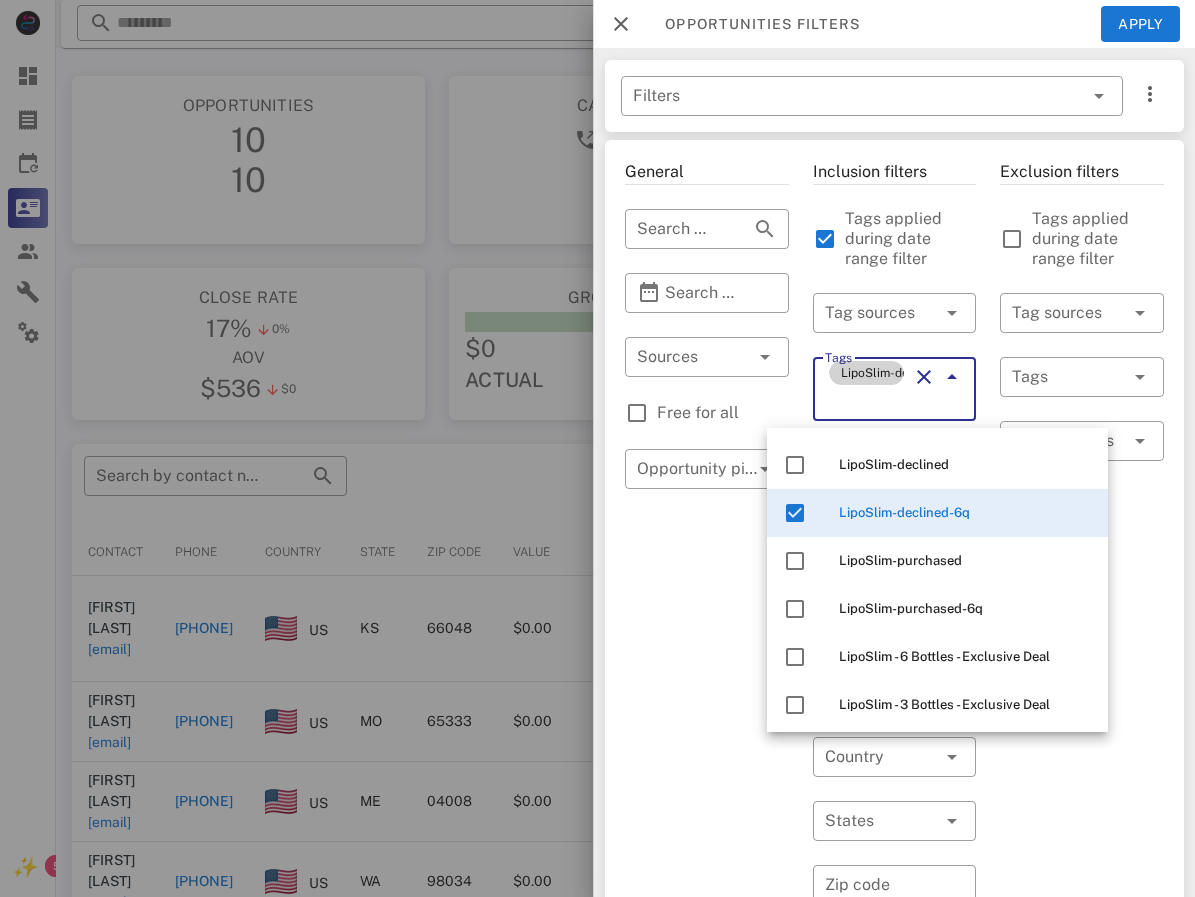 click on "********" at bounding box center (864, 401) 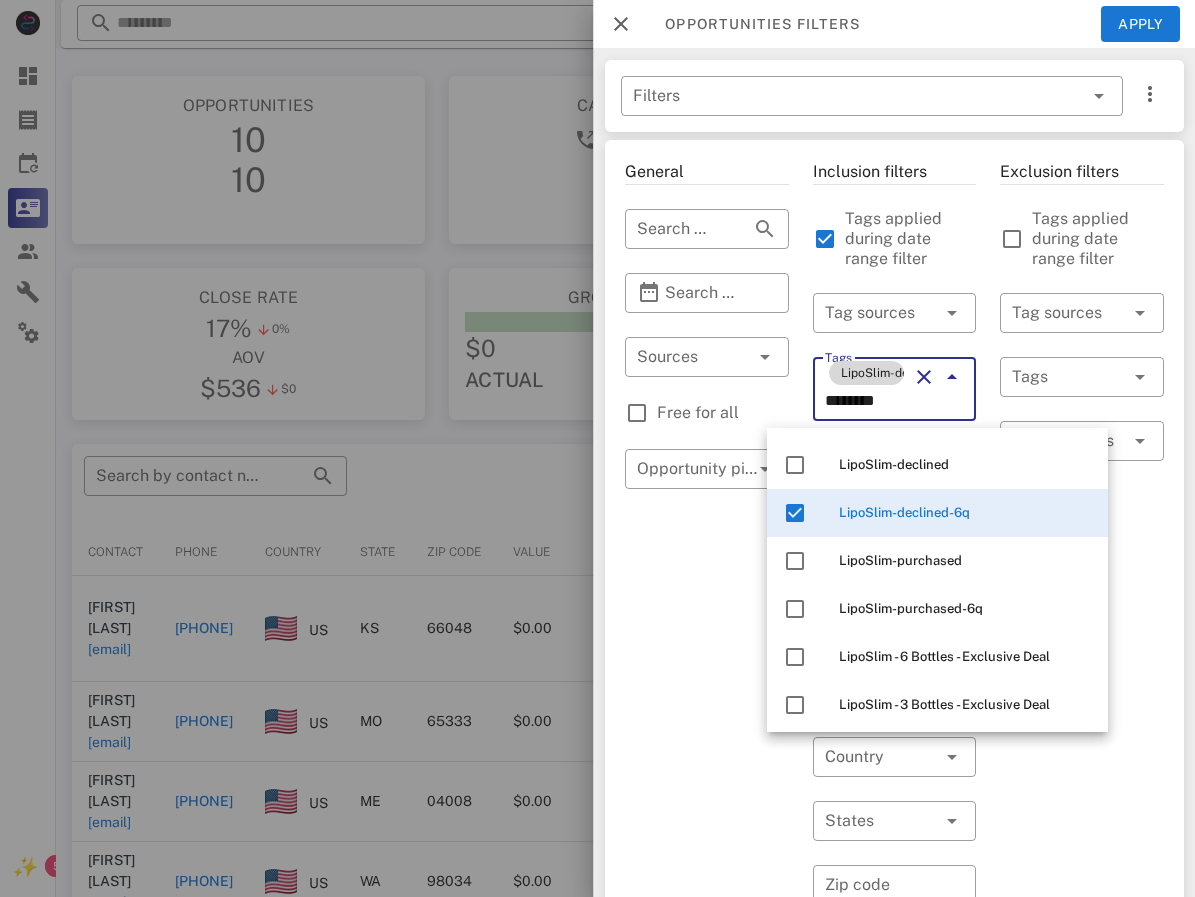 drag, startPoint x: 900, startPoint y: 381, endPoint x: 848, endPoint y: 378, distance: 52.086468 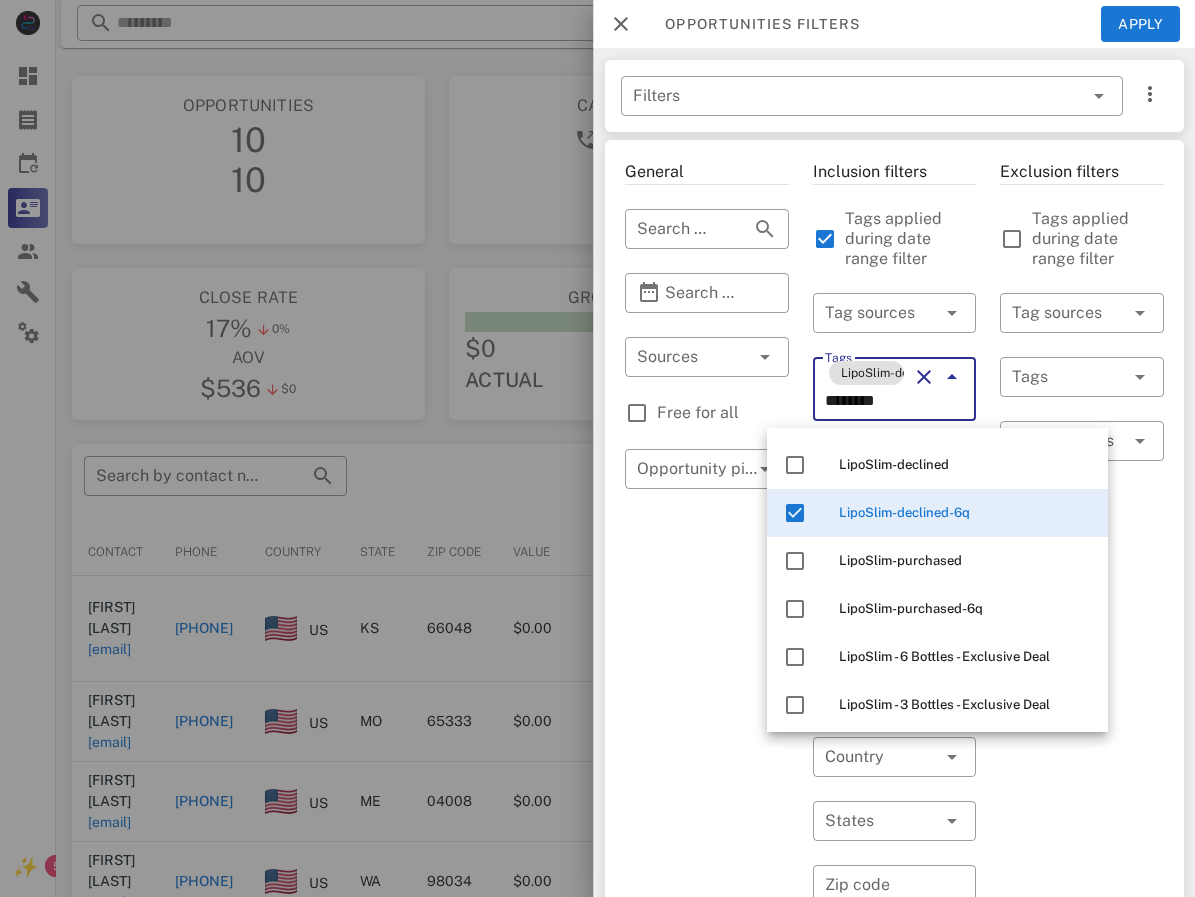 click on "********" at bounding box center [864, 401] 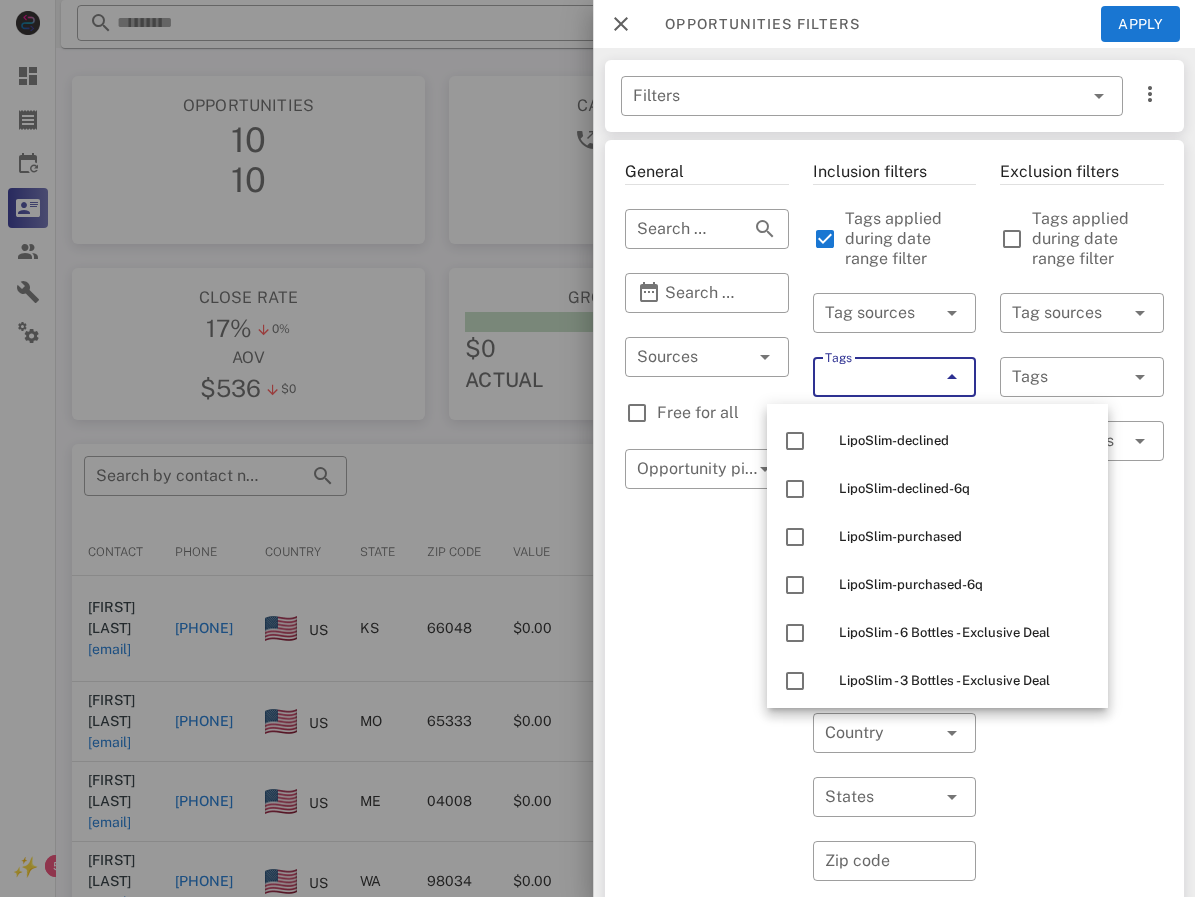 click on "Tags" at bounding box center [864, 377] 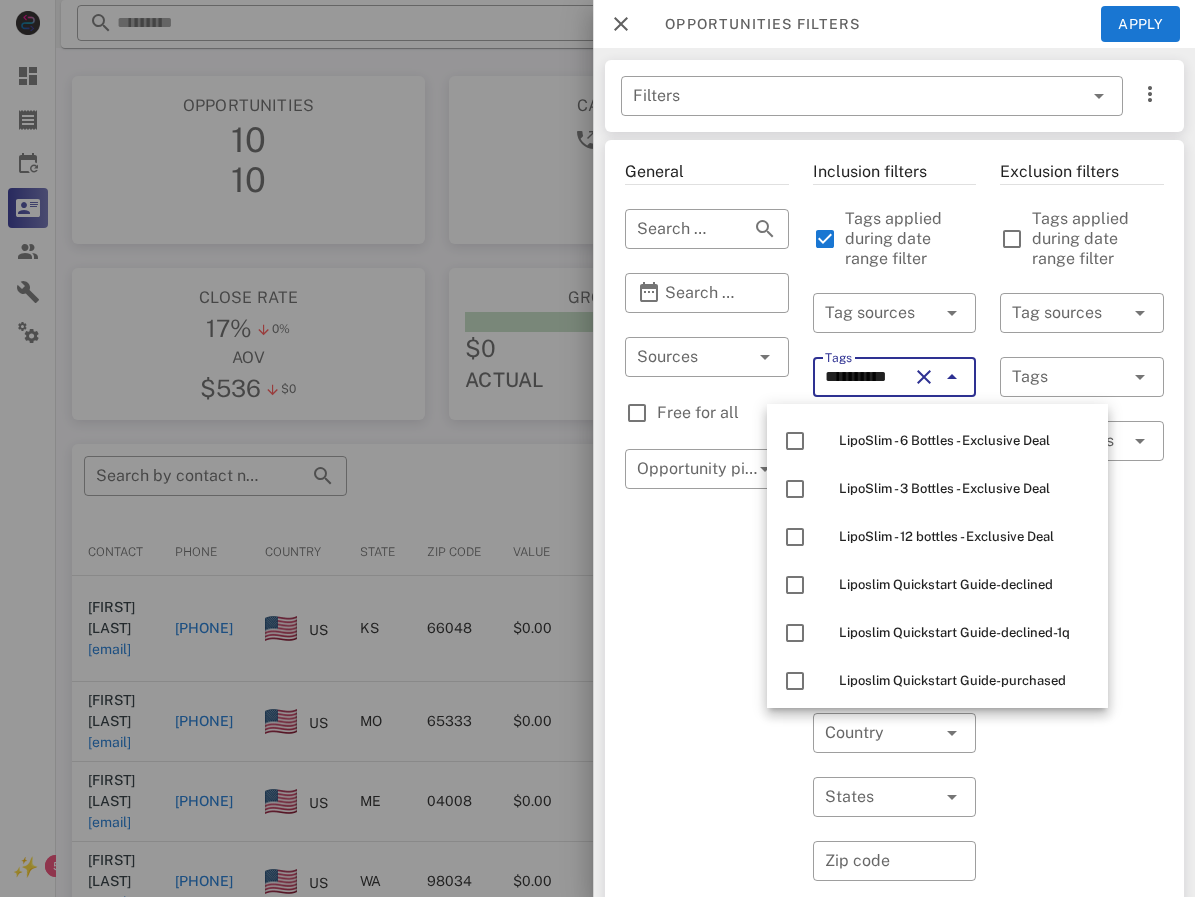 scroll, scrollTop: 0, scrollLeft: 0, axis: both 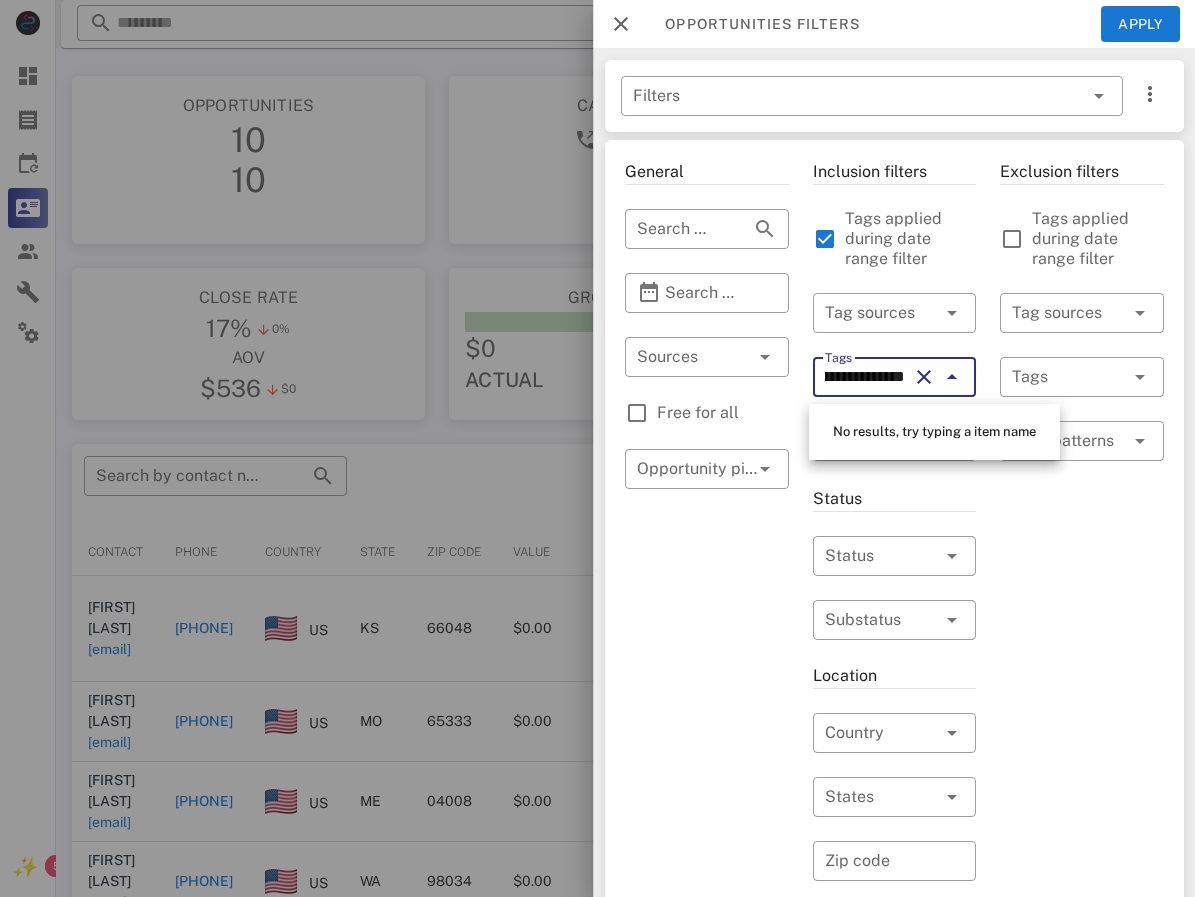 click on "**********" at bounding box center (894, 377) 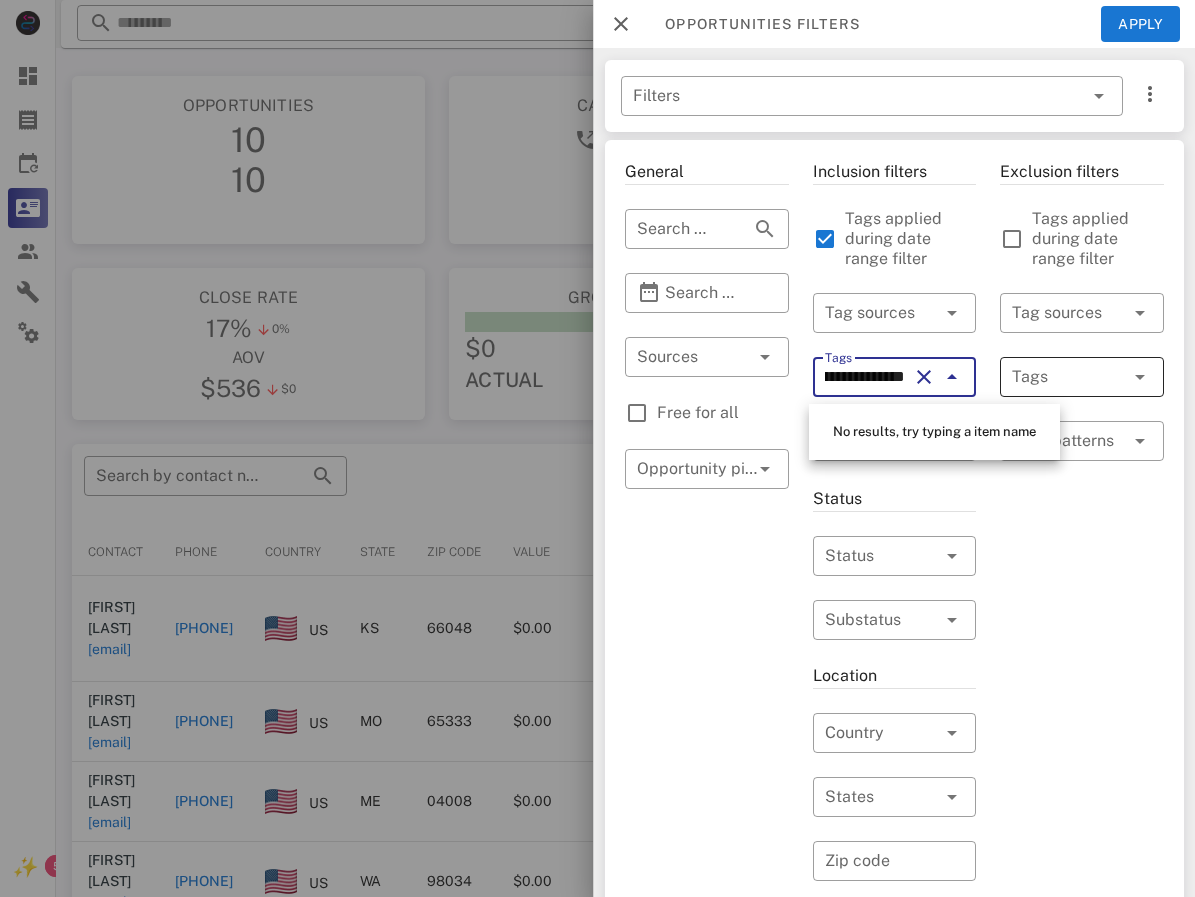 click at bounding box center [1139, 377] 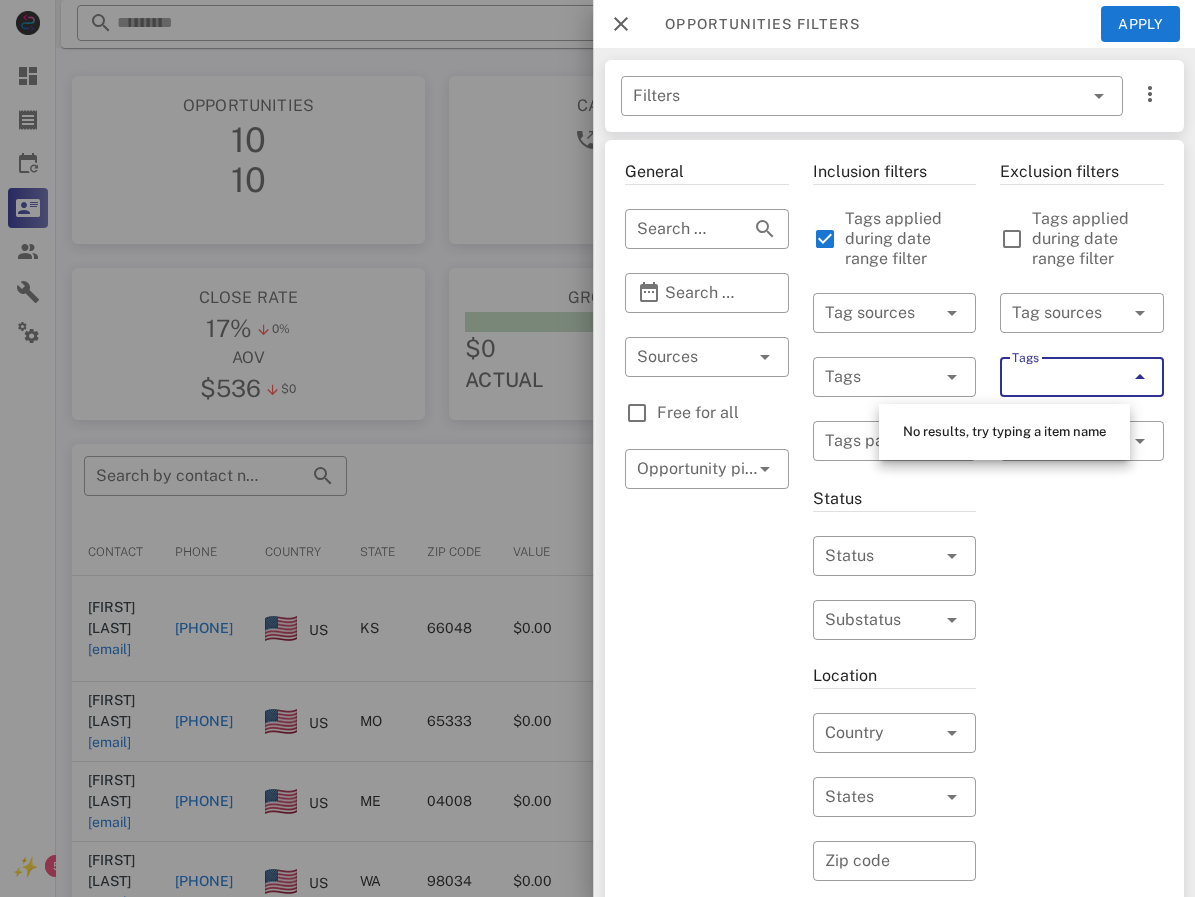 scroll, scrollTop: 0, scrollLeft: 0, axis: both 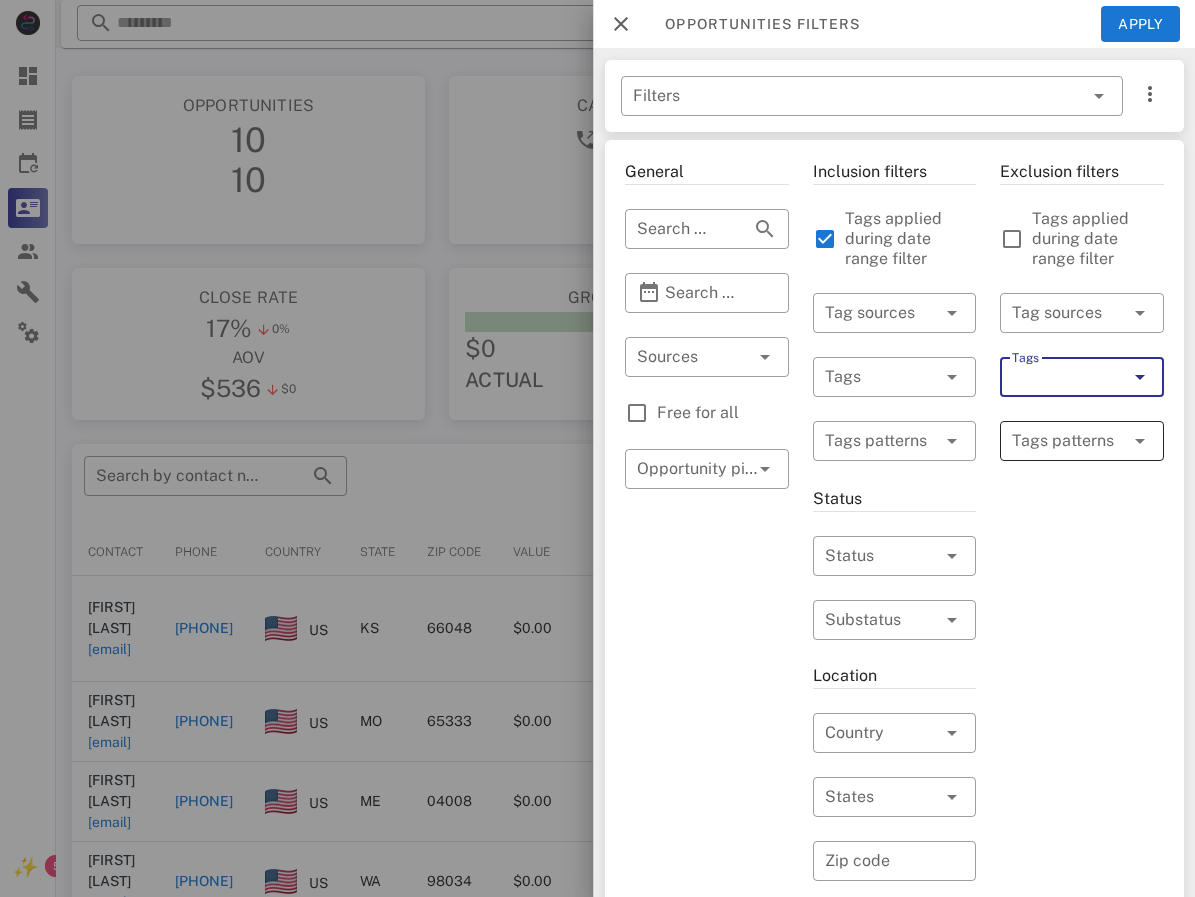 click at bounding box center (1139, 441) 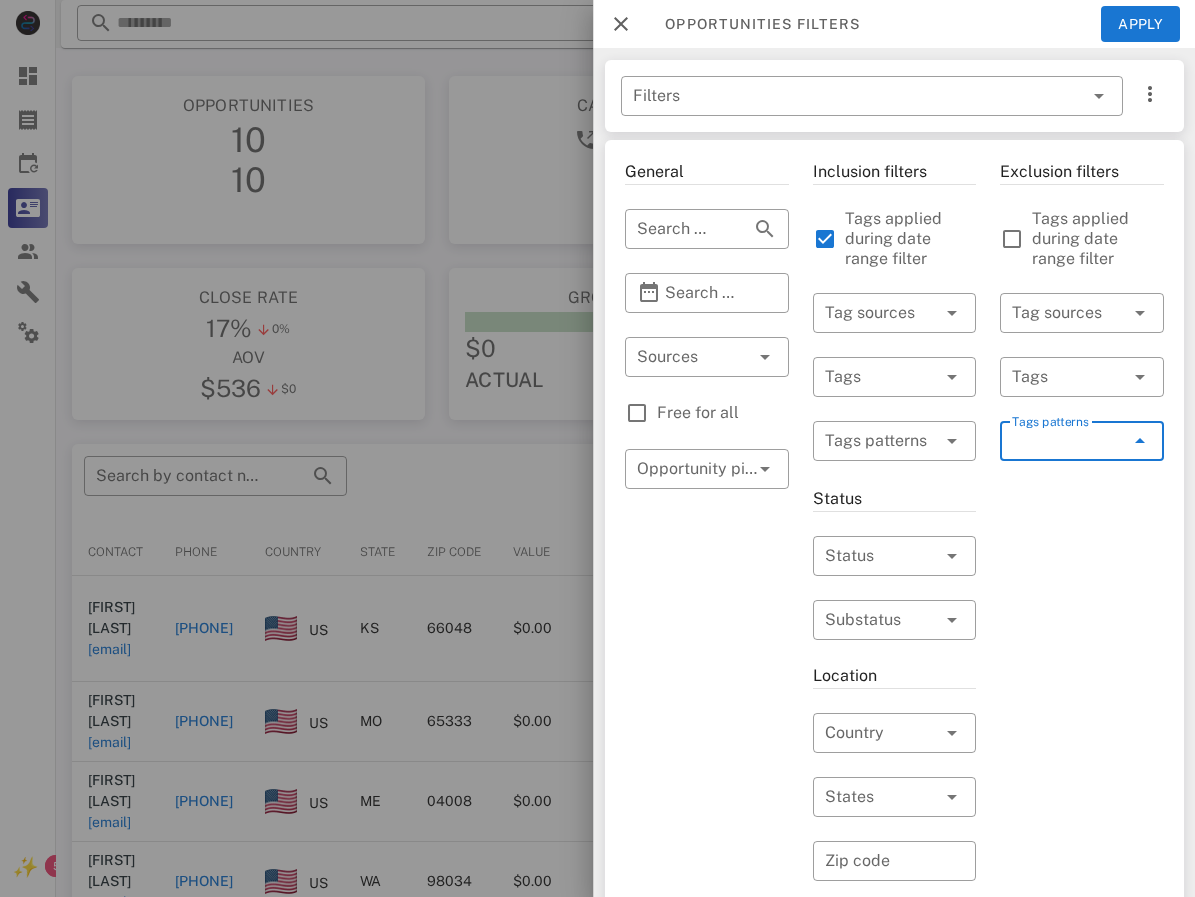 click at bounding box center [1139, 441] 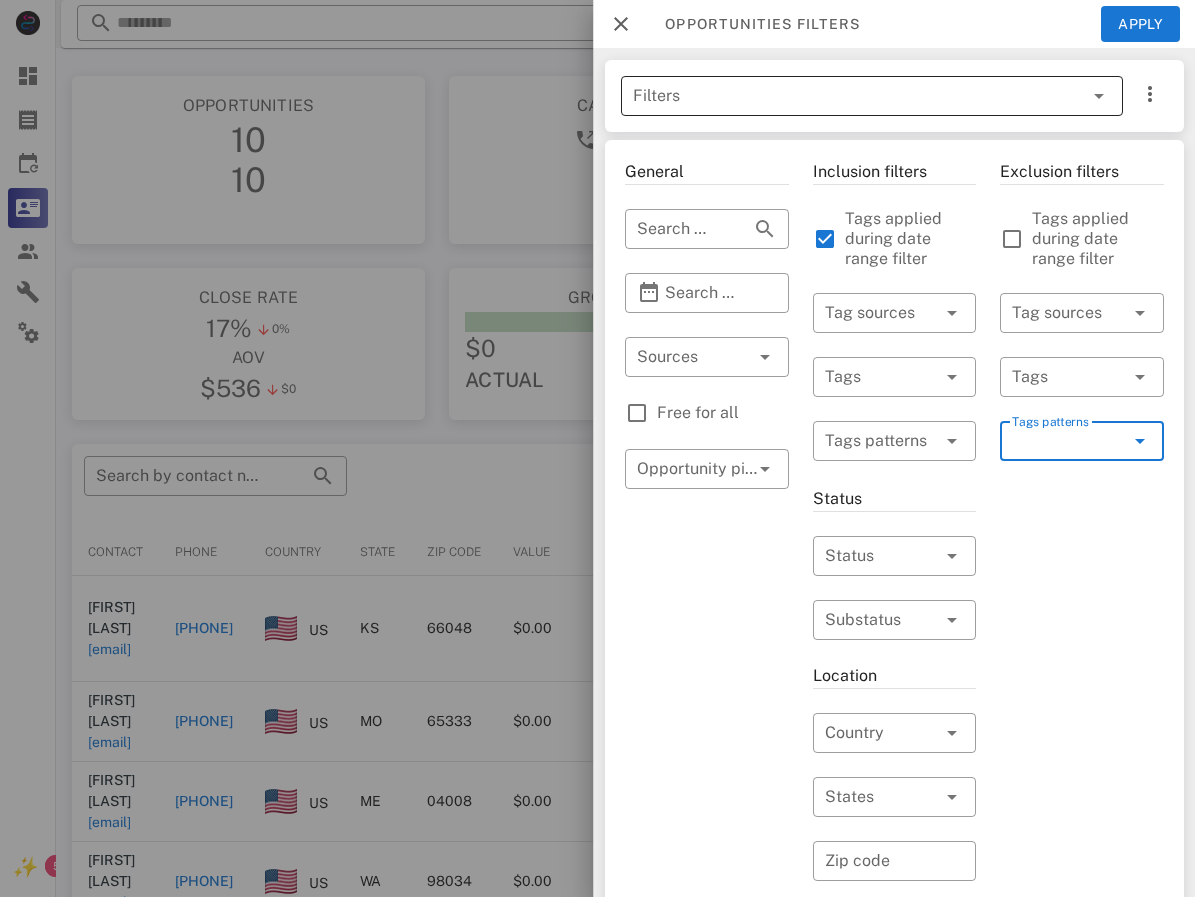 click at bounding box center (1098, 96) 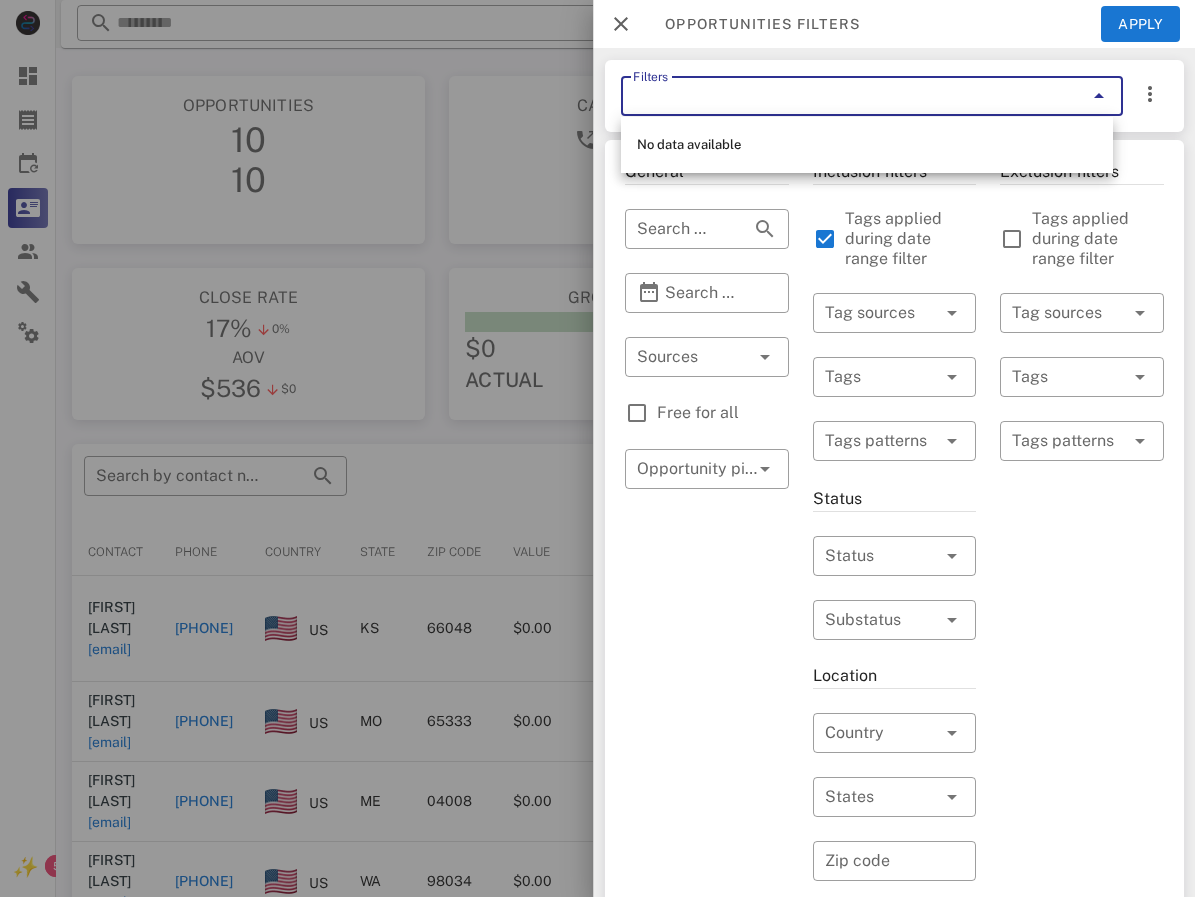 click at bounding box center [1098, 96] 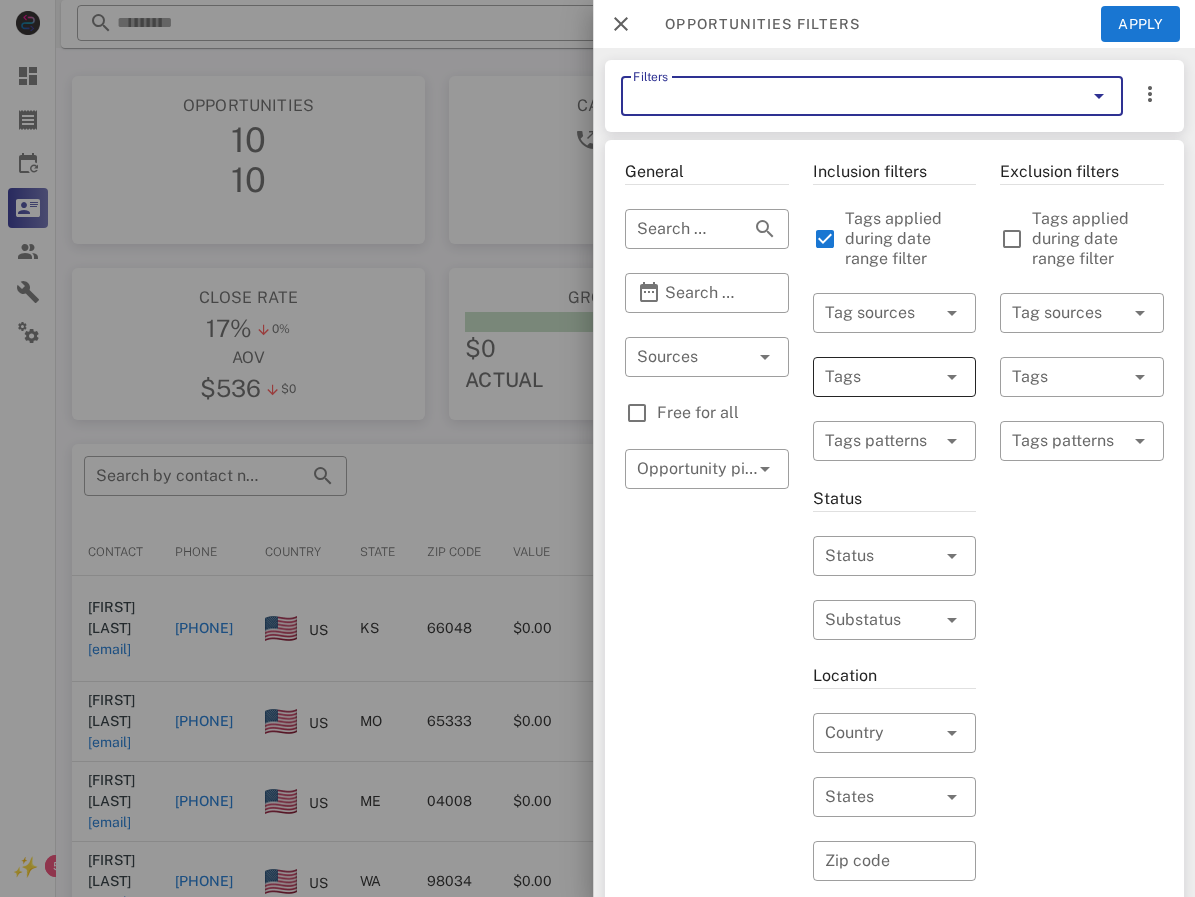click at bounding box center (952, 377) 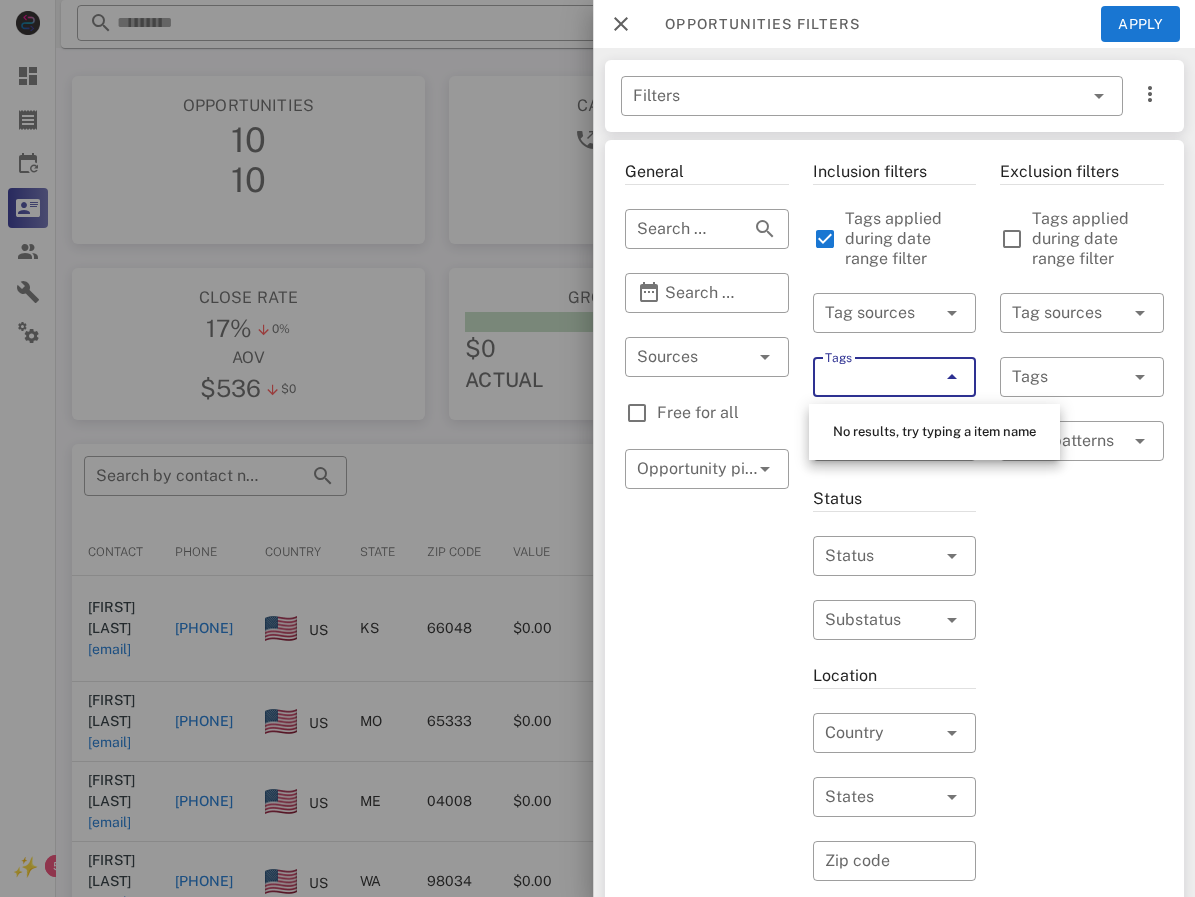 click at bounding box center [952, 377] 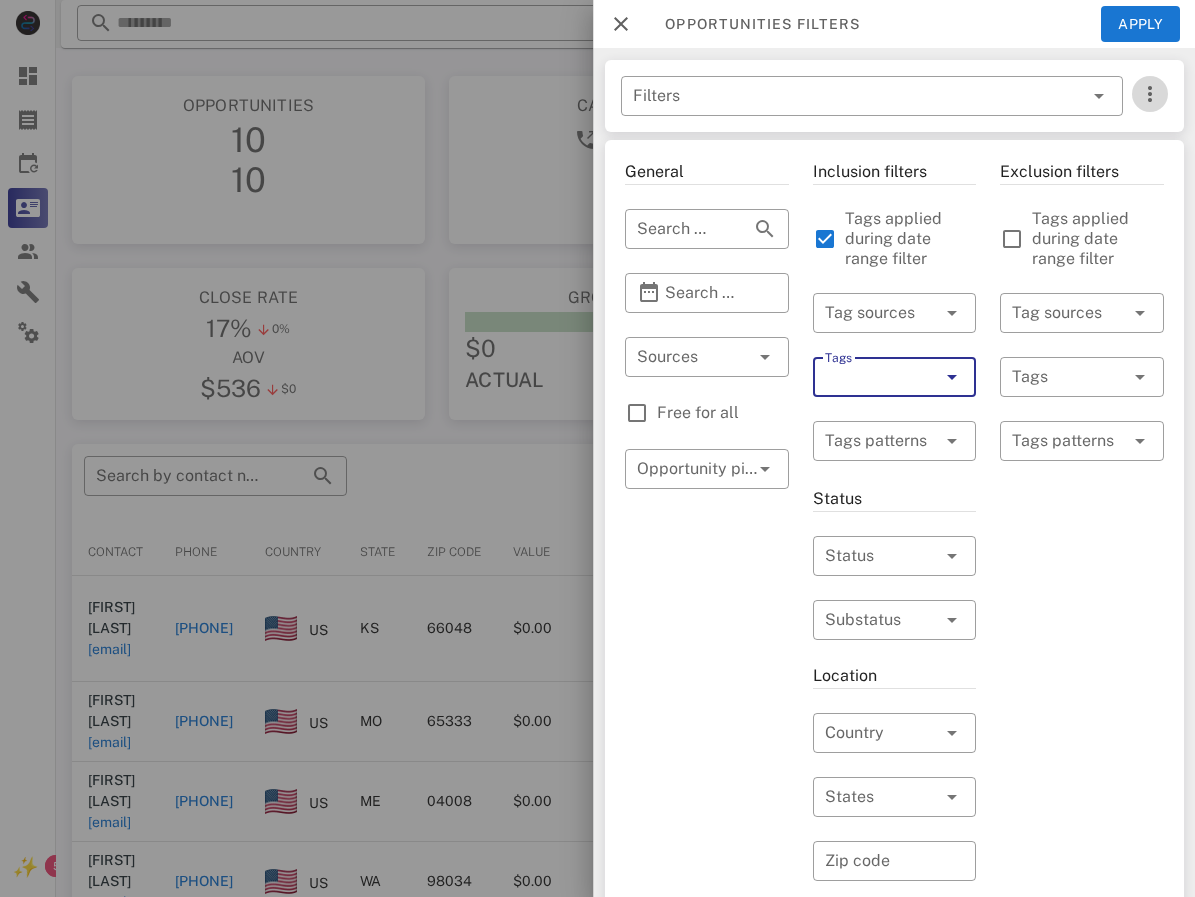 click at bounding box center (1149, 94) 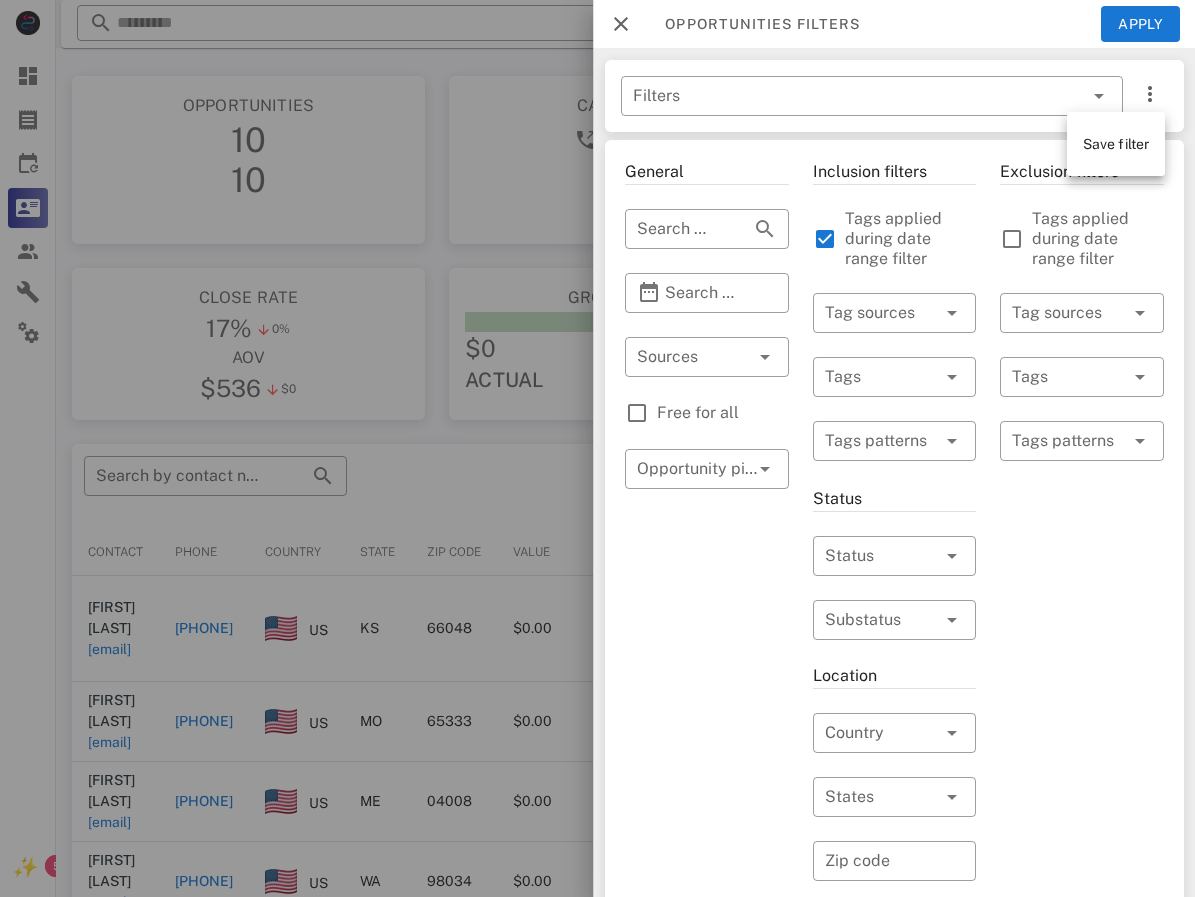 click on "​ Filters" at bounding box center [894, 96] 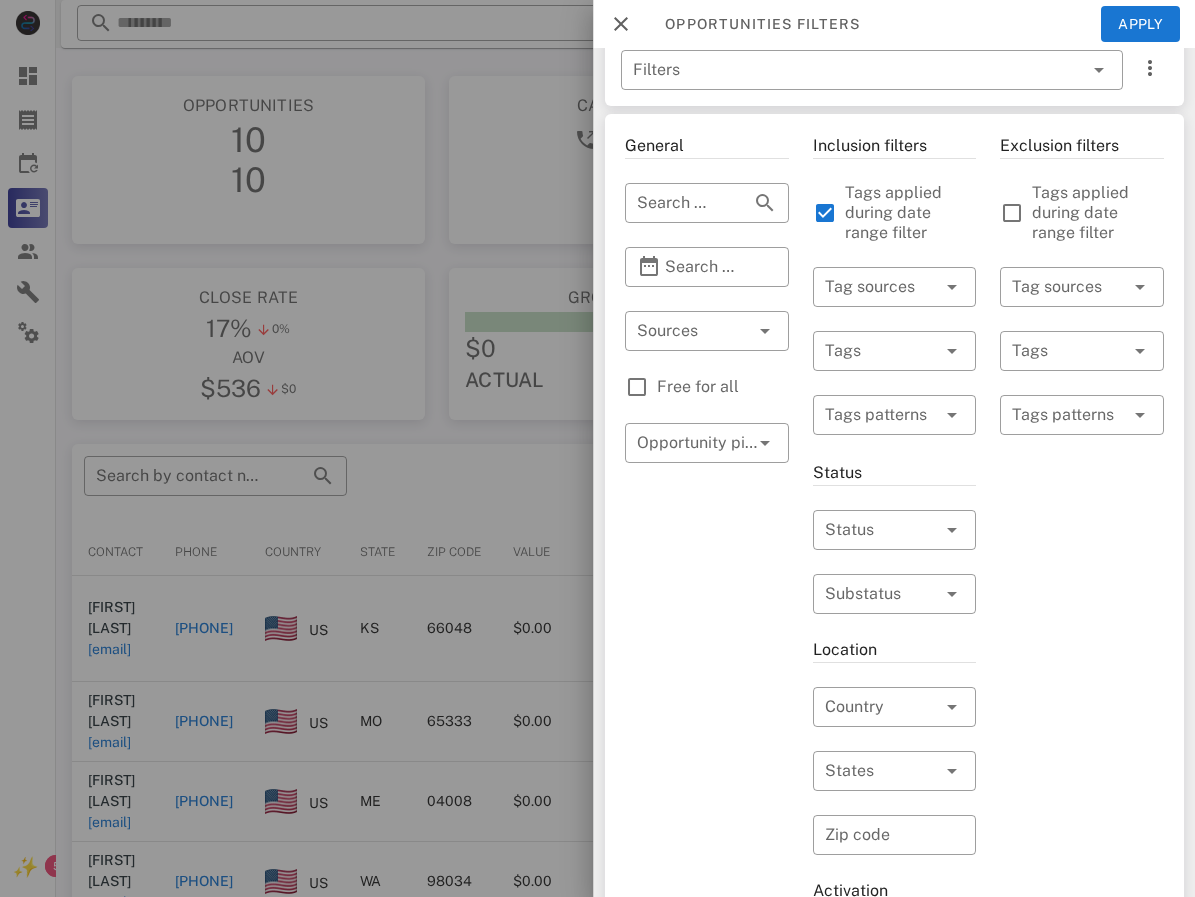 scroll, scrollTop: 0, scrollLeft: 0, axis: both 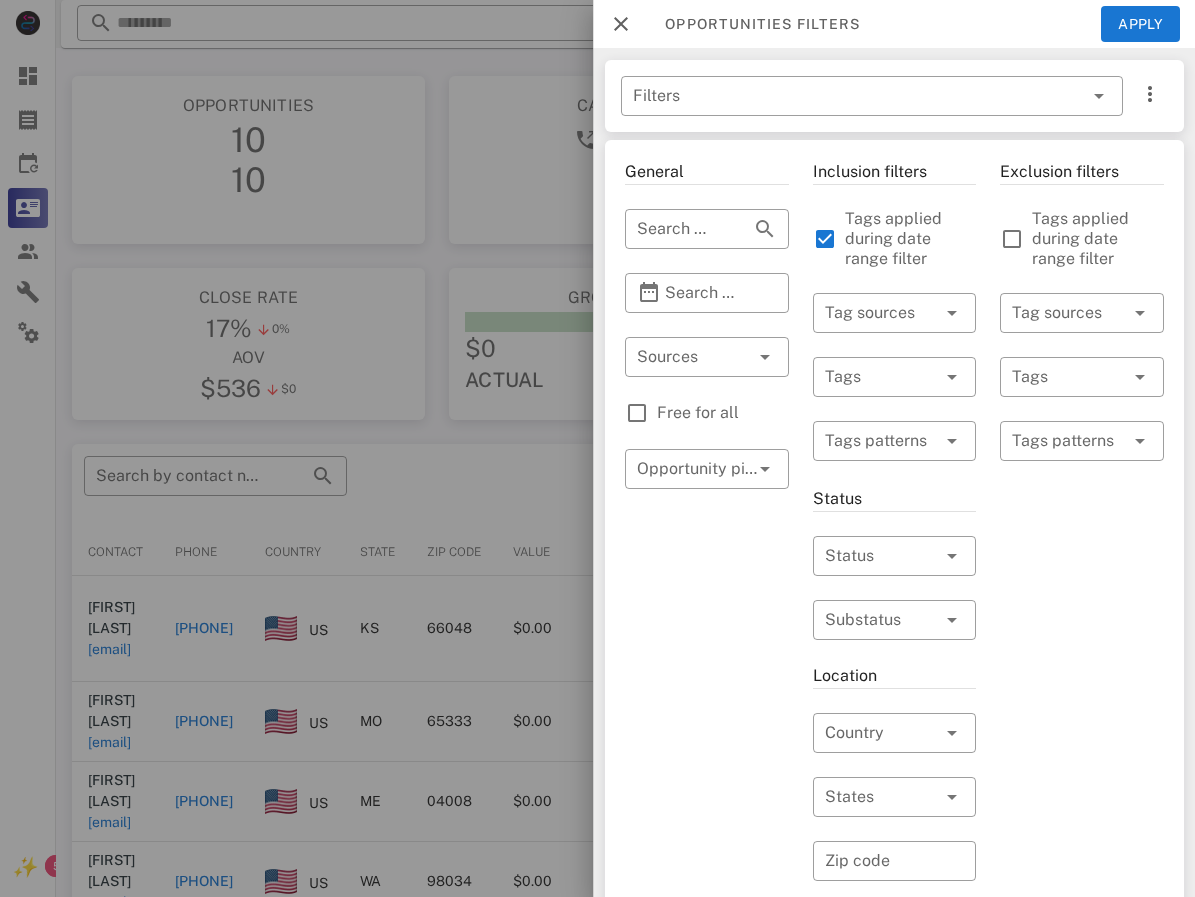 click on "Exclusion filters Tags applied during date range filter ​ Tag sources ​ Tags ​ Tags patterns" at bounding box center (1082, 743) 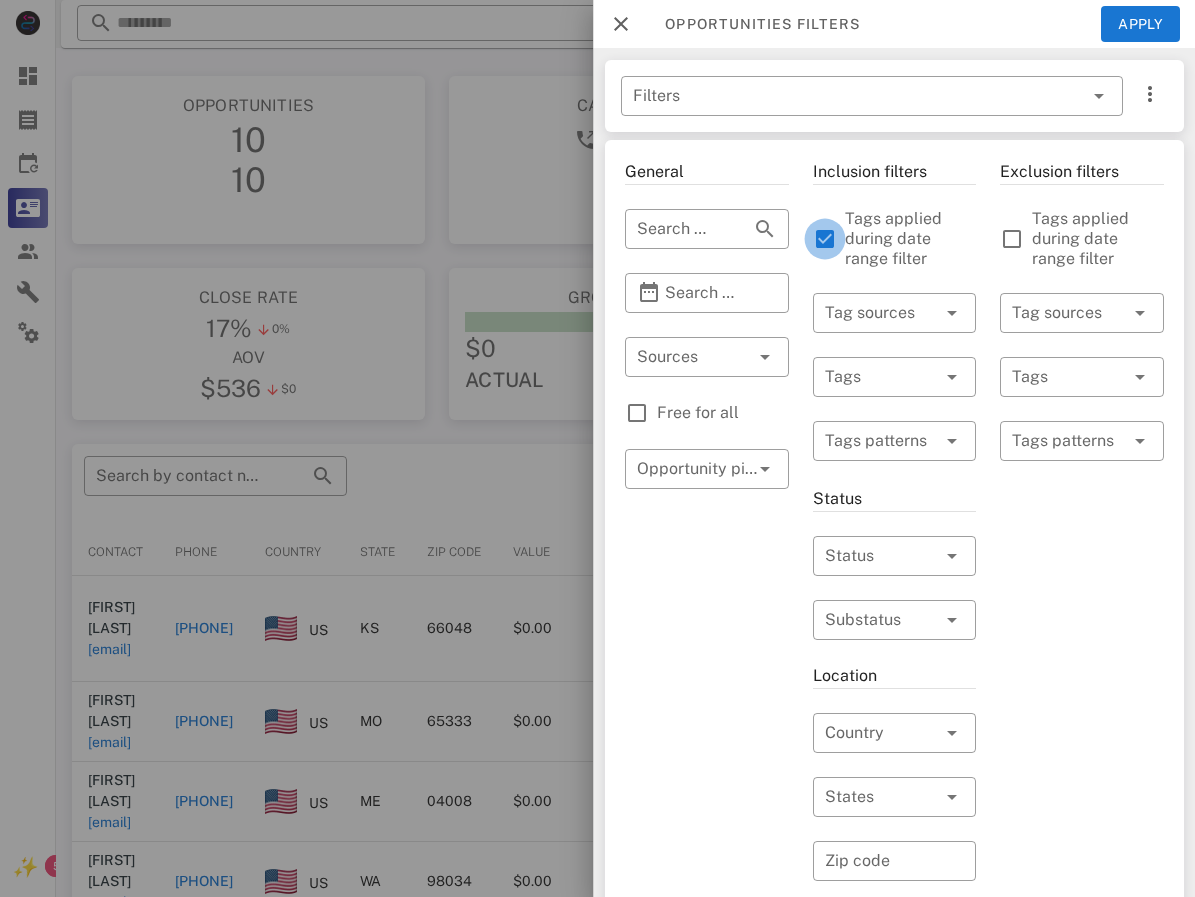 click at bounding box center (824, 239) 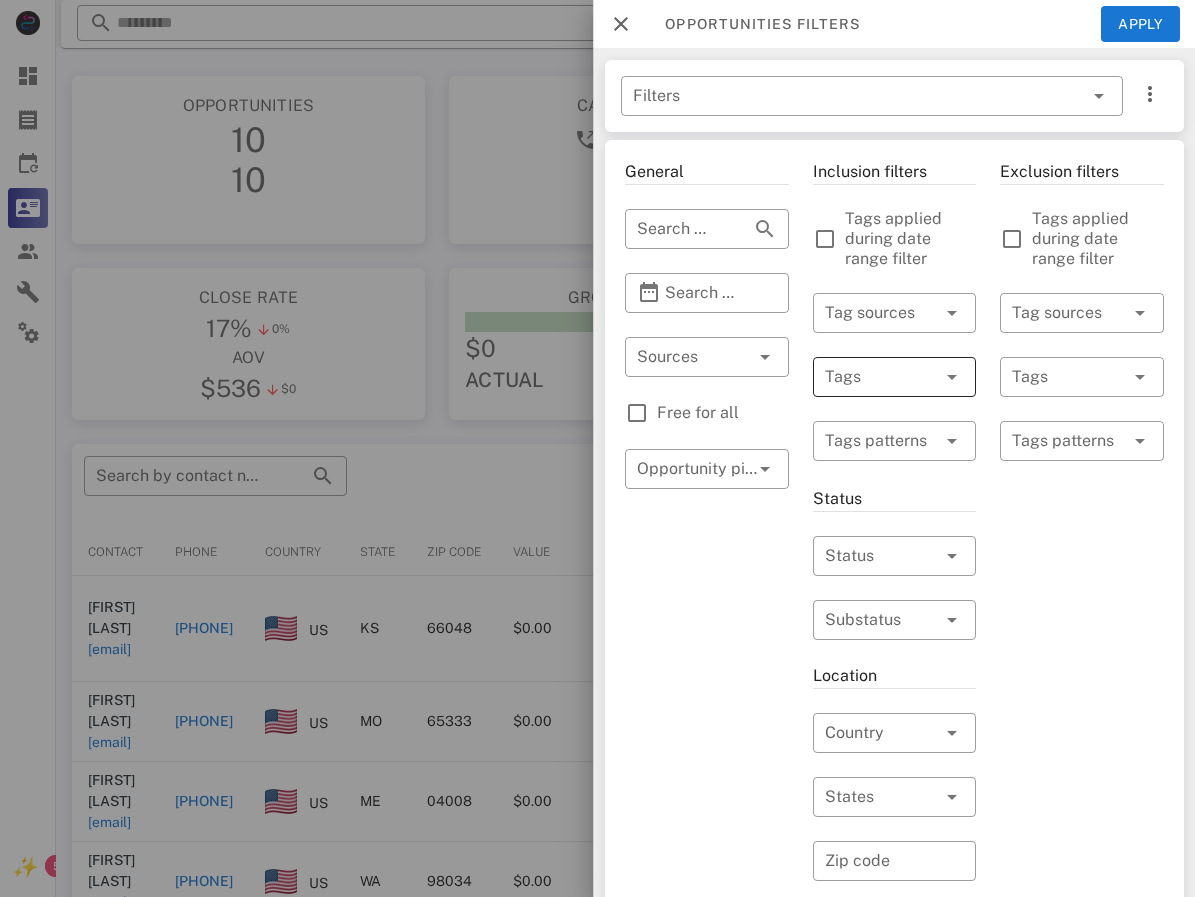click at bounding box center (866, 377) 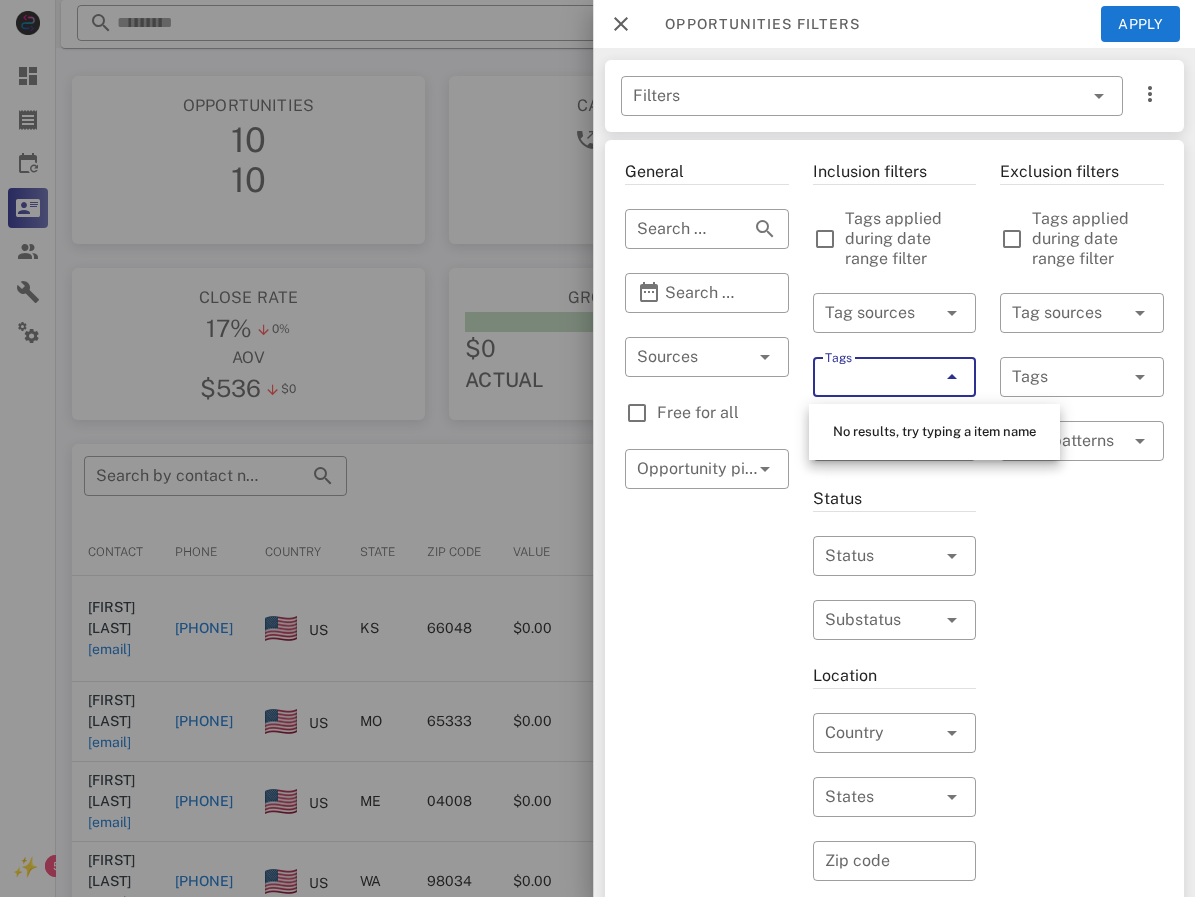 click on "Tags" at bounding box center [864, 377] 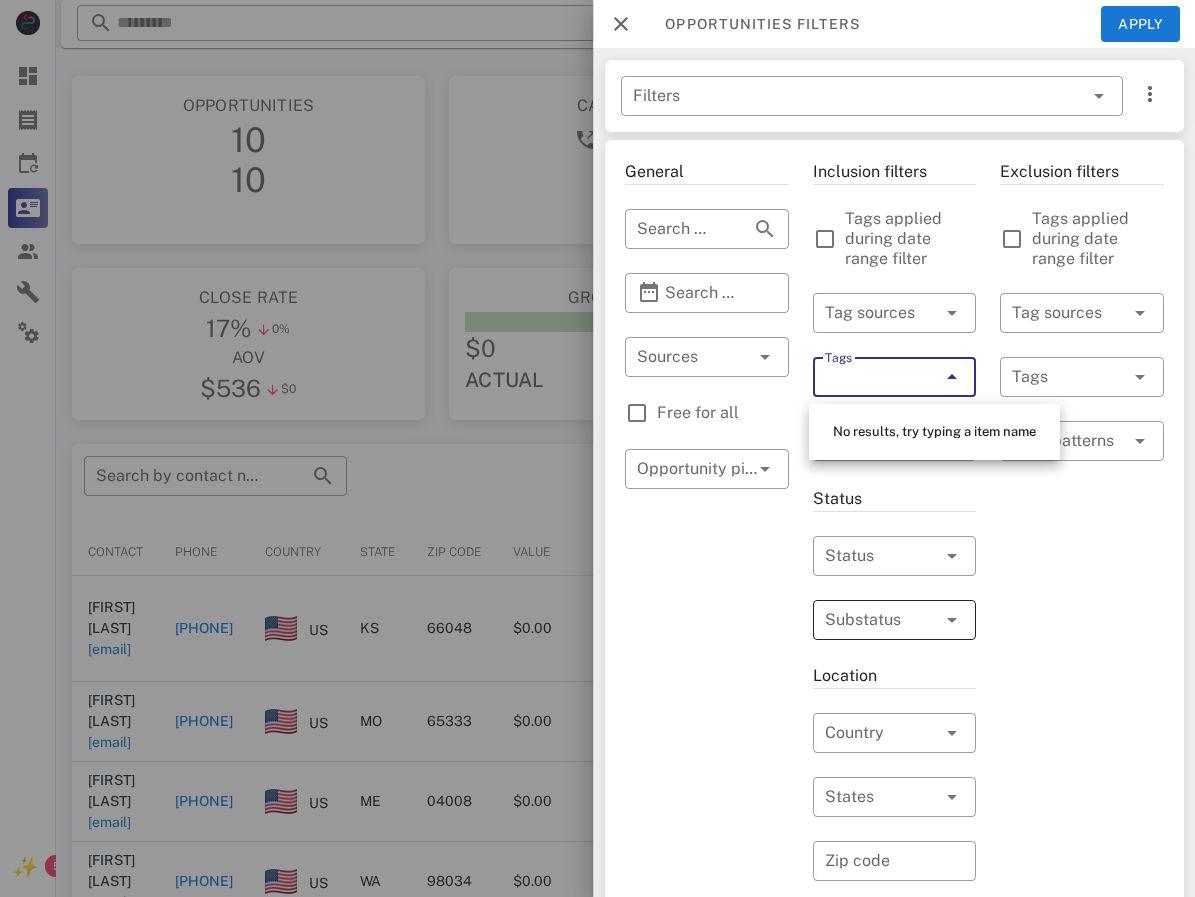 type on "**********" 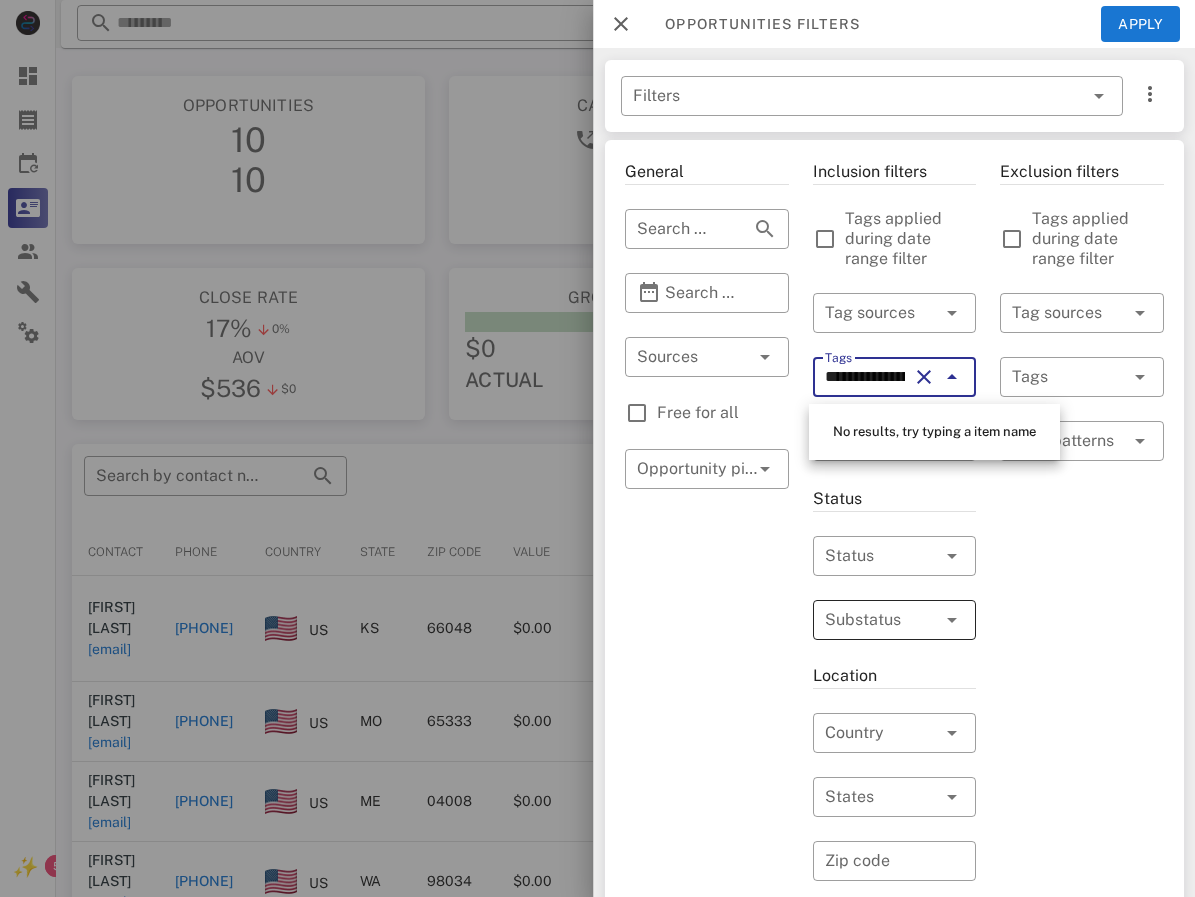scroll, scrollTop: 0, scrollLeft: 177, axis: horizontal 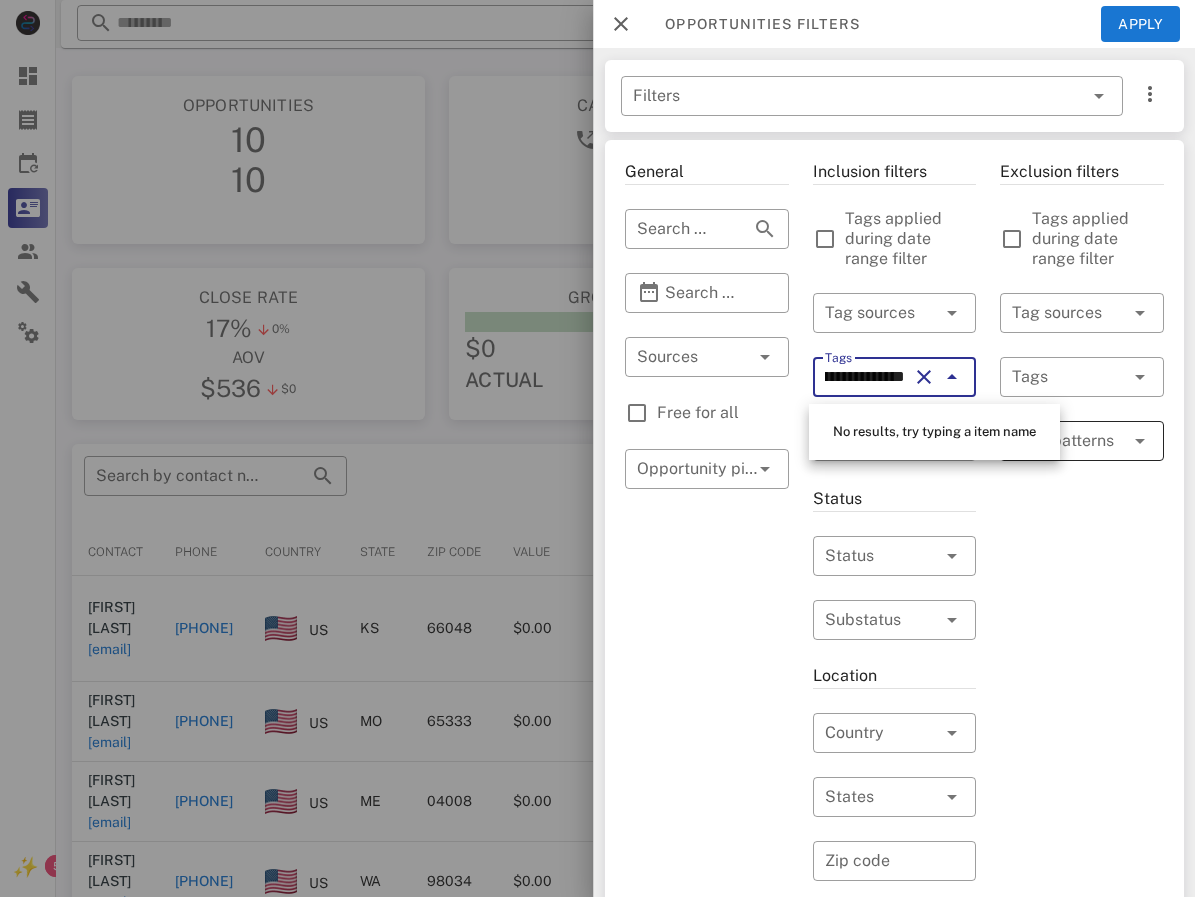 click at bounding box center [1137, 441] 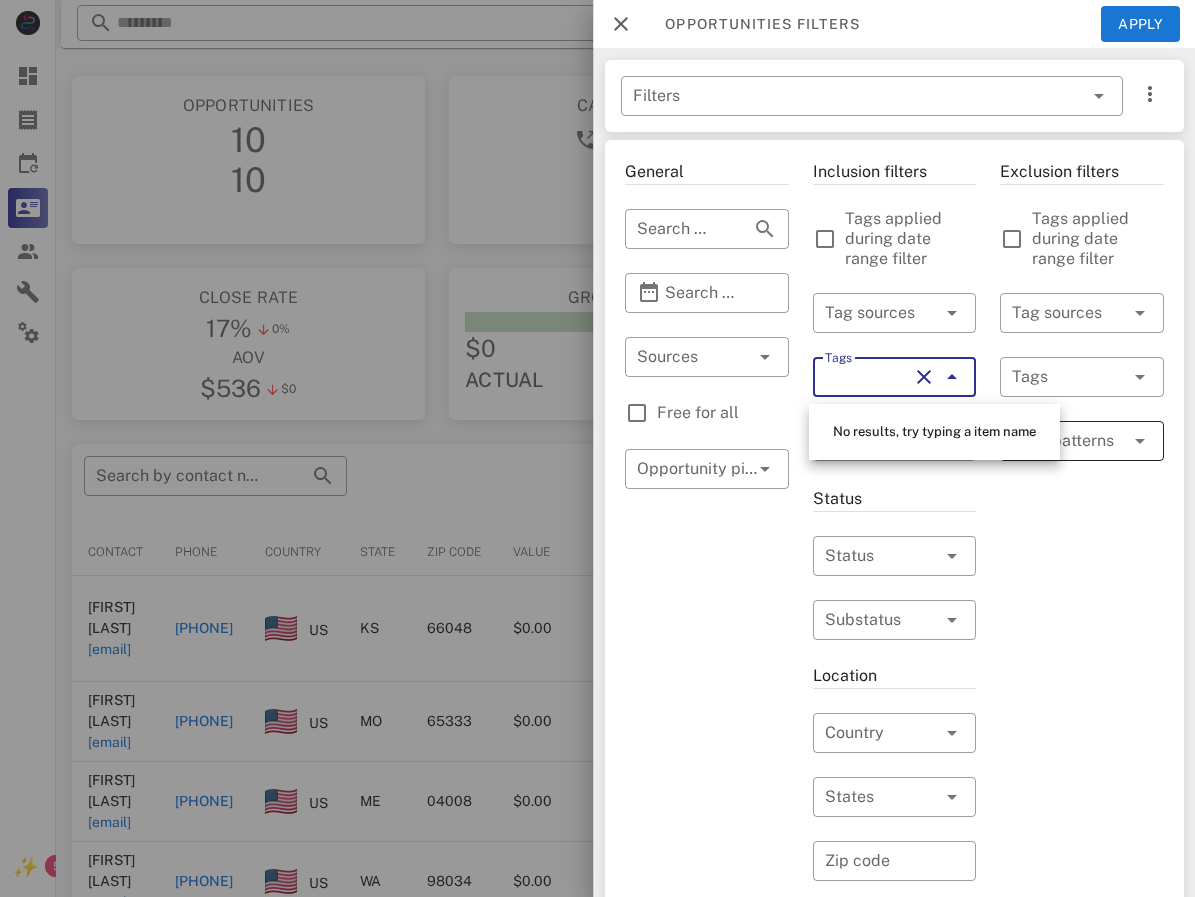 scroll, scrollTop: 0, scrollLeft: 0, axis: both 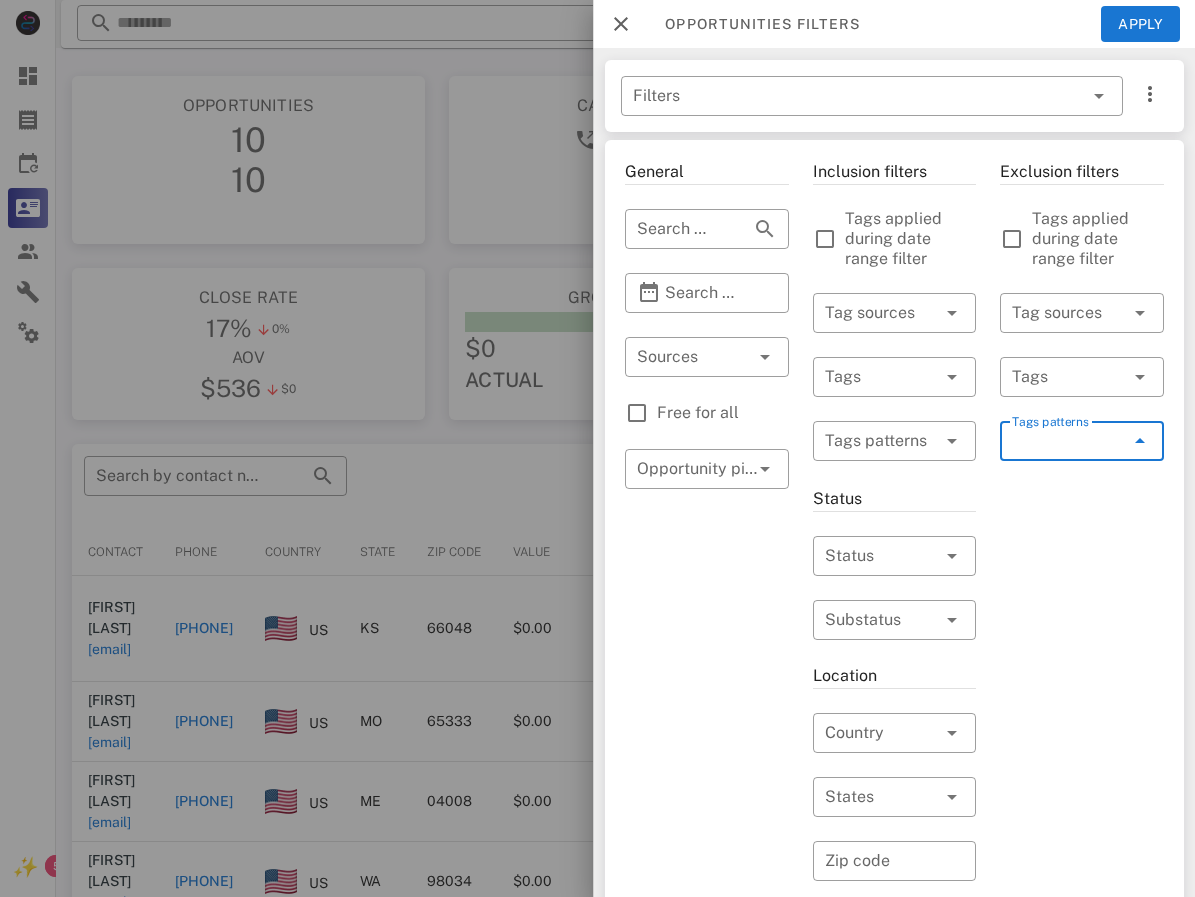 click at bounding box center [1139, 441] 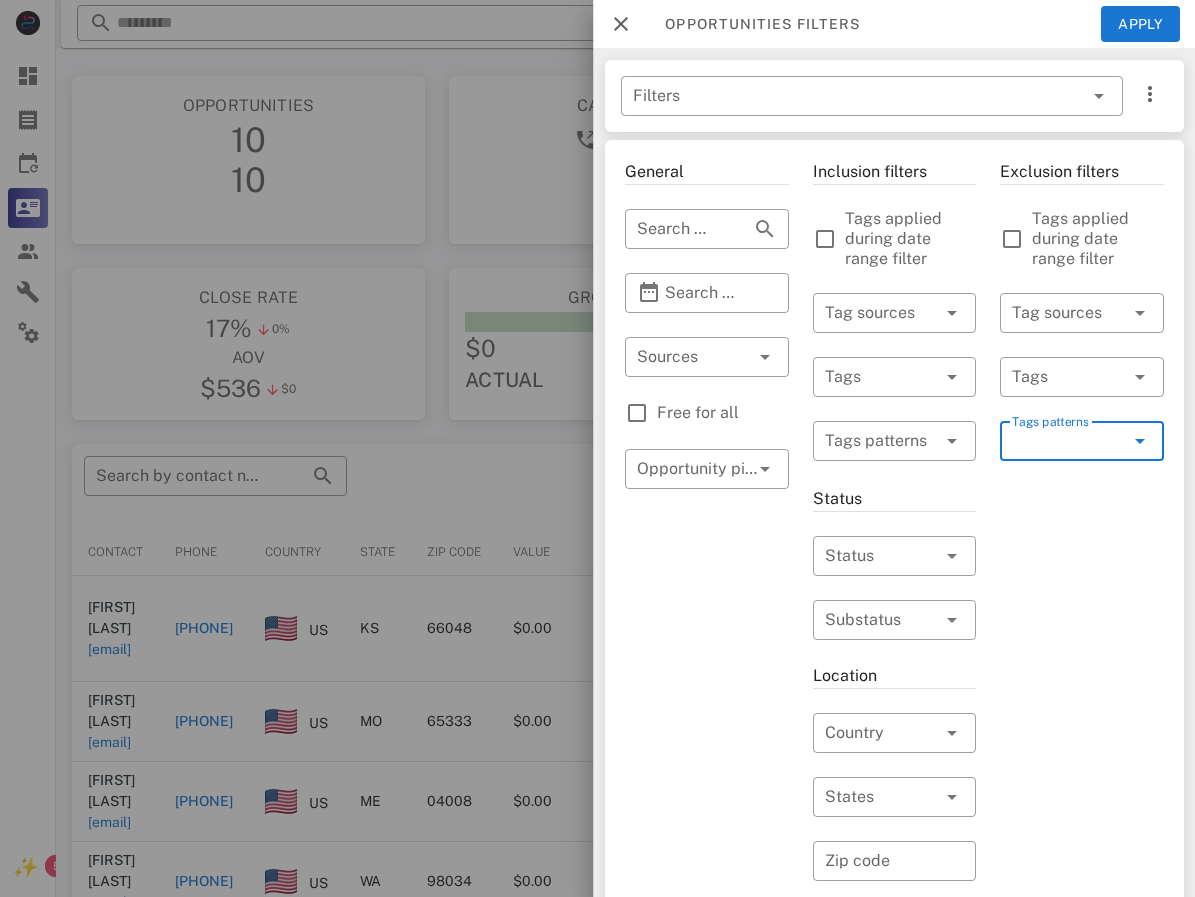 click at bounding box center (1139, 441) 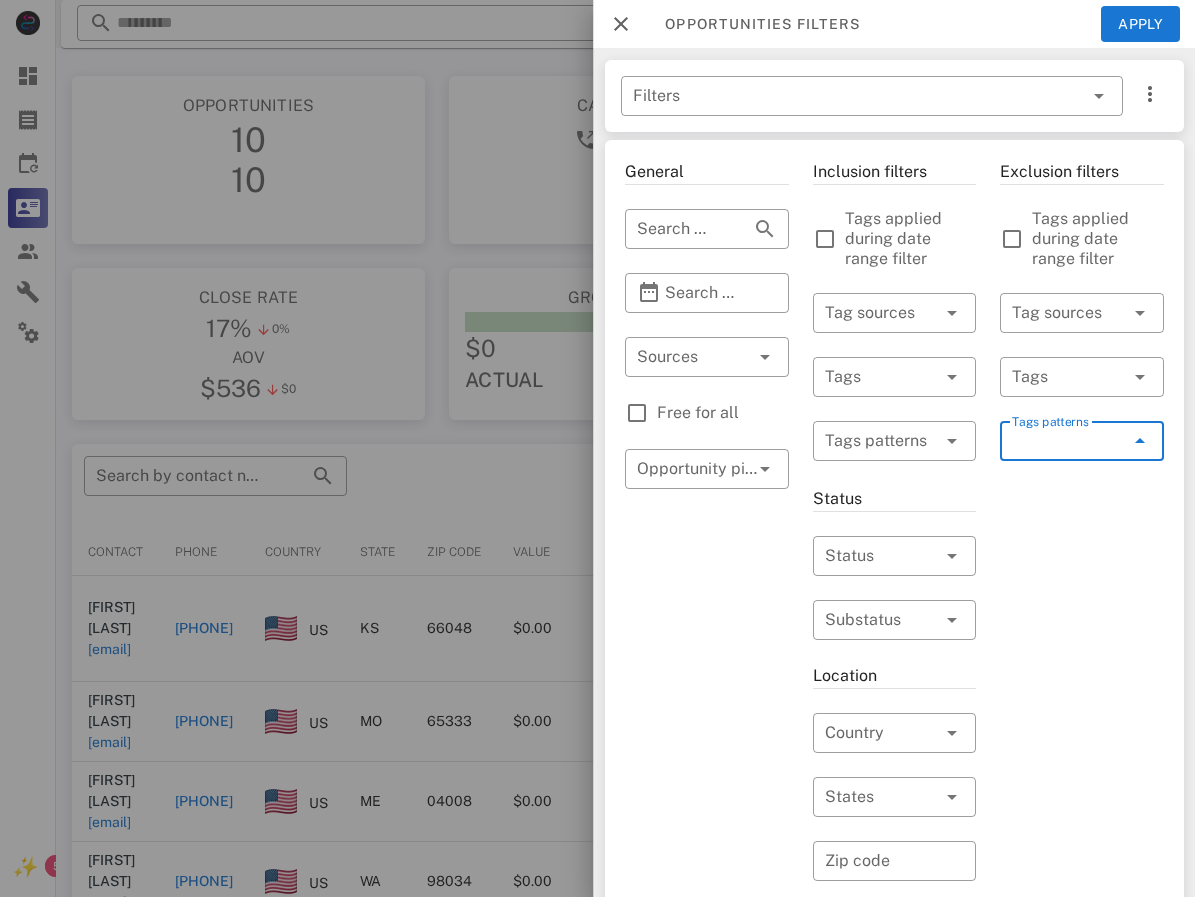 click at bounding box center [1139, 441] 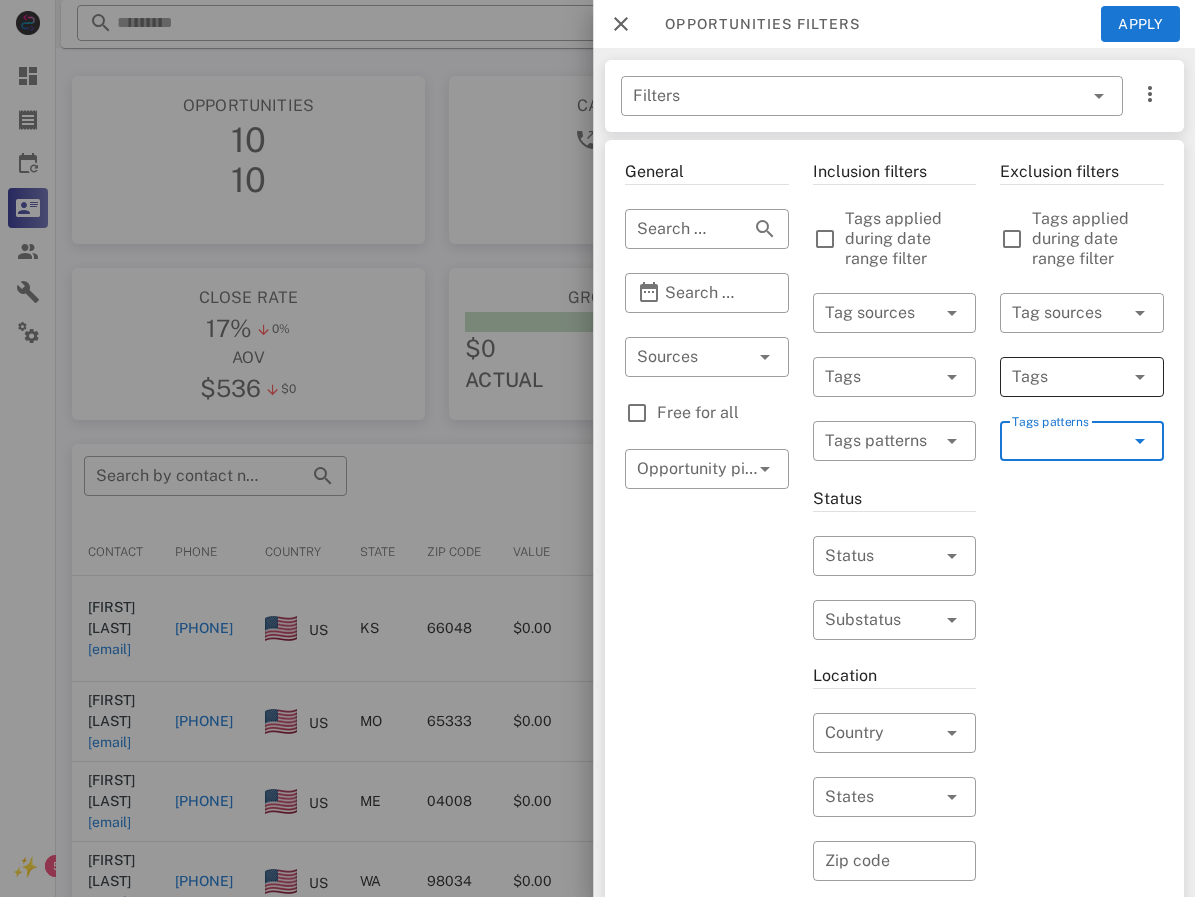 click at bounding box center (1139, 377) 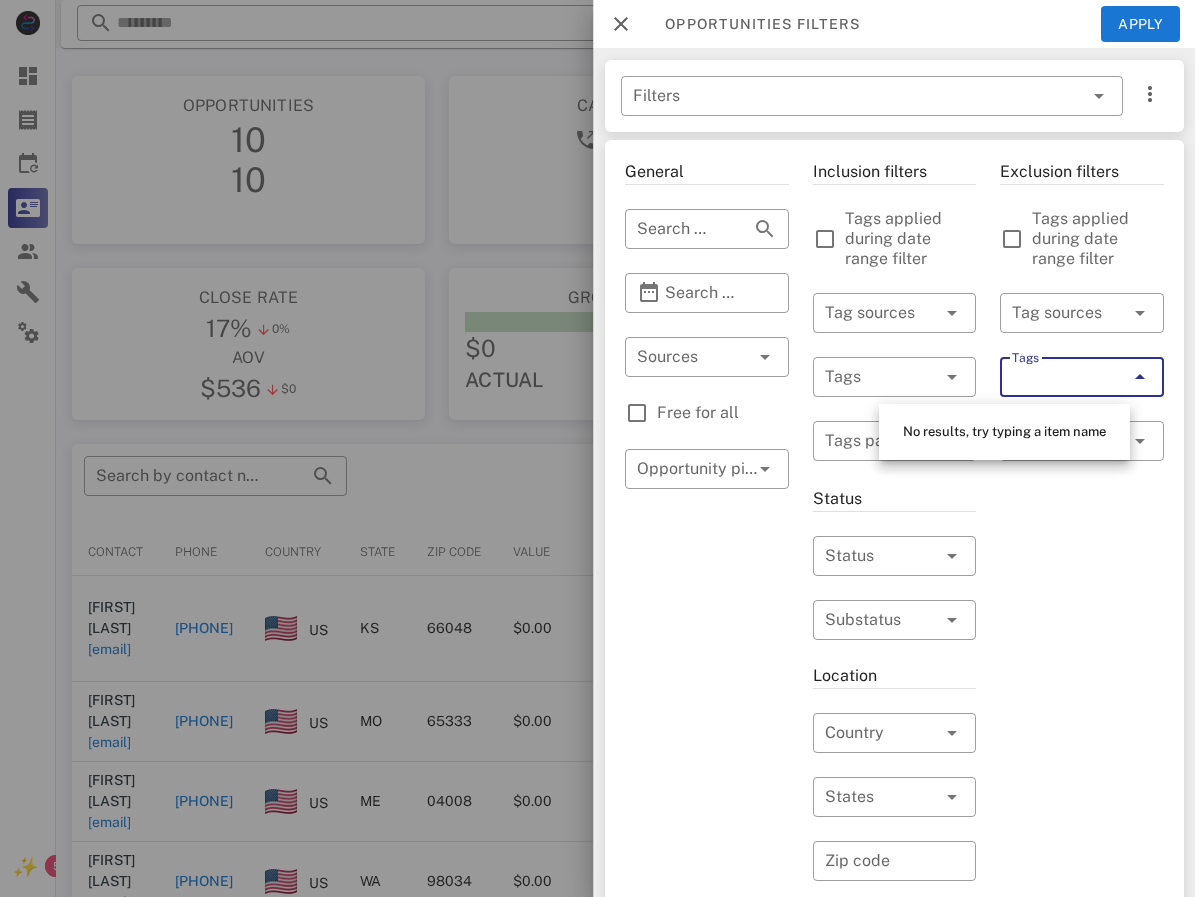click at bounding box center (1139, 377) 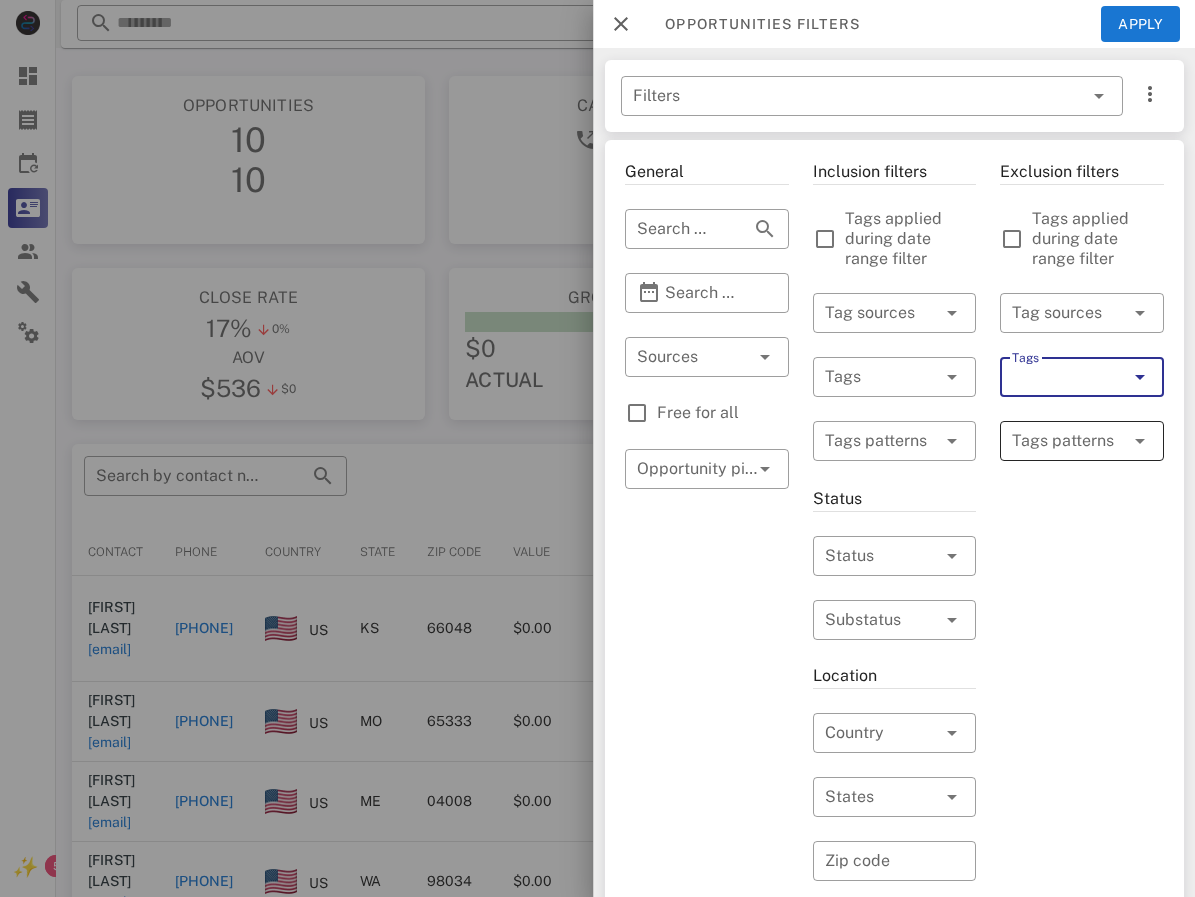 click on "Tags patterns" at bounding box center (1082, 441) 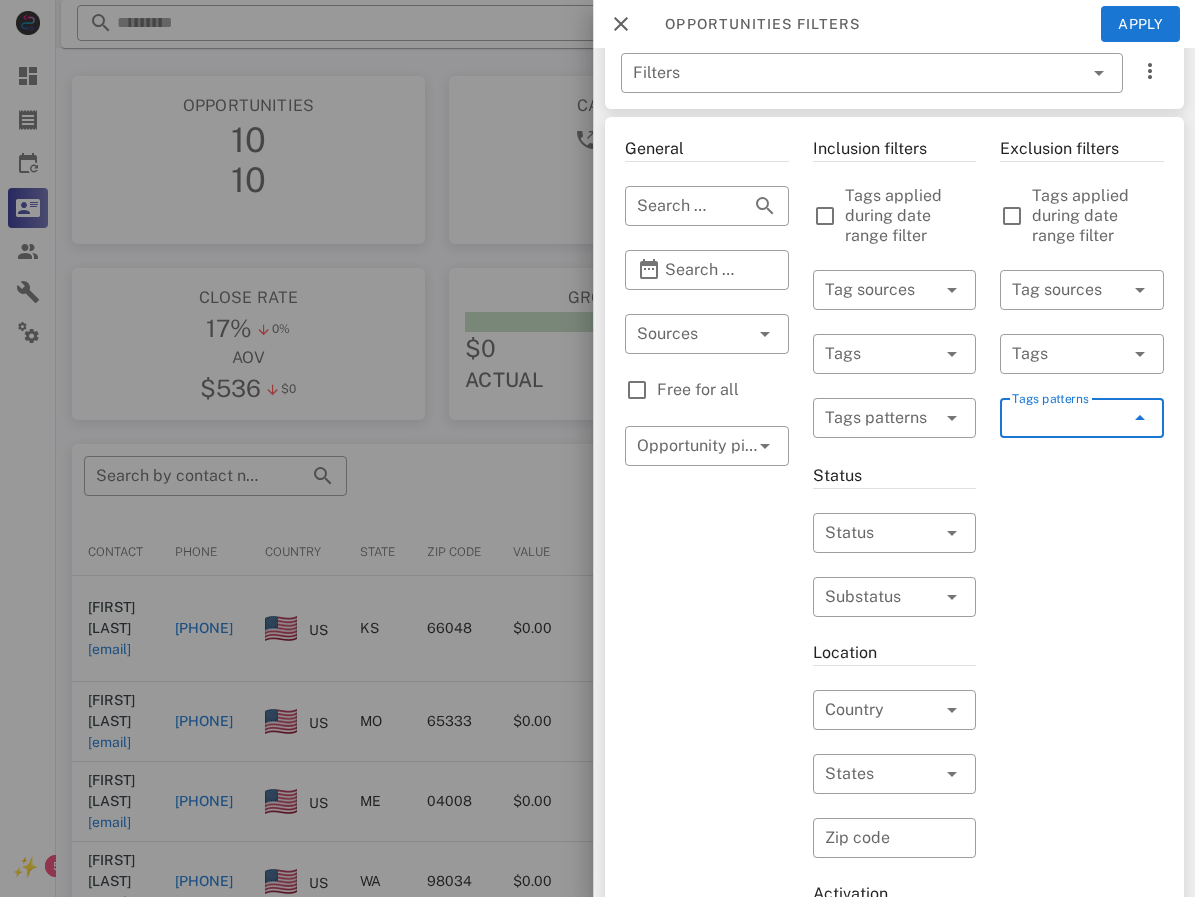 scroll, scrollTop: 0, scrollLeft: 0, axis: both 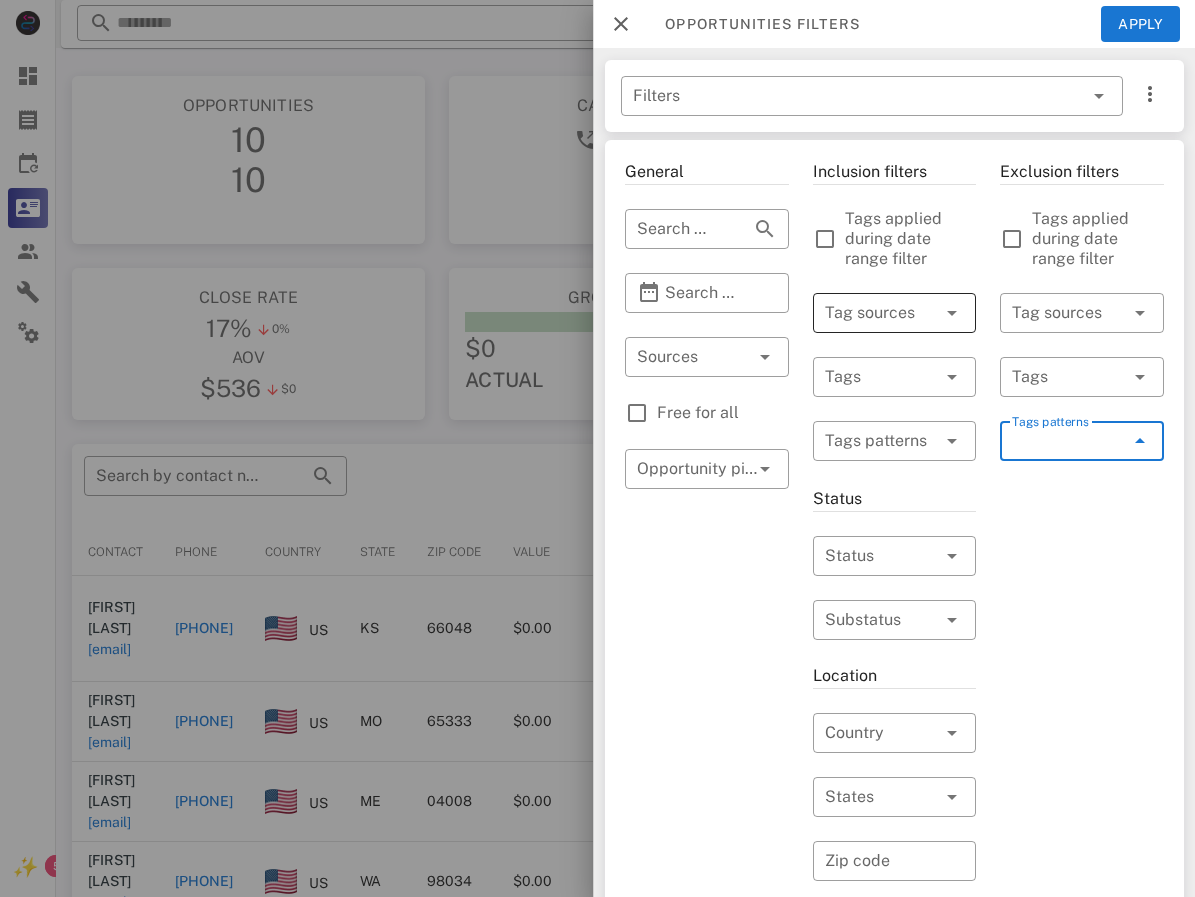 click at bounding box center [866, 313] 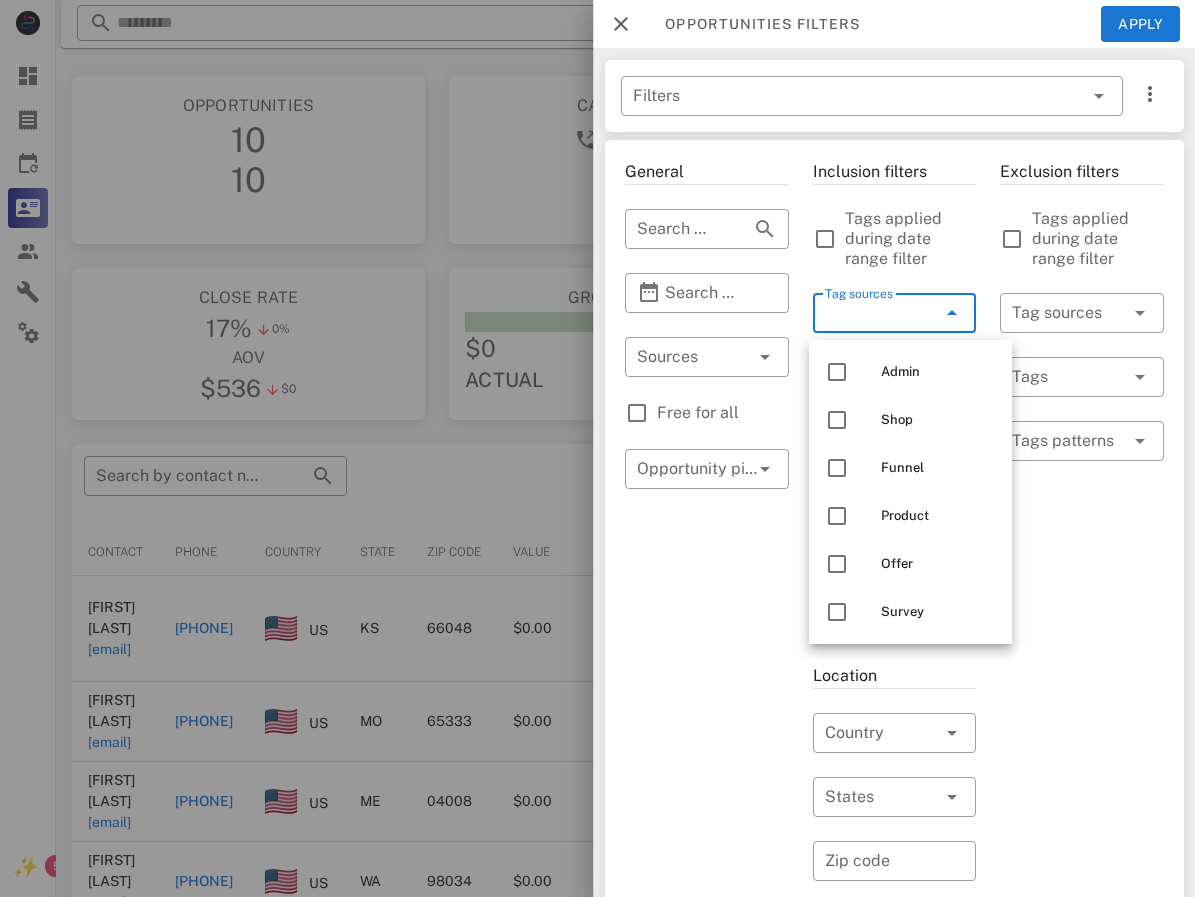 click on "Exclusion filters Tags applied during date range filter ​ Tag sources ​ Tags ​ Tags patterns" at bounding box center [1082, 743] 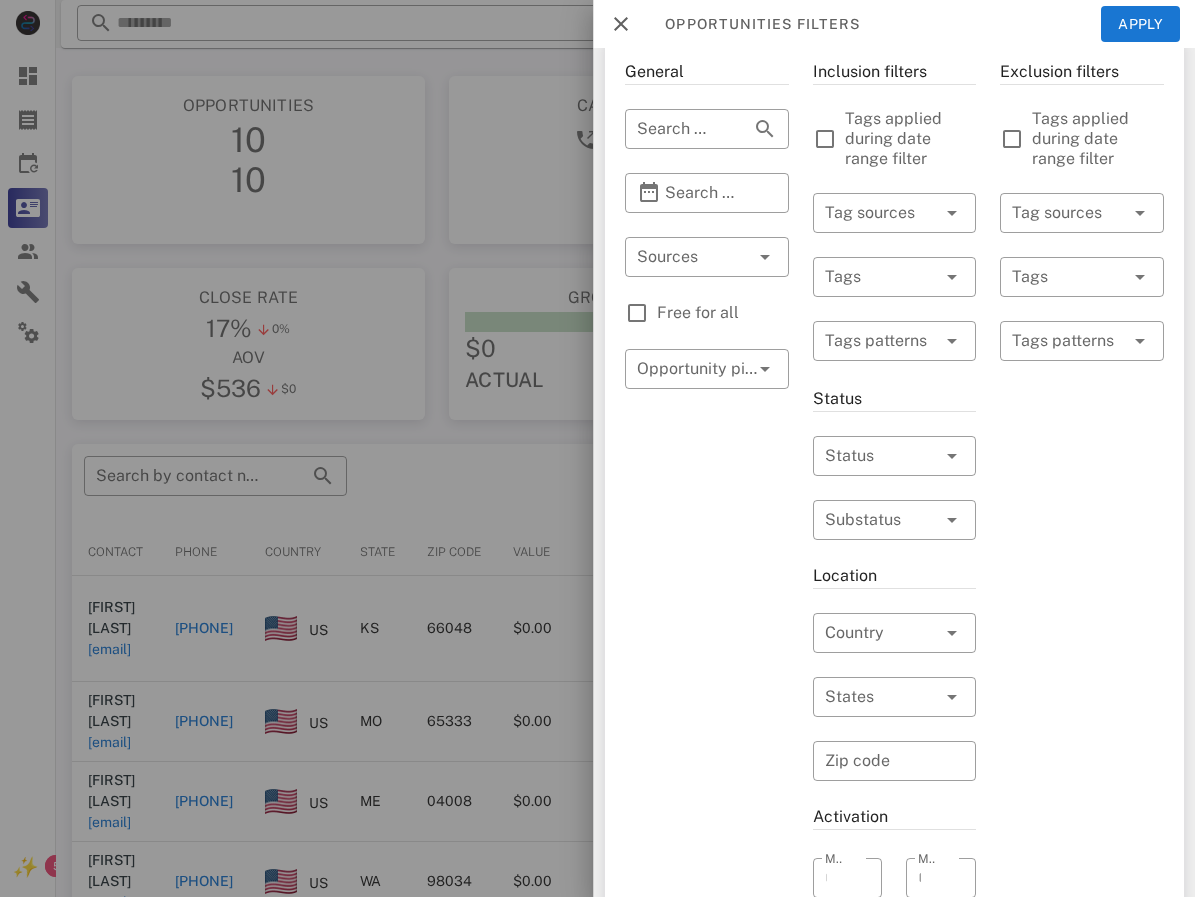 scroll, scrollTop: 0, scrollLeft: 0, axis: both 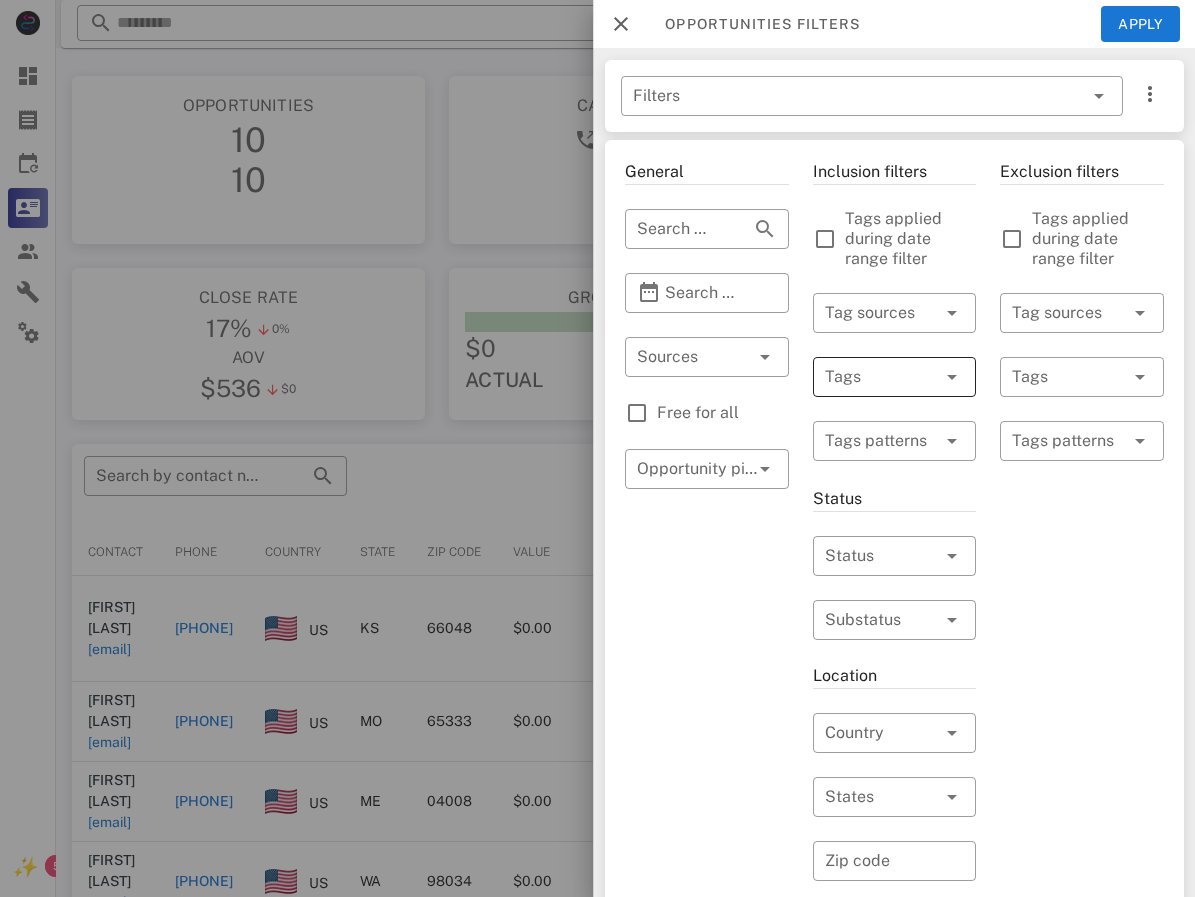 click at bounding box center [952, 377] 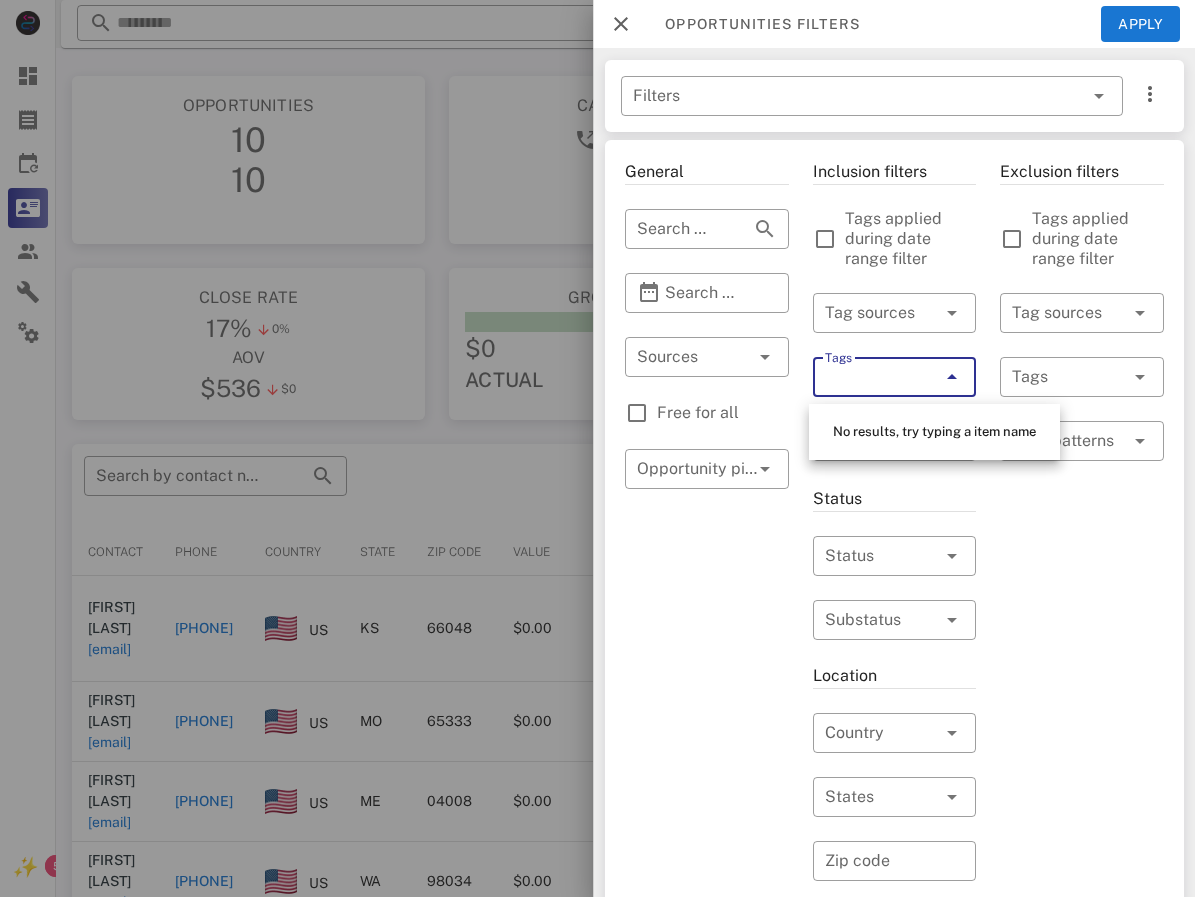 click at bounding box center [952, 377] 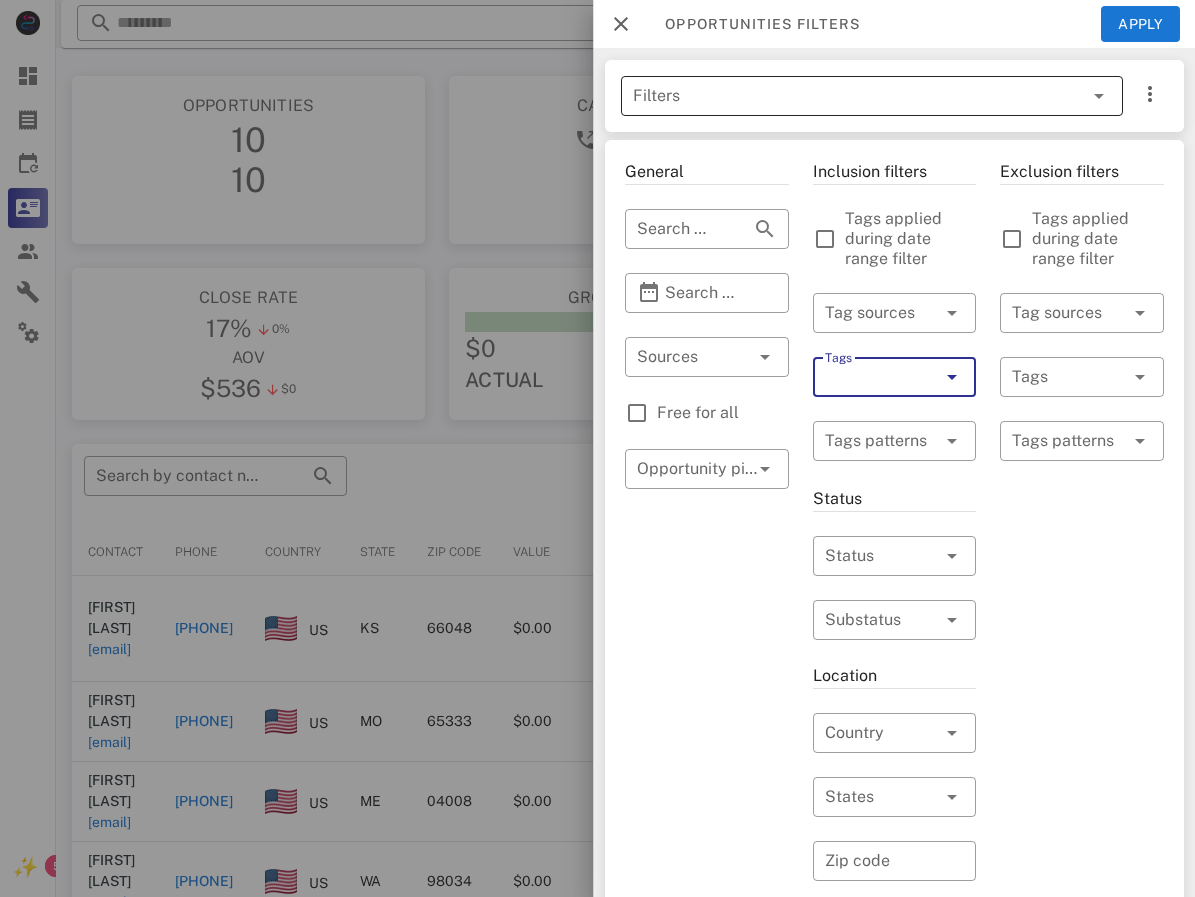 click at bounding box center [1098, 96] 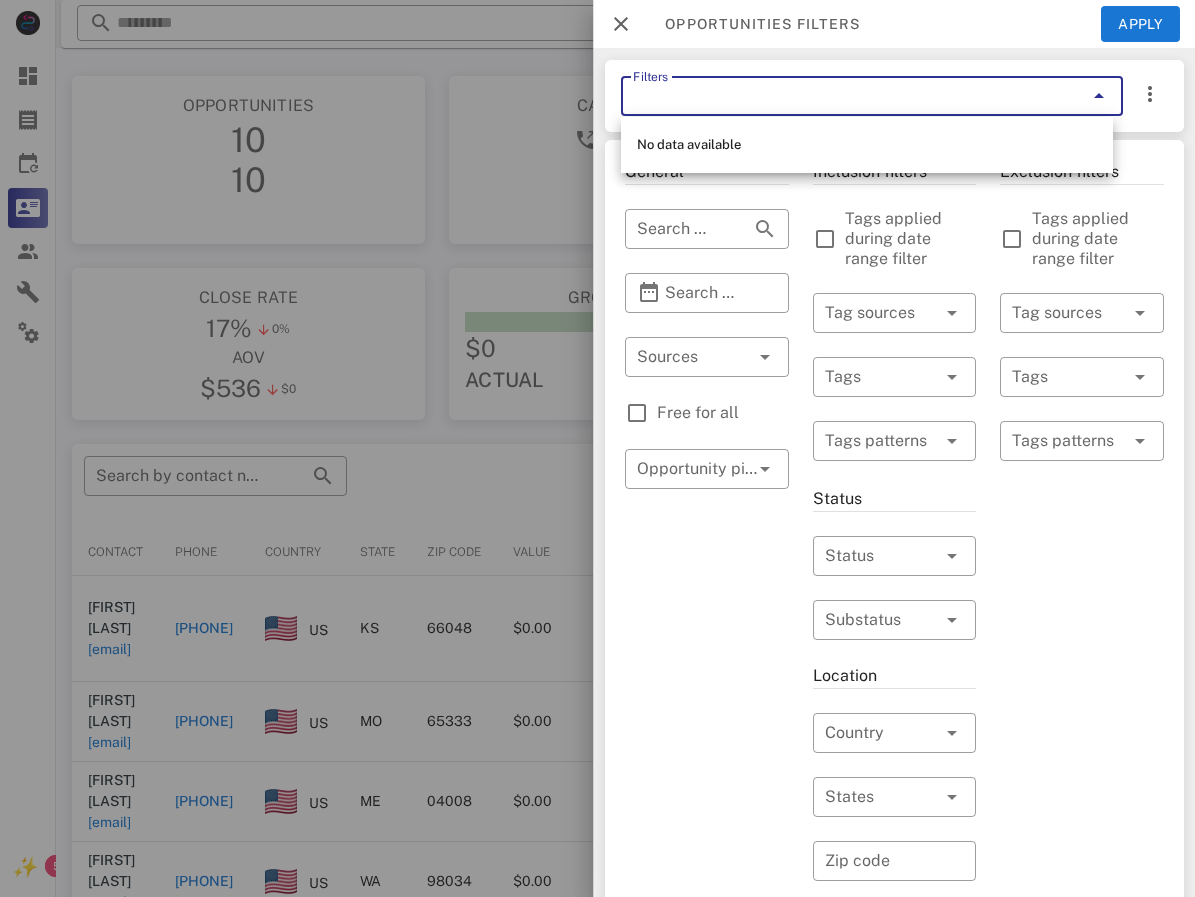 click at bounding box center [1098, 96] 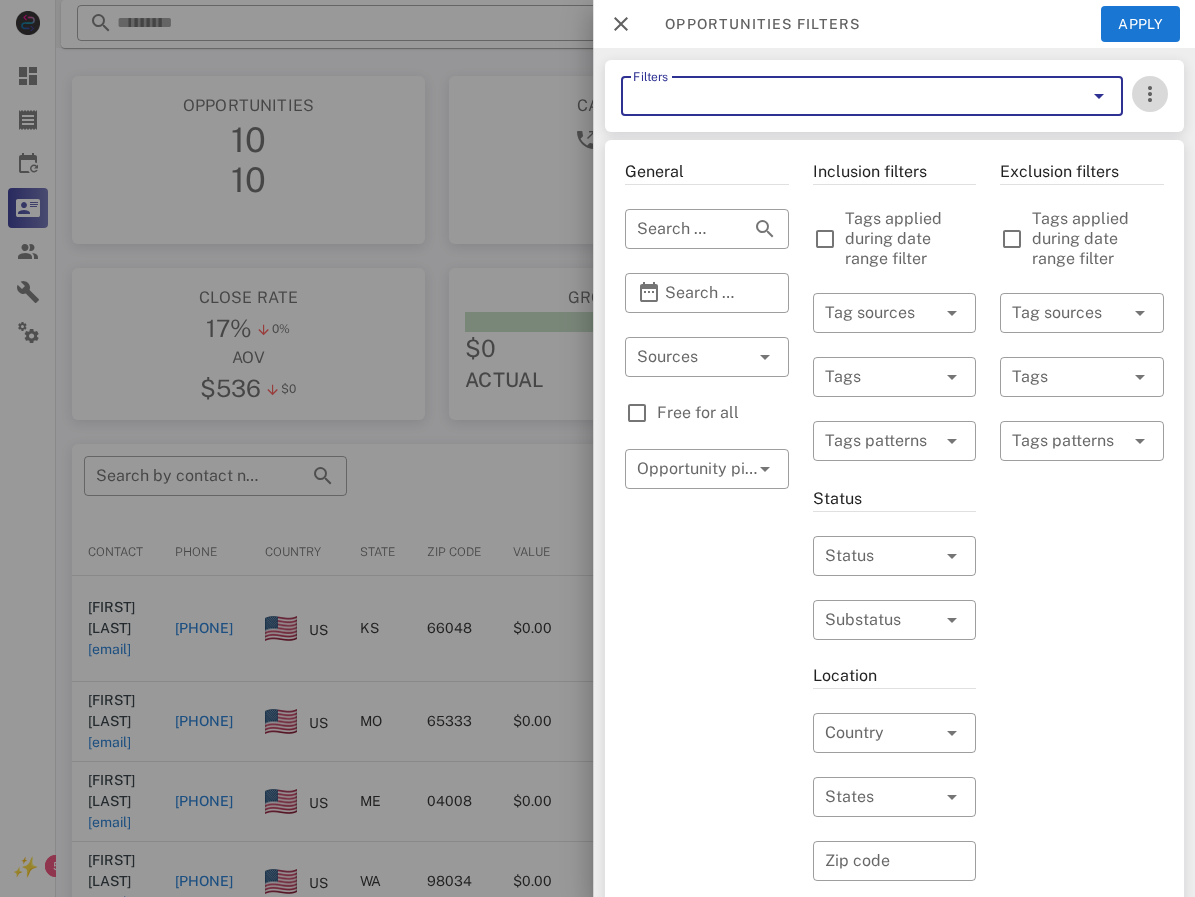 click at bounding box center [1149, 94] 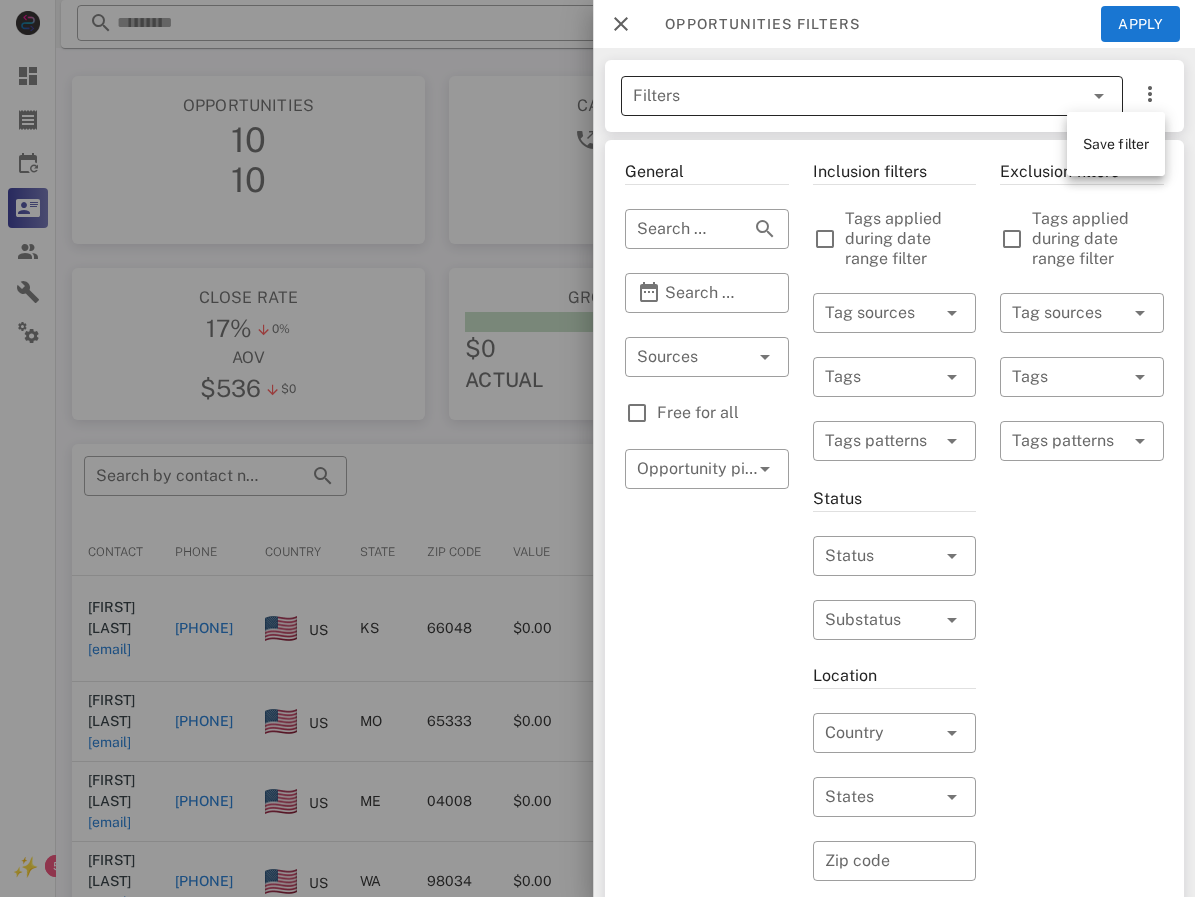click on "Filters" at bounding box center [844, 96] 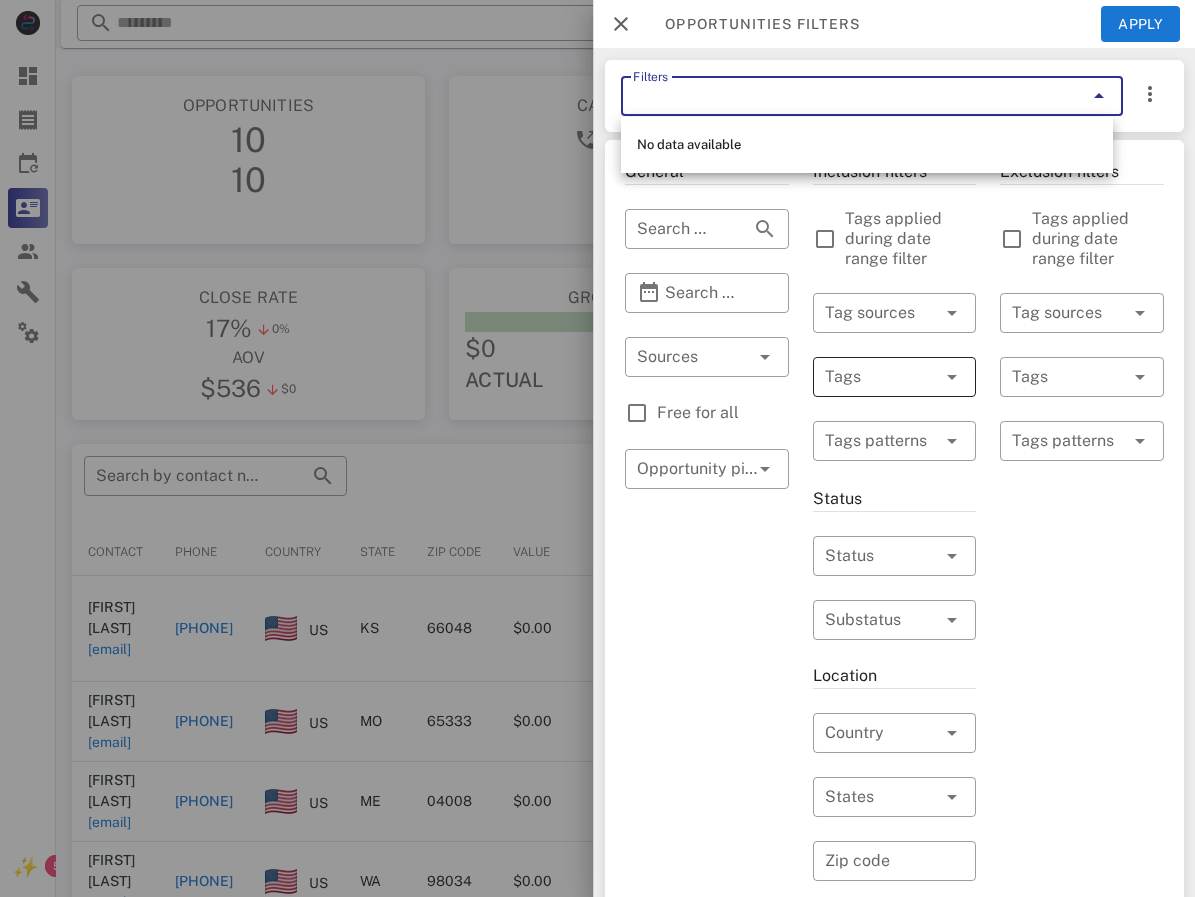 click at bounding box center (866, 377) 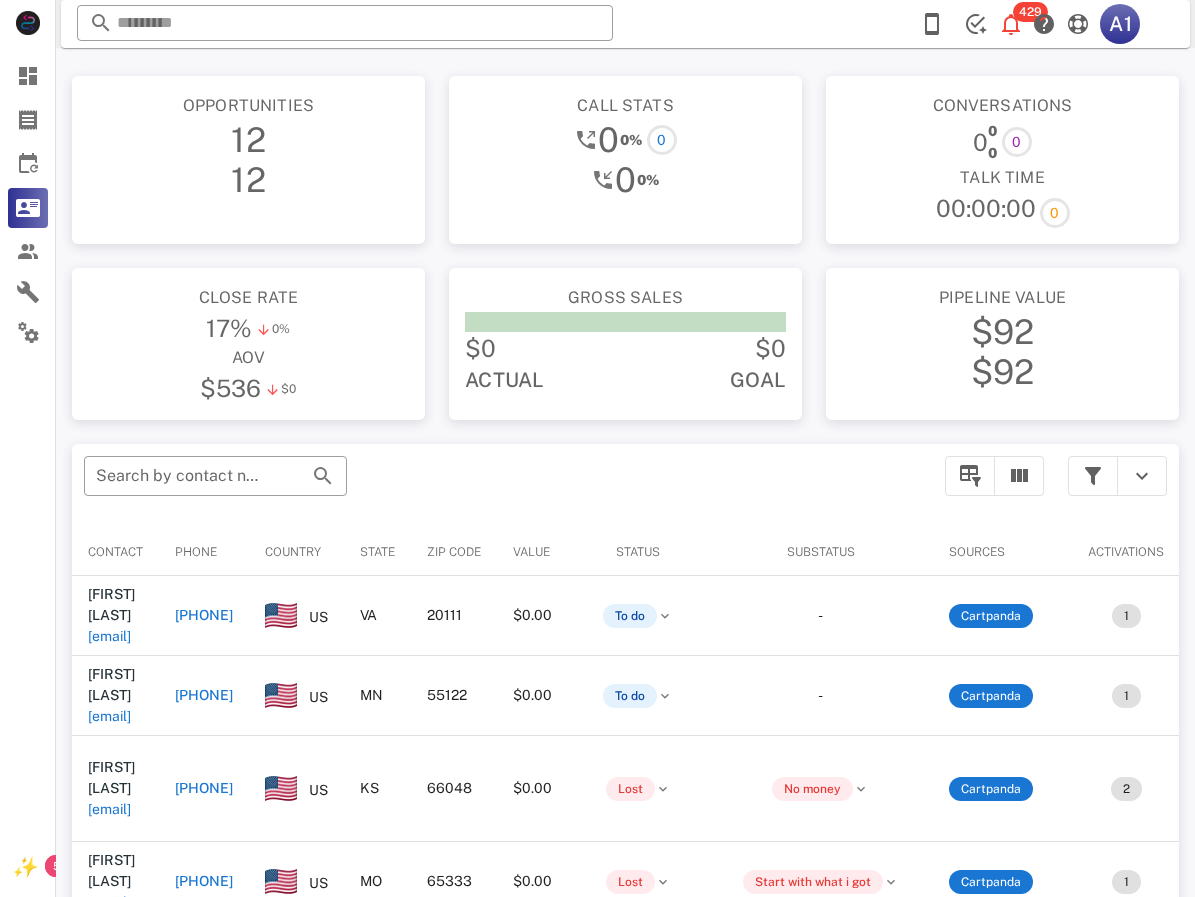 scroll, scrollTop: 0, scrollLeft: 0, axis: both 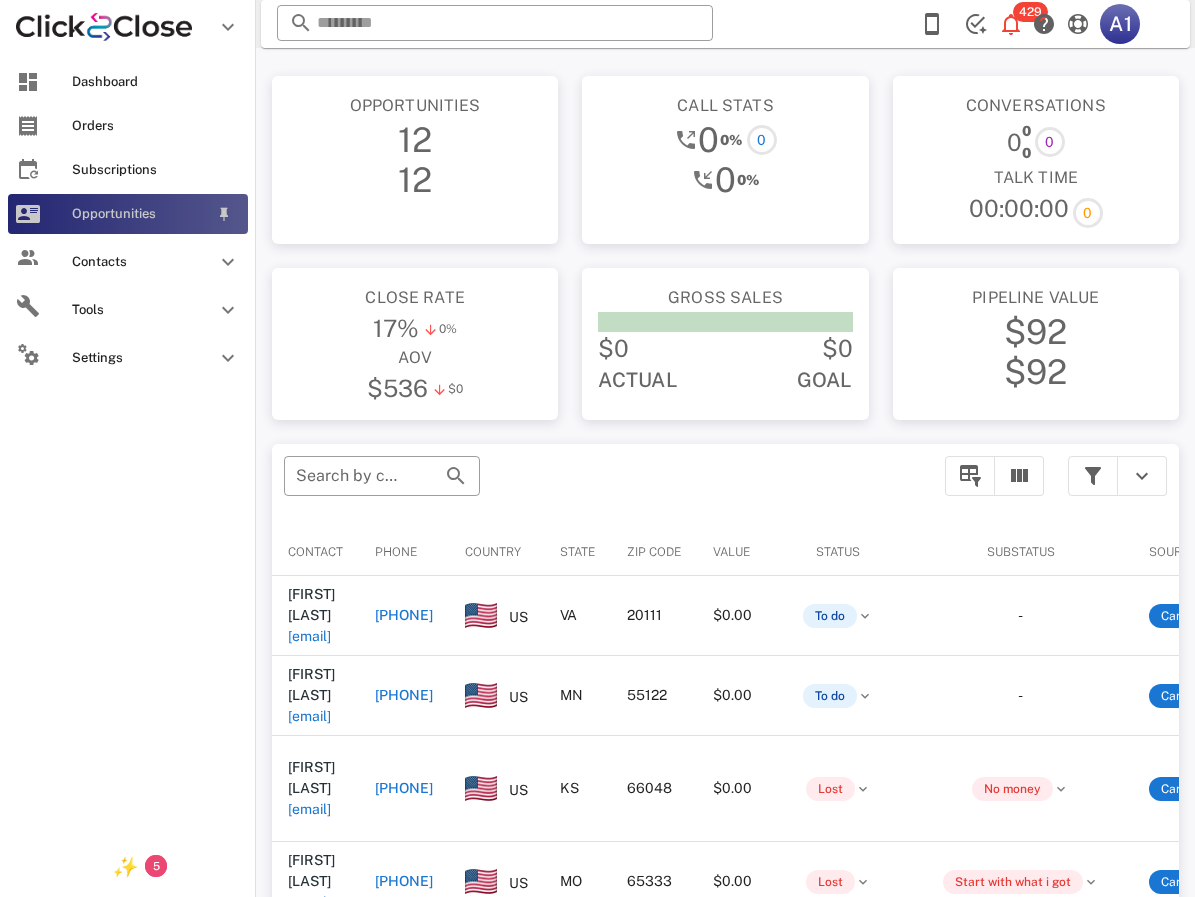 click at bounding box center (28, 214) 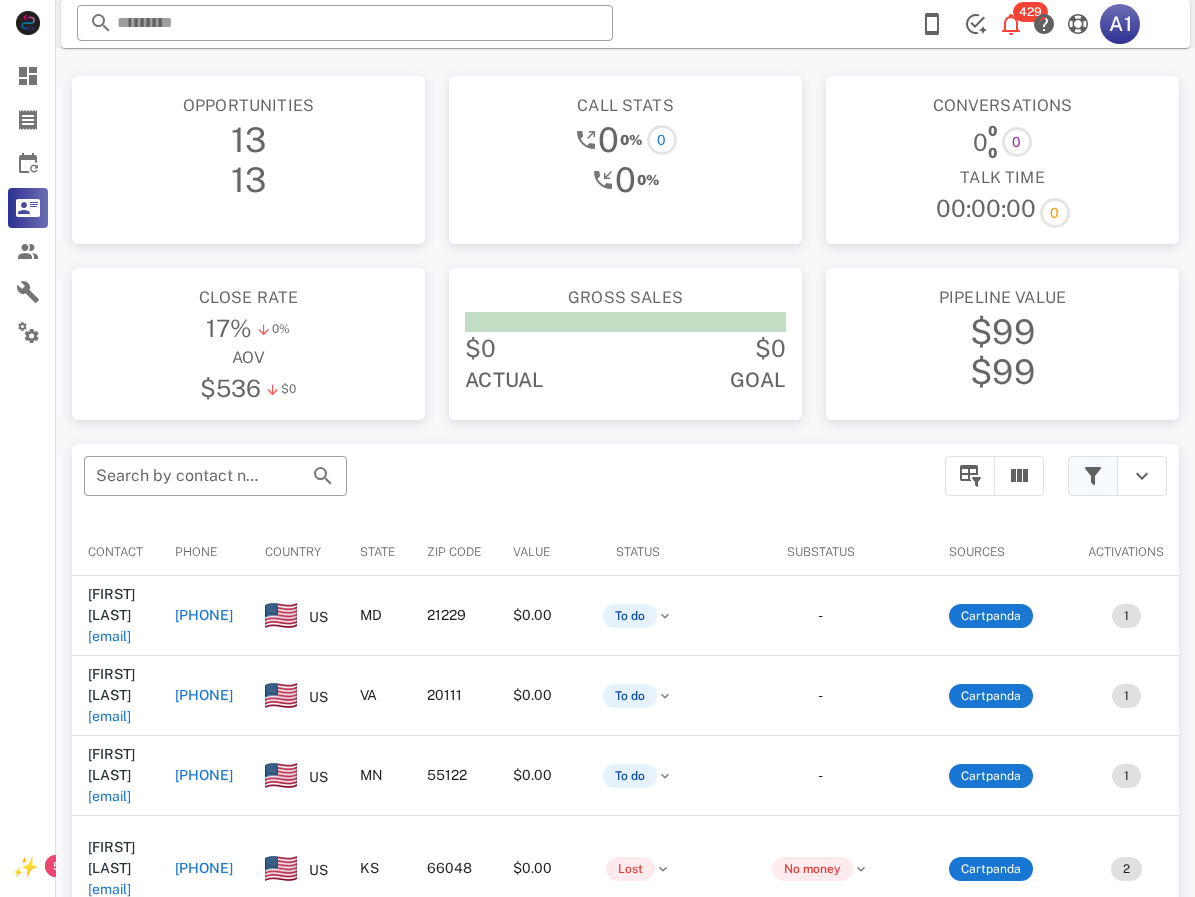 click at bounding box center (1093, 476) 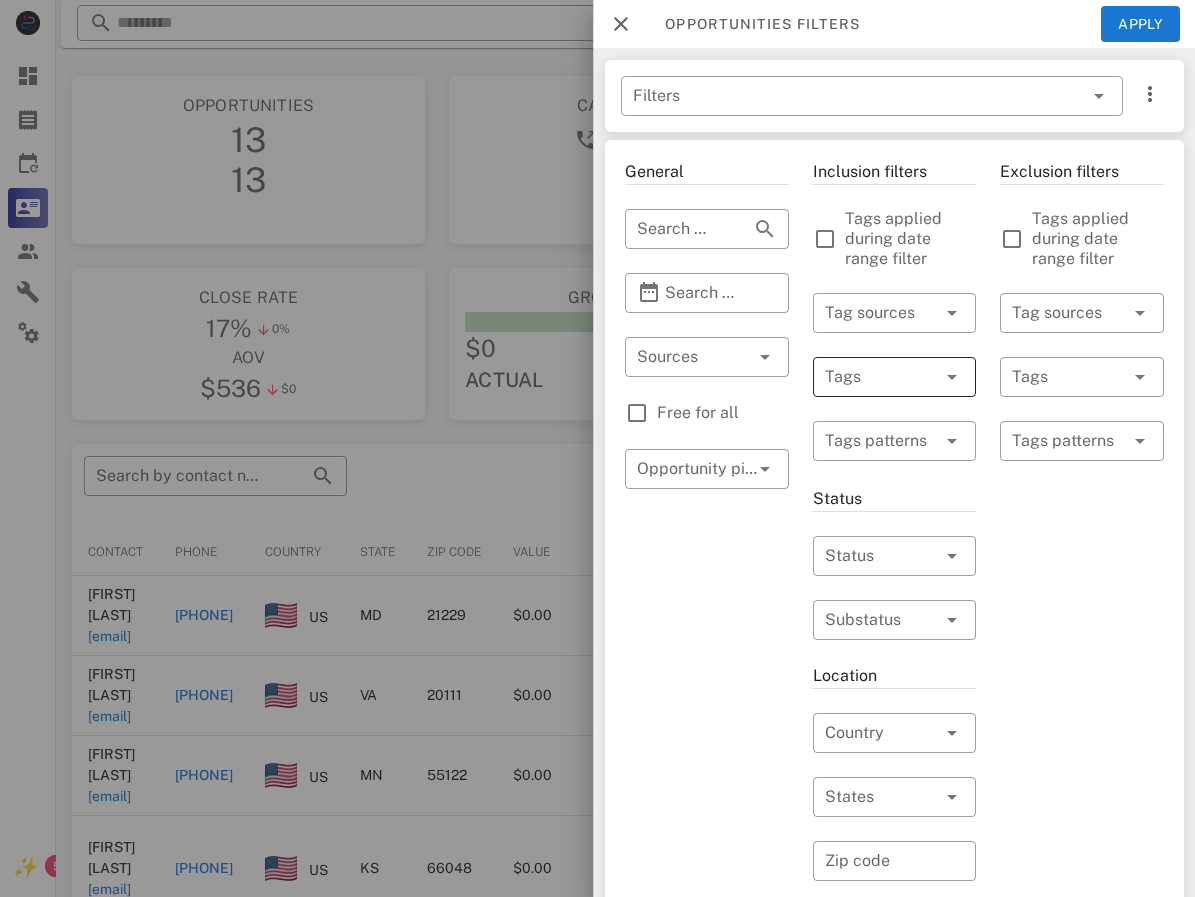click at bounding box center [866, 377] 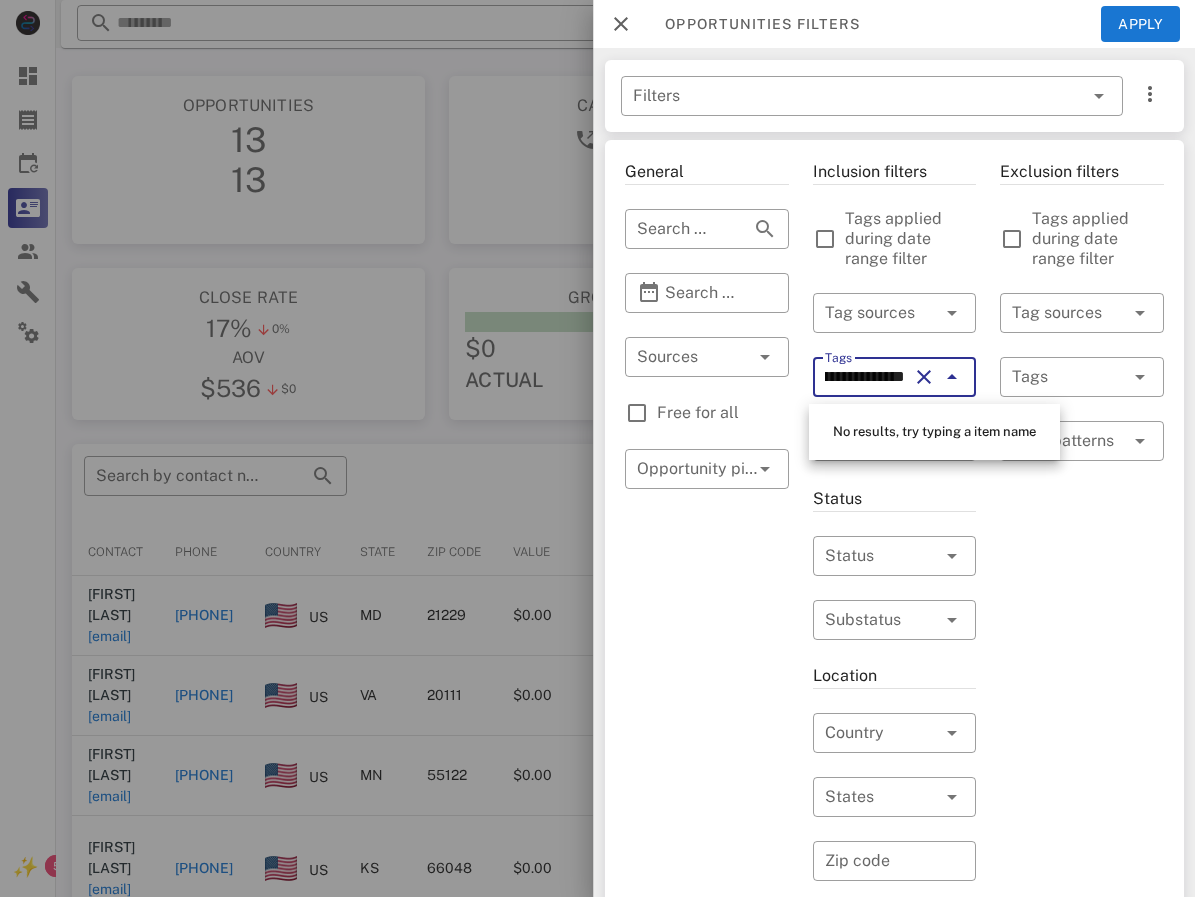 scroll, scrollTop: 0, scrollLeft: 267, axis: horizontal 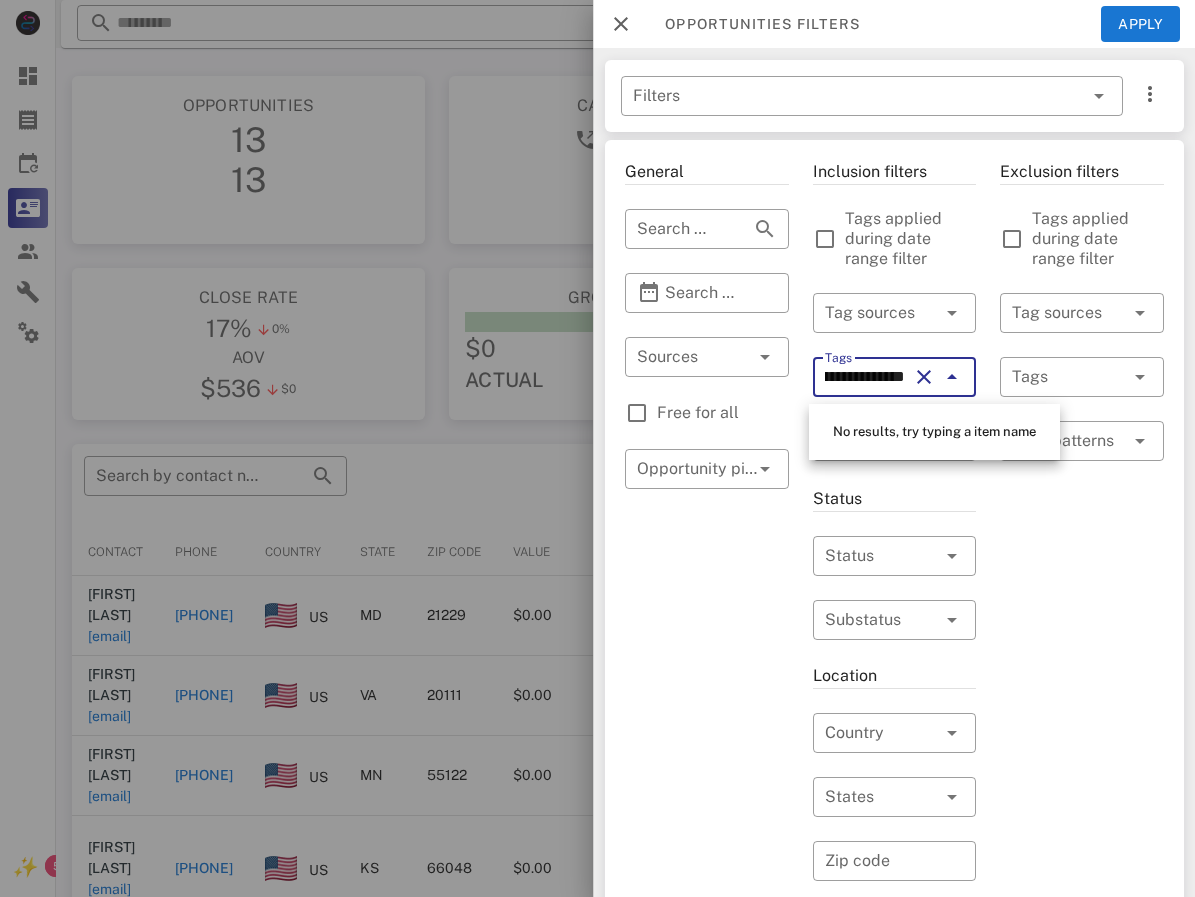type on "**********" 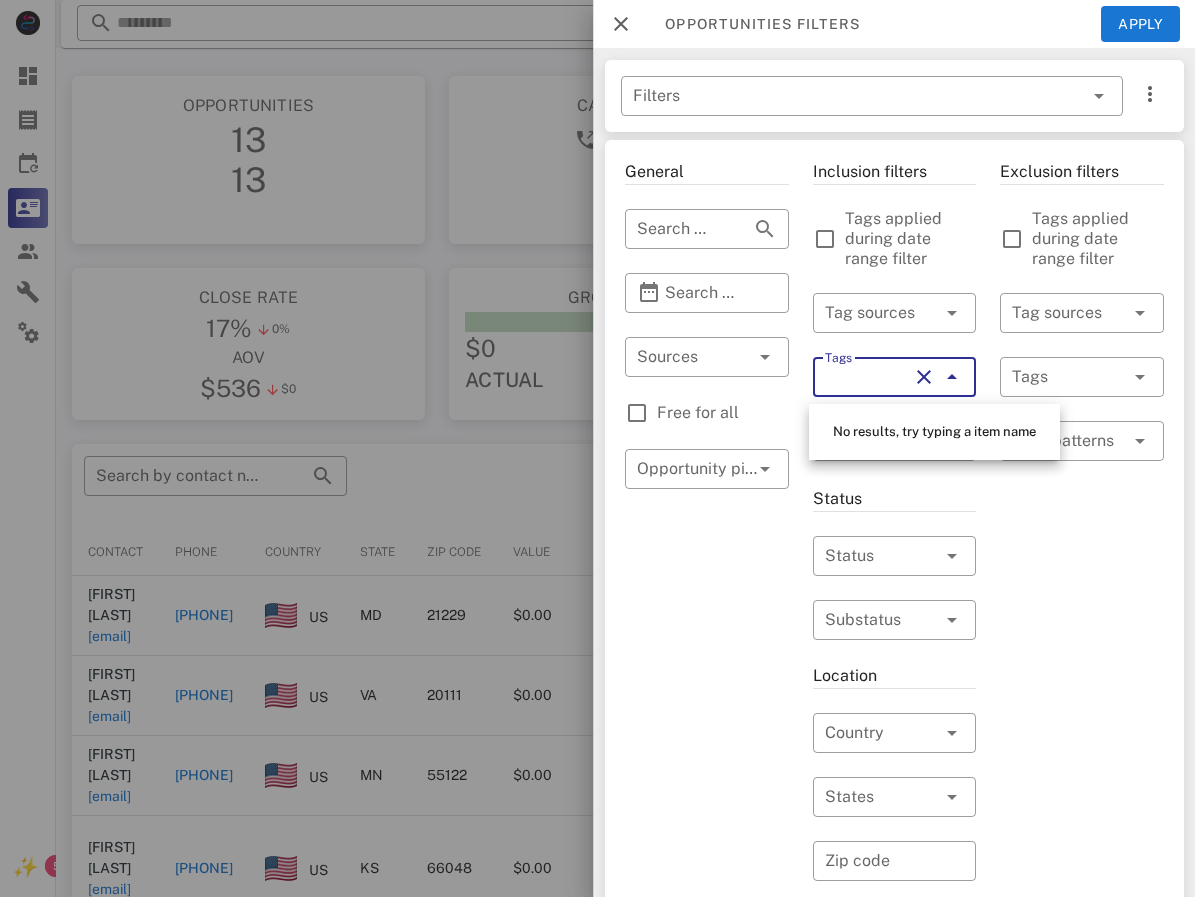 scroll, scrollTop: 0, scrollLeft: 0, axis: both 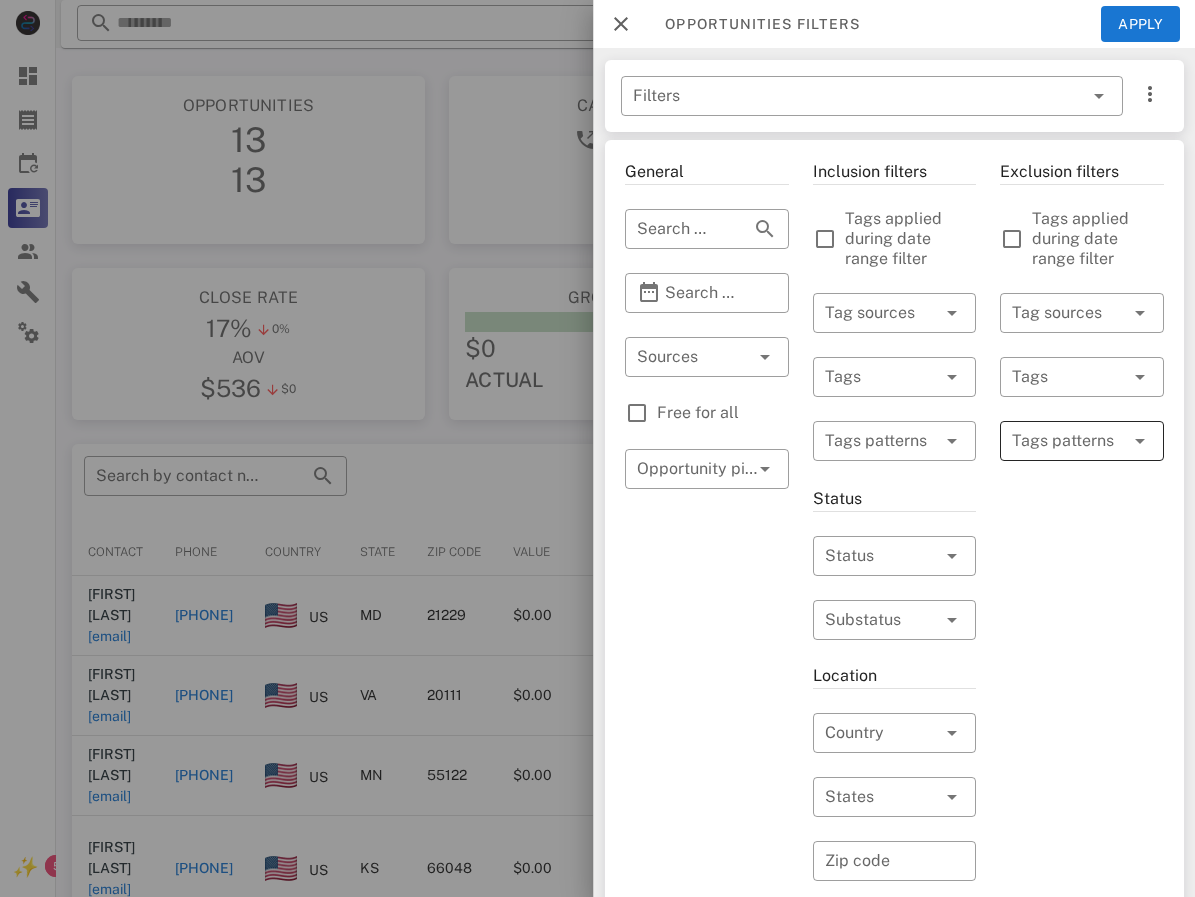 click at bounding box center [1139, 441] 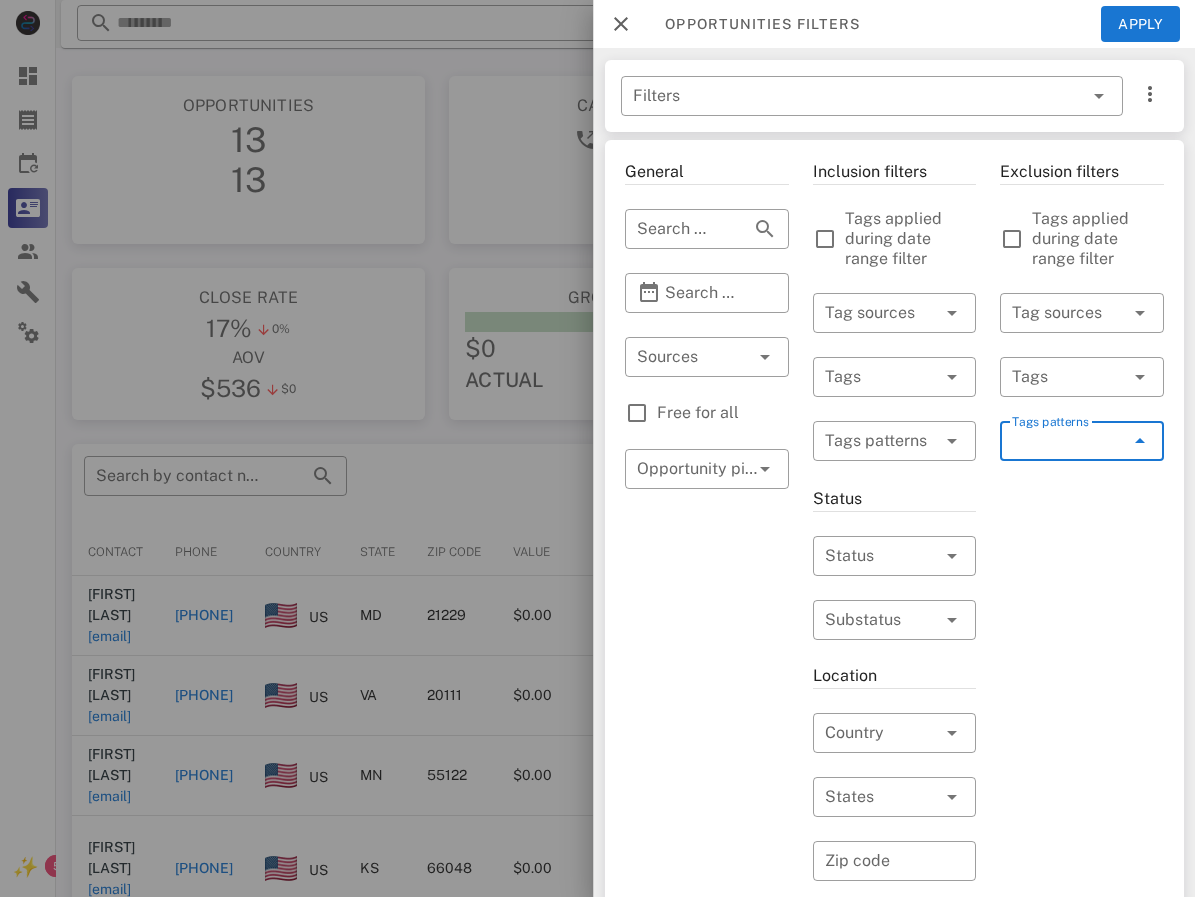 click at bounding box center (1139, 441) 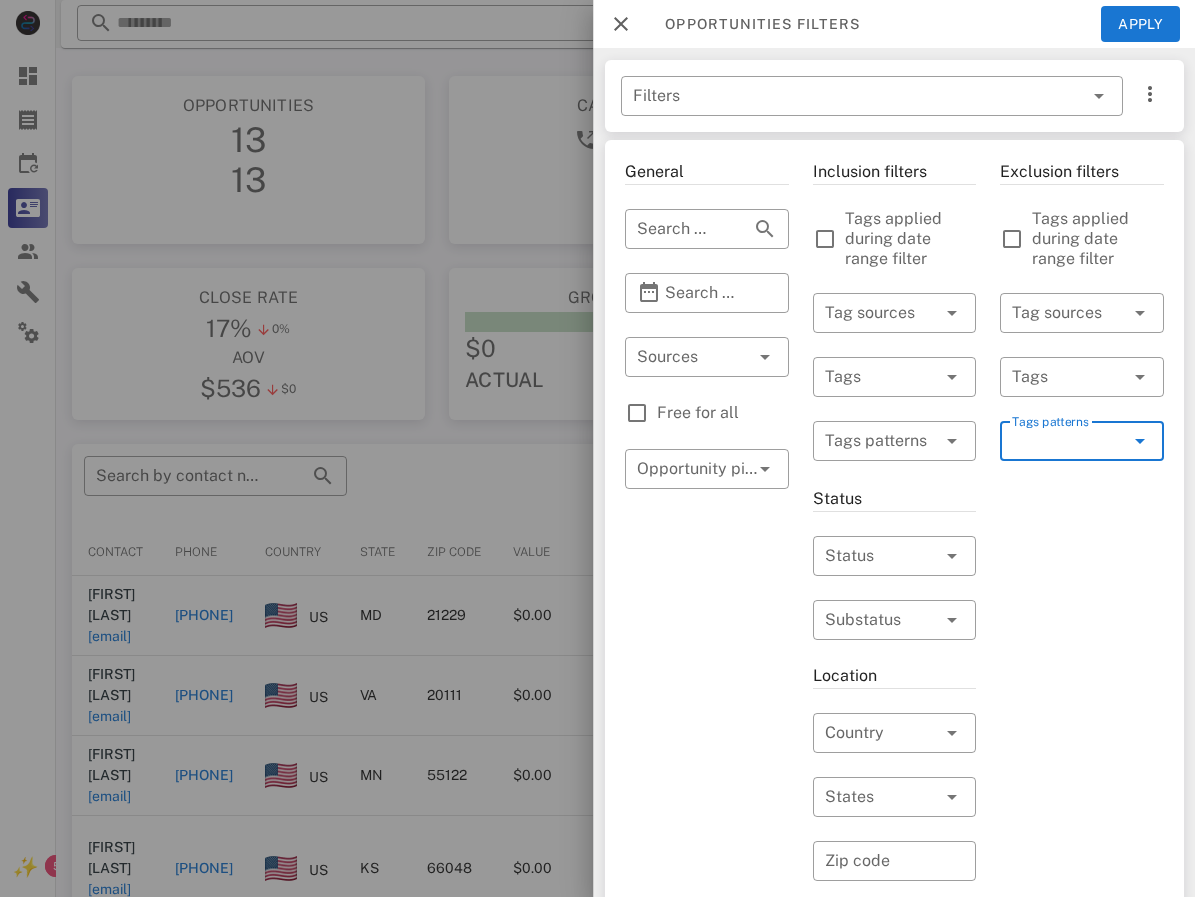 click at bounding box center (1139, 441) 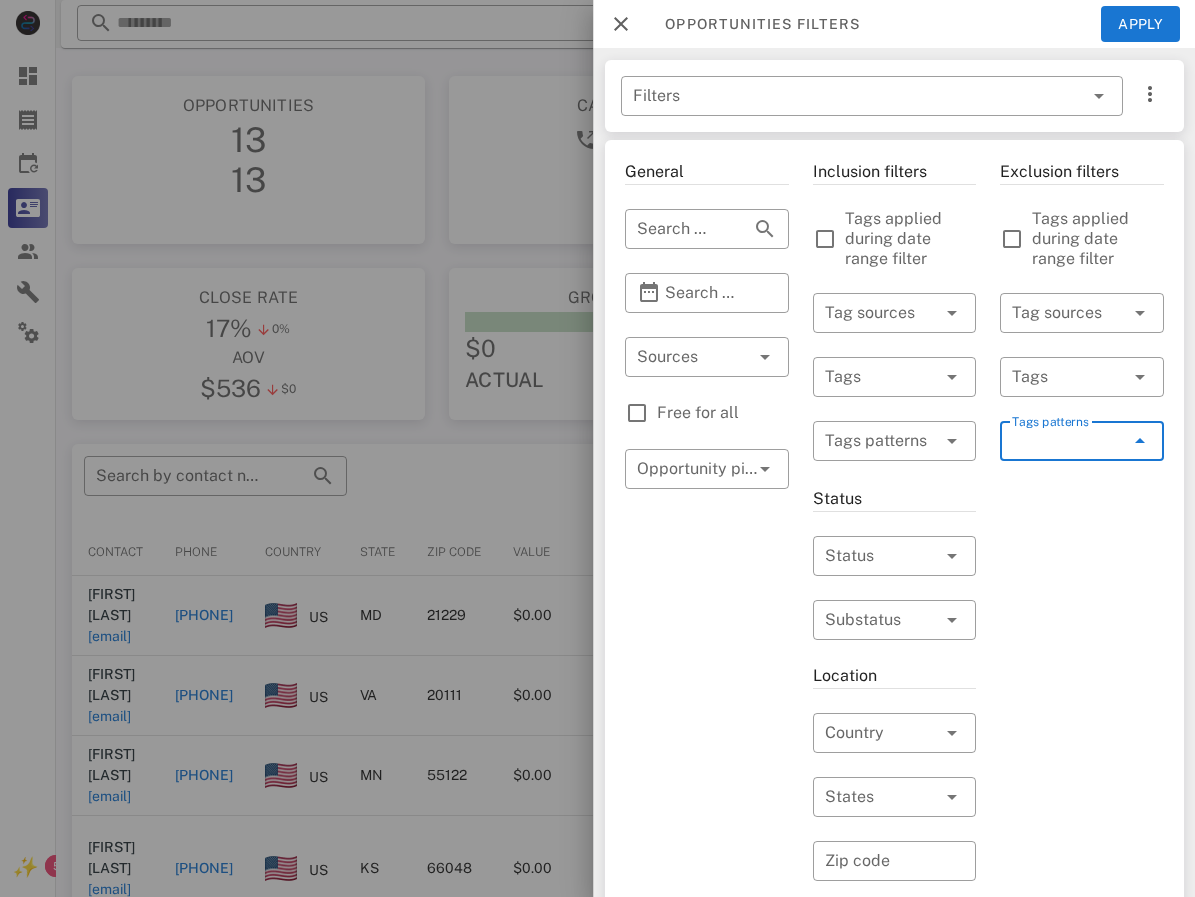 click at bounding box center (1139, 441) 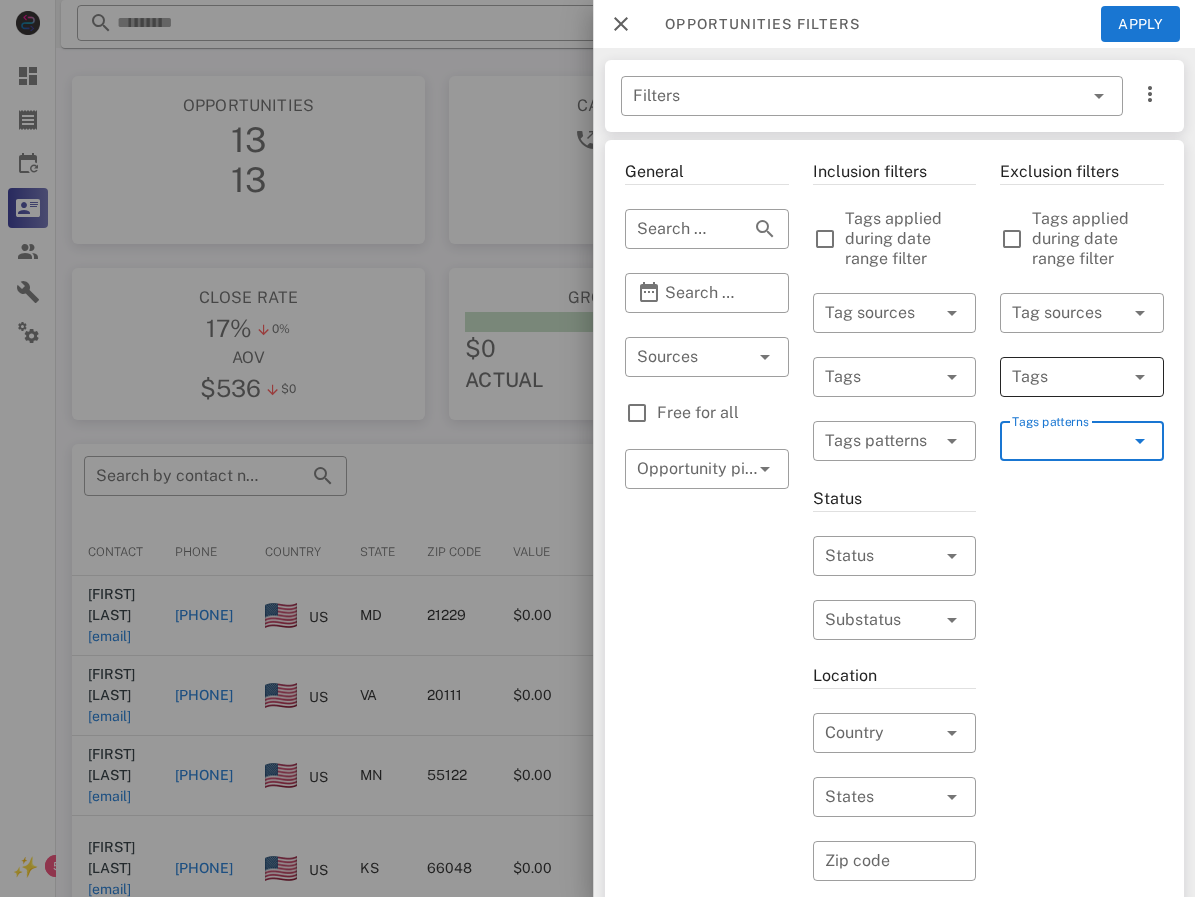 click at bounding box center [1139, 377] 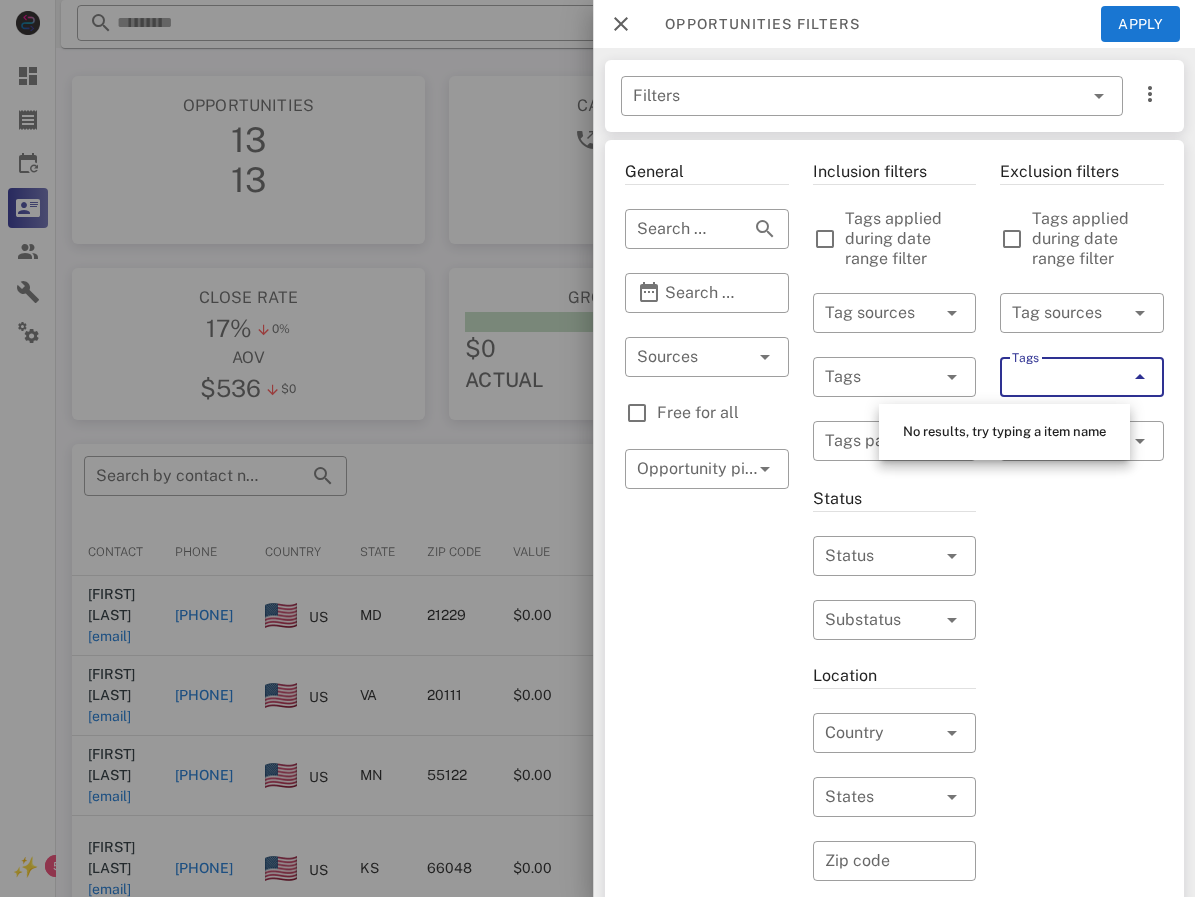 click at bounding box center [1139, 377] 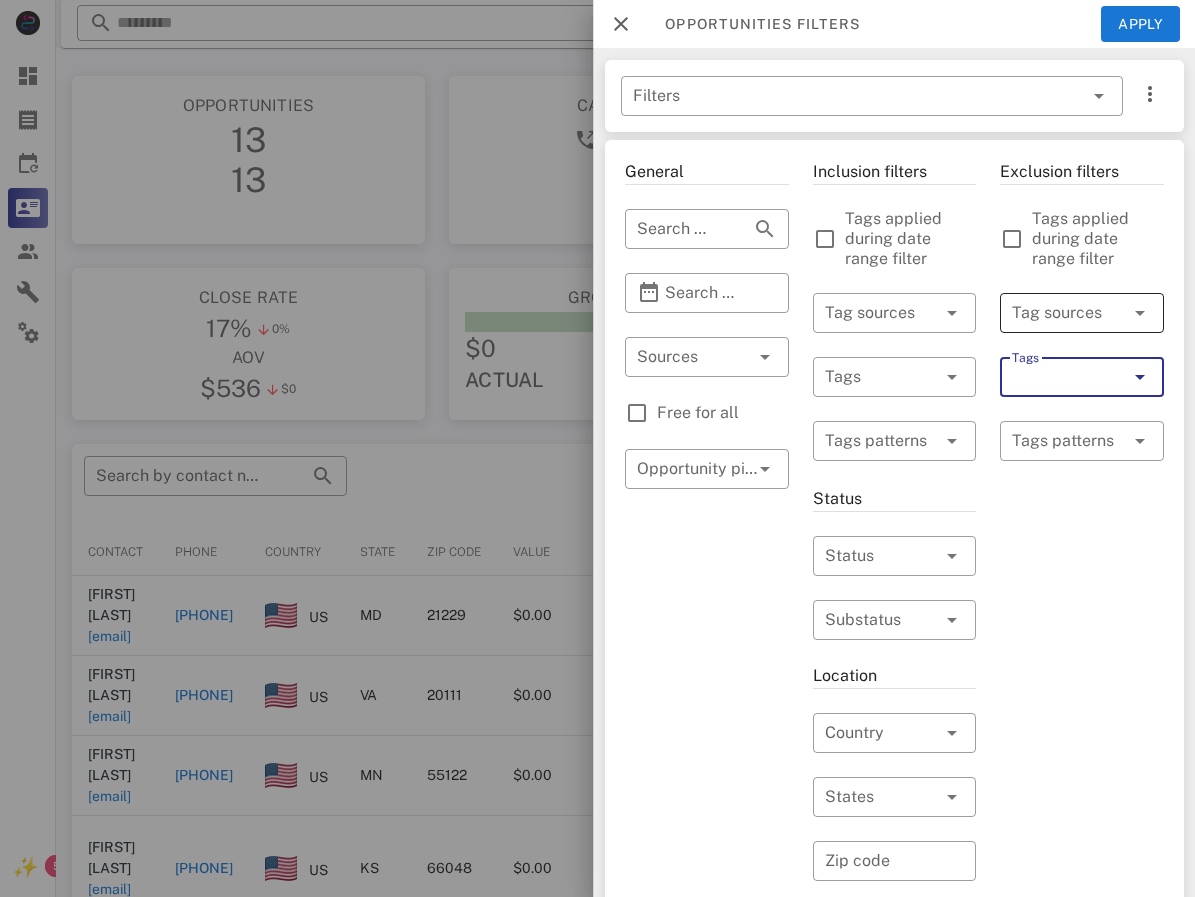 click at bounding box center [1139, 313] 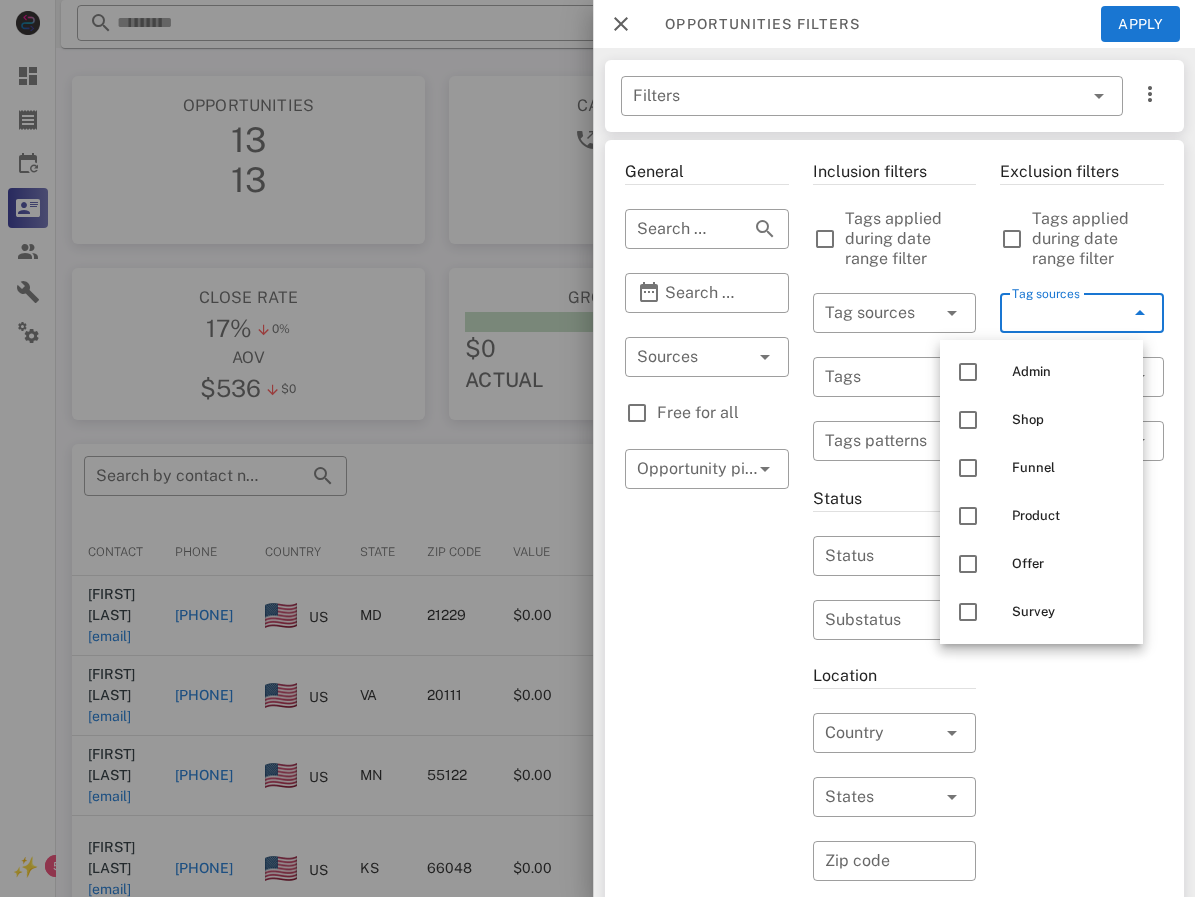 click on "Exclusion filters Tags applied during date range filter ​ Tag sources ​ Tags ​ Tags patterns" at bounding box center (1082, 743) 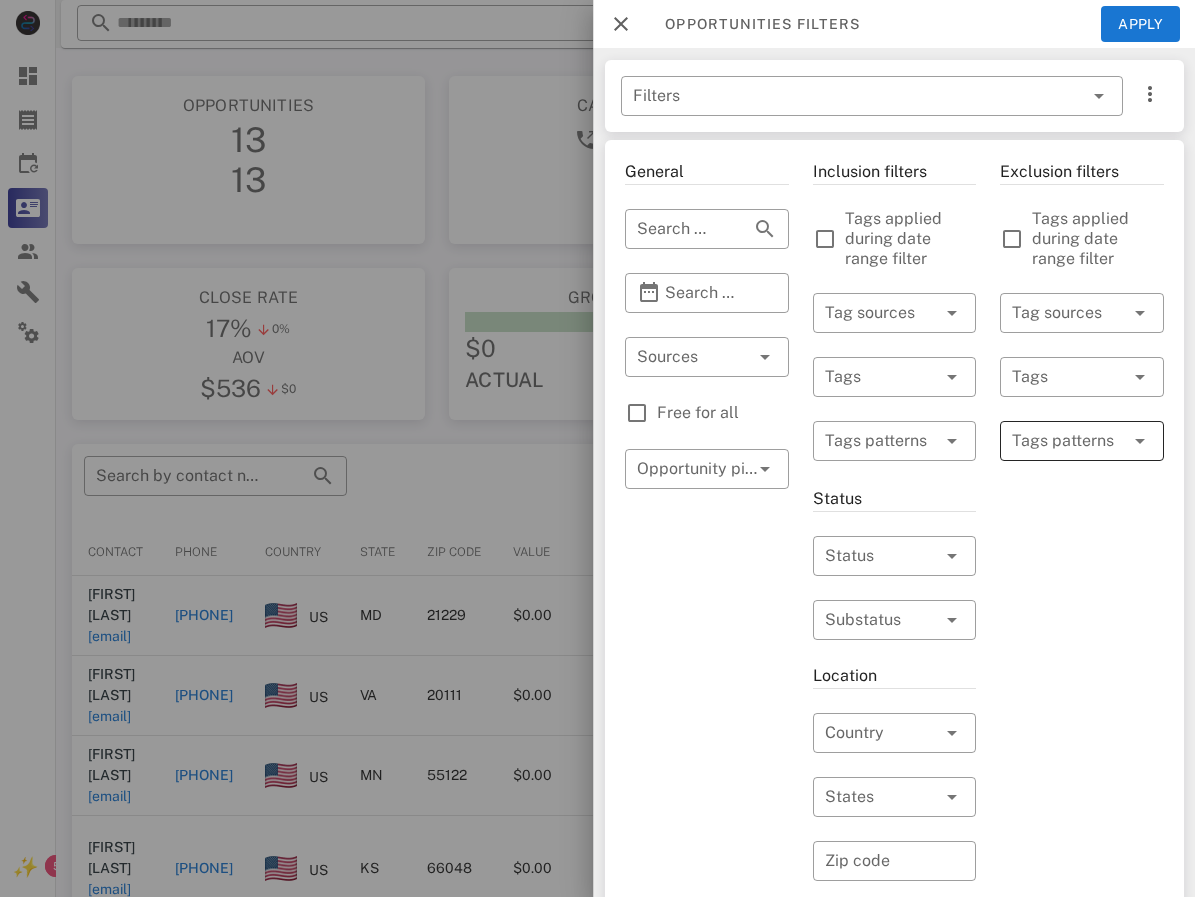 click at bounding box center [1068, 441] 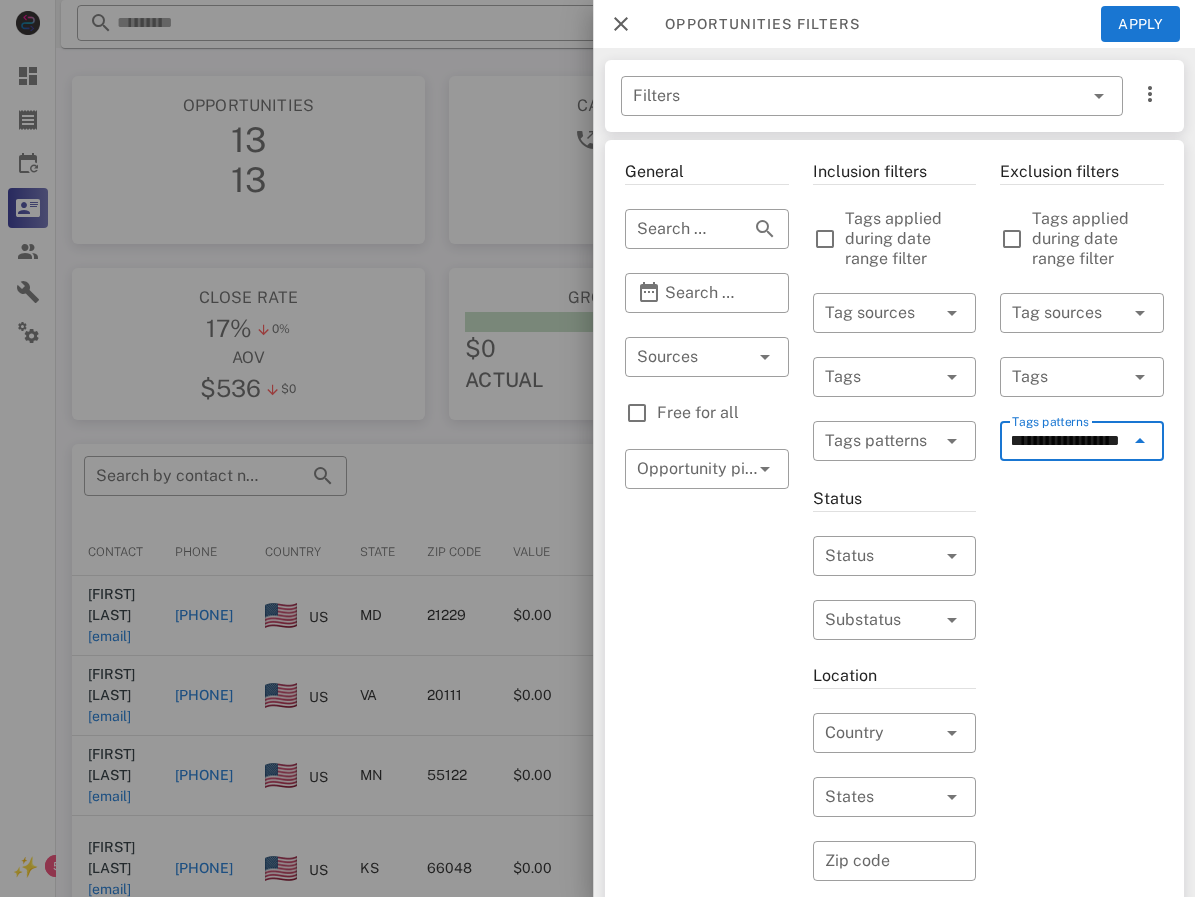type on "**********" 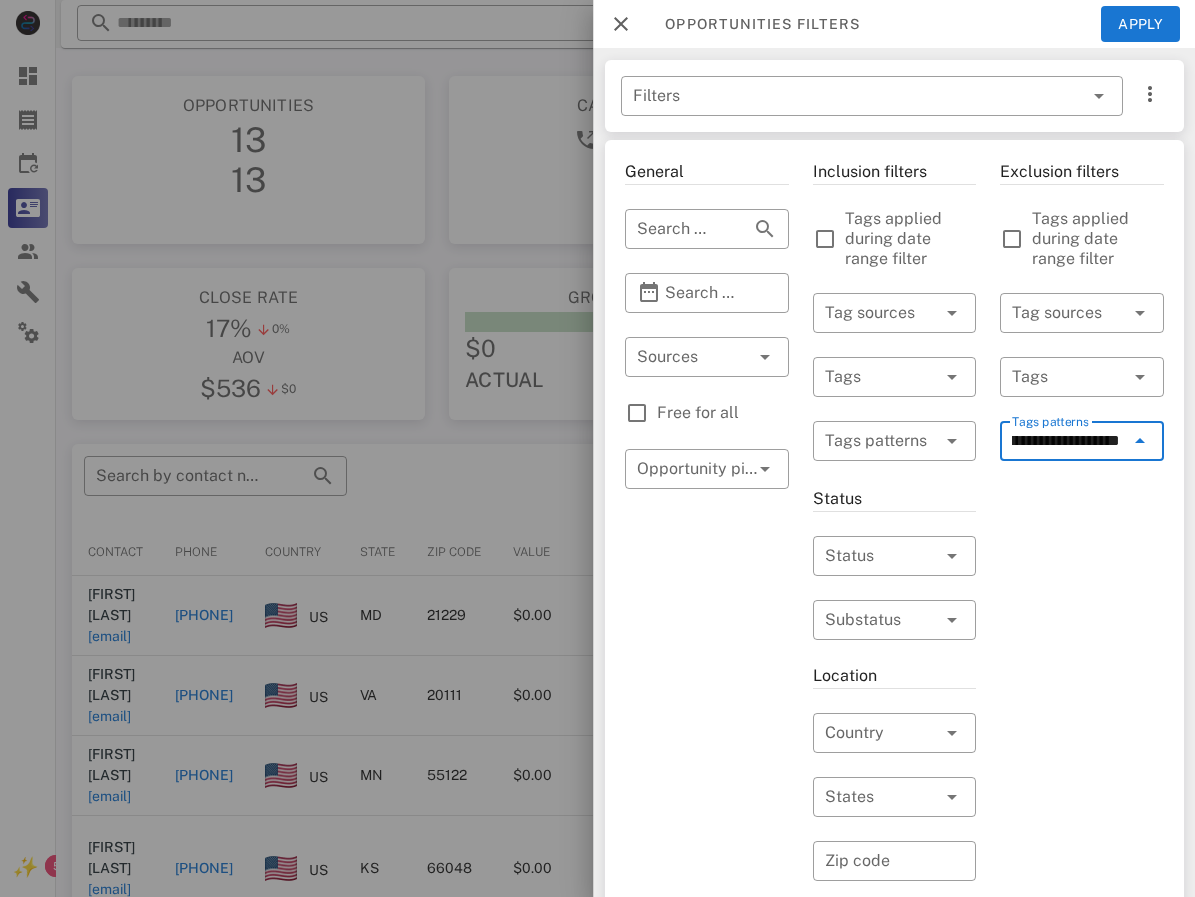 scroll, scrollTop: 0, scrollLeft: 41, axis: horizontal 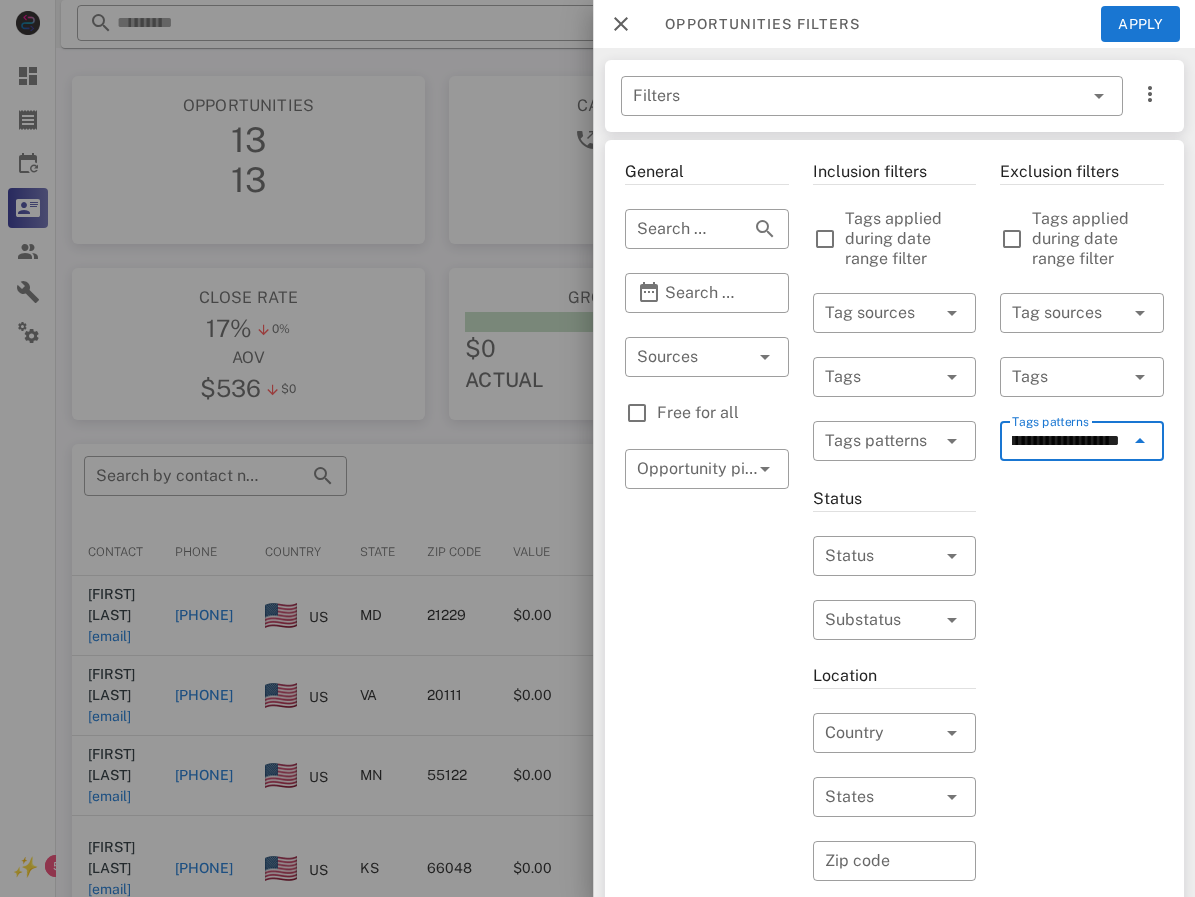 type 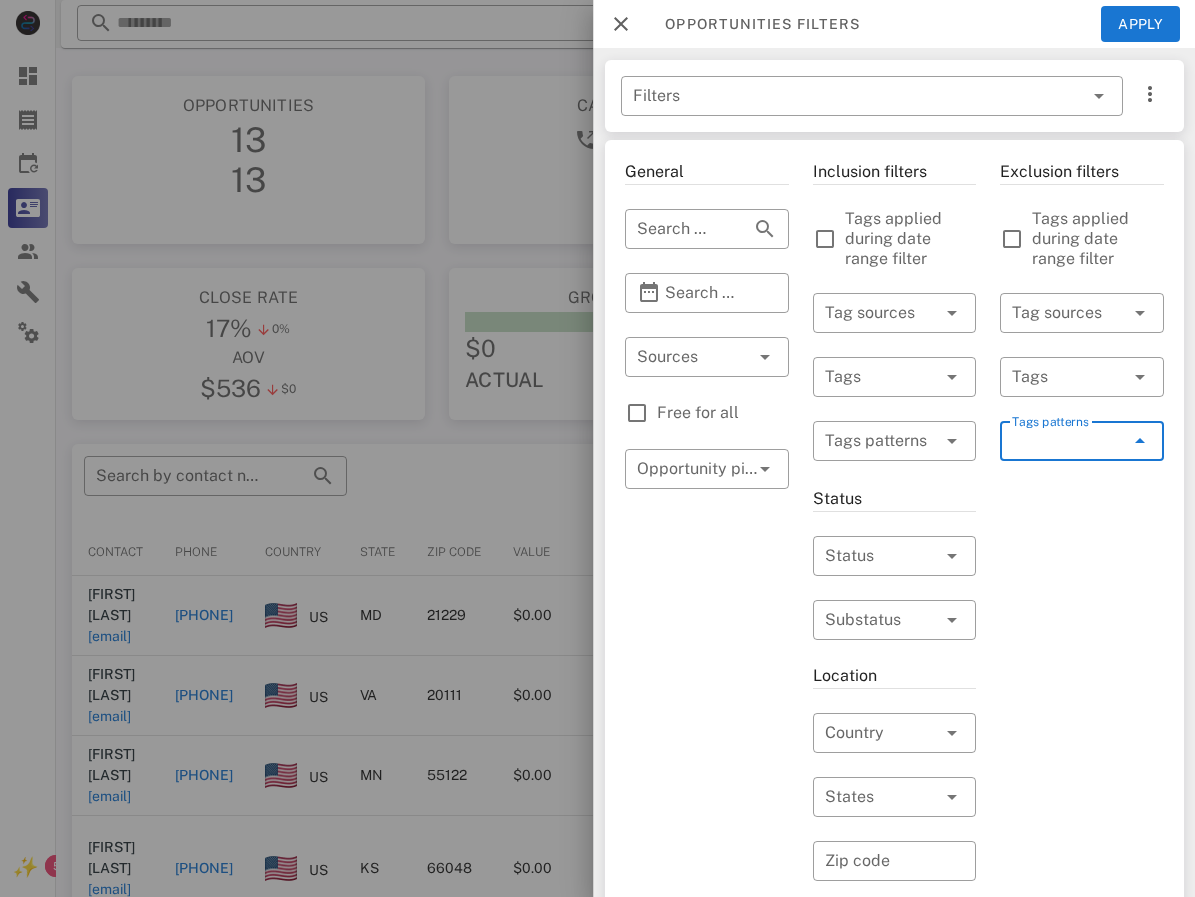 scroll, scrollTop: 0, scrollLeft: 0, axis: both 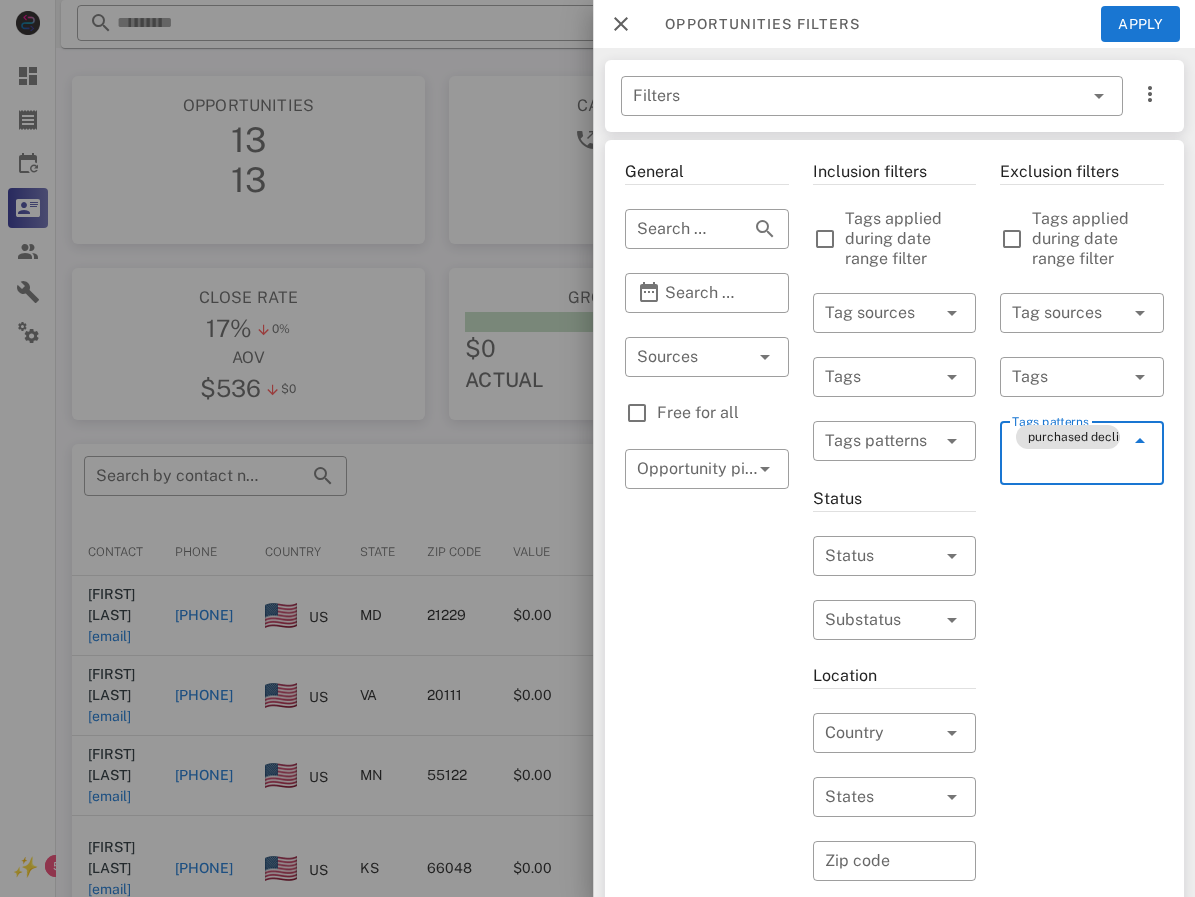 click on "Exclusion filters Tags applied during date range filter ​ Tag sources ​ Tags ​ Tags patterns purchased  declined" at bounding box center [1082, 743] 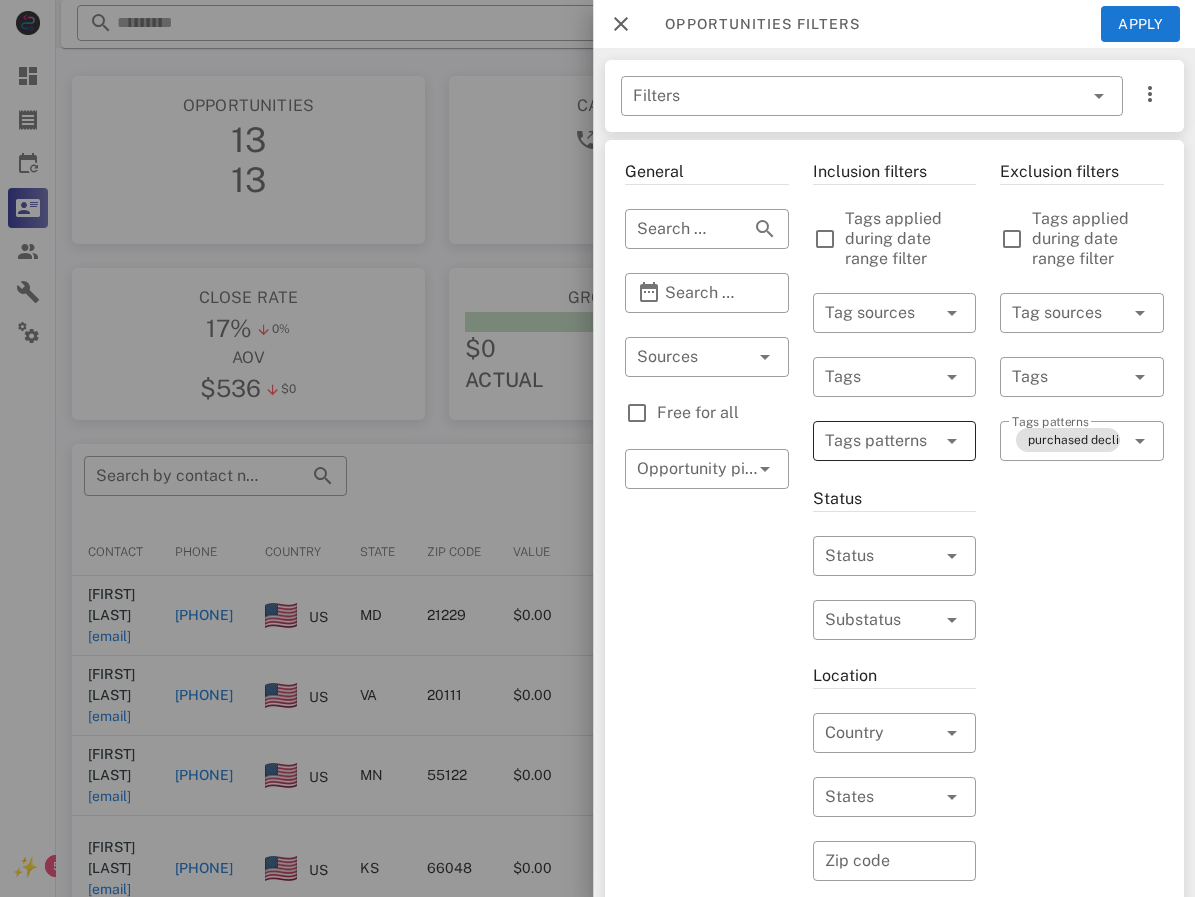 click at bounding box center [880, 441] 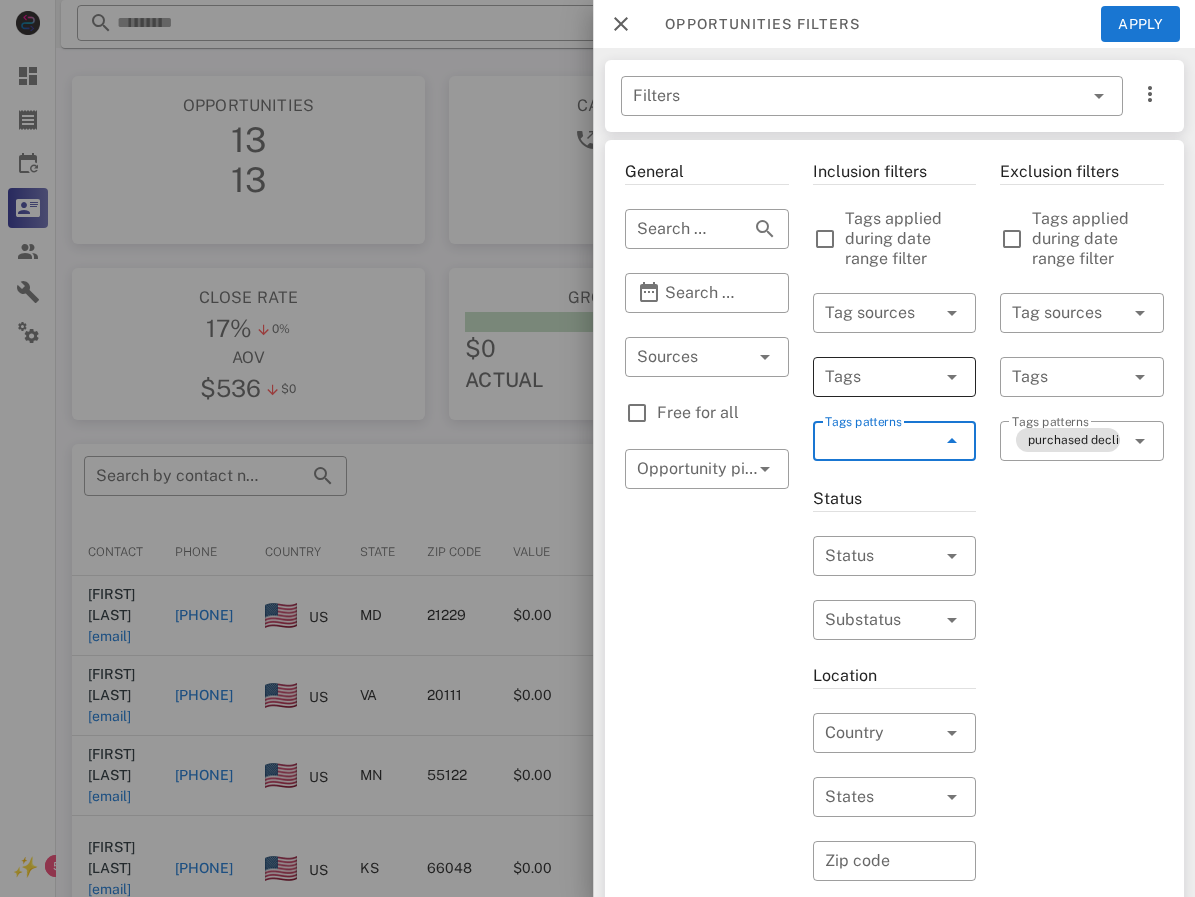 click on "​ Tags" at bounding box center [894, 377] 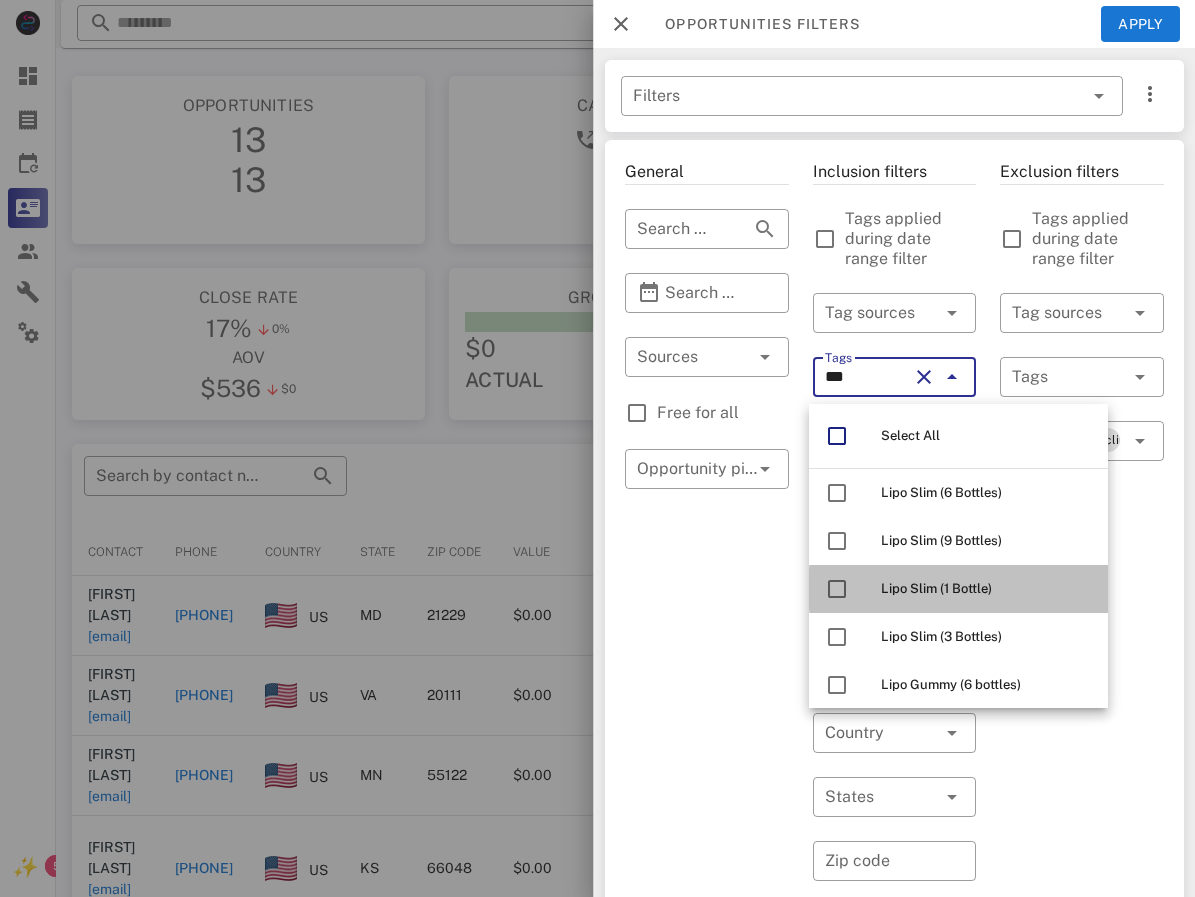 click on "Lipo Slim (1 Bottle)" at bounding box center (936, 588) 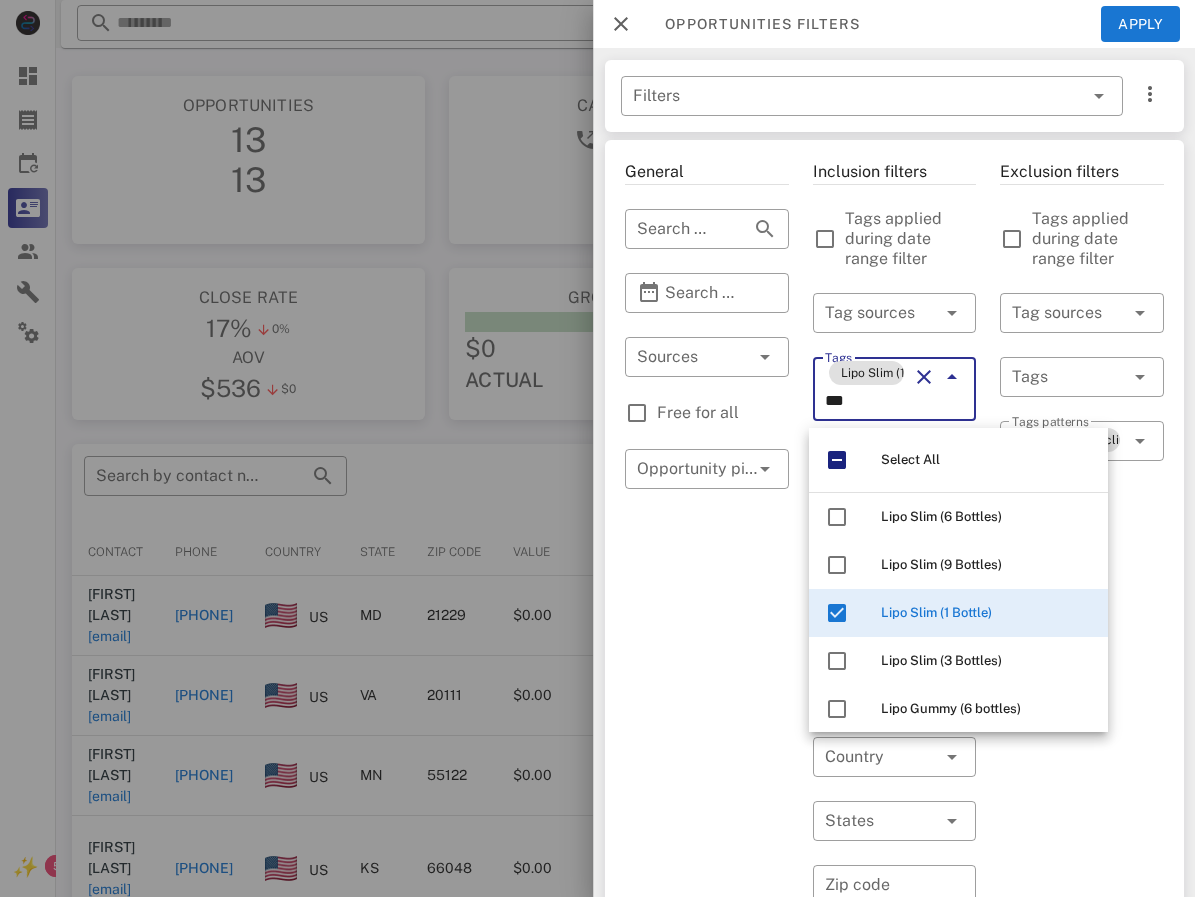 drag, startPoint x: 860, startPoint y: 406, endPoint x: 793, endPoint y: 401, distance: 67.18631 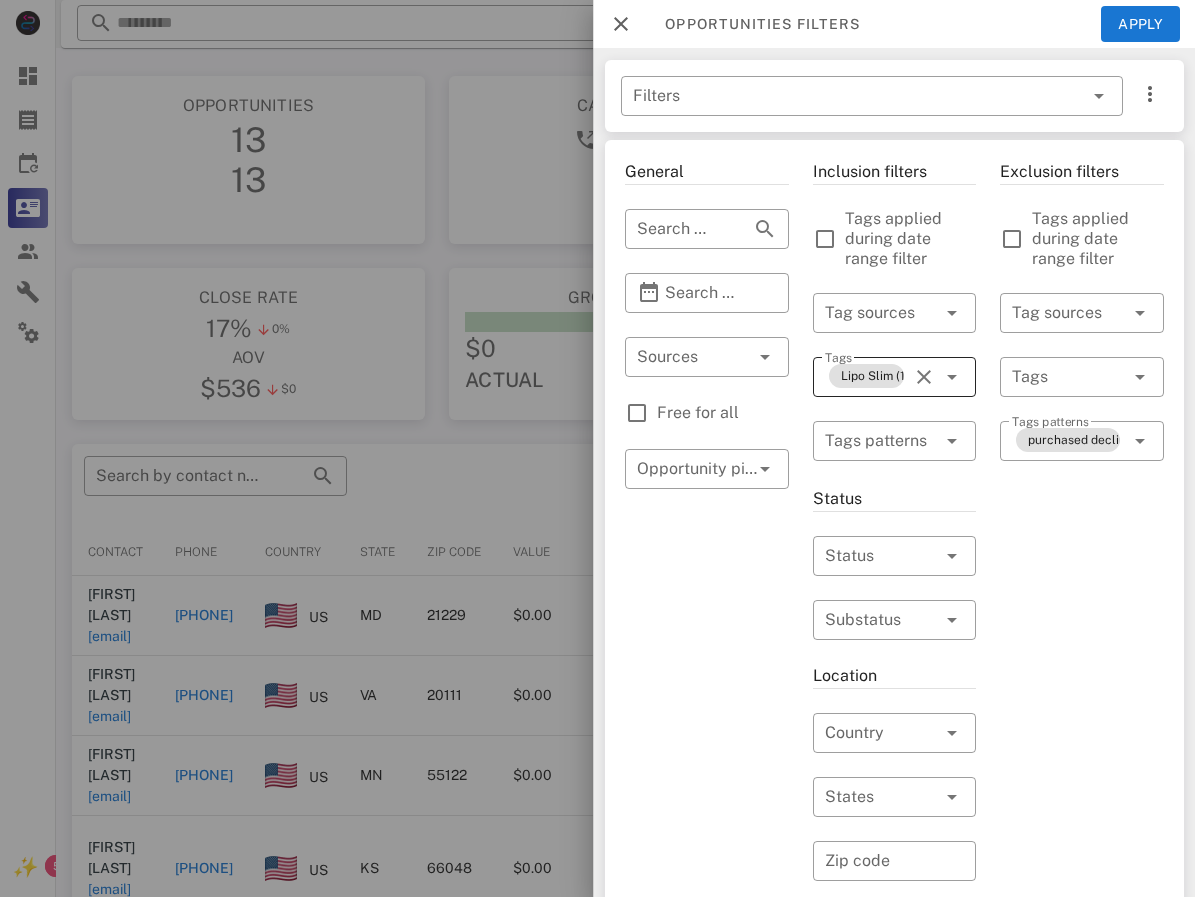 click at bounding box center (952, 377) 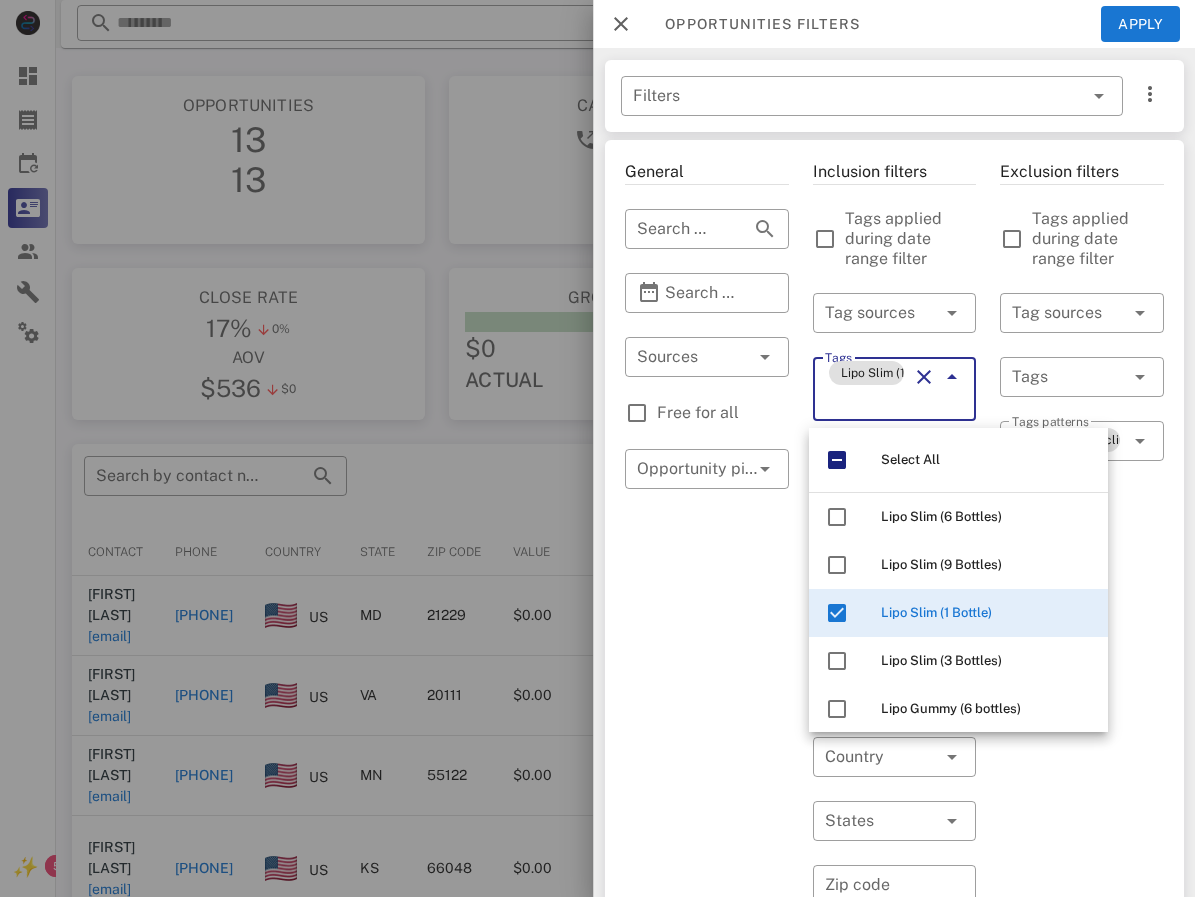 click on "Tags" at bounding box center (864, 401) 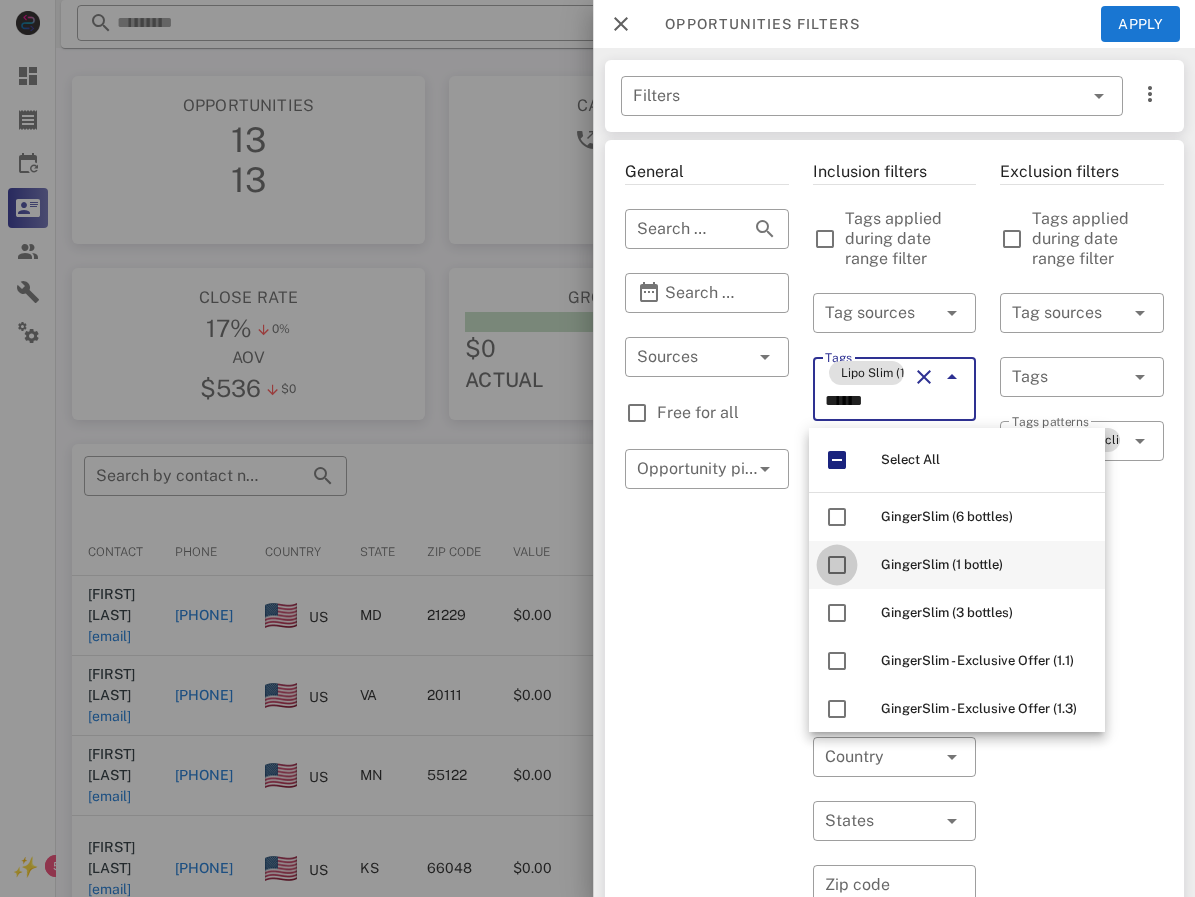 click at bounding box center (837, 565) 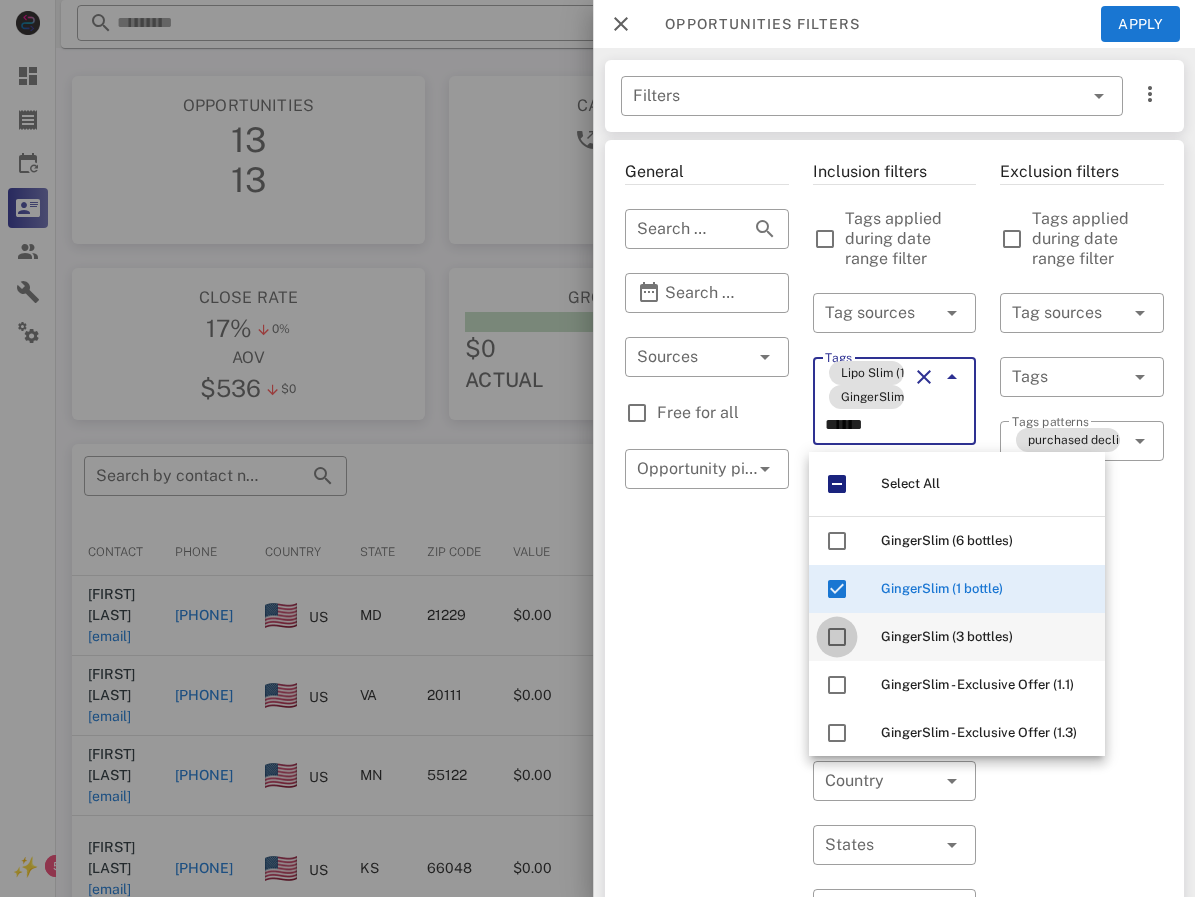 click at bounding box center (837, 637) 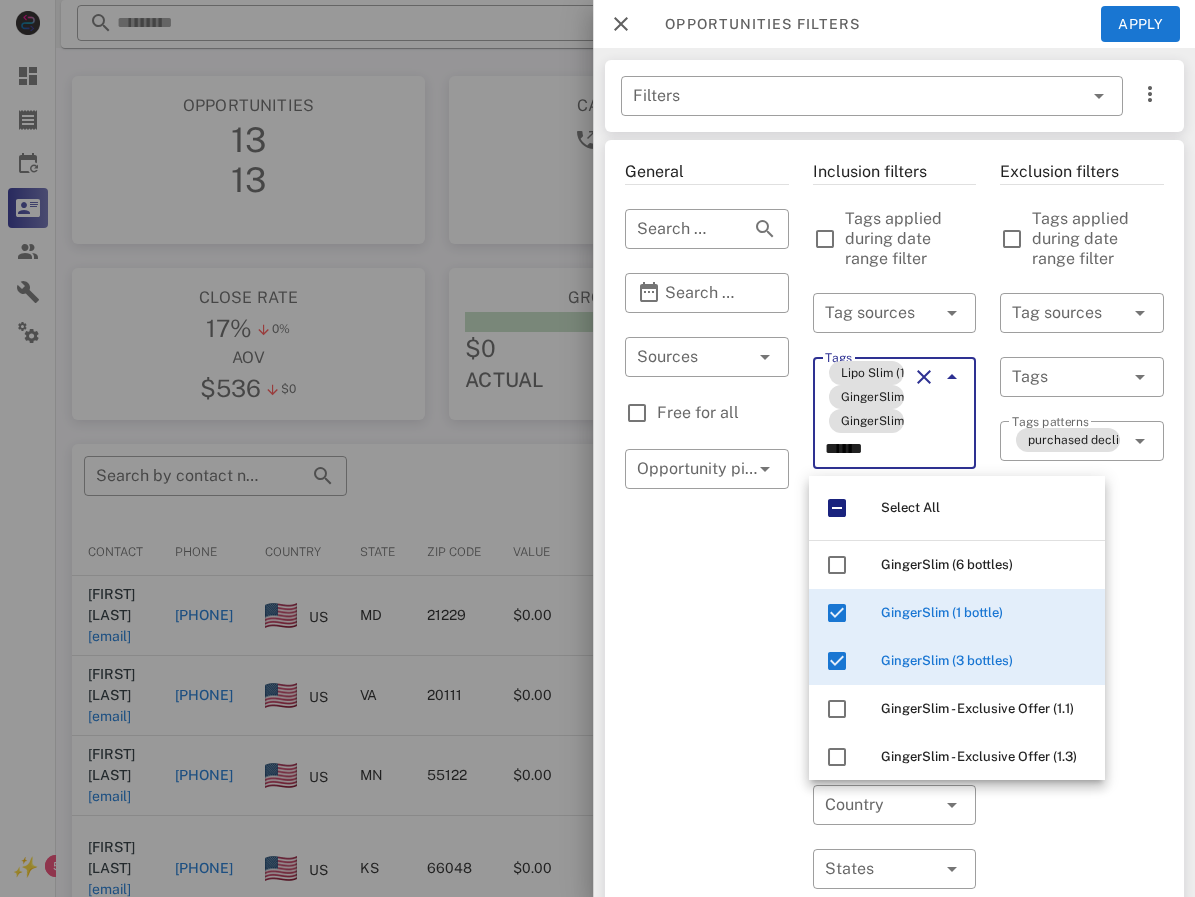 click on "General ​ Search by contact name, email or phone ​ Search Date Range ​ Sources Free for all ​ Opportunity pipelines" at bounding box center [707, 779] 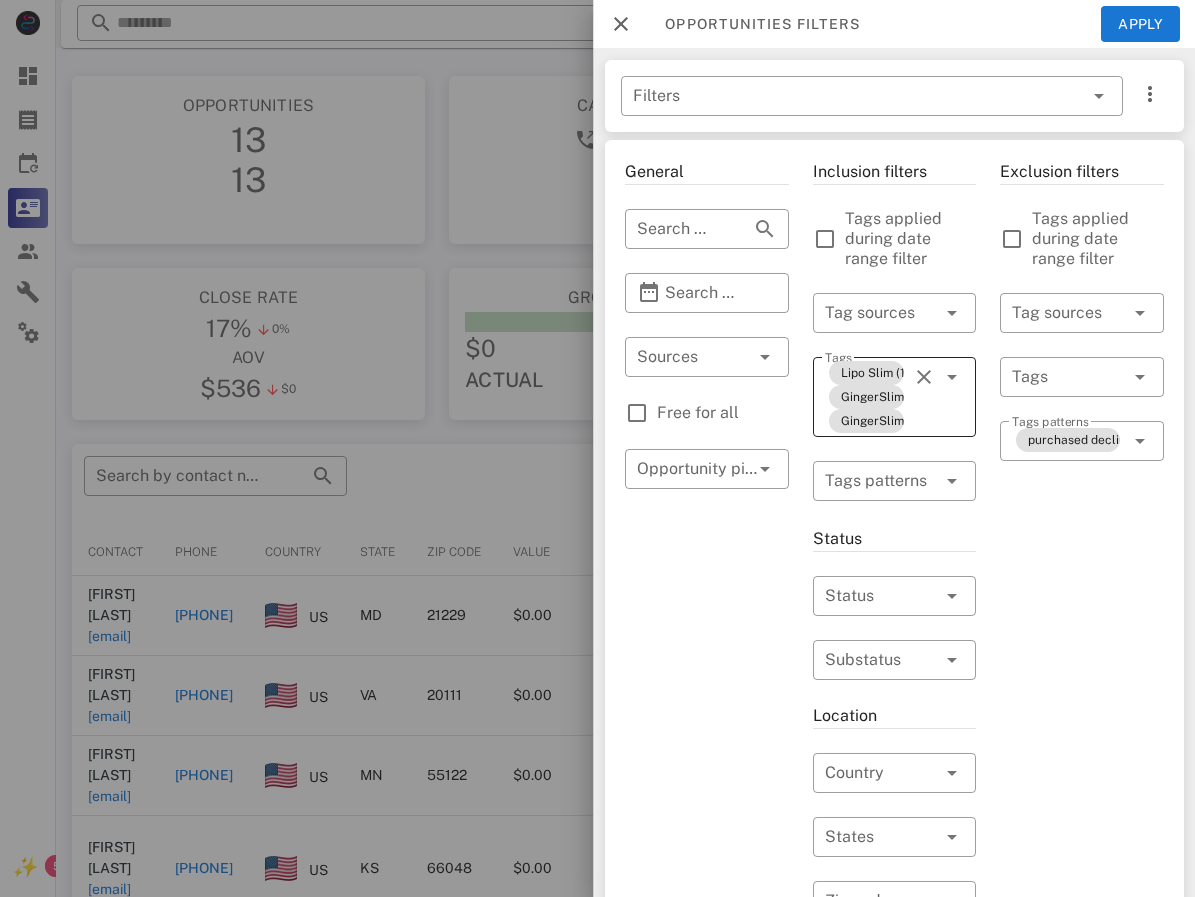 click on "Tags Lipo Slim (1 Bottle) GingerSlim (1 bottle) GingerSlim (3 bottles)" at bounding box center [894, 397] 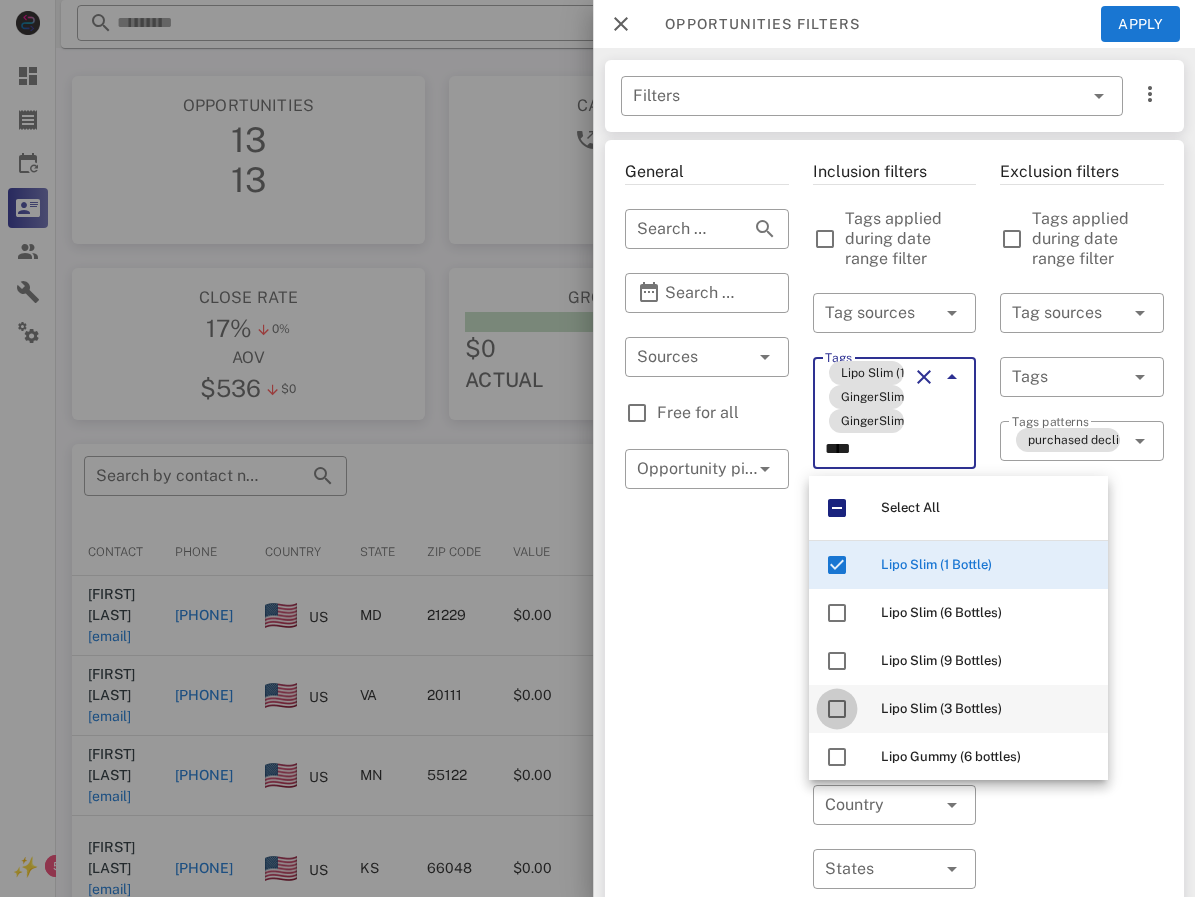 click at bounding box center (837, 709) 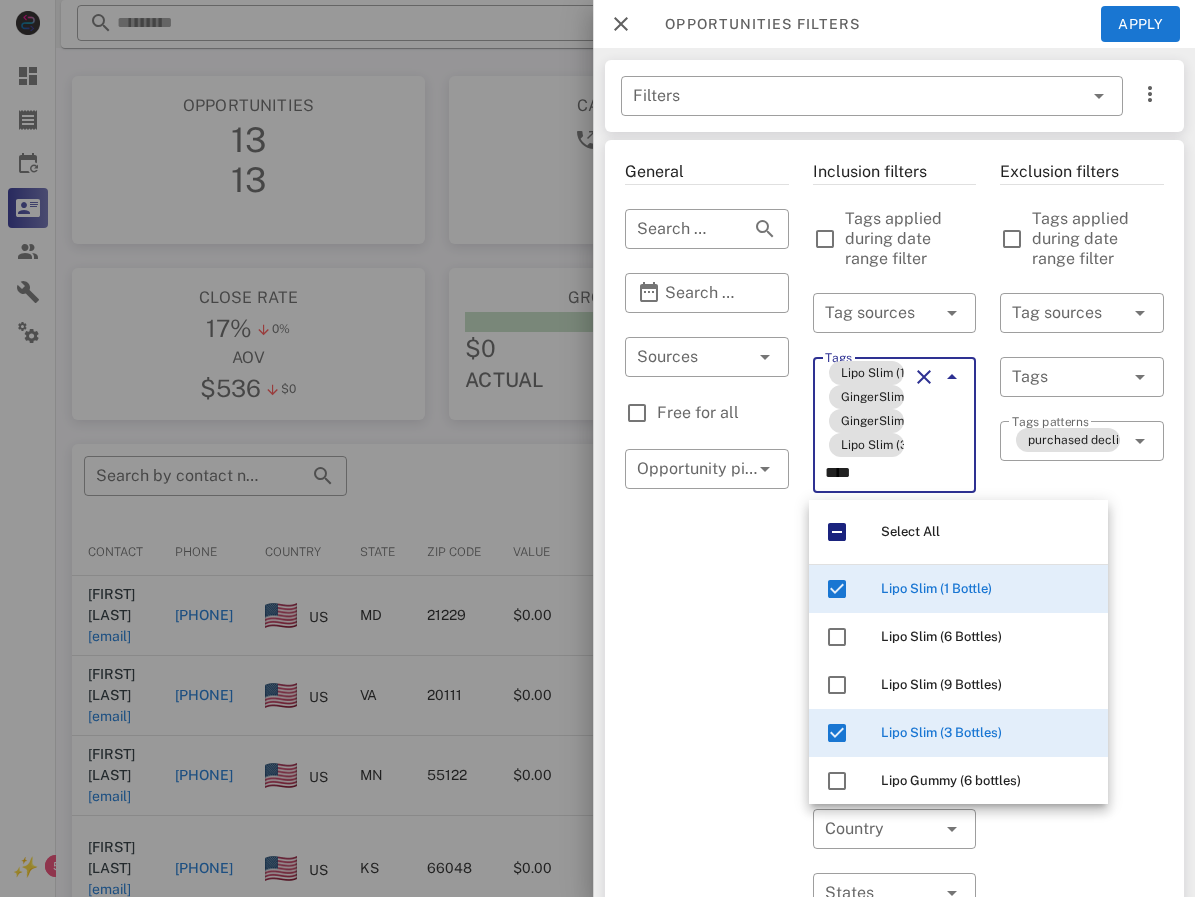 type on "****" 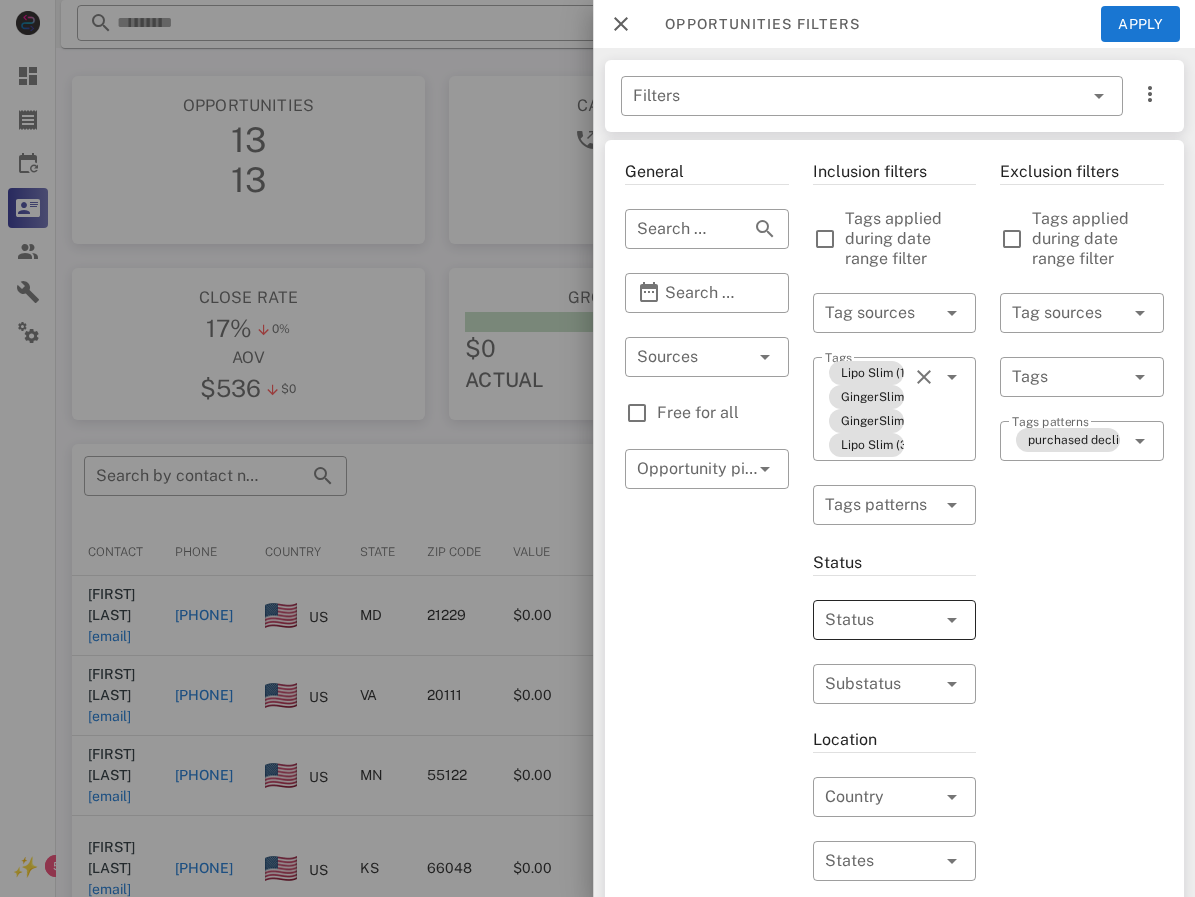 click at bounding box center [922, 620] 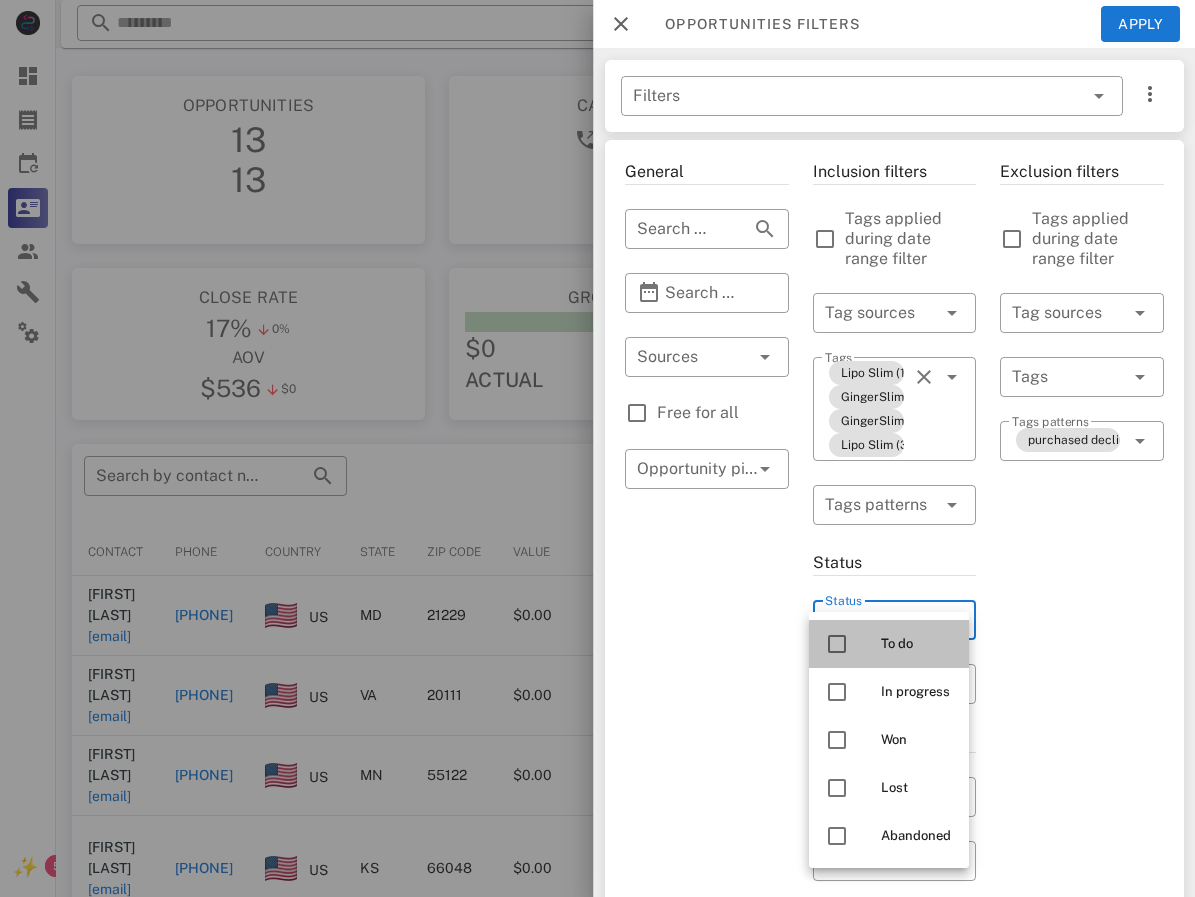 drag, startPoint x: 831, startPoint y: 640, endPoint x: 845, endPoint y: 667, distance: 30.413813 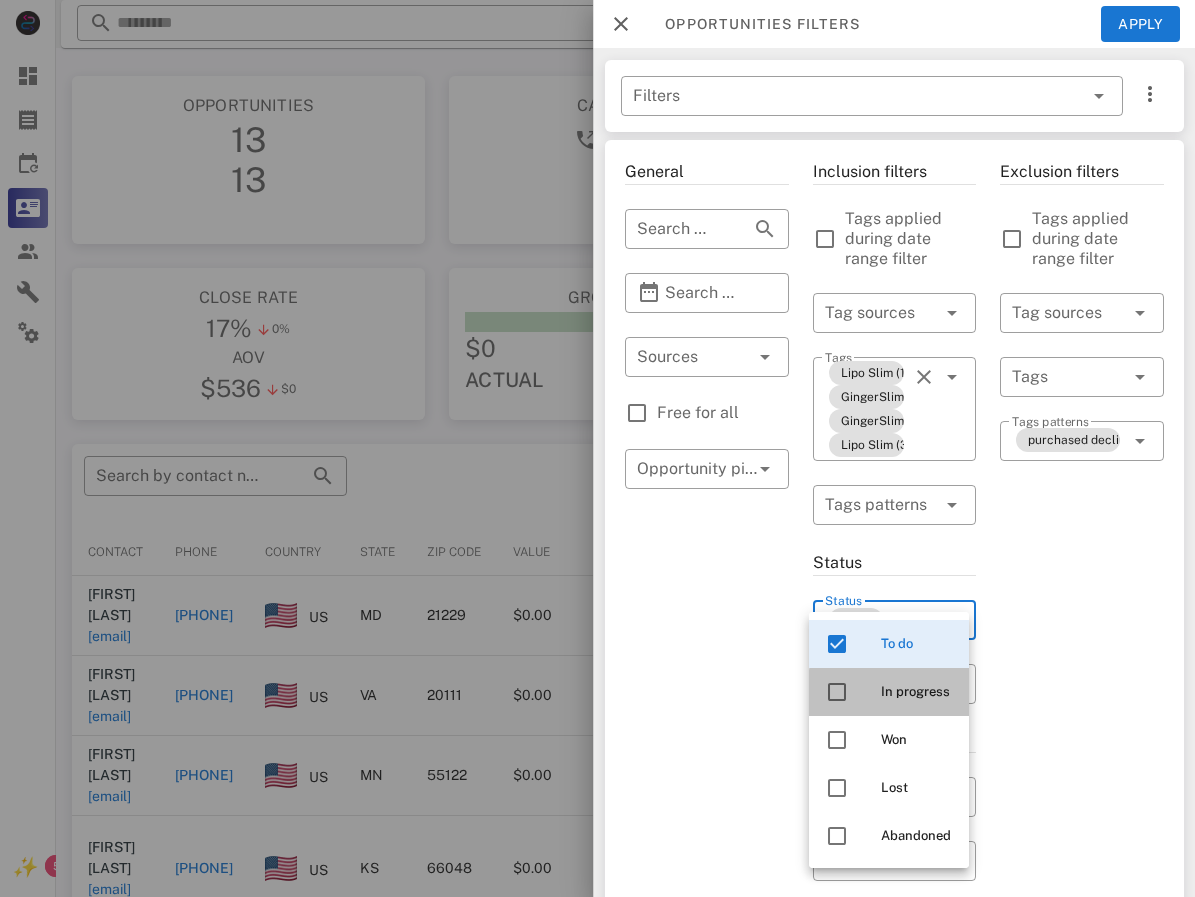 click at bounding box center (837, 692) 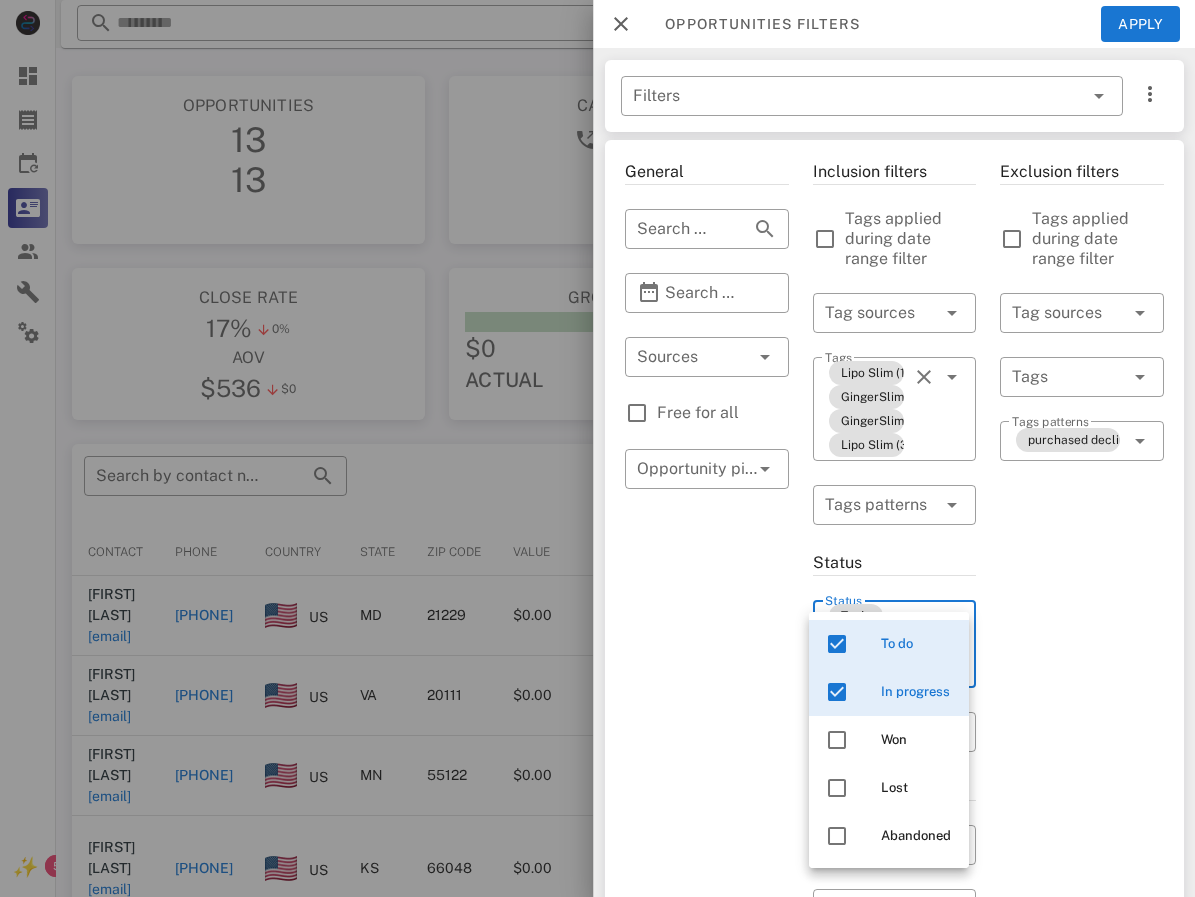 click on "General ​ Search by contact name, email or phone ​ Search Date Range ​ Sources Free for all ​ Opportunity pipelines" at bounding box center (707, 799) 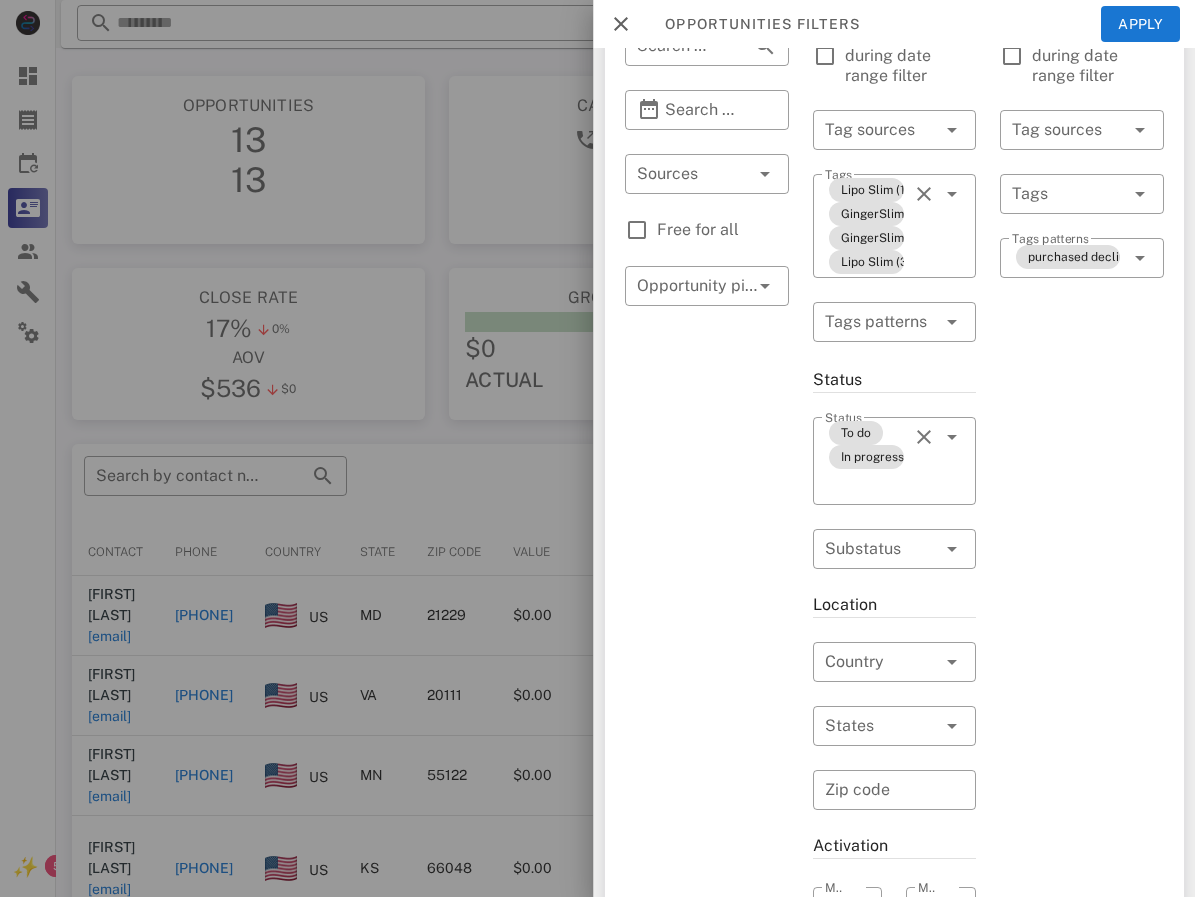 scroll, scrollTop: 0, scrollLeft: 0, axis: both 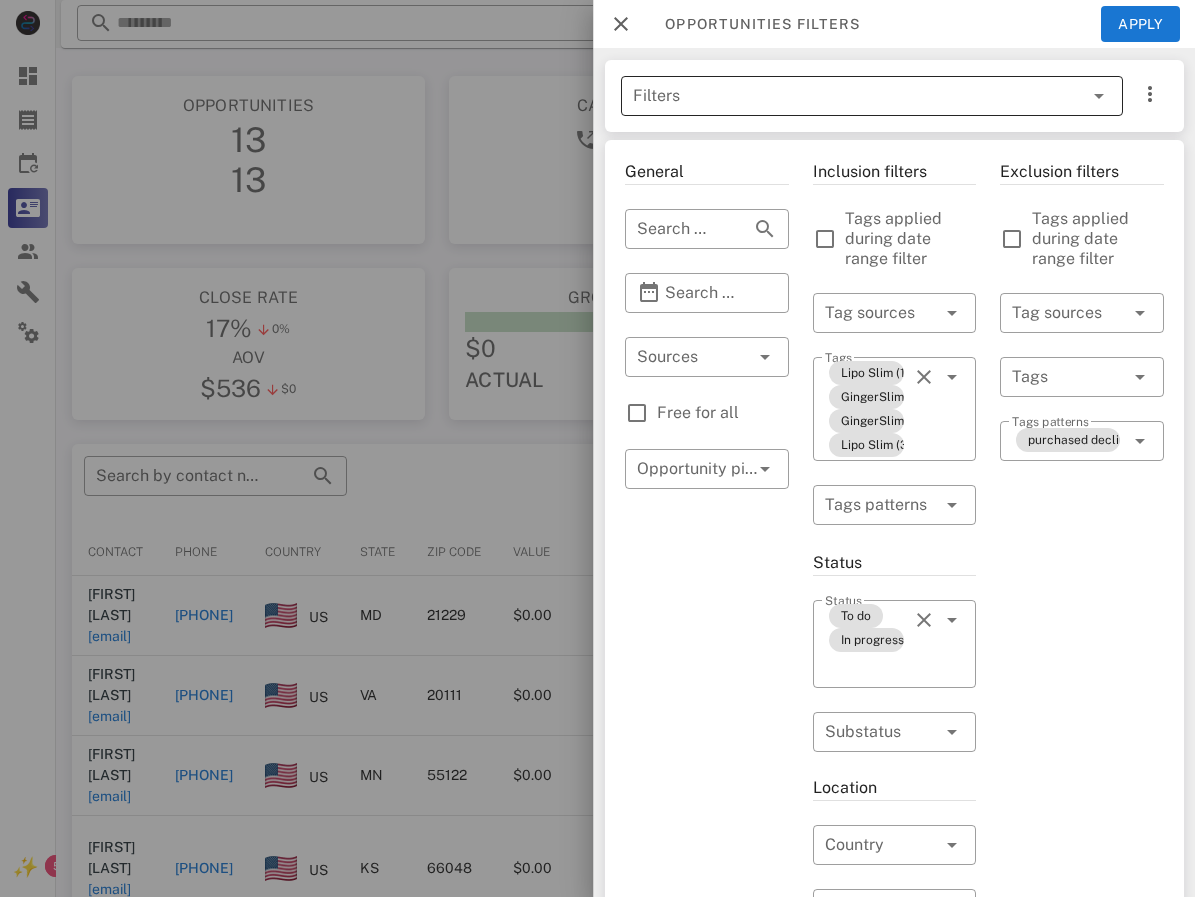 click at bounding box center [1098, 96] 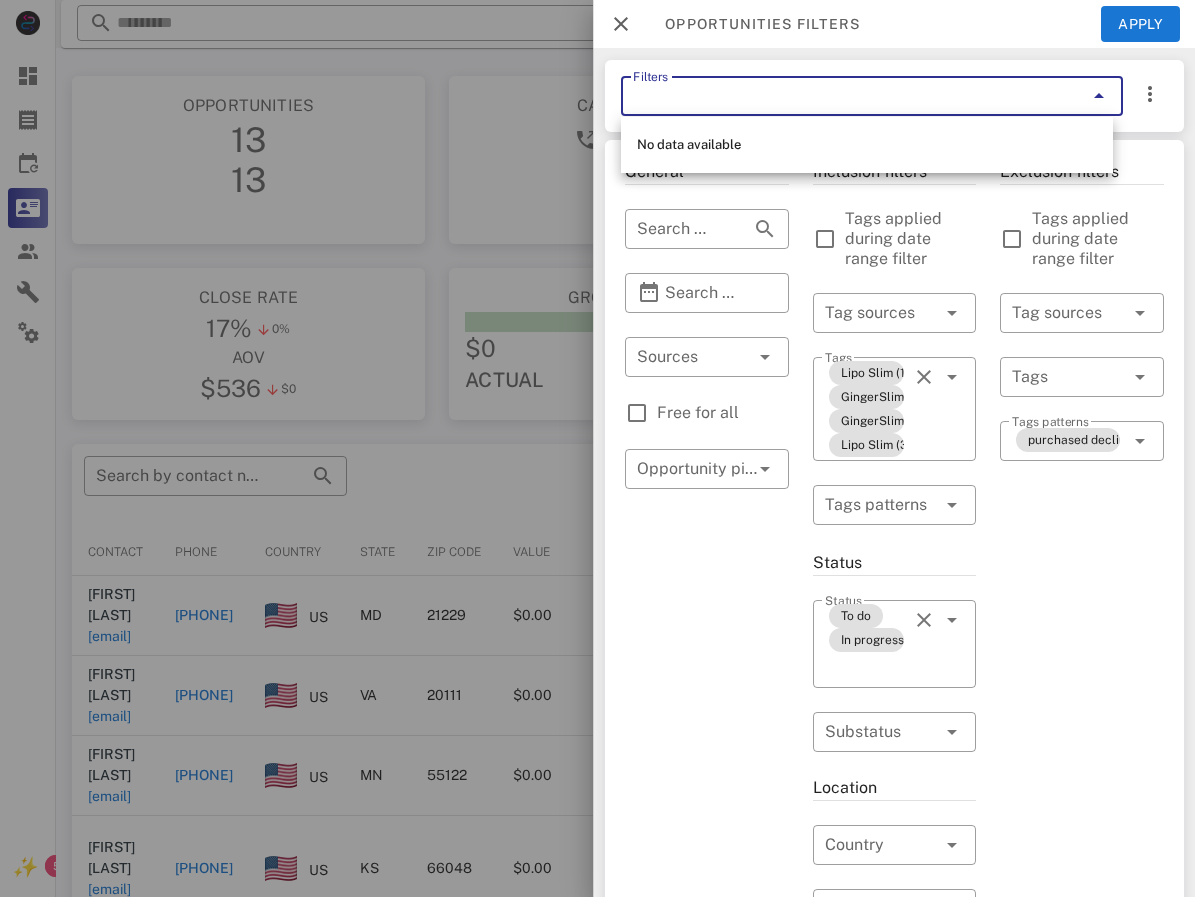 click at bounding box center [1098, 96] 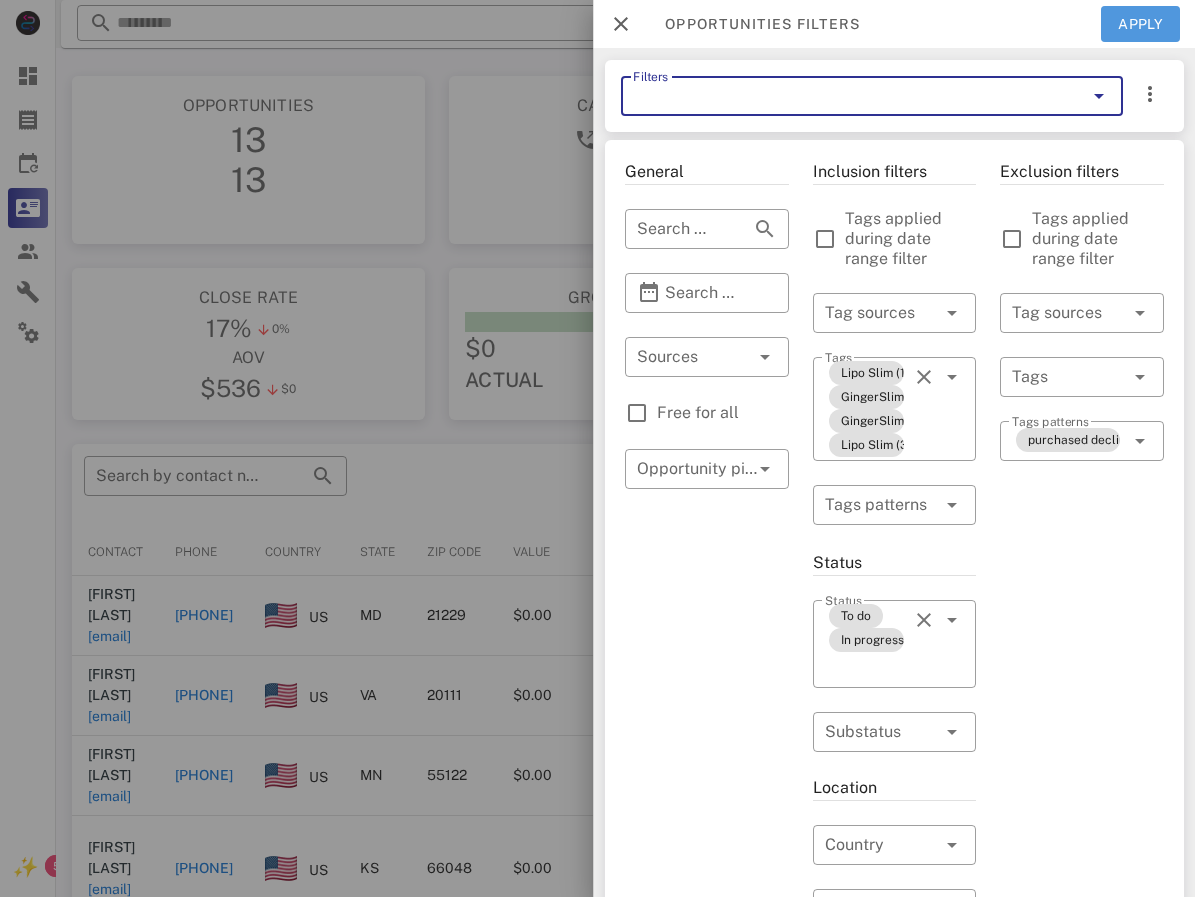 click on "Apply" at bounding box center (1140, 24) 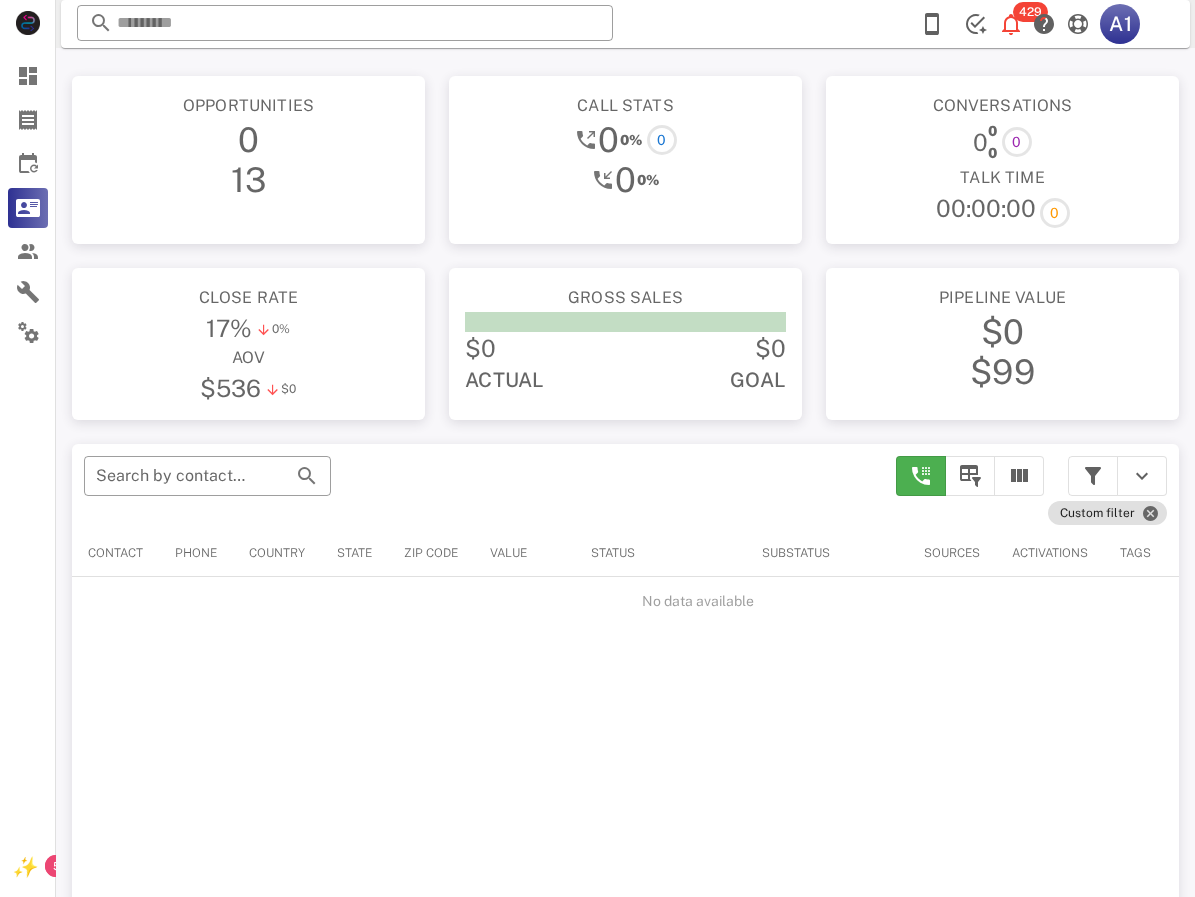 click on "13" at bounding box center (249, 180) 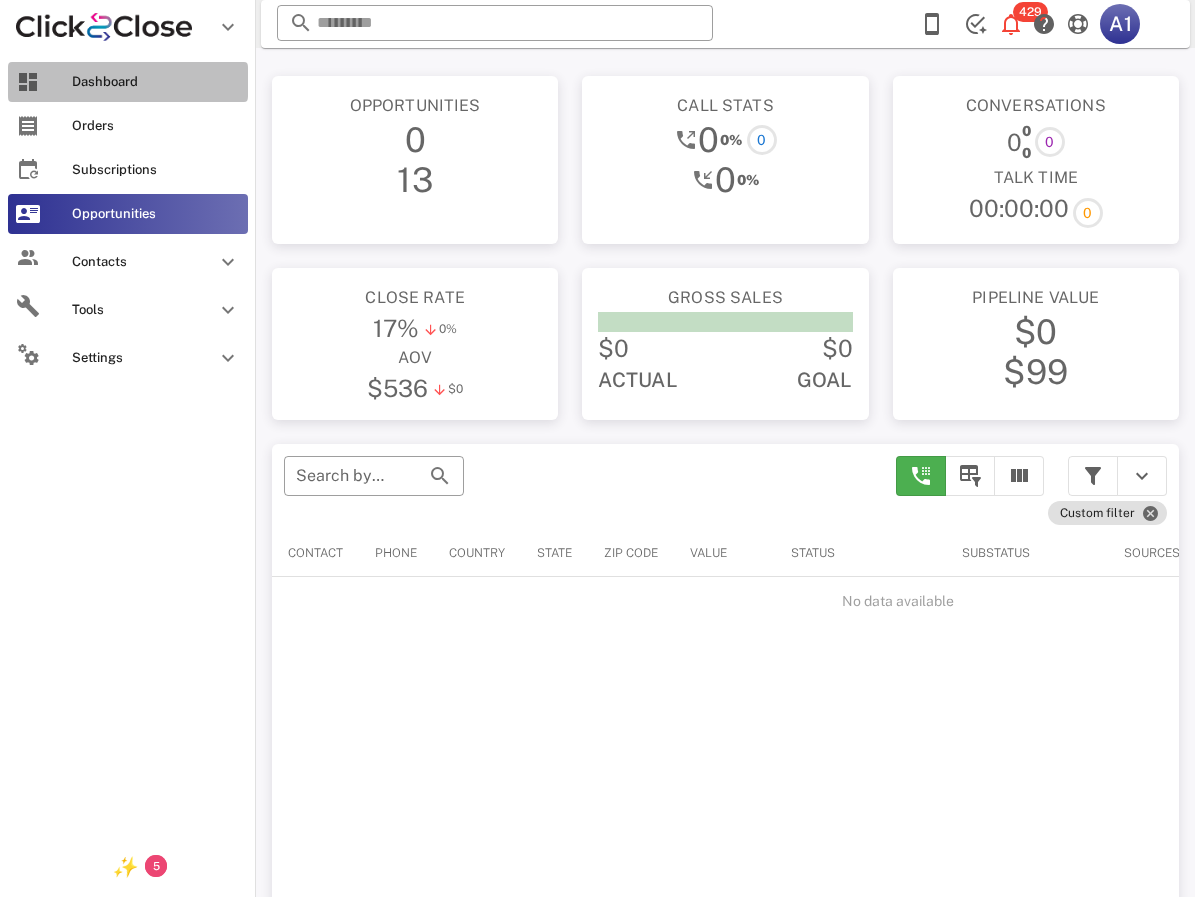 click on "Dashboard" at bounding box center [156, 82] 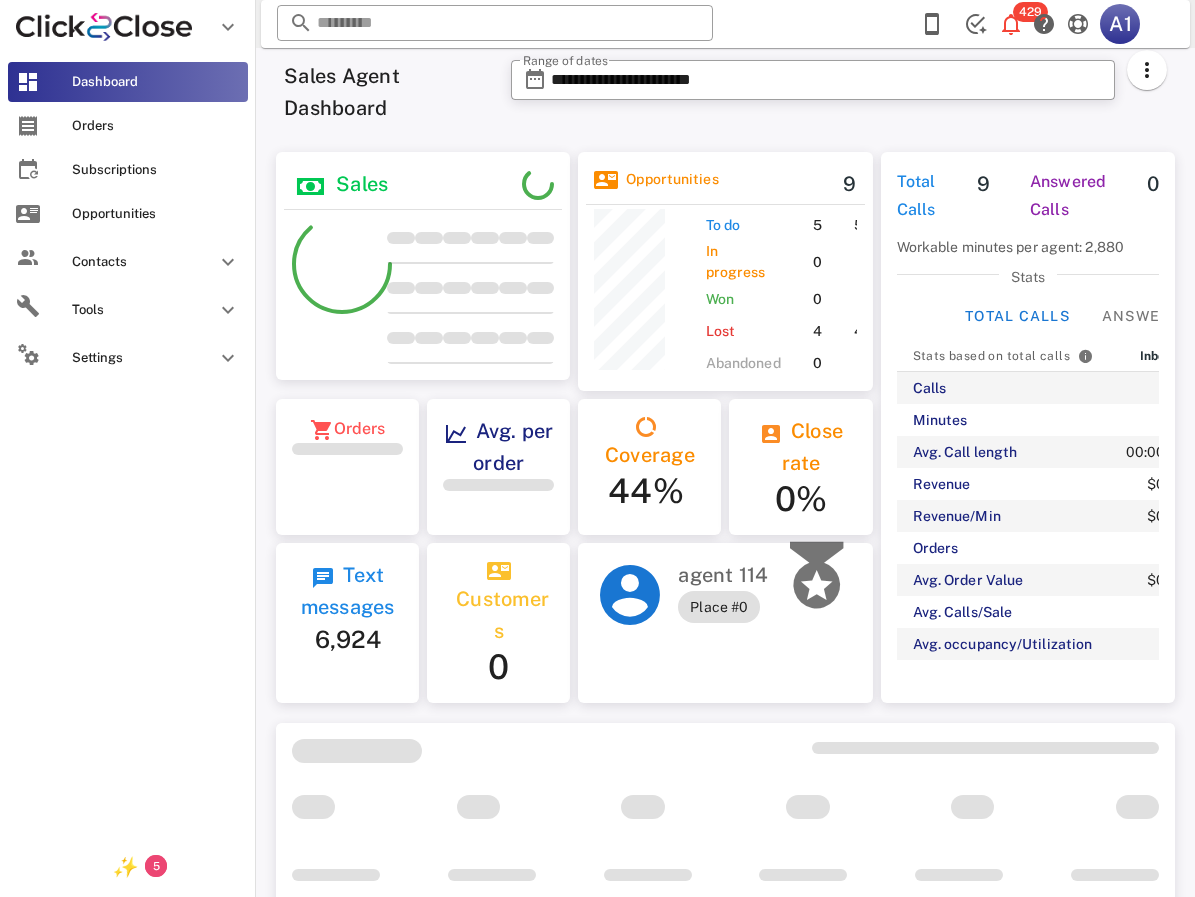 scroll, scrollTop: 999753, scrollLeft: 999706, axis: both 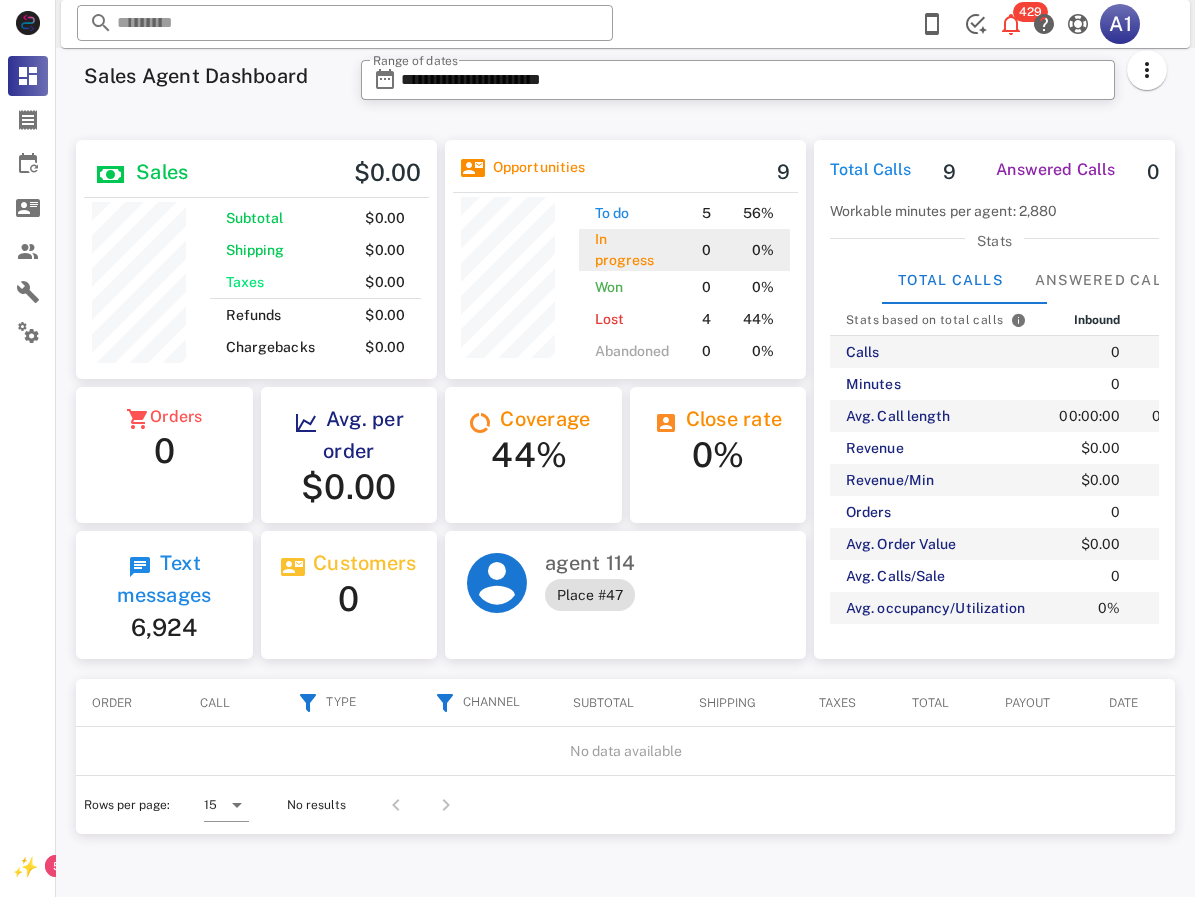 click on "In progress" at bounding box center [632, 250] 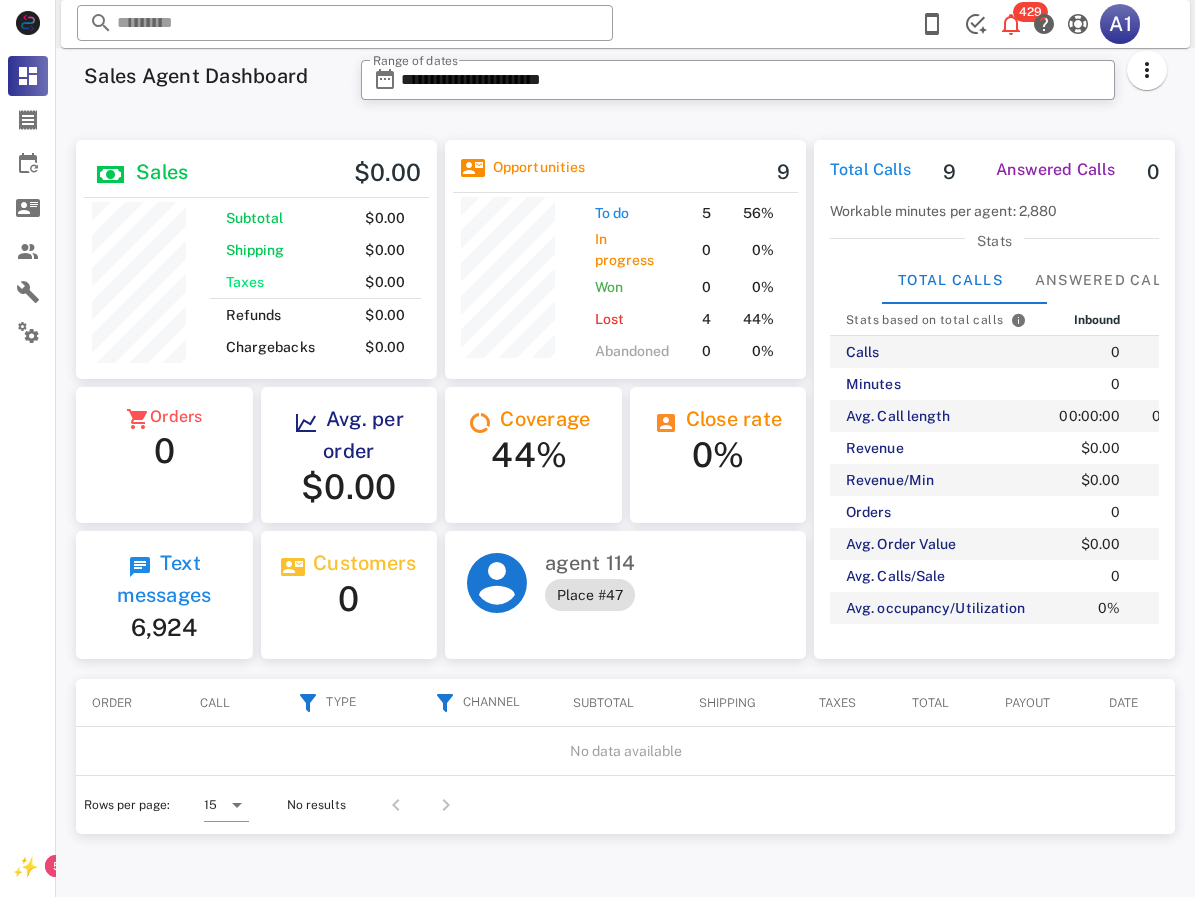 click on "Opportunities  9" at bounding box center (625, 172) 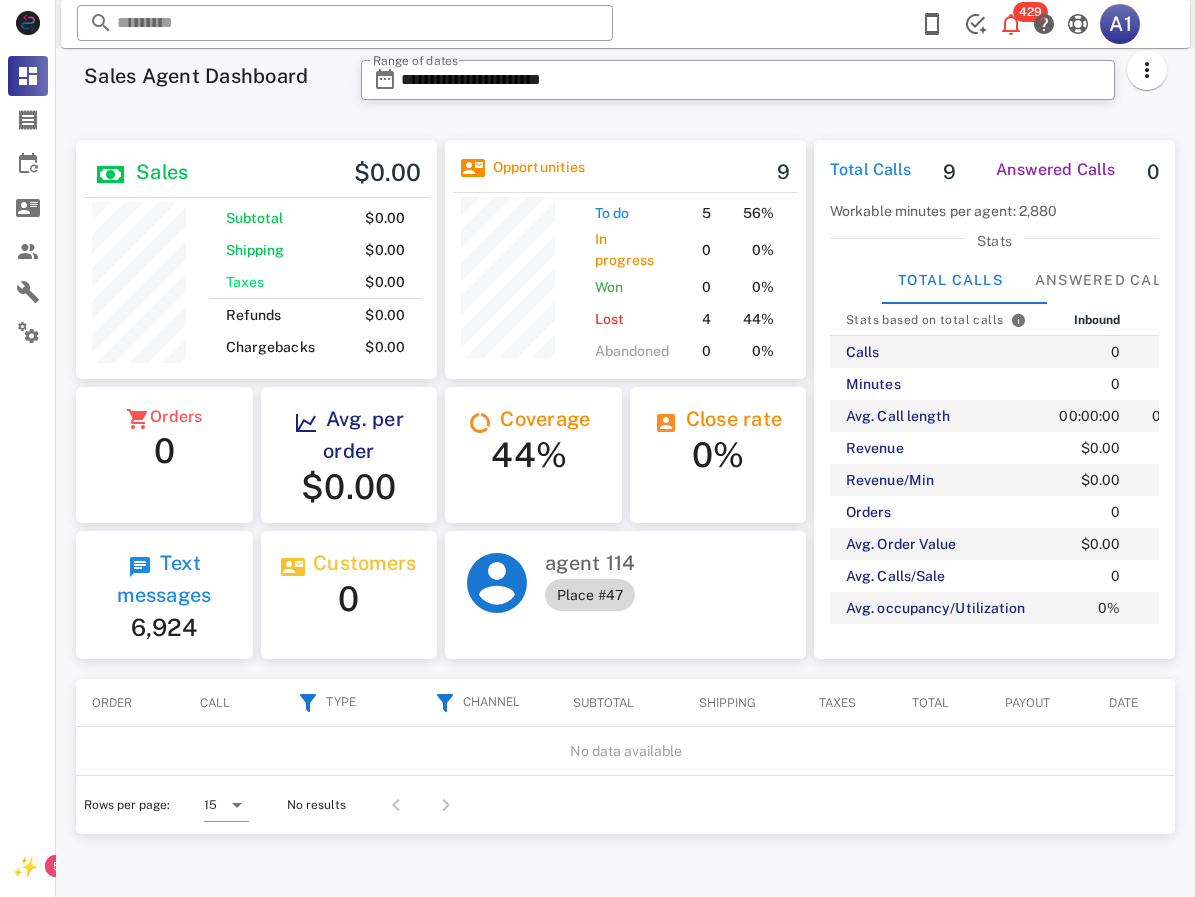 click on "Place #47" at bounding box center (590, 595) 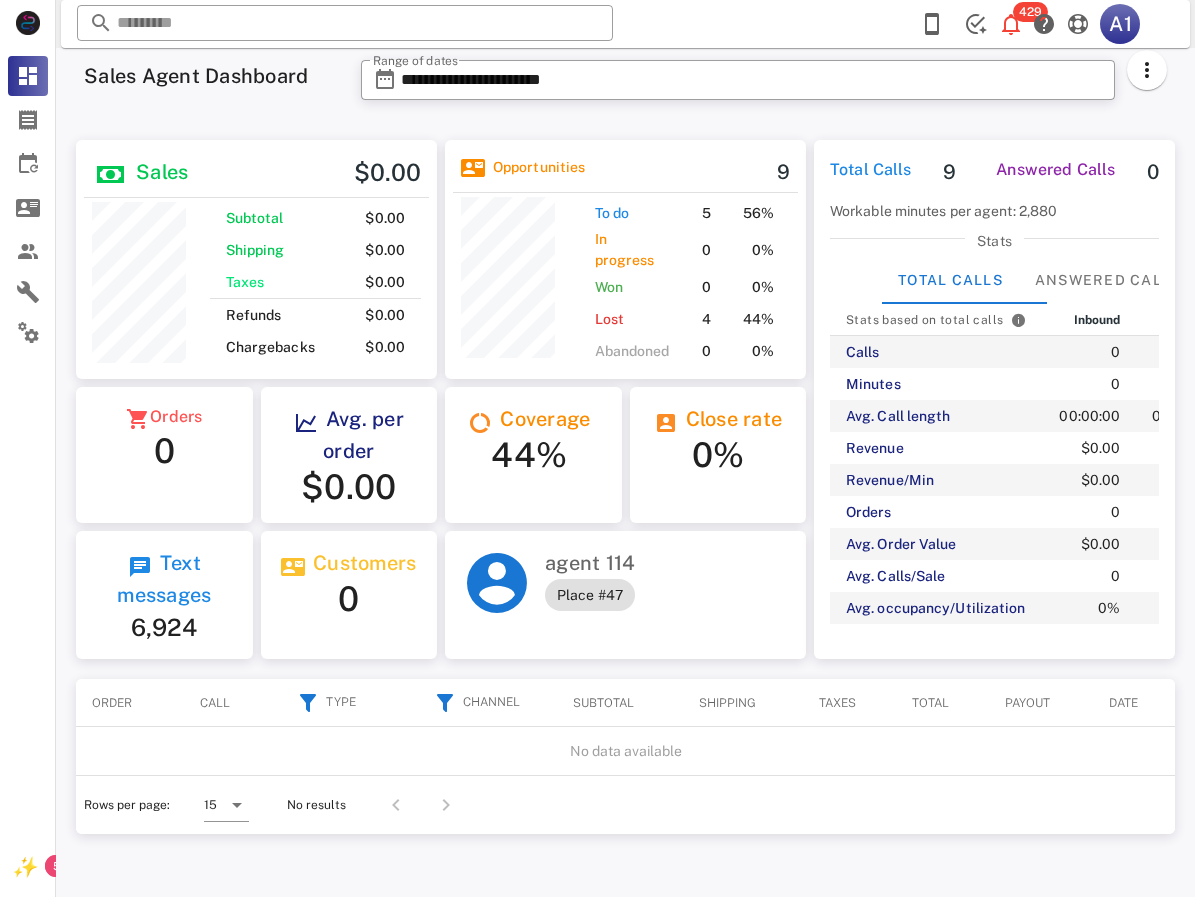 scroll, scrollTop: 0, scrollLeft: 0, axis: both 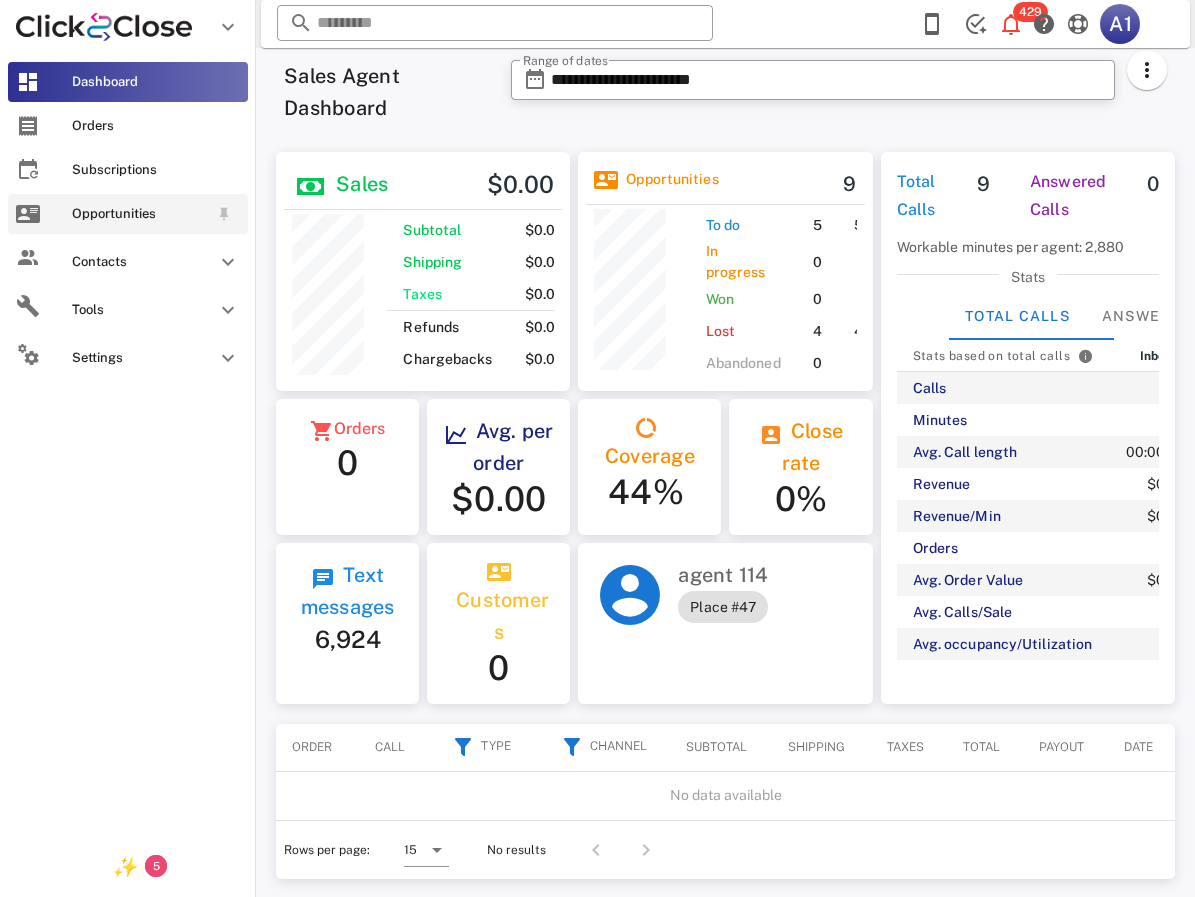 click on "Opportunities" at bounding box center (140, 214) 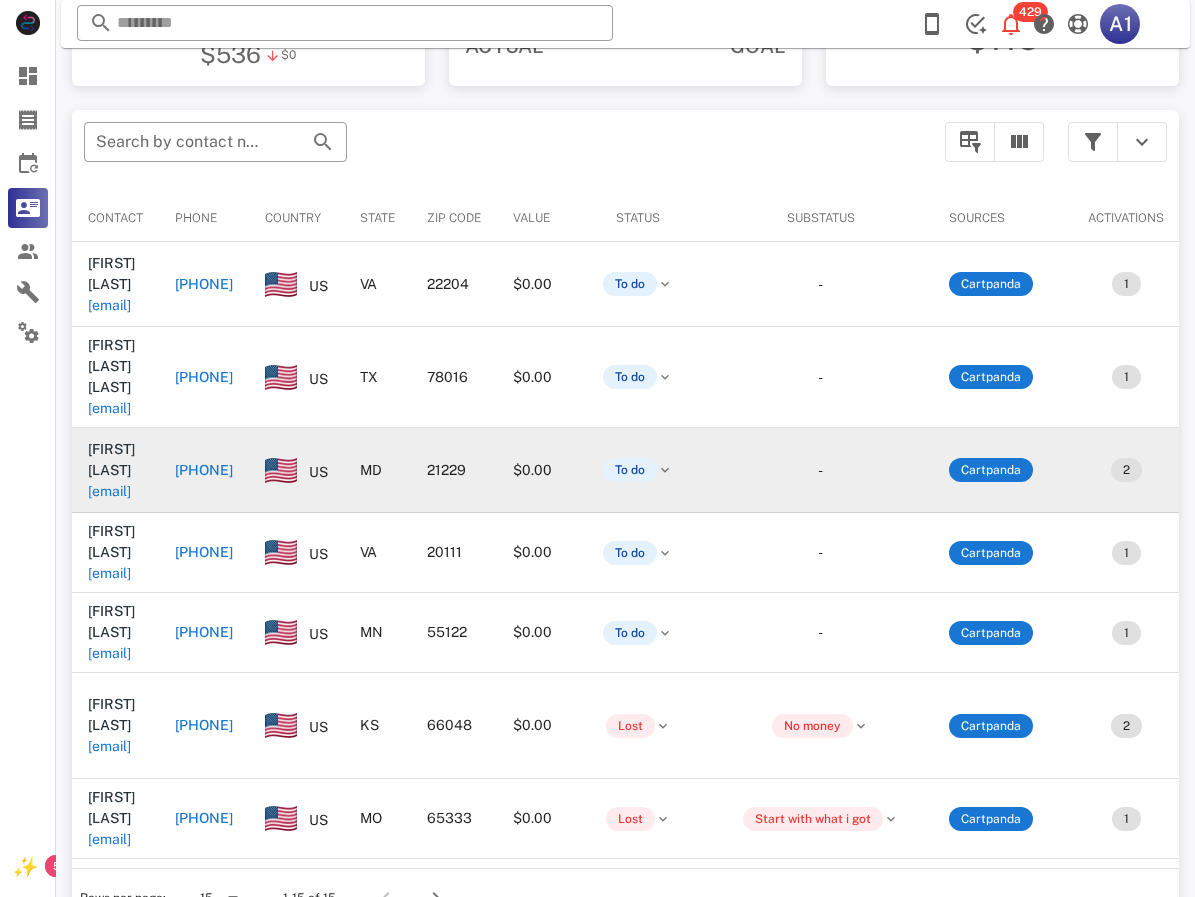 scroll, scrollTop: 440, scrollLeft: 0, axis: vertical 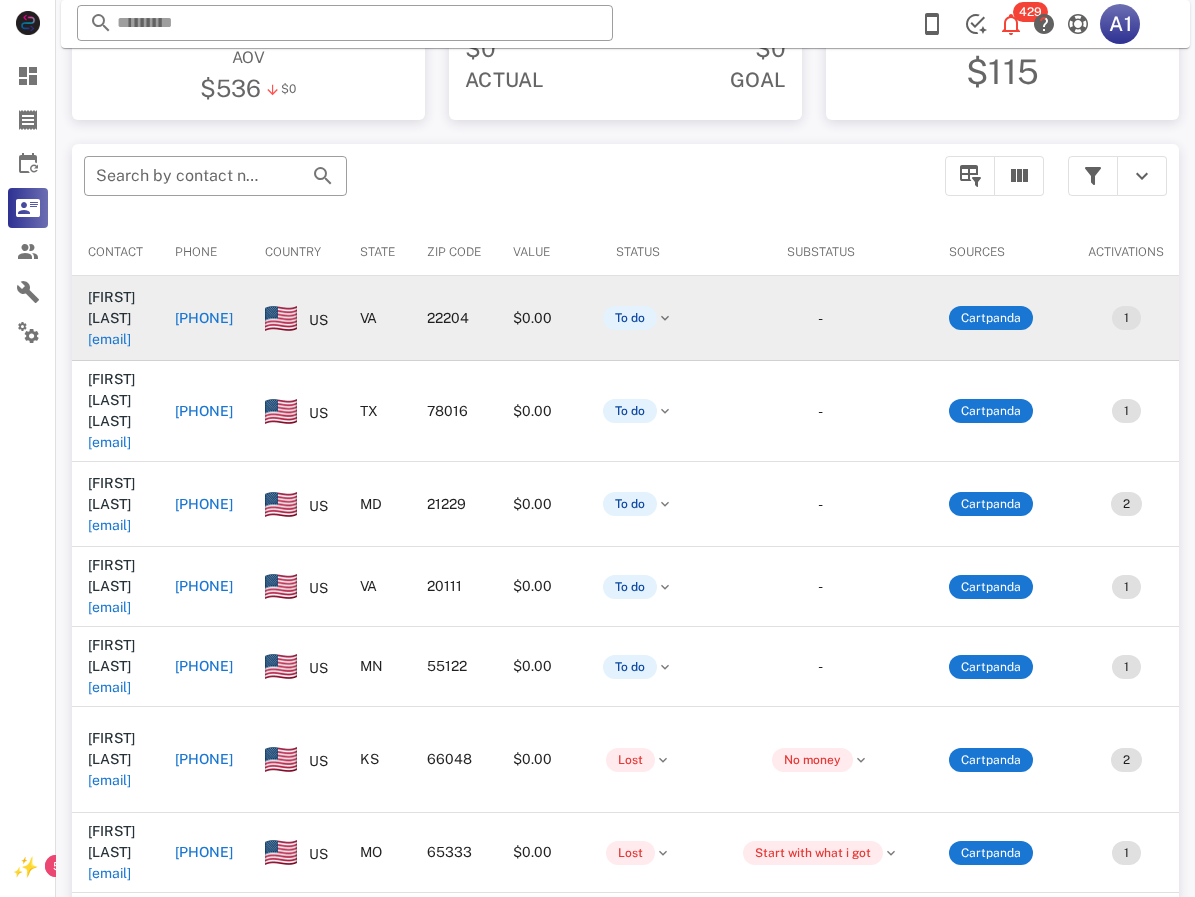 click on "[EMAIL]" at bounding box center [109, 339] 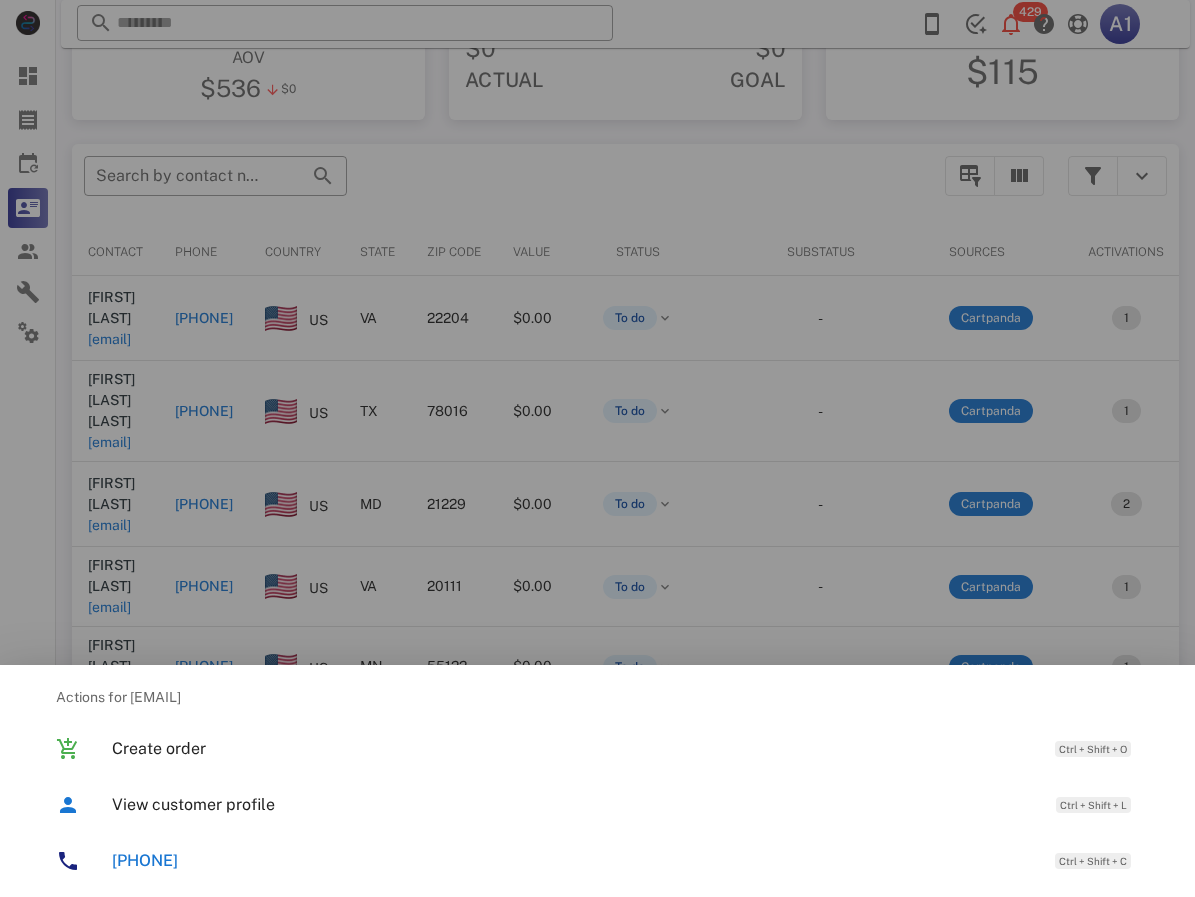 click at bounding box center [597, 448] 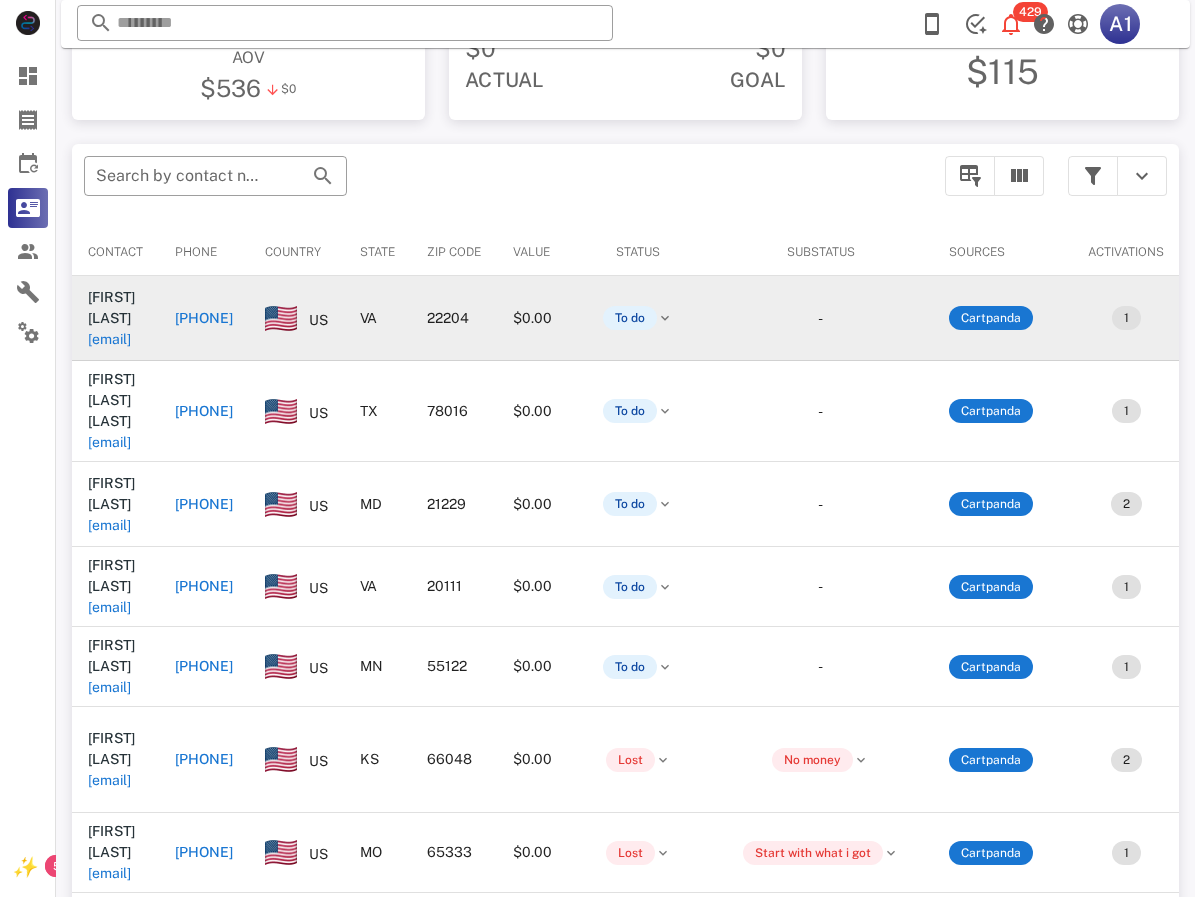 click on "[PHONE]" at bounding box center [204, 318] 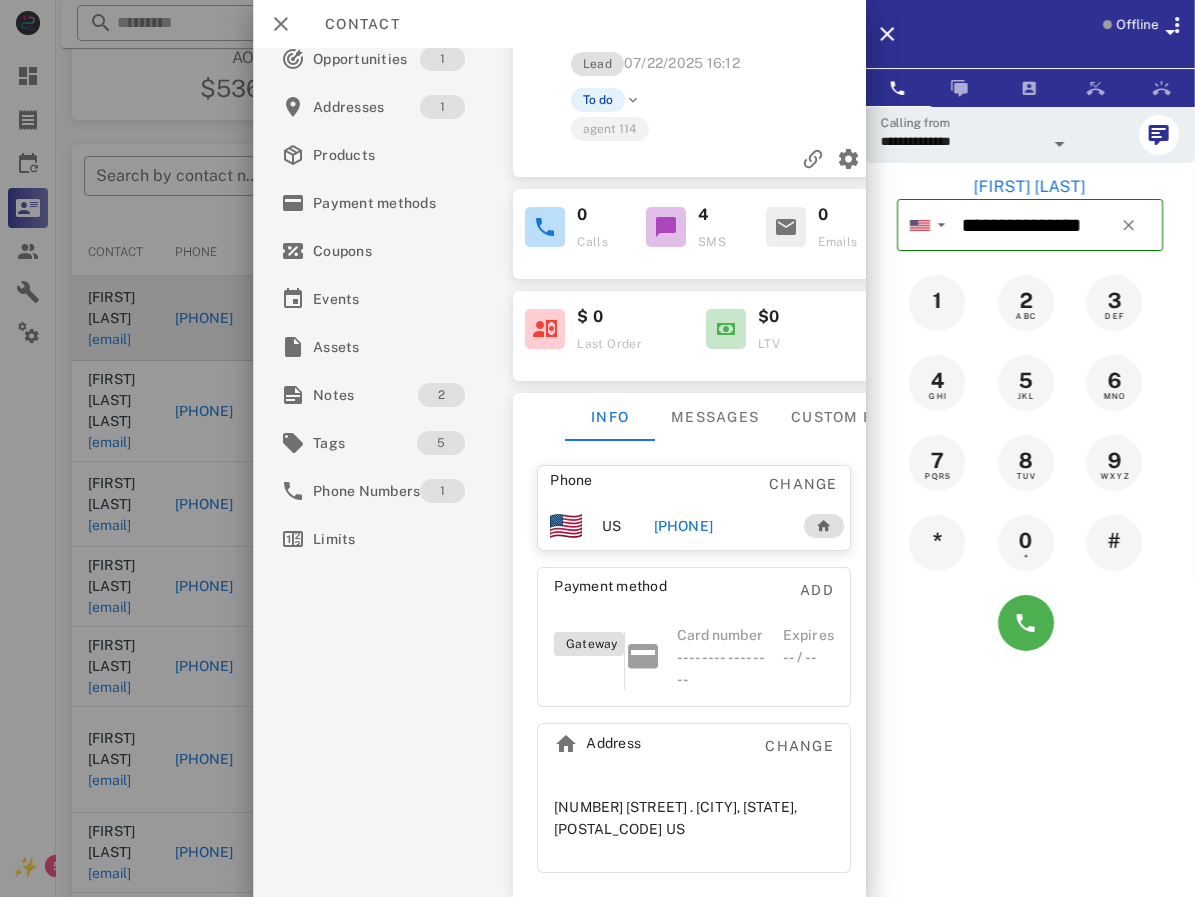 scroll, scrollTop: 174, scrollLeft: 0, axis: vertical 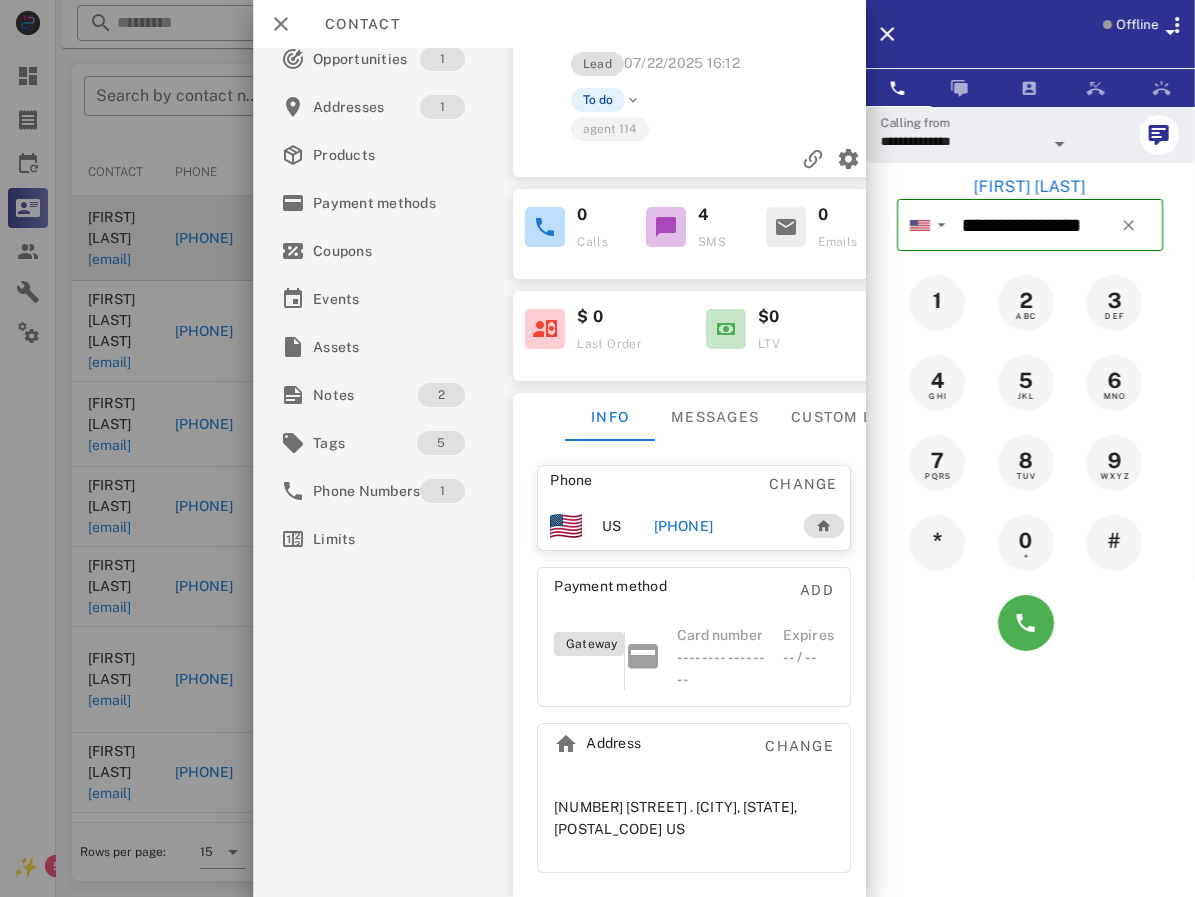 click on "Activations  1  Opportunities  1  Addresses  1  Products Payment methods Coupons Events Assets Notes  2  Tags  5  Phone Numbers  1  Limits" at bounding box center [385, 403] 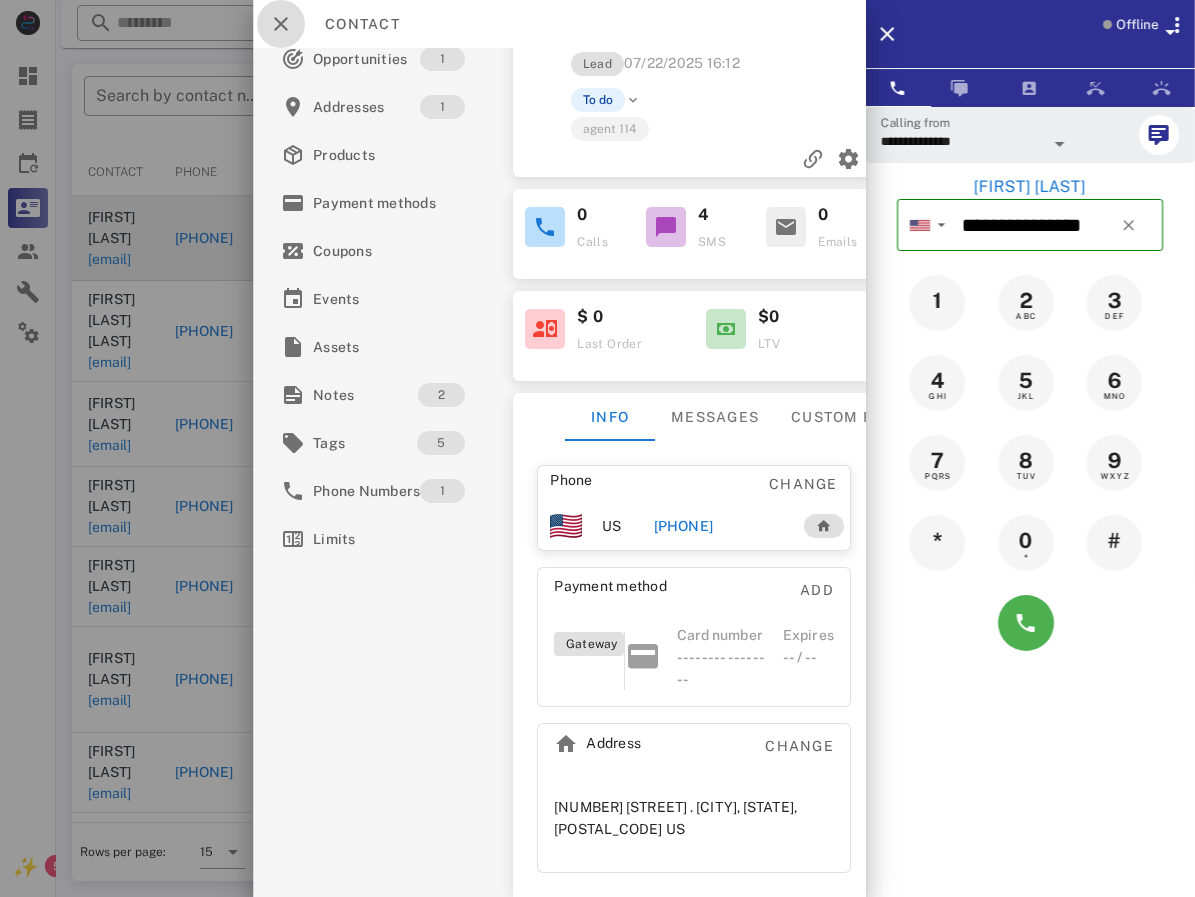 click at bounding box center [281, 24] 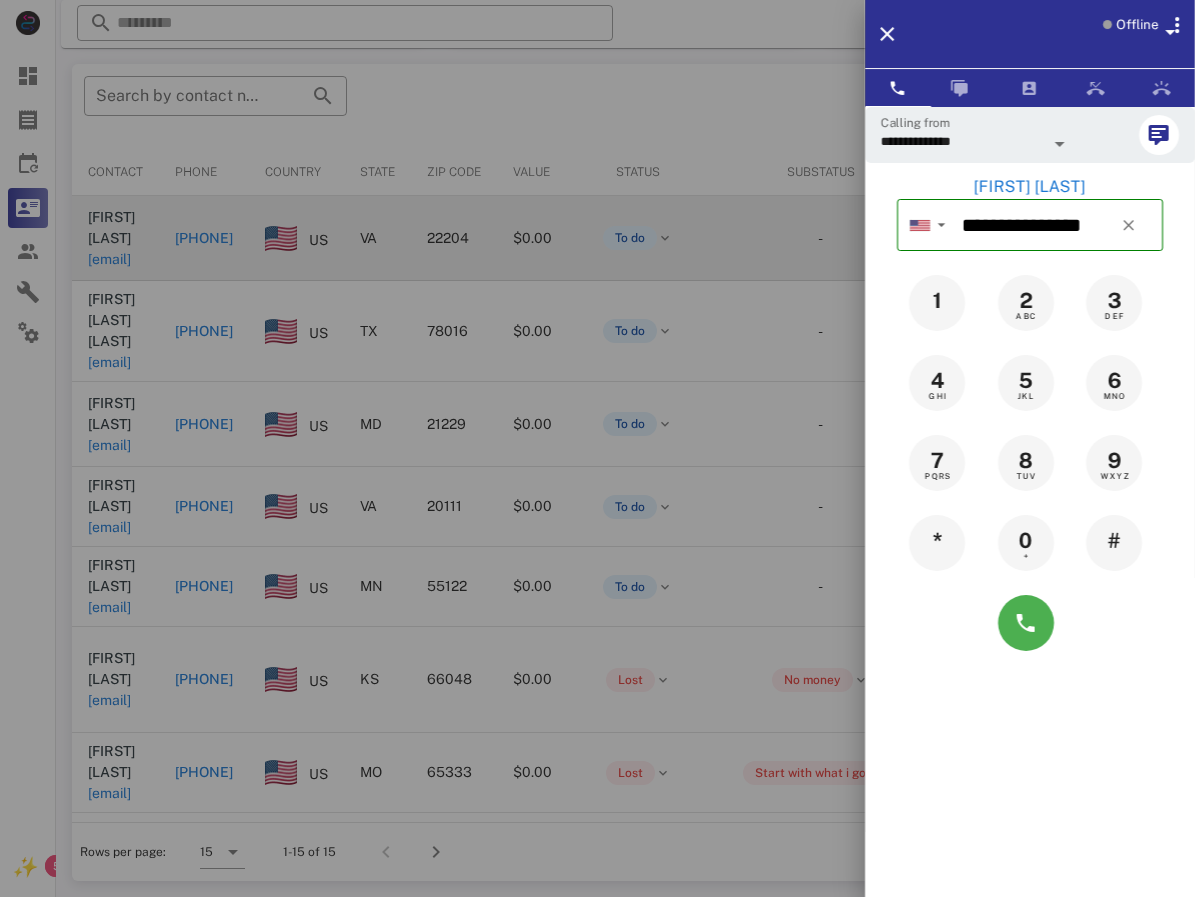 click at bounding box center (1060, 144) 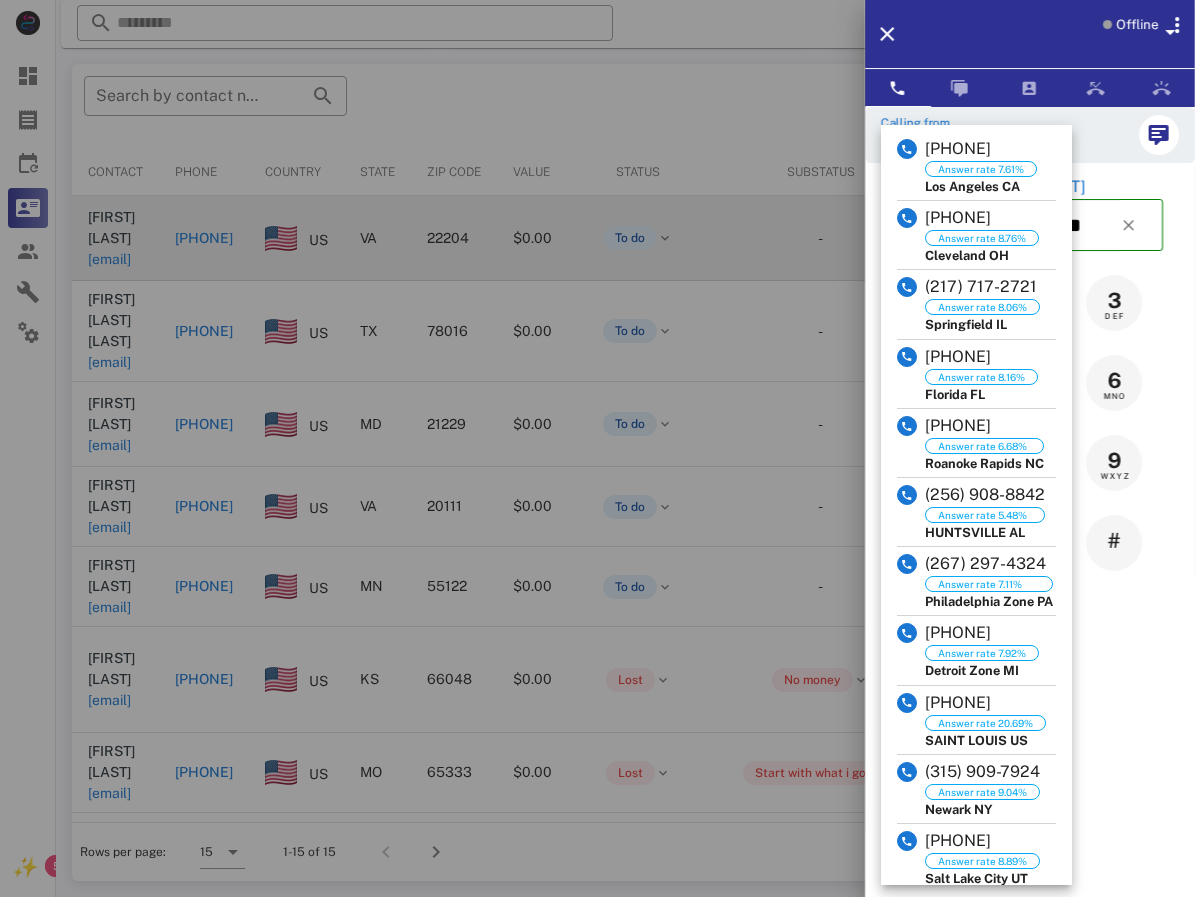 click on "Offline" at bounding box center (1056, 34) 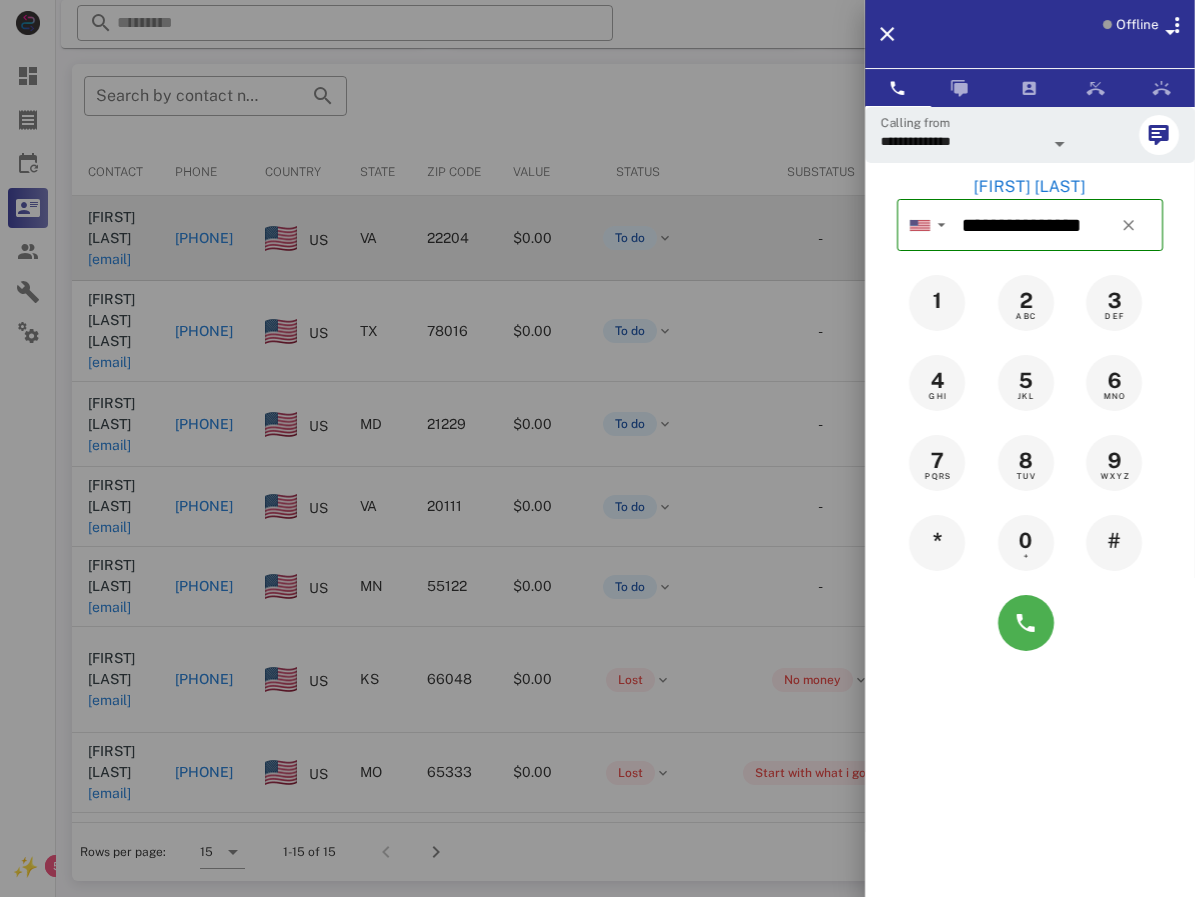 click at bounding box center [1060, 144] 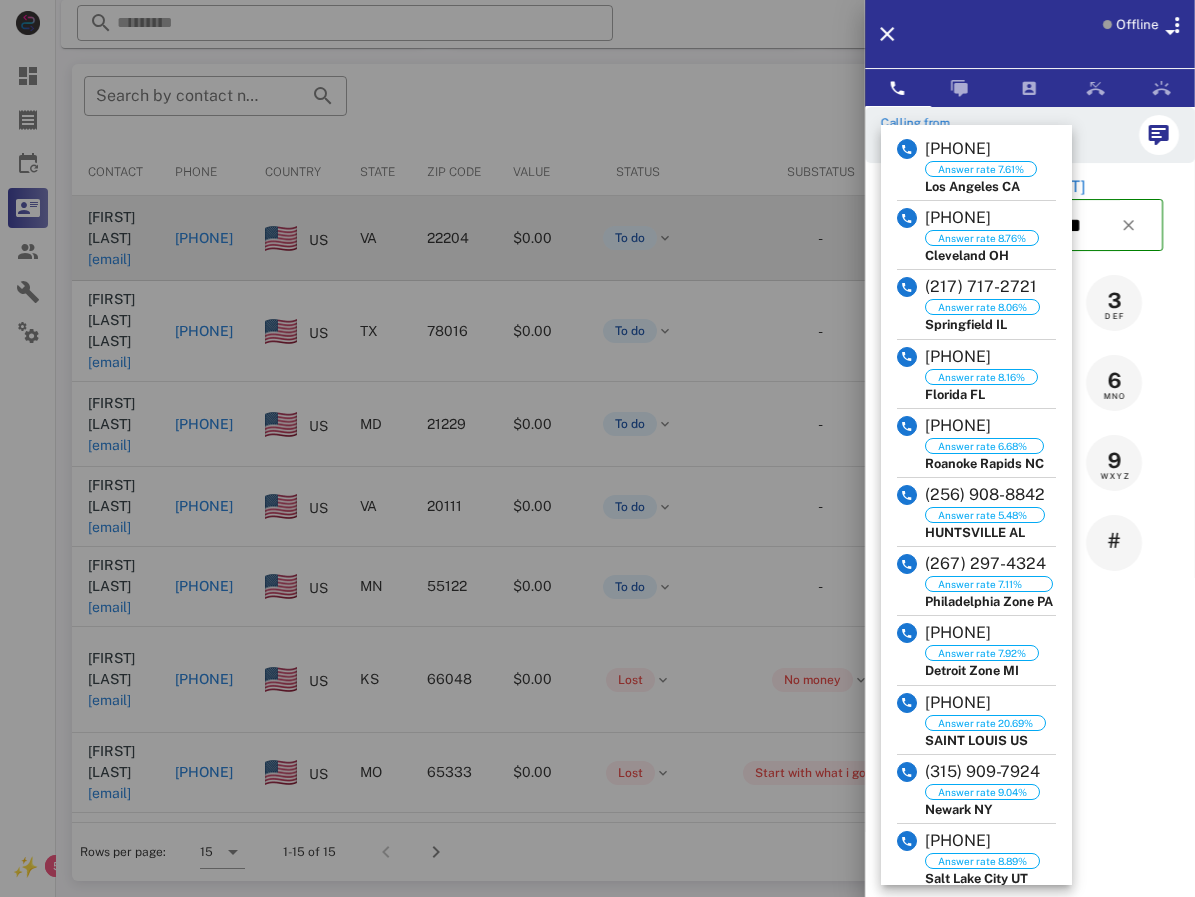 click on "Offline" at bounding box center (1056, 34) 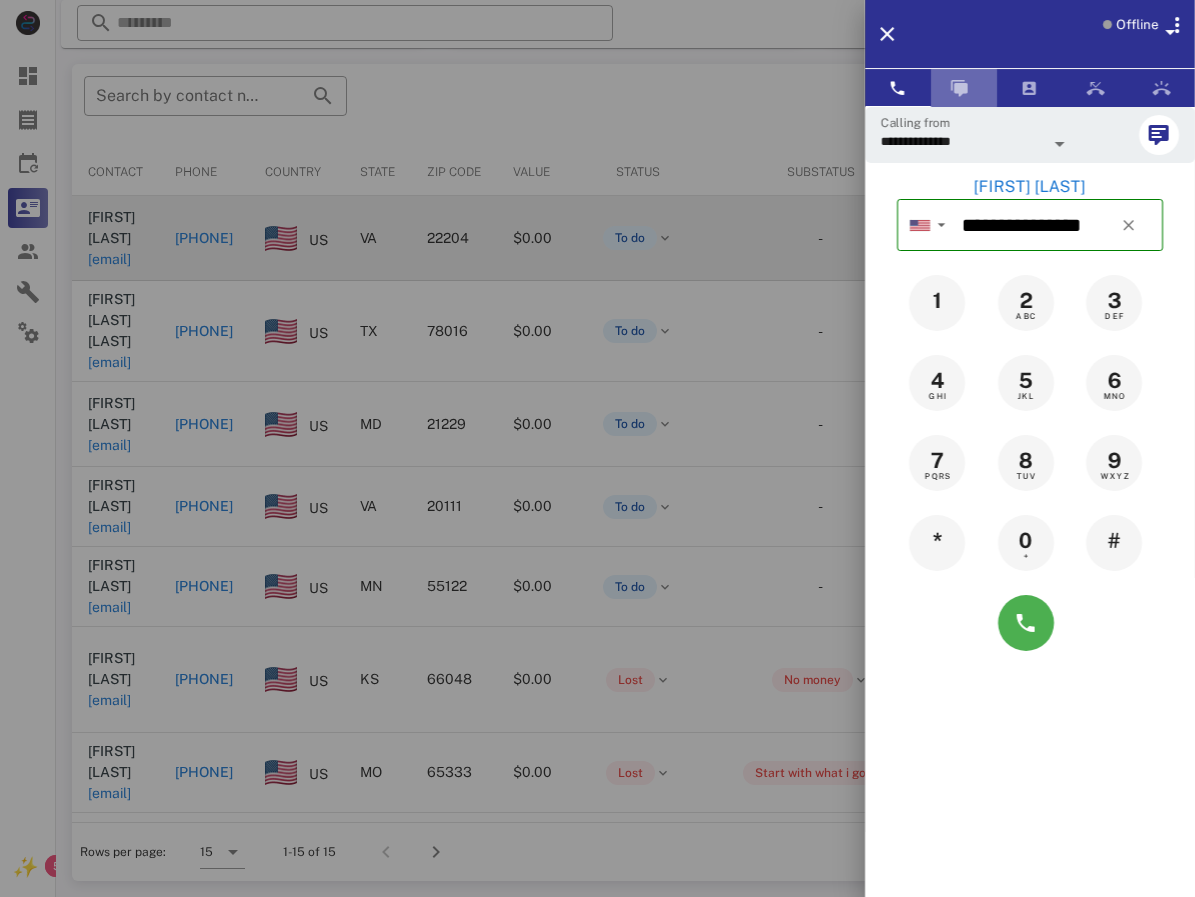 click at bounding box center [964, 88] 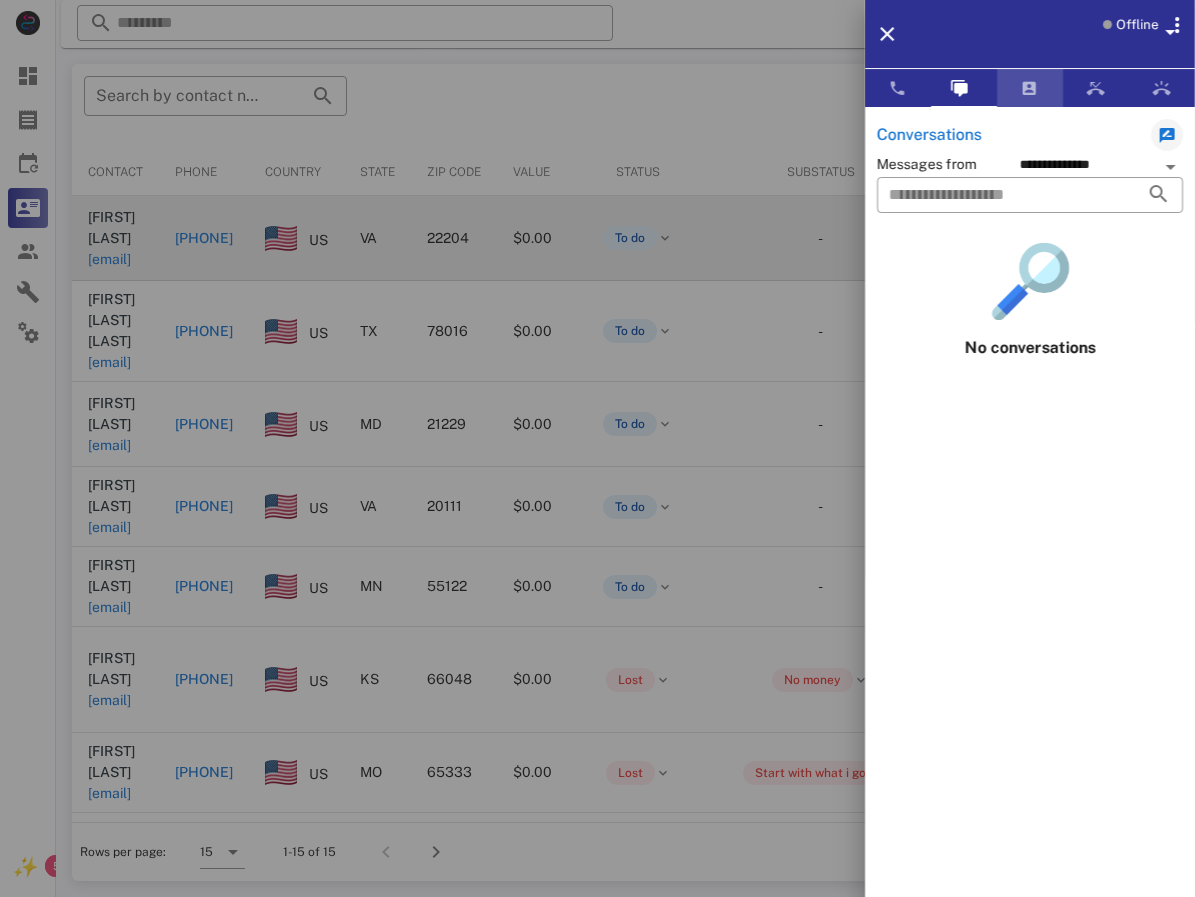 click at bounding box center [1030, 88] 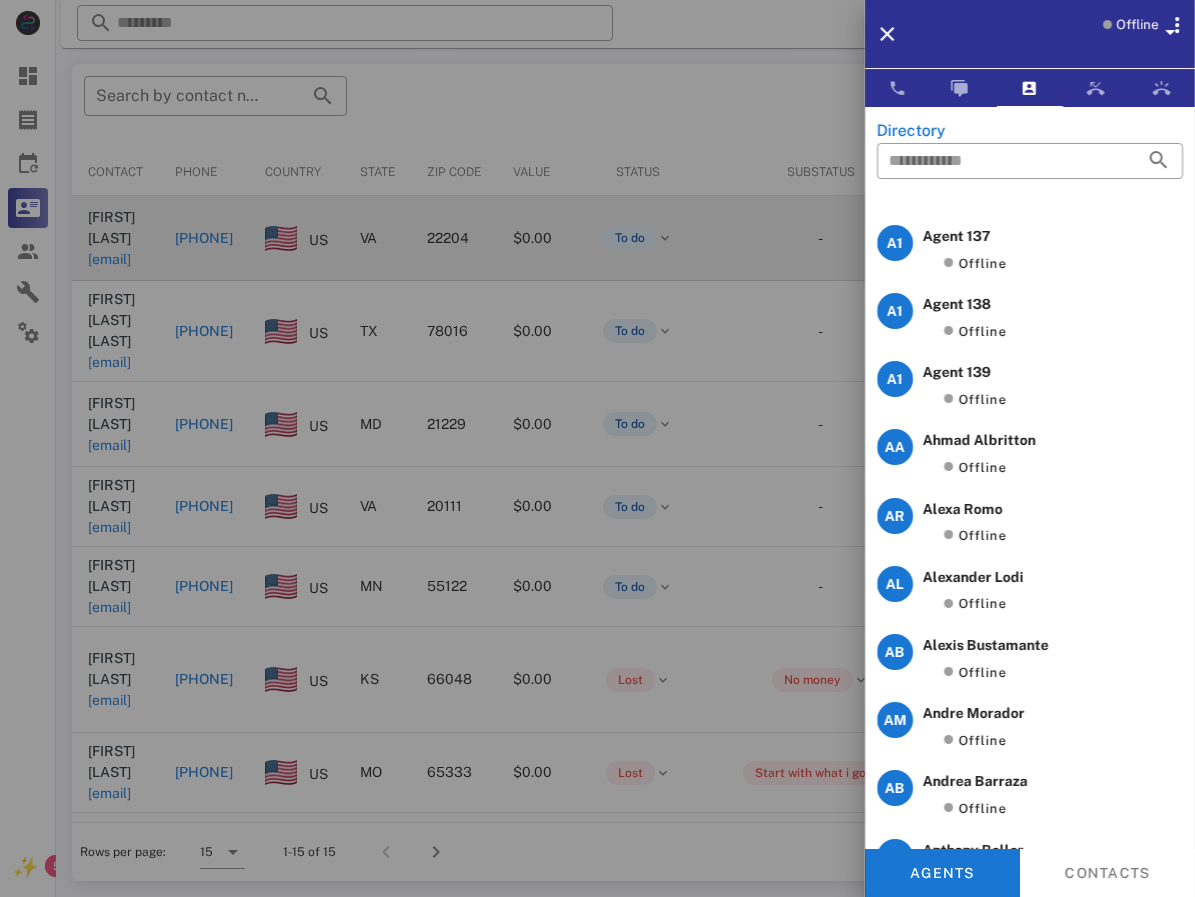 scroll, scrollTop: 2100, scrollLeft: 0, axis: vertical 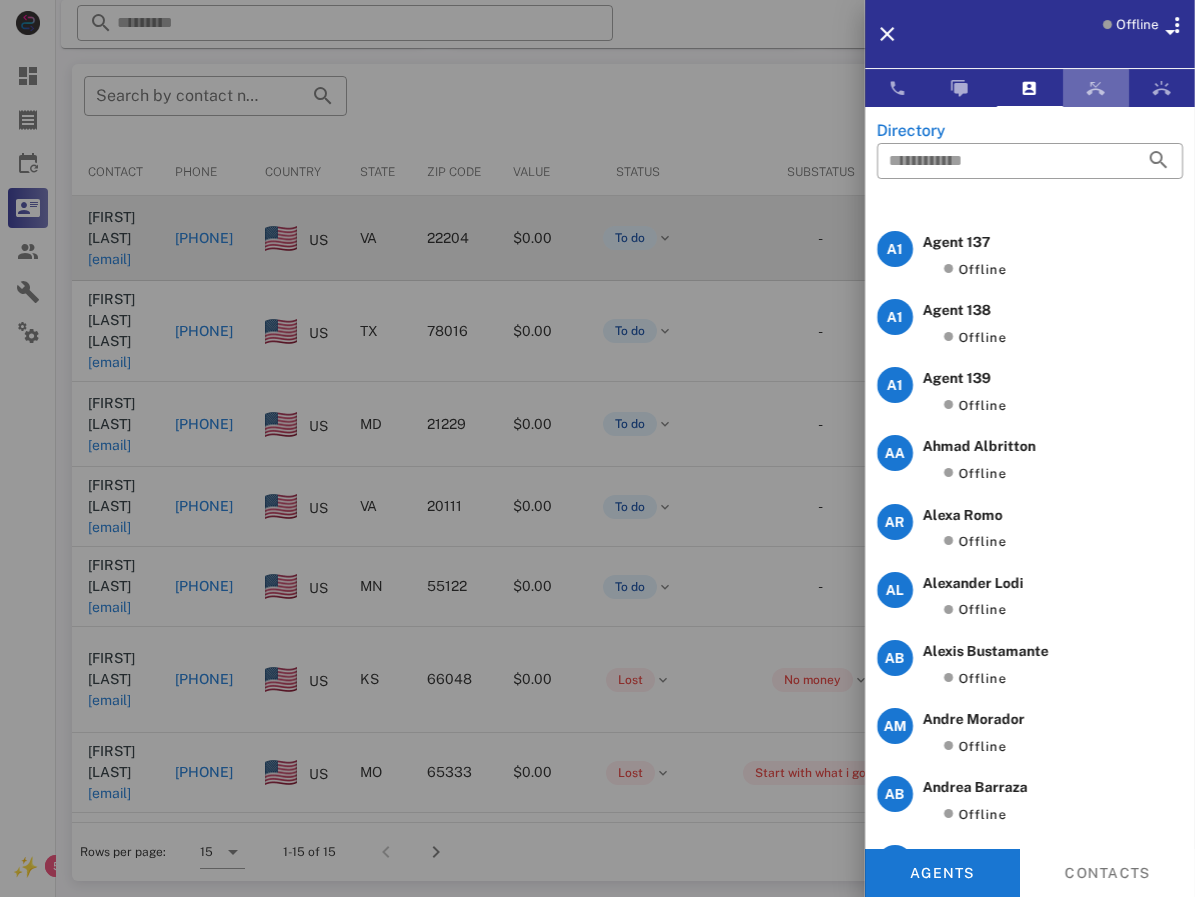 click at bounding box center (1096, 88) 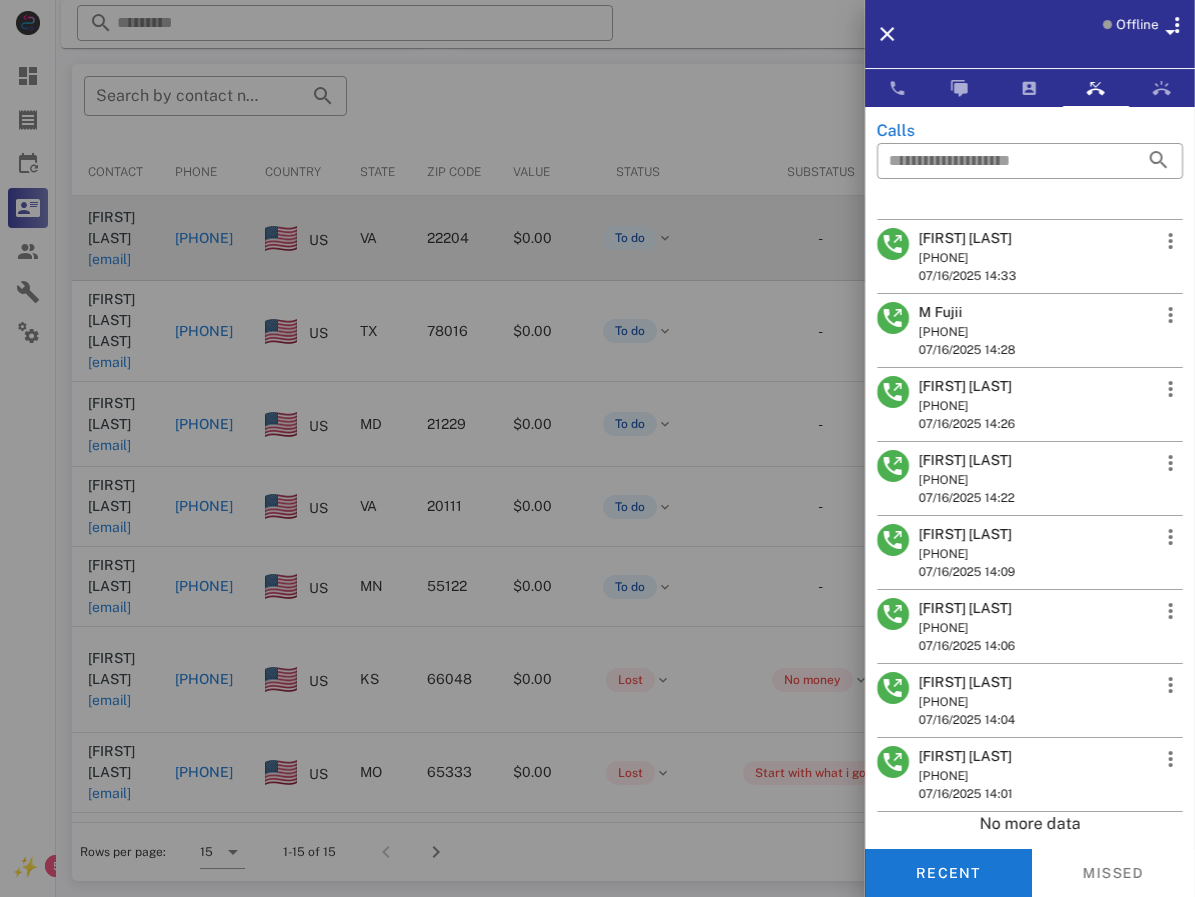 scroll, scrollTop: 0, scrollLeft: 0, axis: both 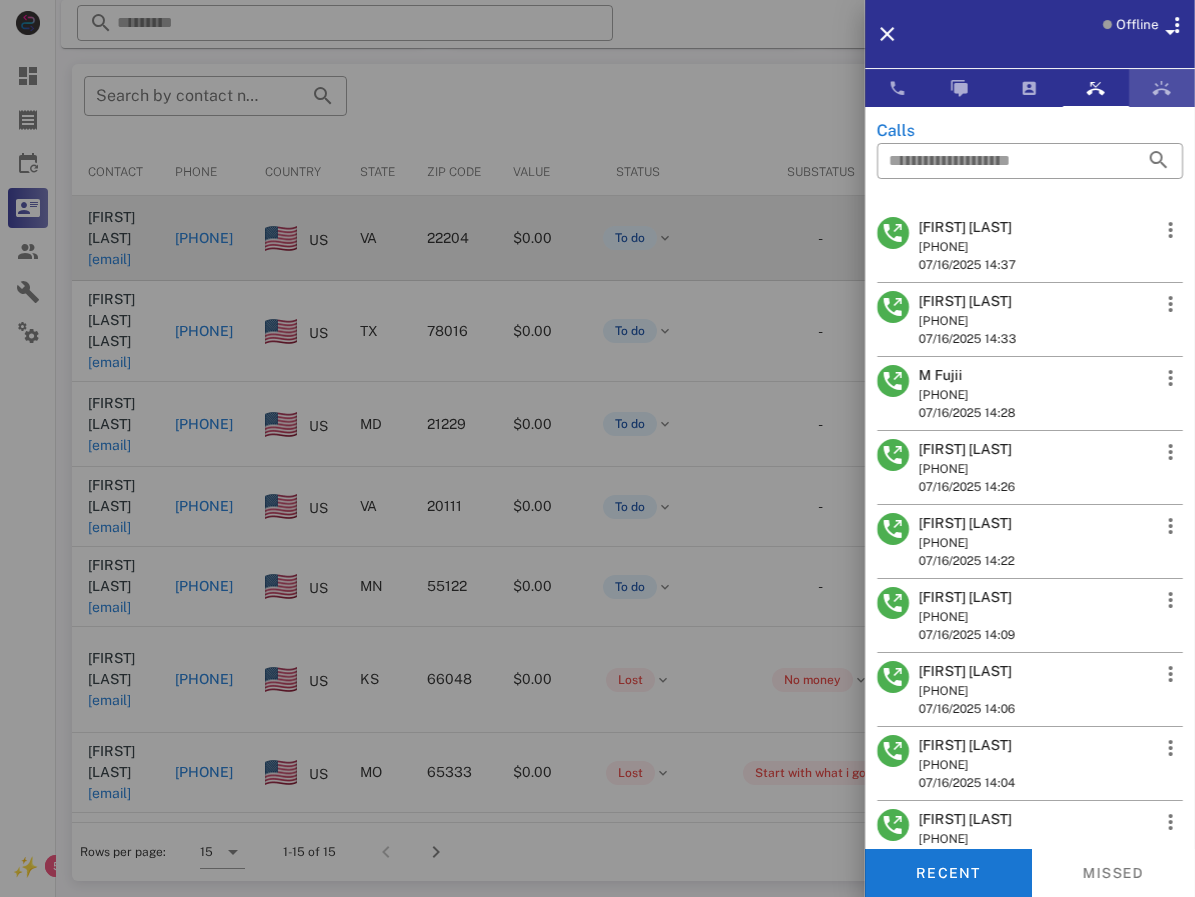 click at bounding box center [1162, 88] 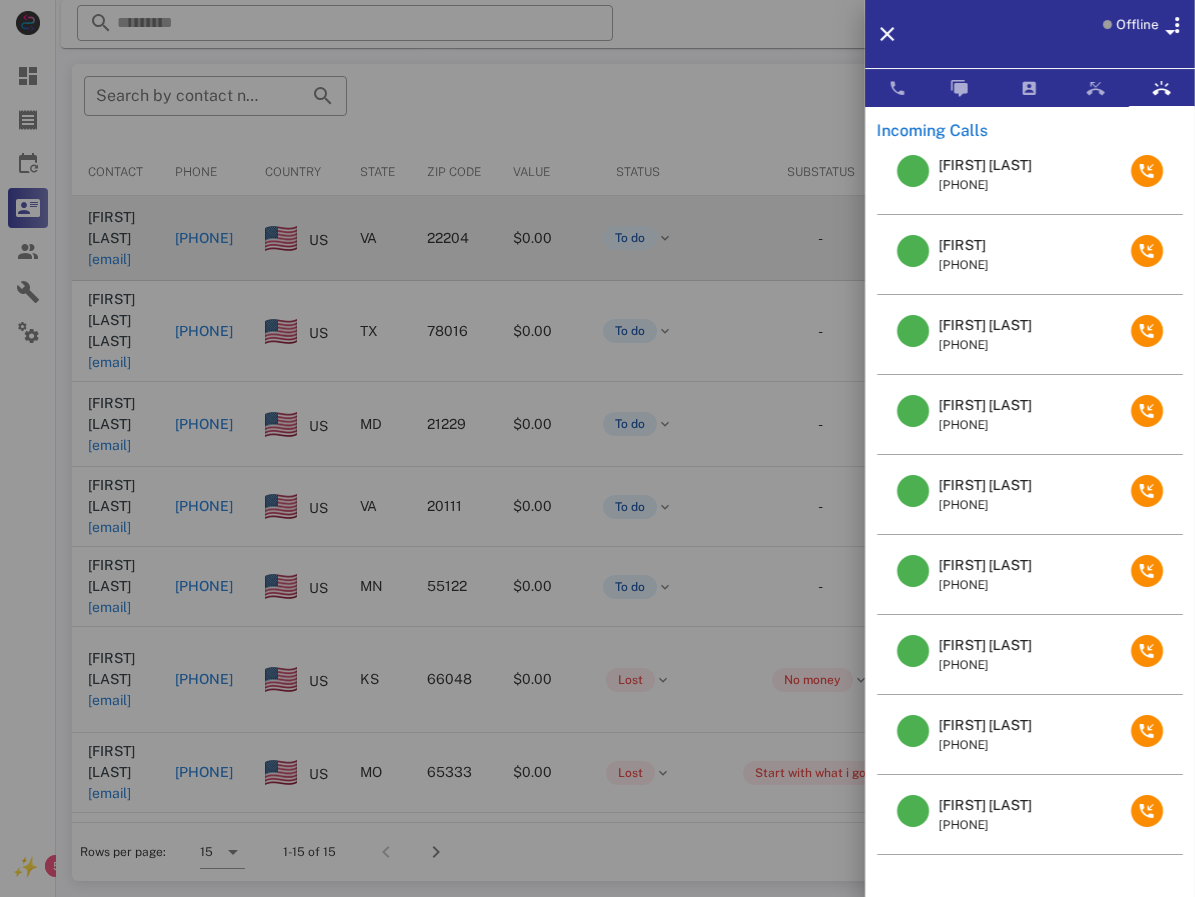scroll, scrollTop: 0, scrollLeft: 0, axis: both 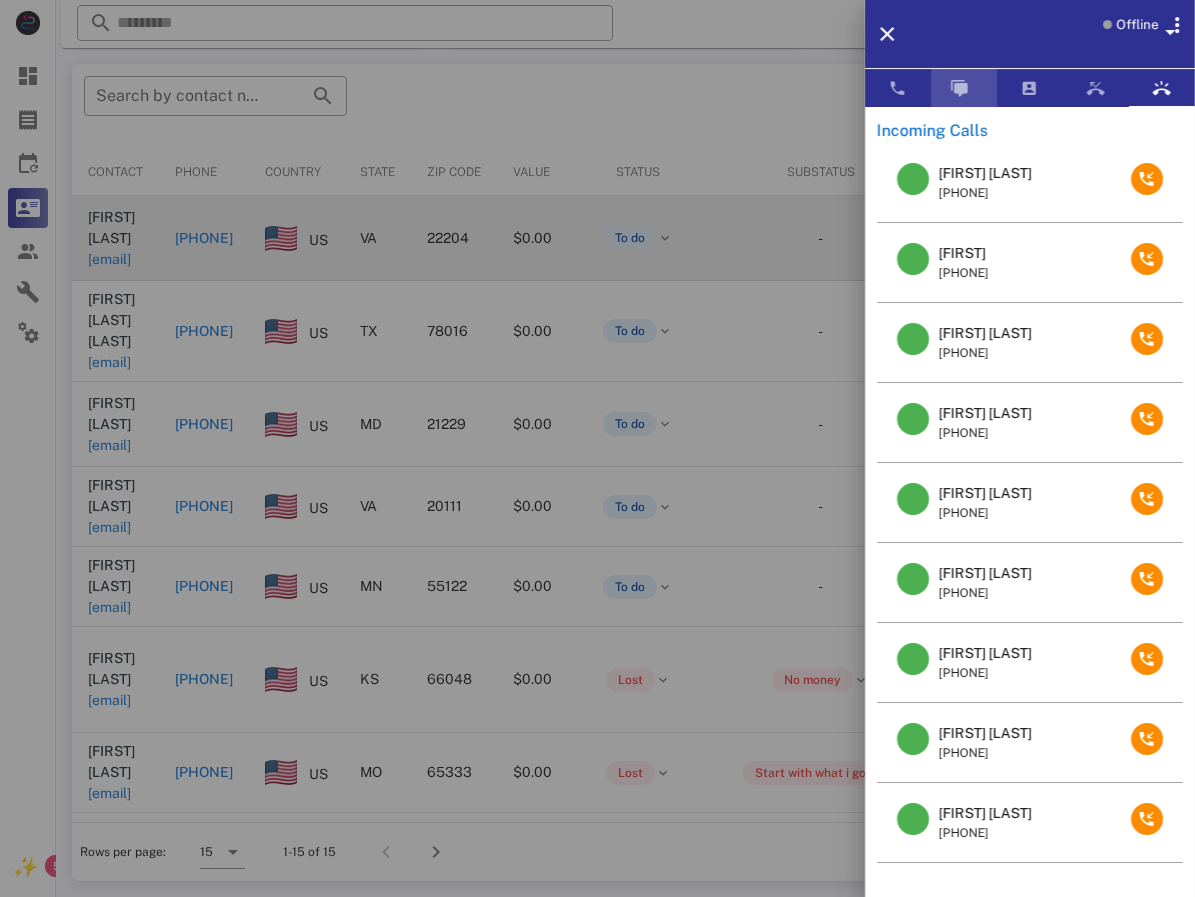 click at bounding box center (960, 88) 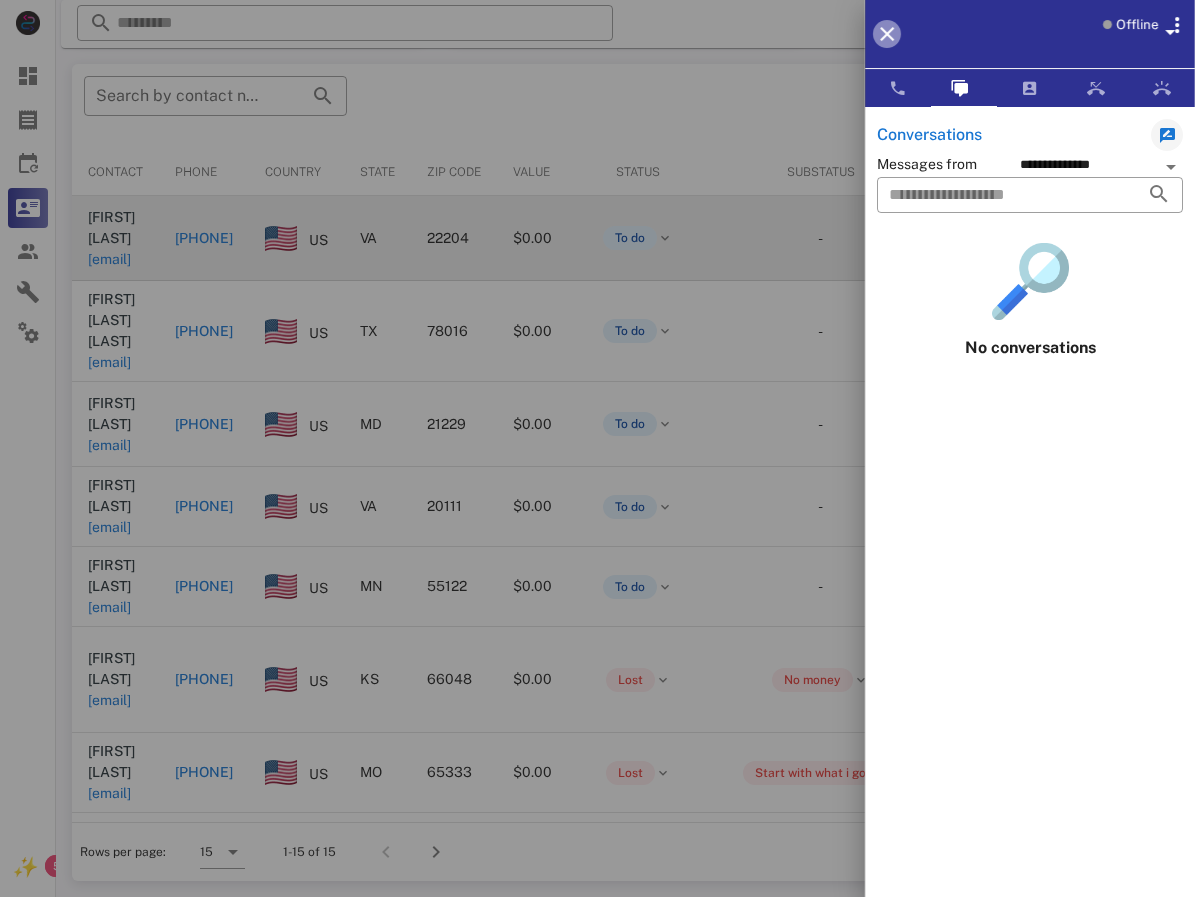 click at bounding box center [887, 34] 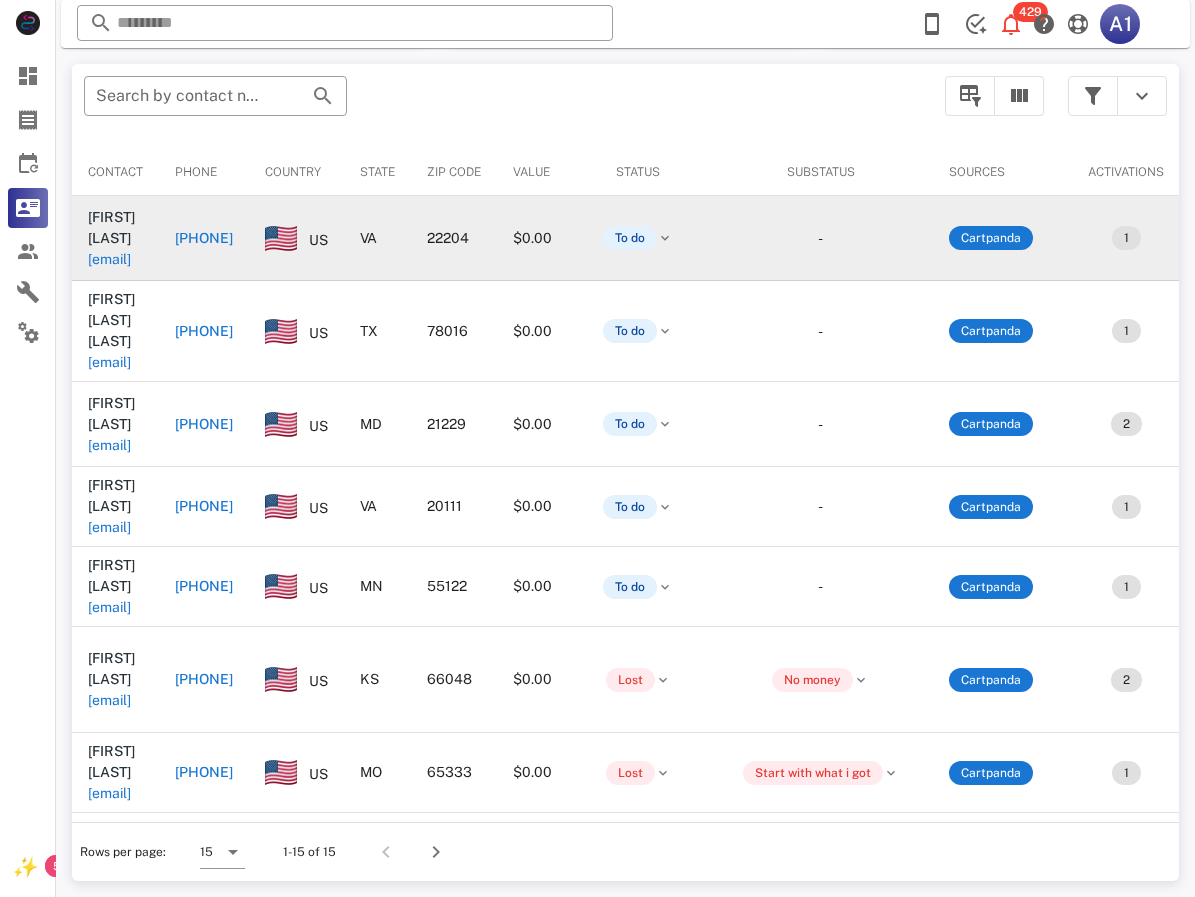 click on "[PHONE]" at bounding box center (204, 238) 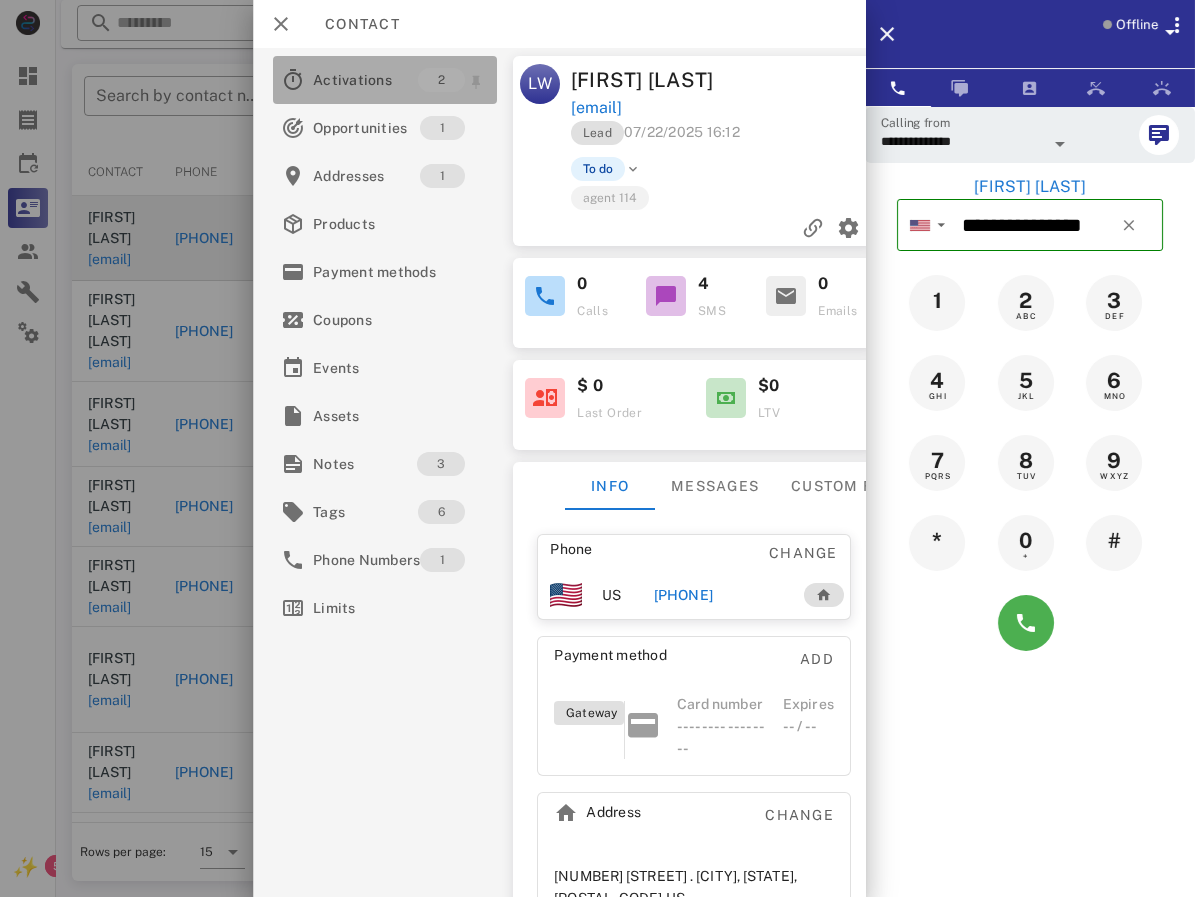 click on "Activations" at bounding box center [365, 80] 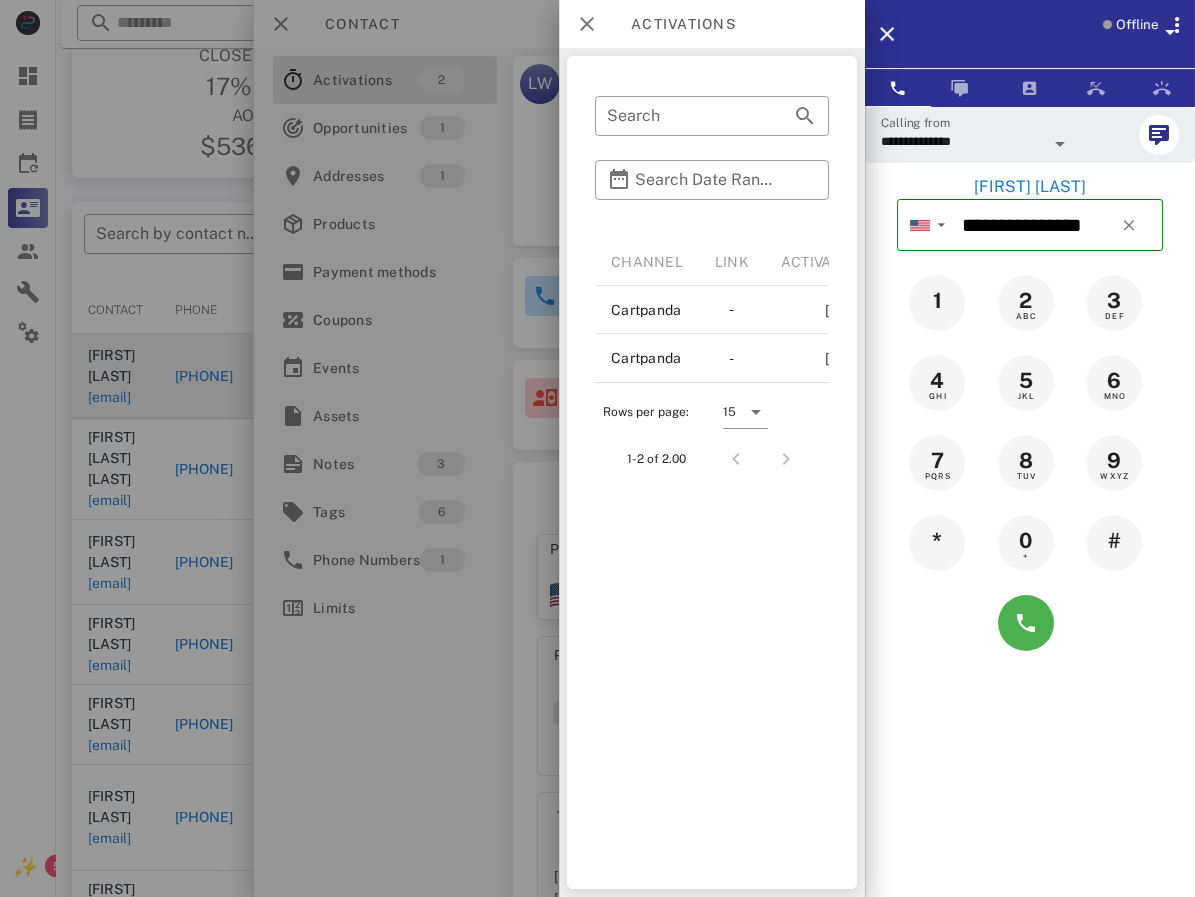 scroll, scrollTop: 140, scrollLeft: 0, axis: vertical 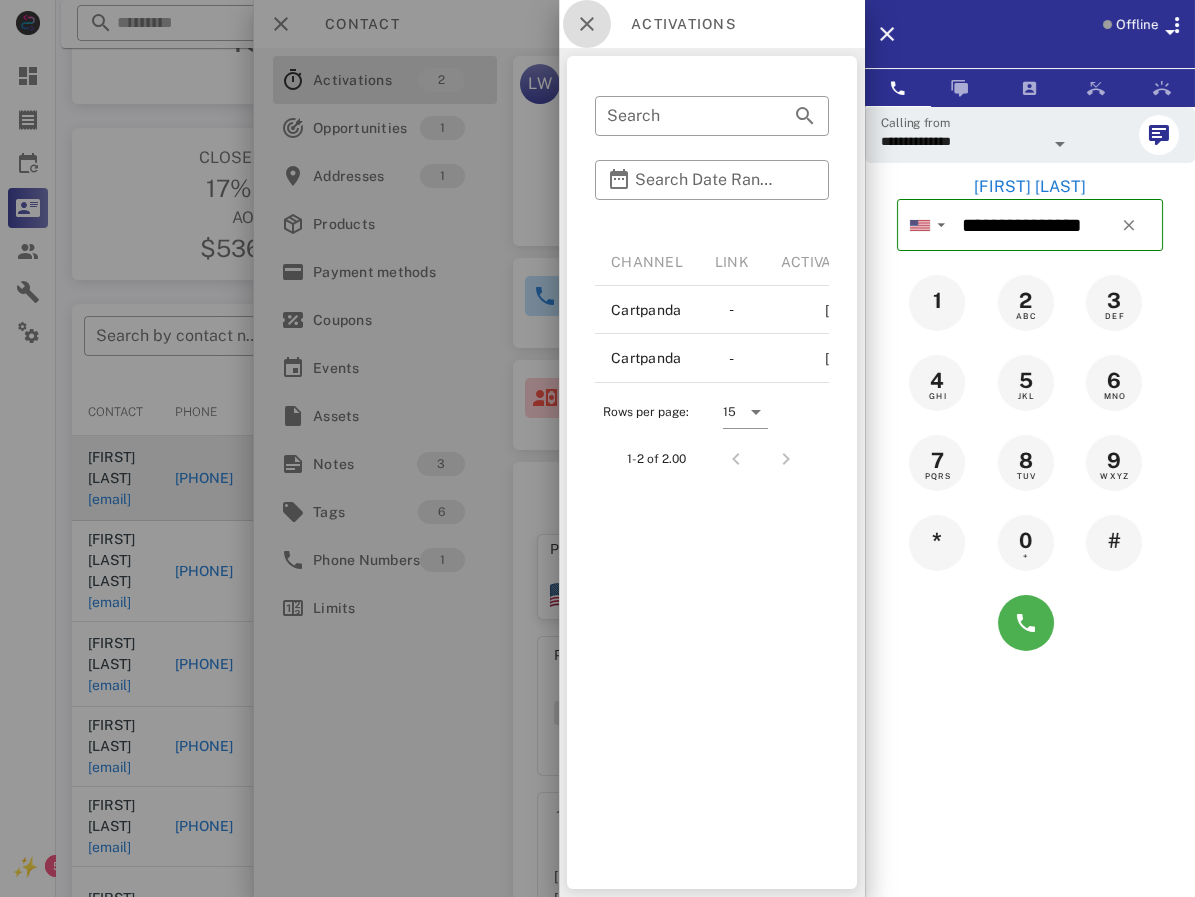 click at bounding box center (587, 24) 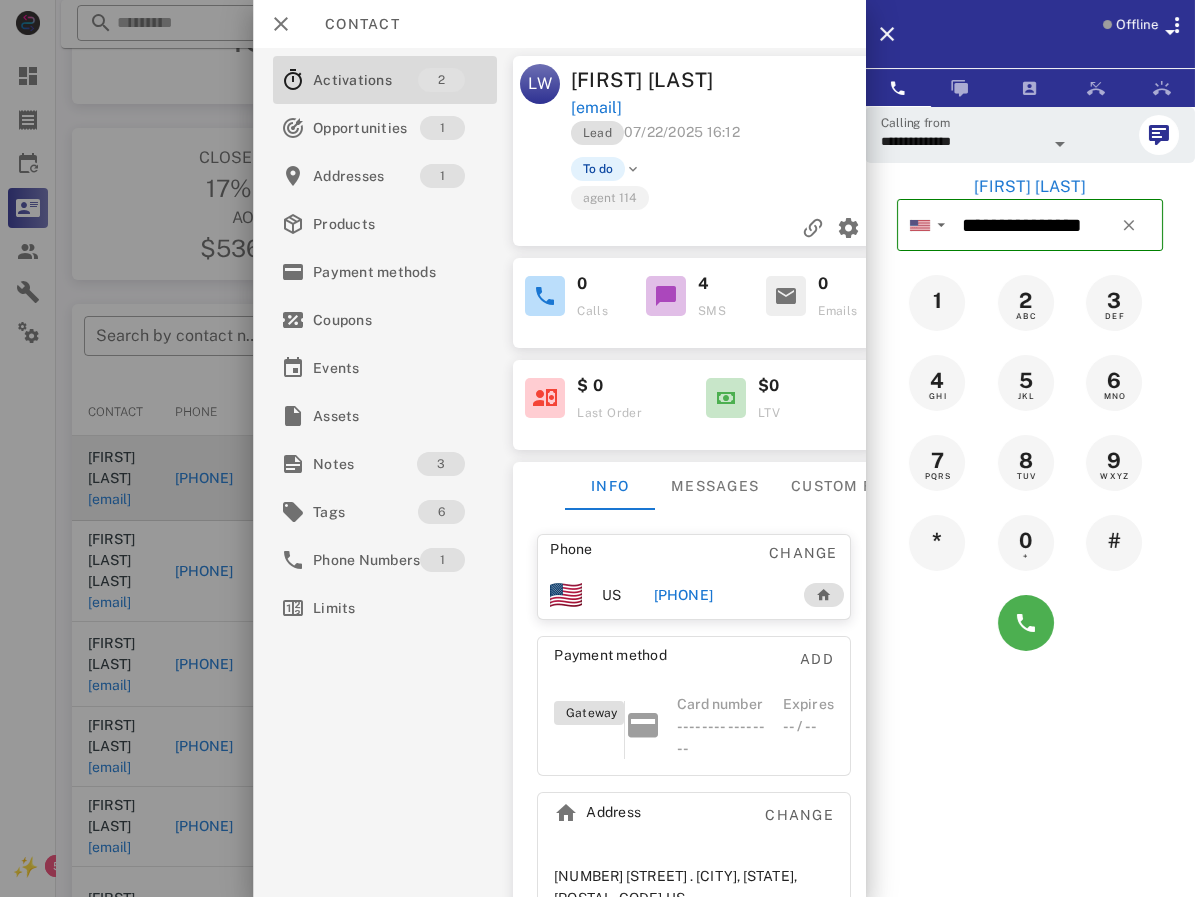 click at bounding box center [545, 398] 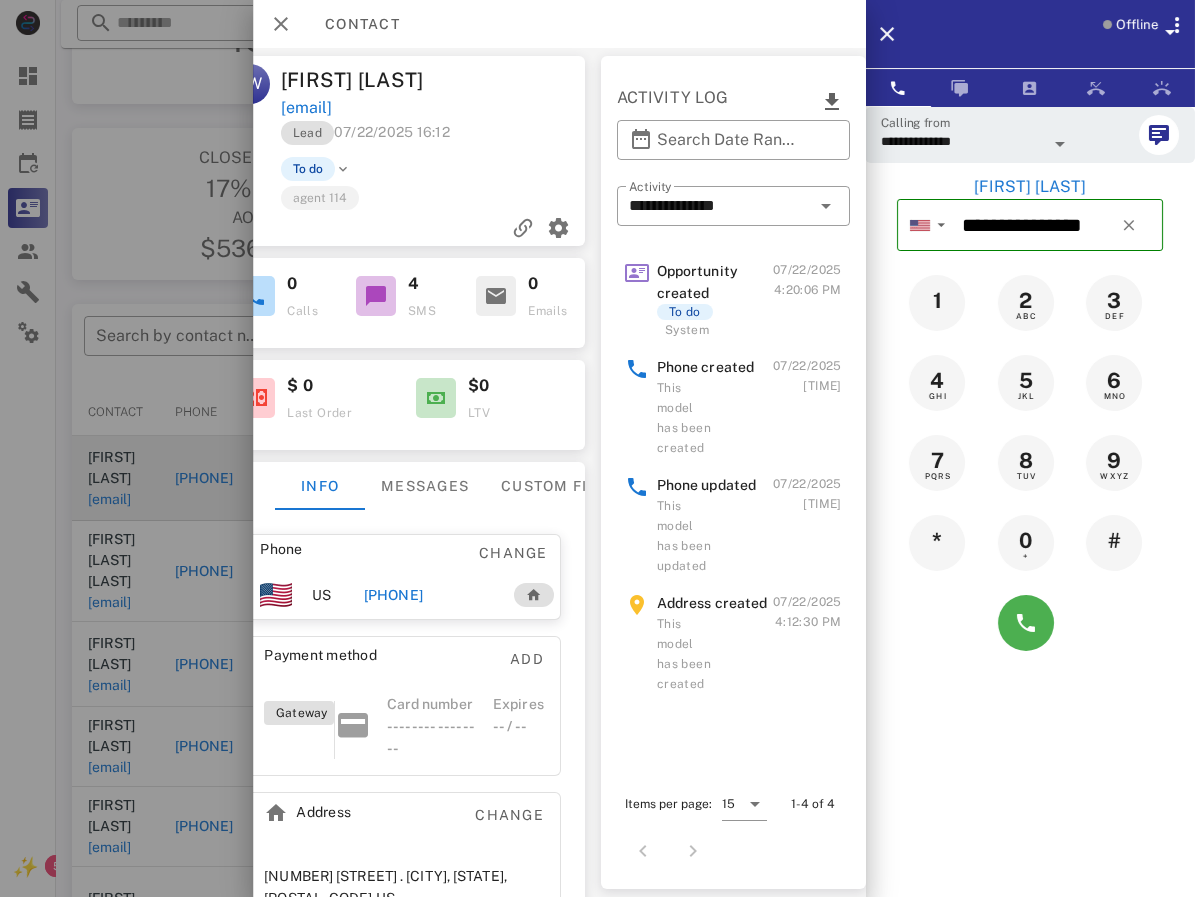 scroll, scrollTop: 0, scrollLeft: 403, axis: horizontal 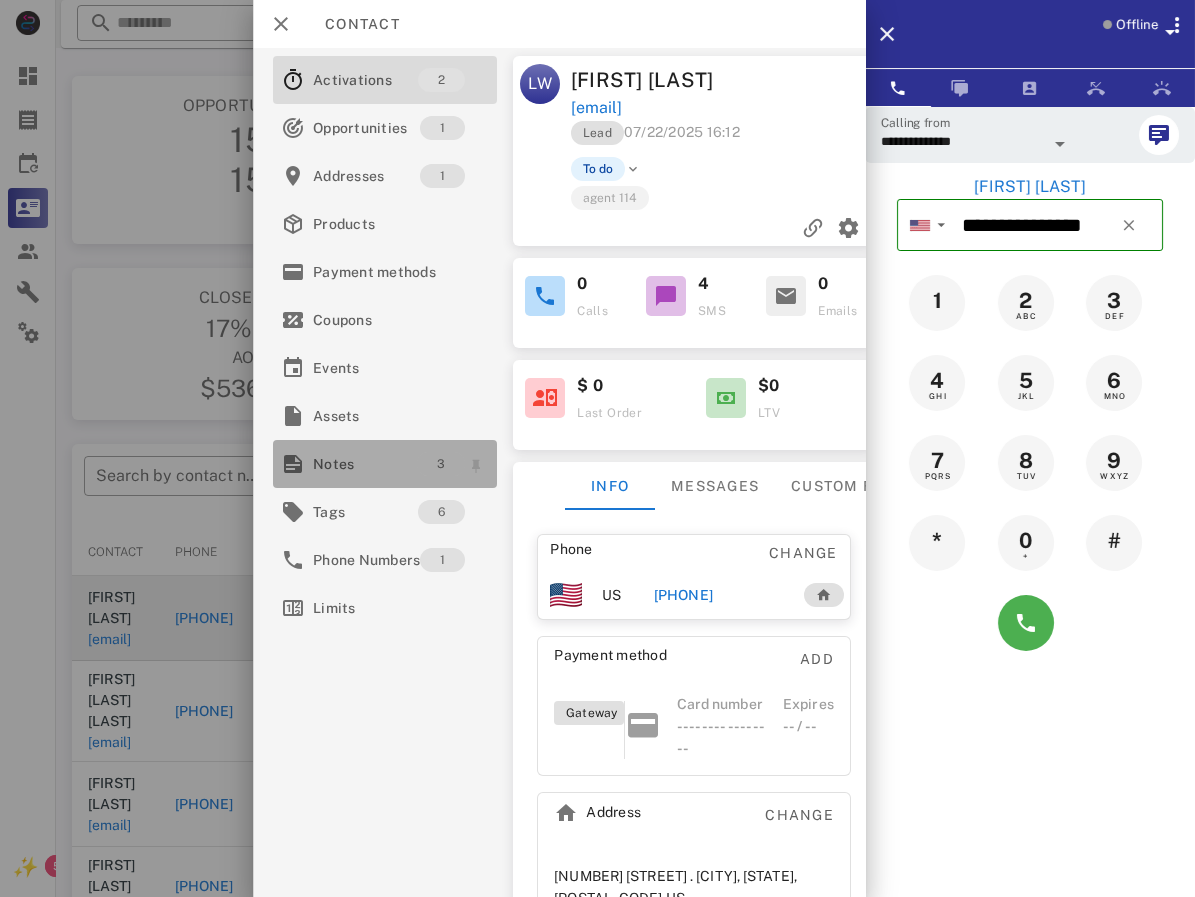 click on "3" at bounding box center [441, 464] 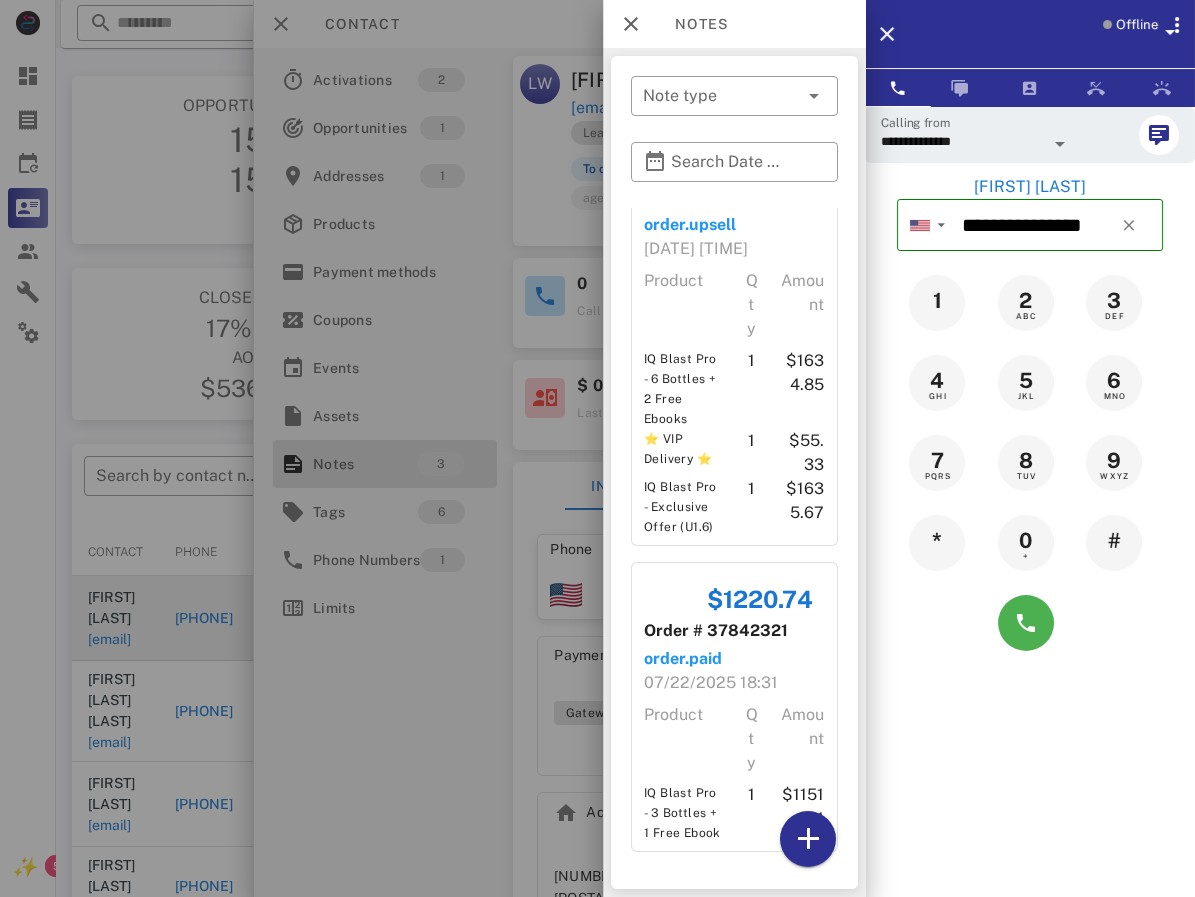 scroll, scrollTop: 950, scrollLeft: 0, axis: vertical 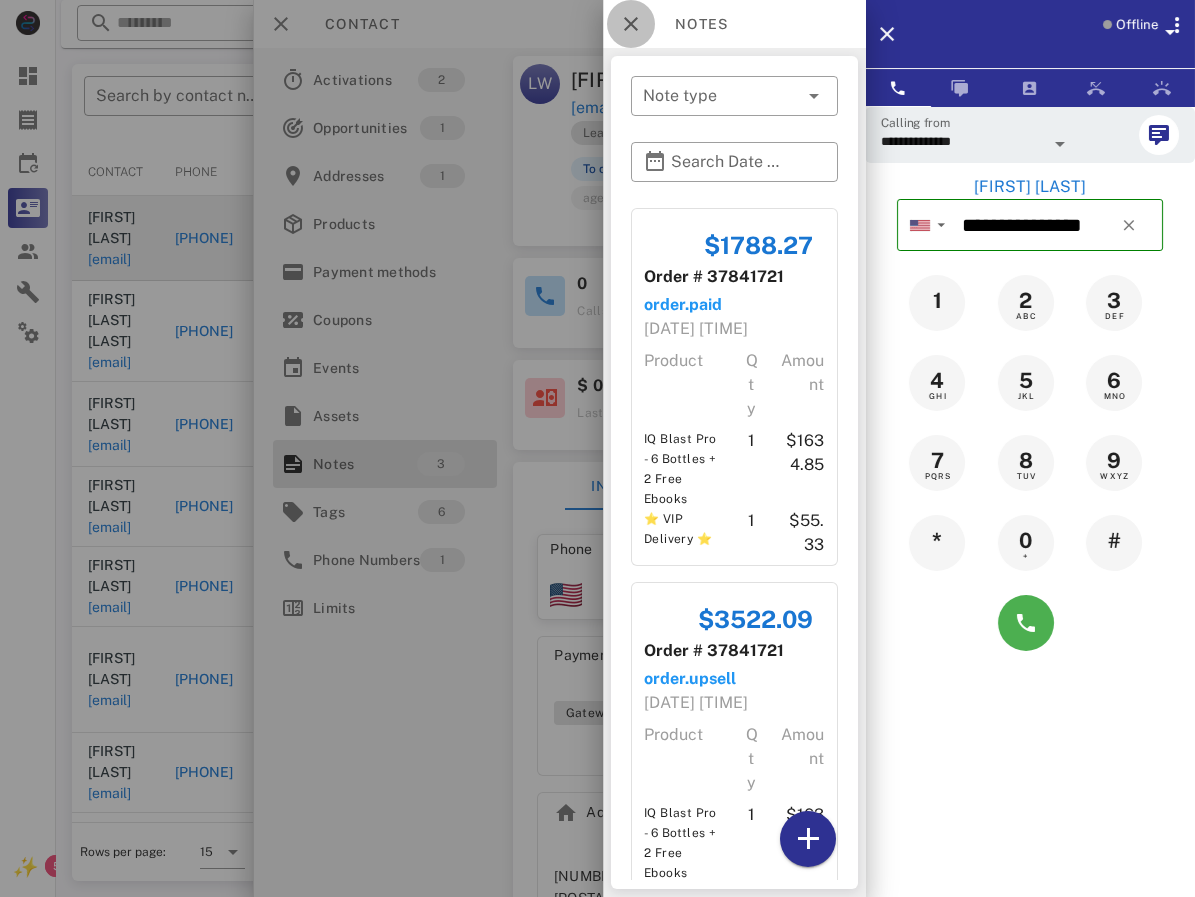 click at bounding box center [631, 24] 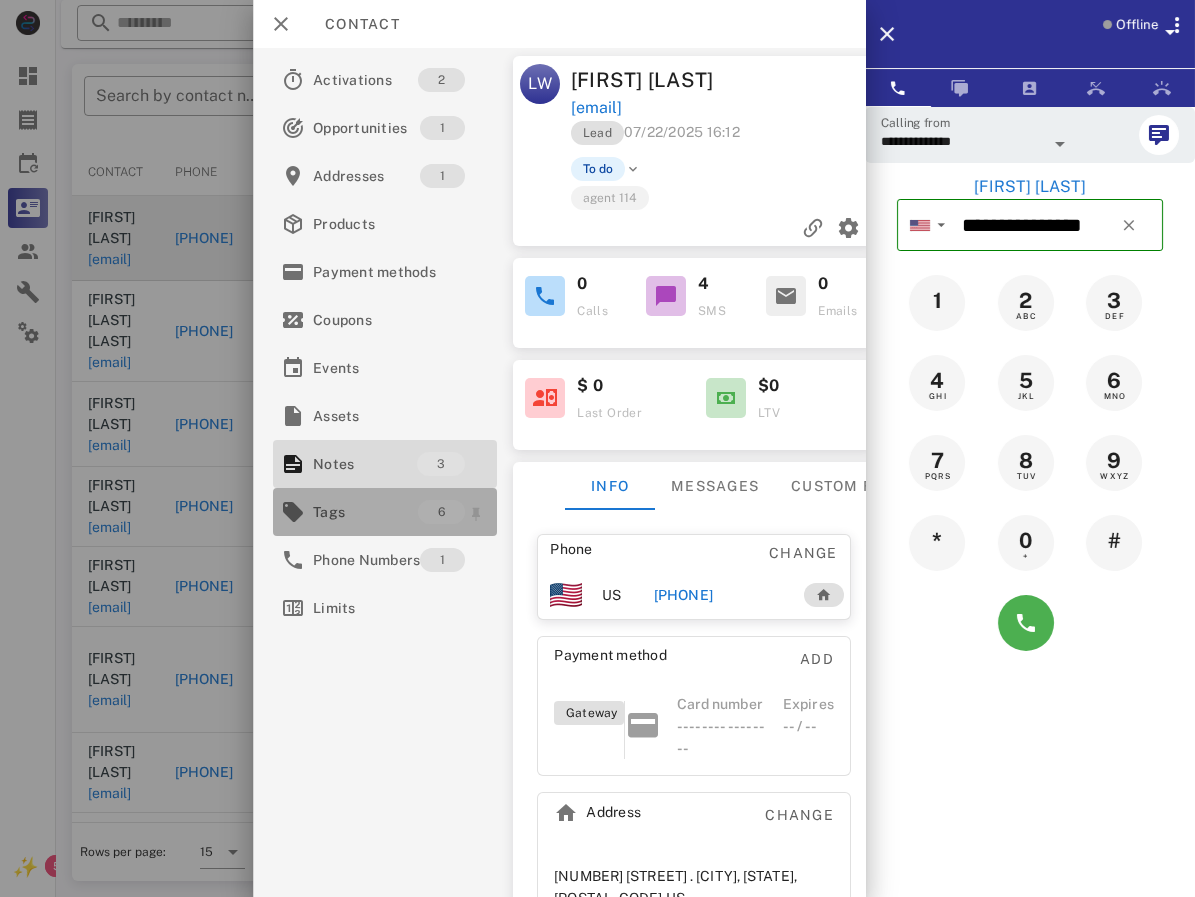 click on "Tags" at bounding box center [365, 512] 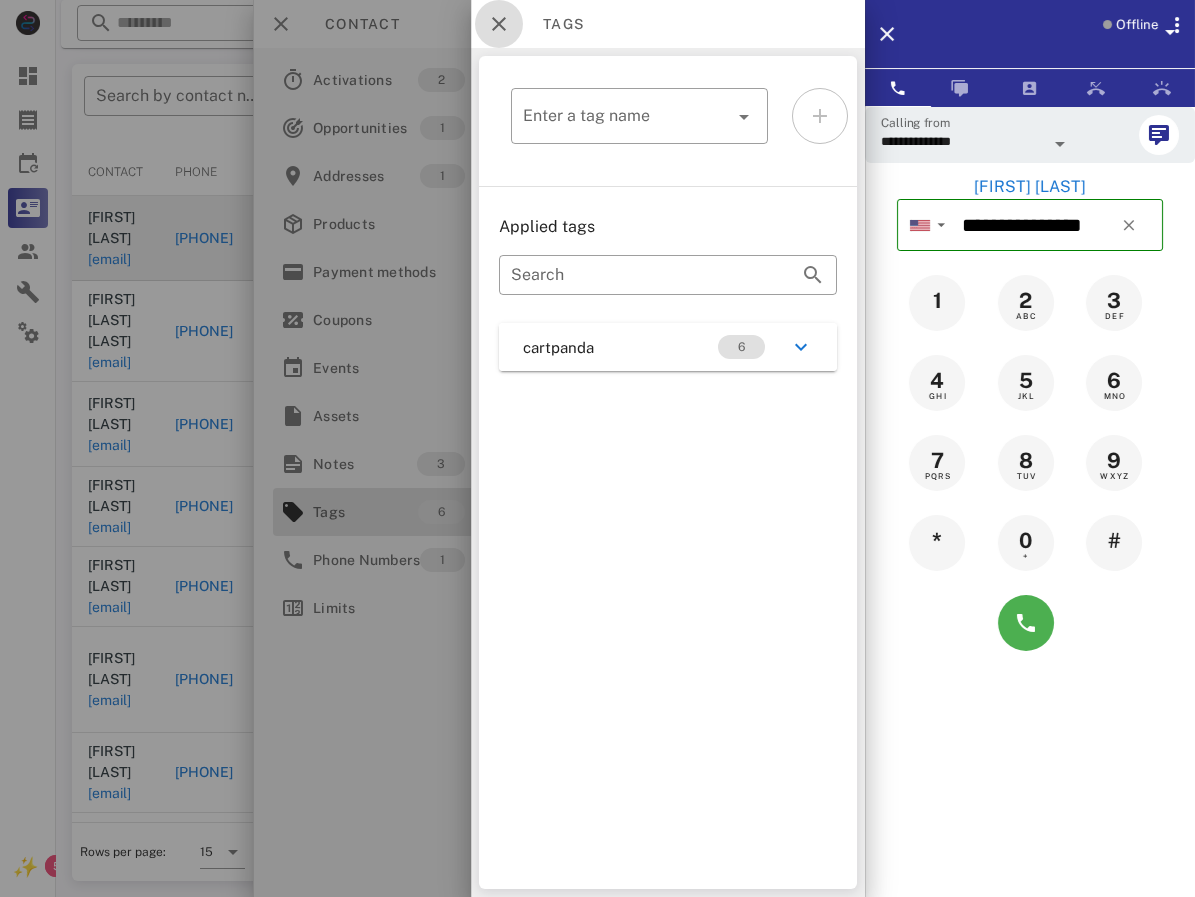 click at bounding box center (499, 24) 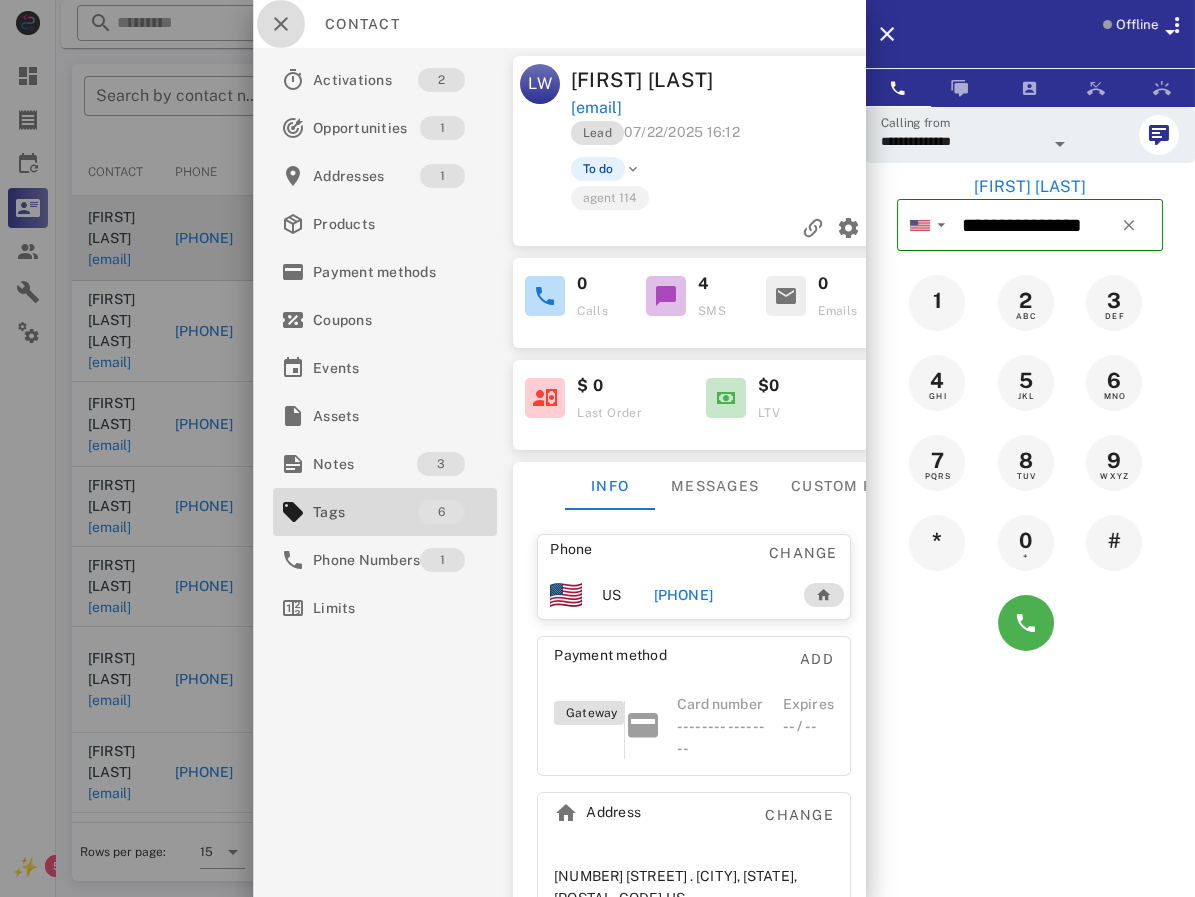 click at bounding box center [281, 24] 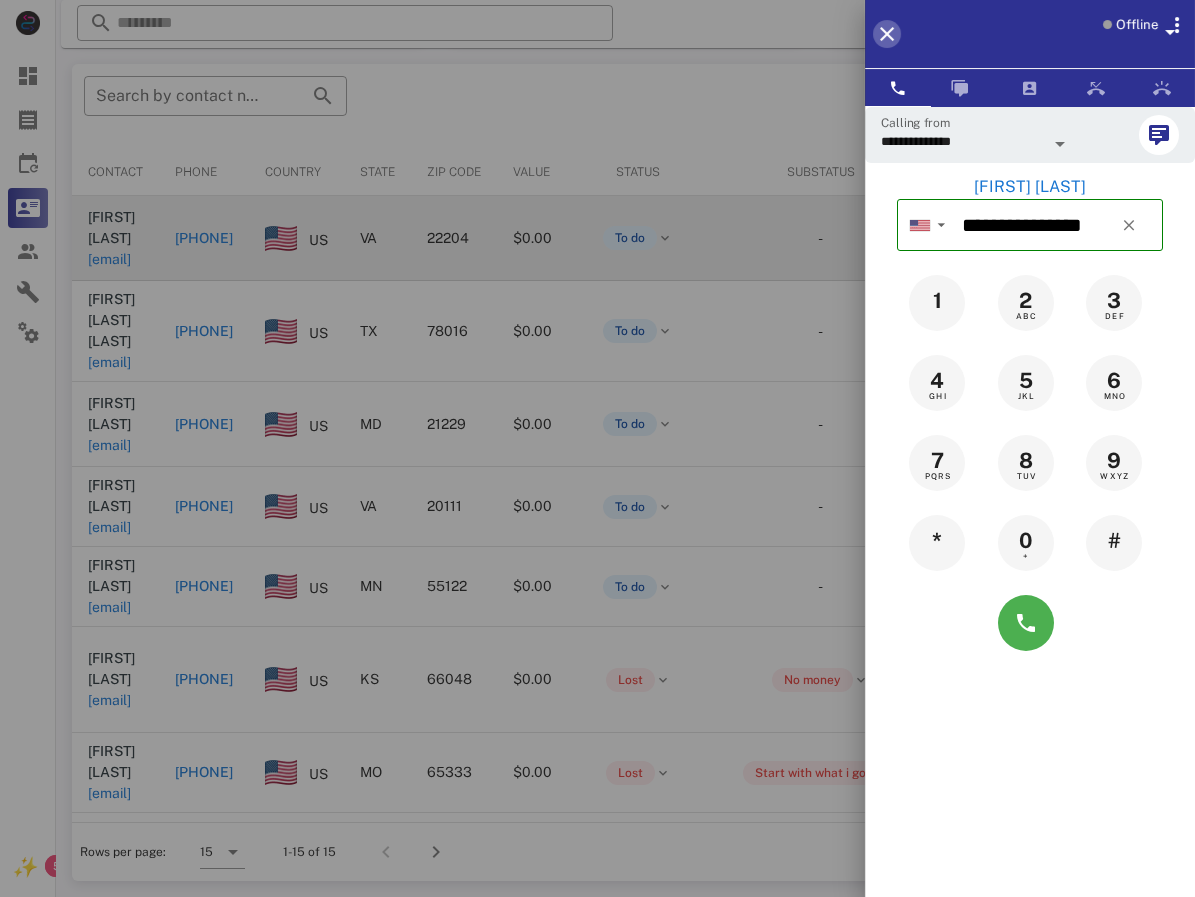 click at bounding box center (887, 34) 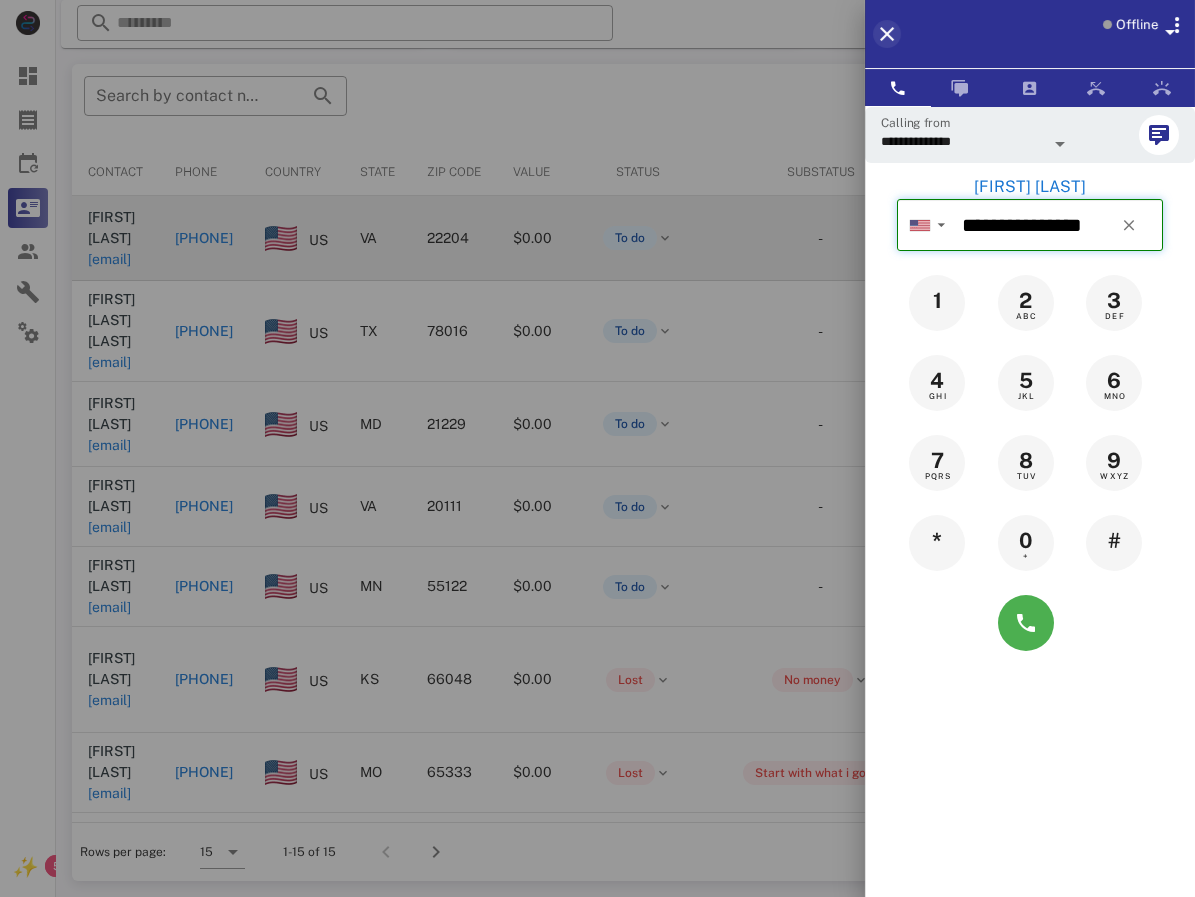 type 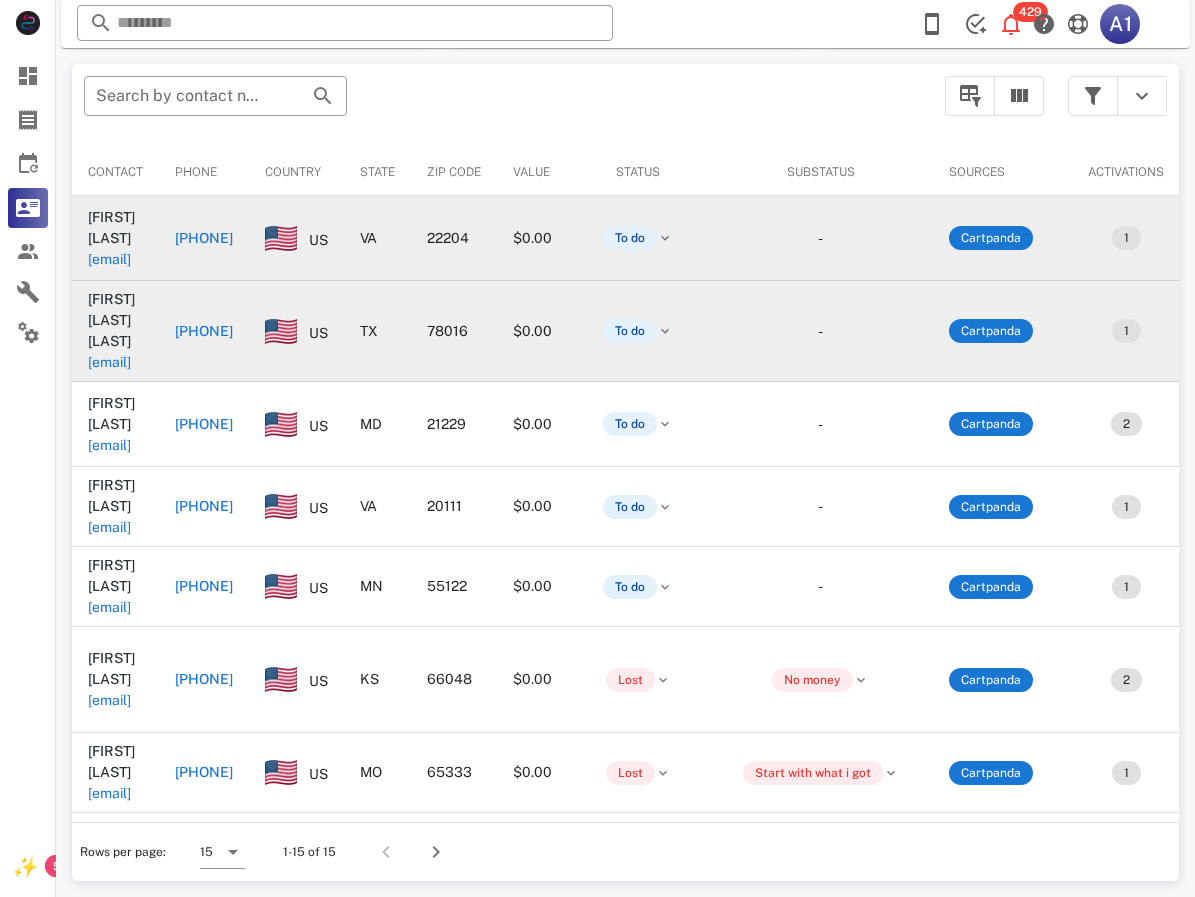click on "[PHONE]" at bounding box center (204, 331) 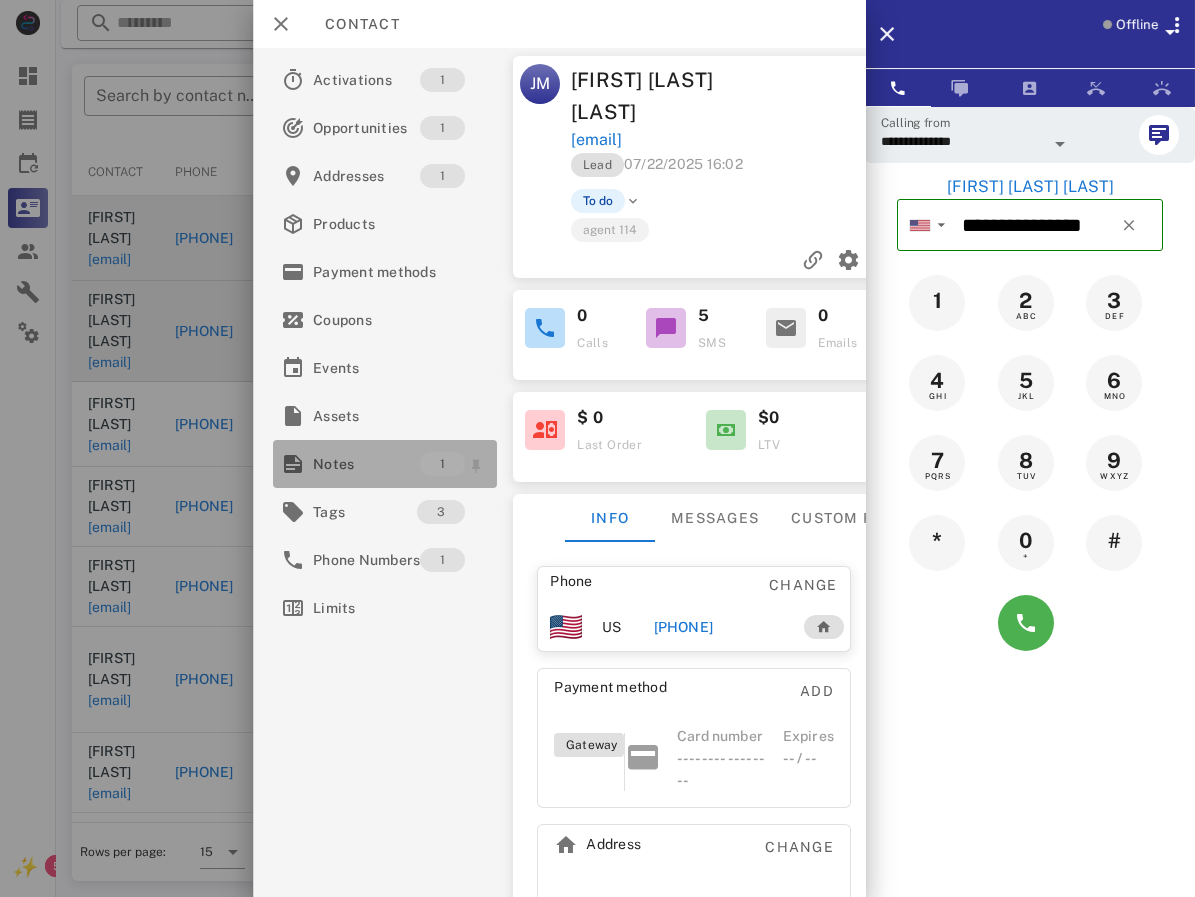 click on "Notes" at bounding box center (366, 464) 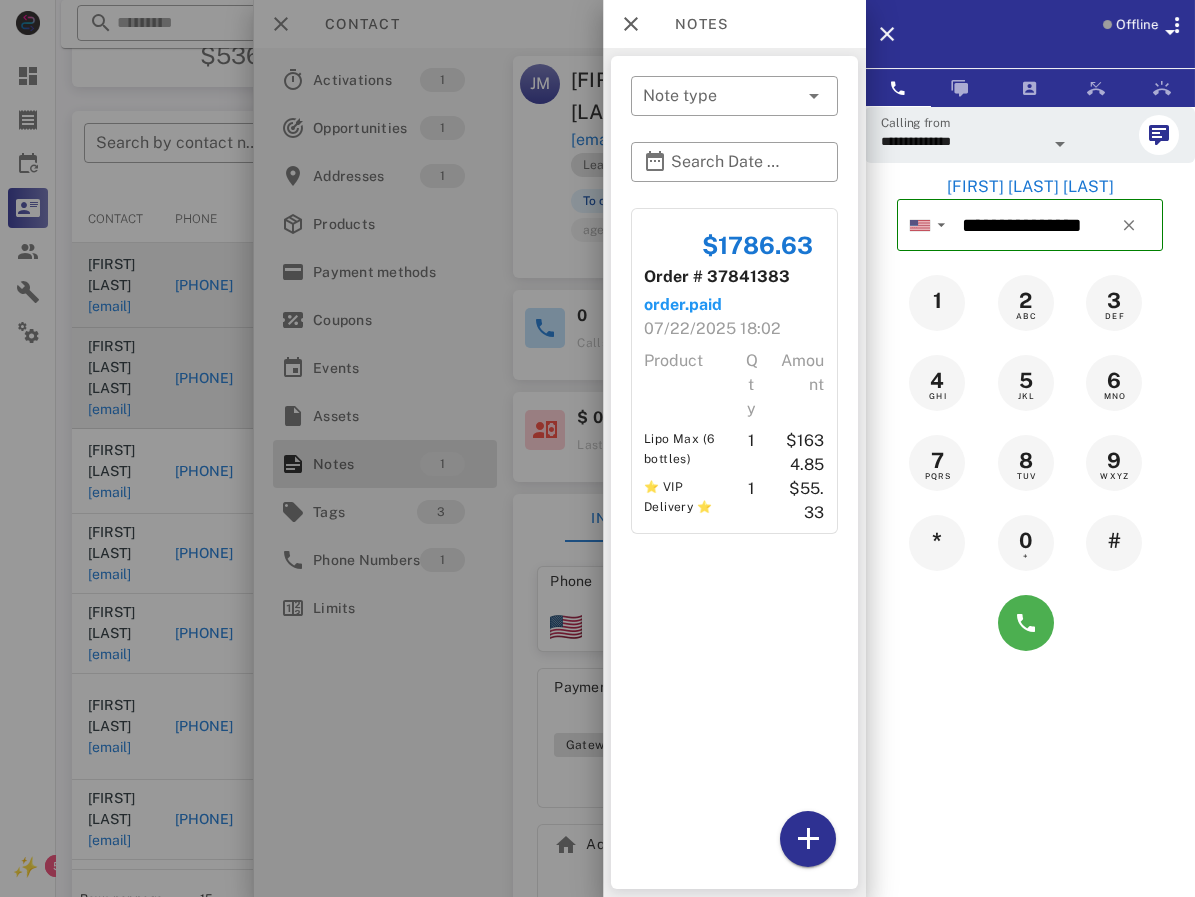 scroll, scrollTop: 440, scrollLeft: 0, axis: vertical 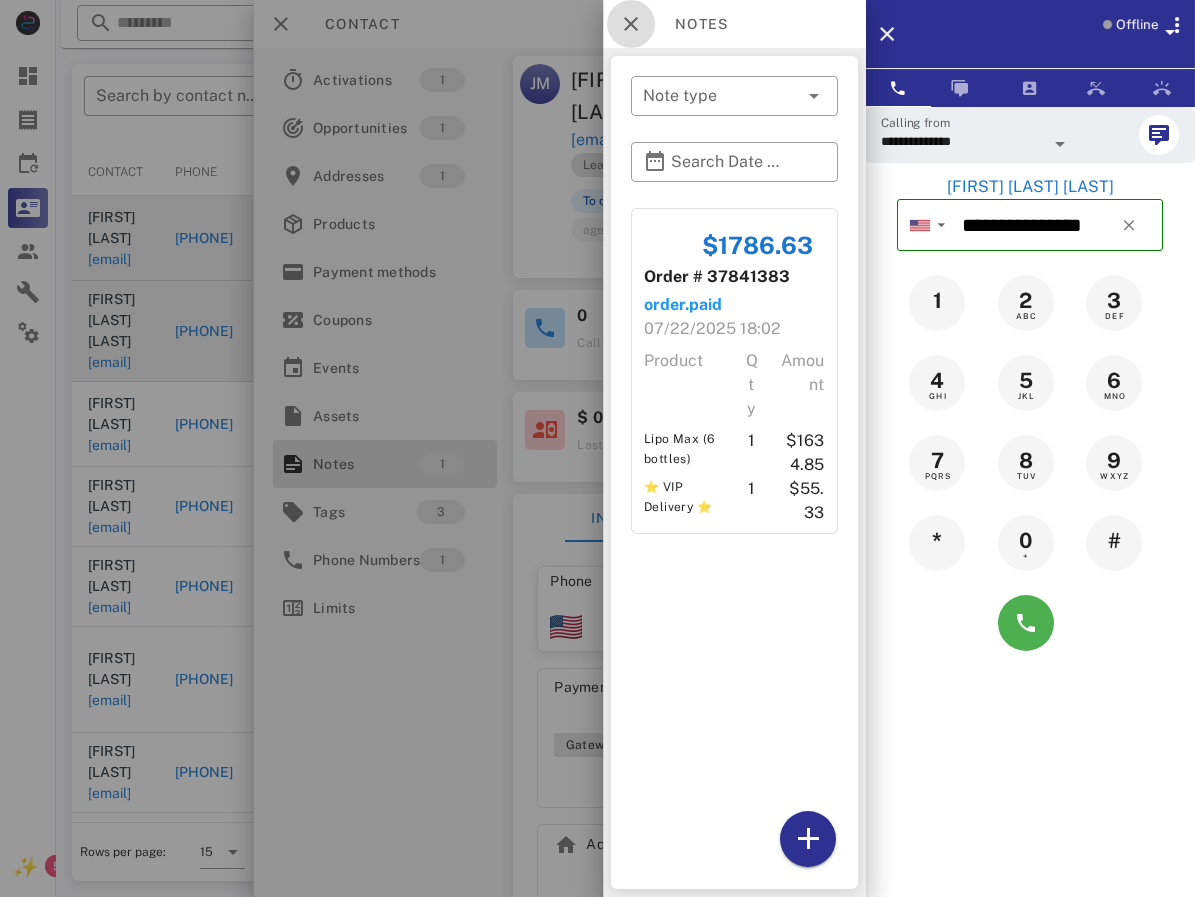 click at bounding box center [631, 24] 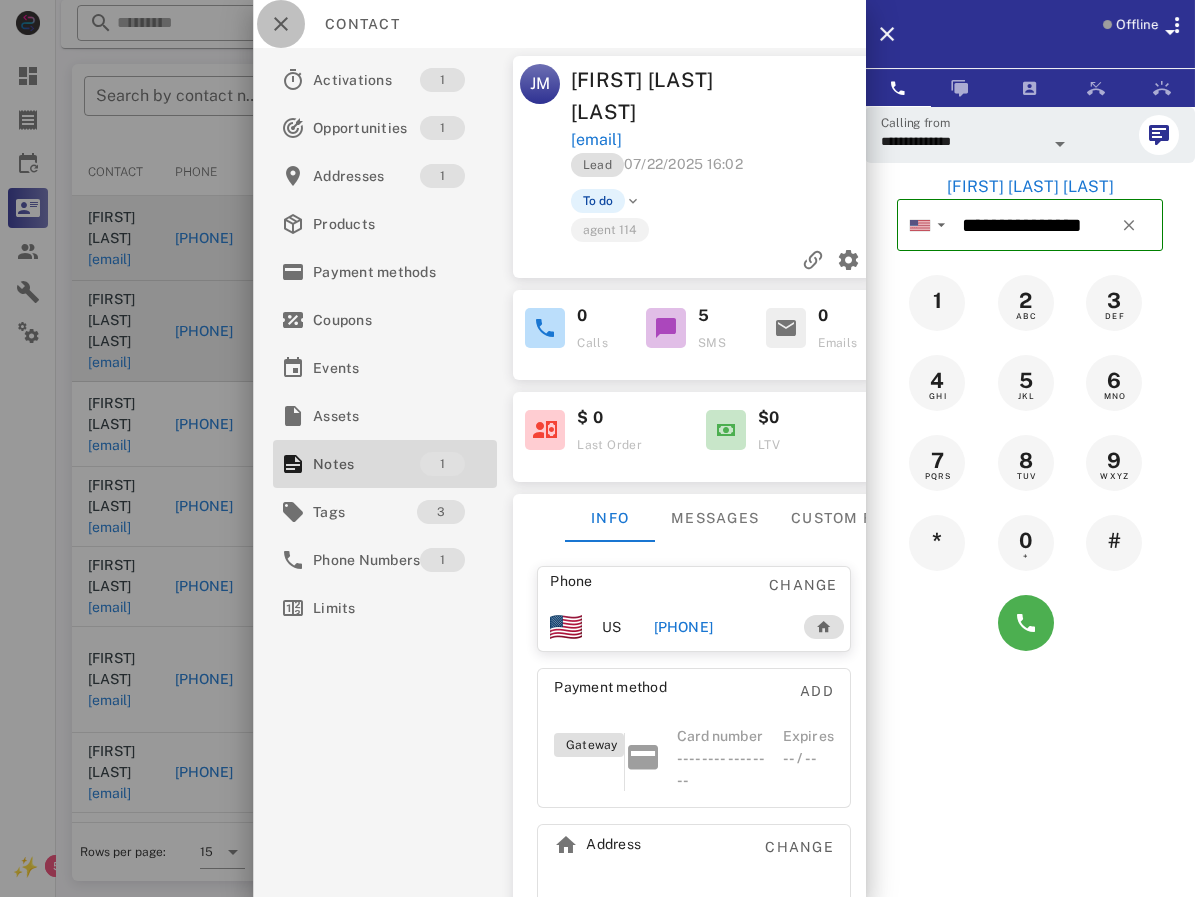 click at bounding box center [281, 24] 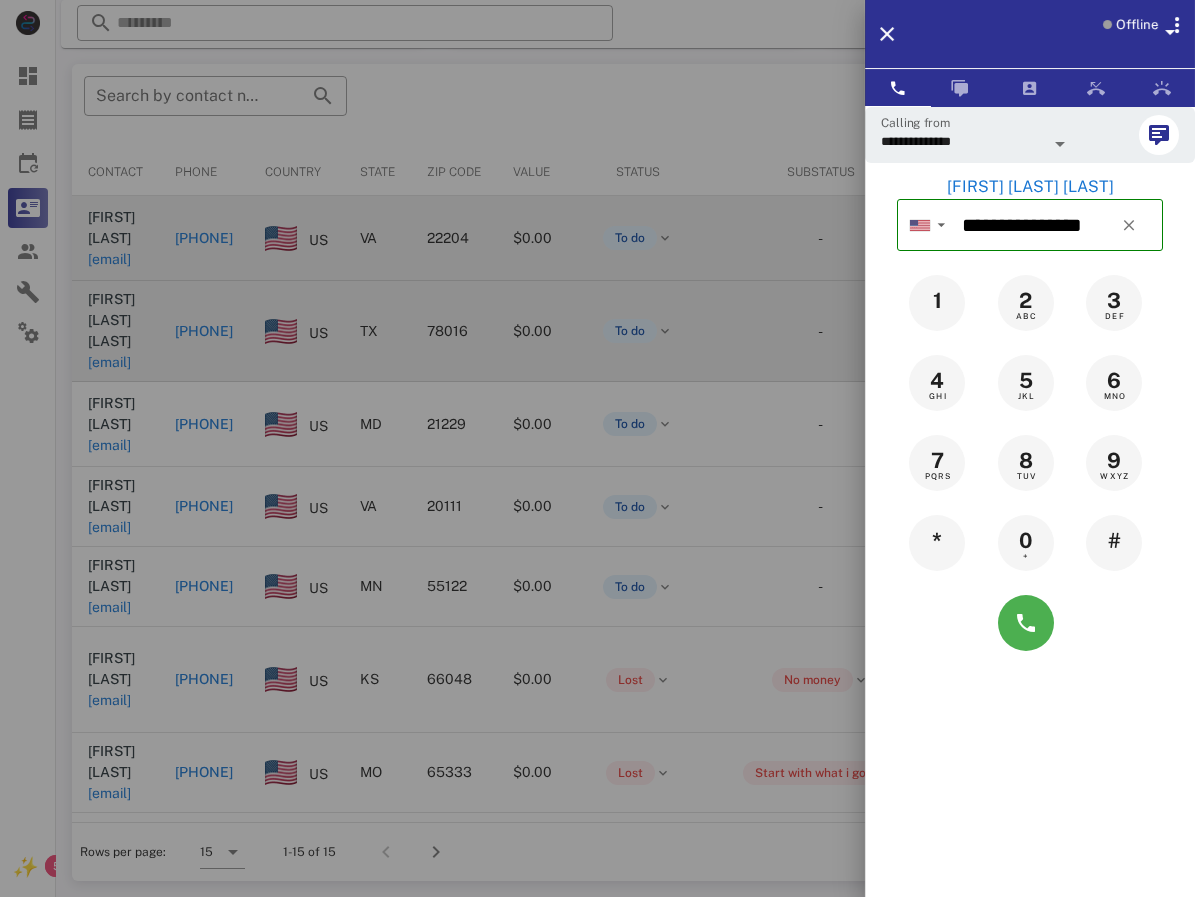 click at bounding box center [597, 448] 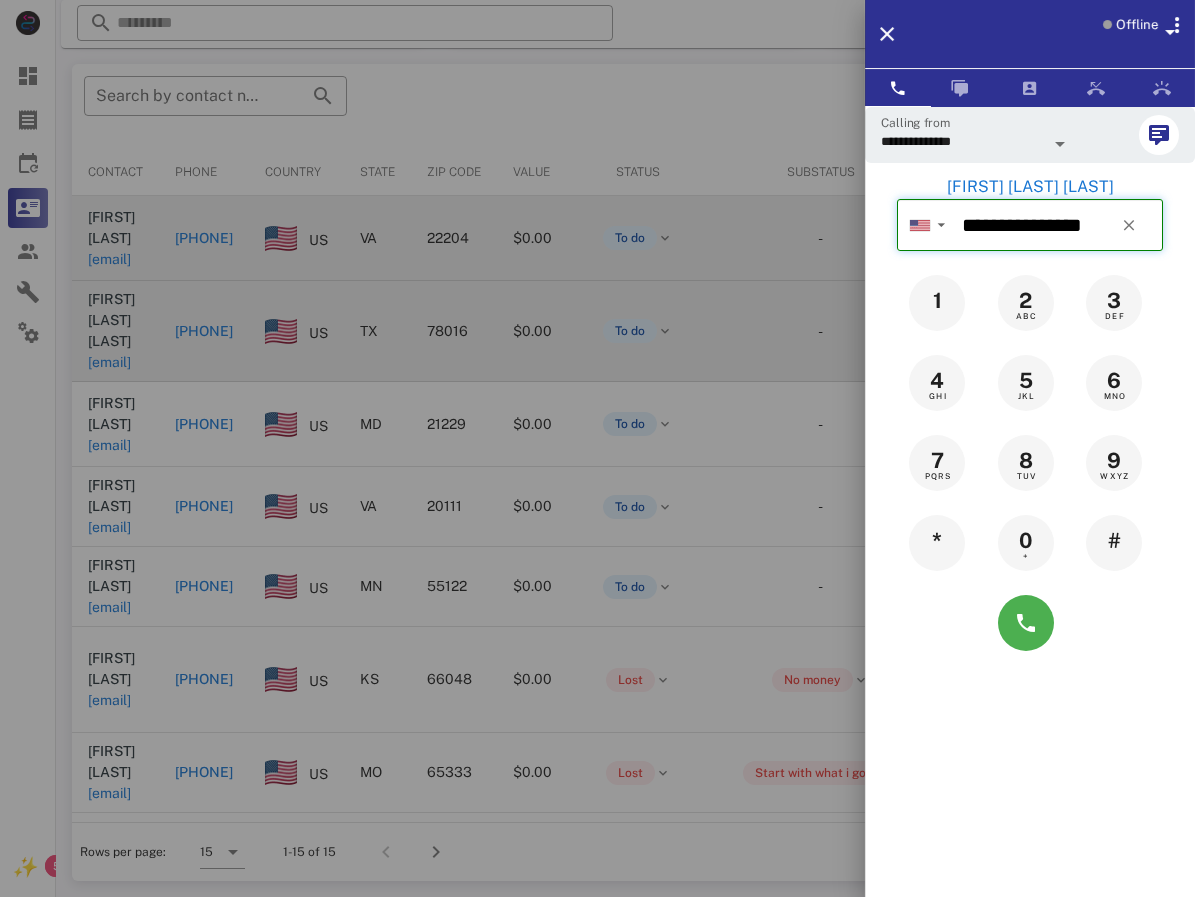 type 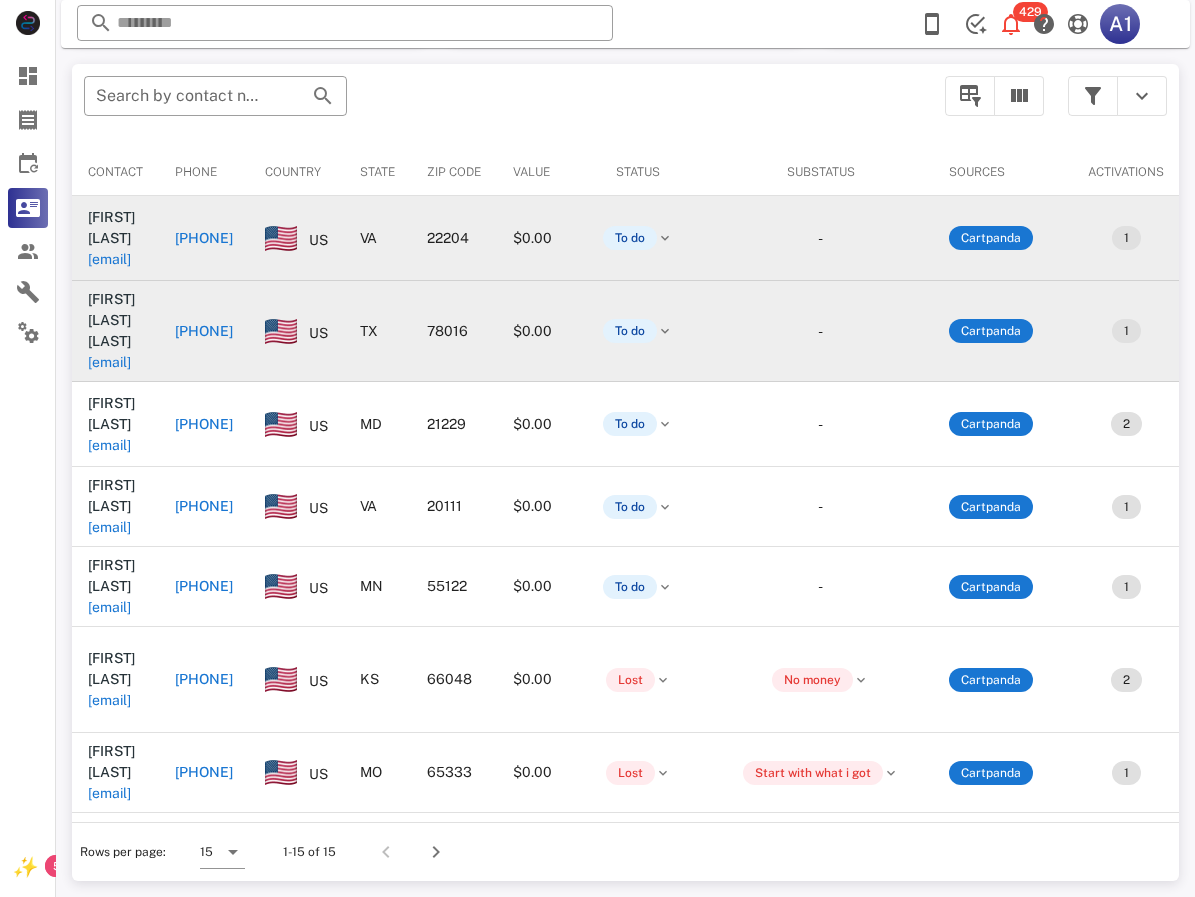 click on "[PHONE]" at bounding box center (204, 424) 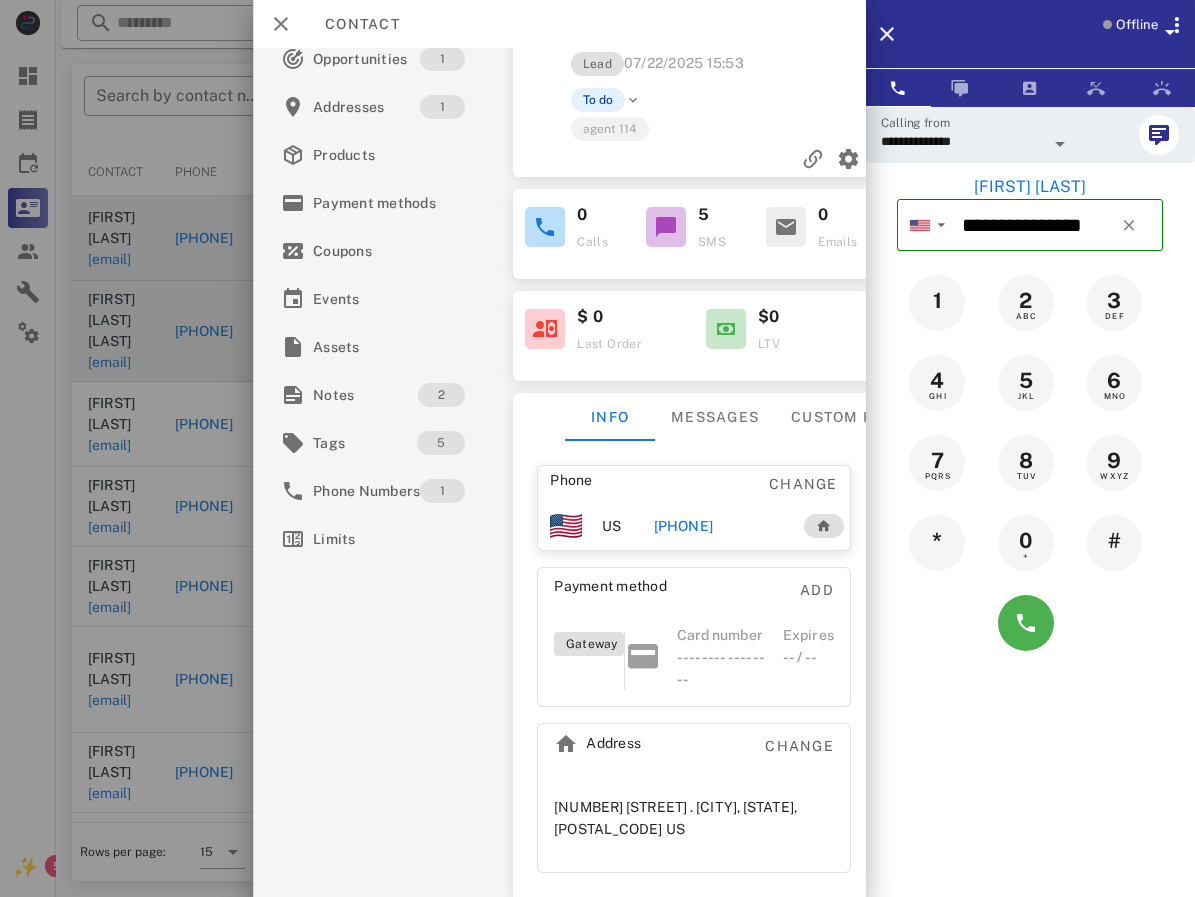 scroll, scrollTop: 134, scrollLeft: 0, axis: vertical 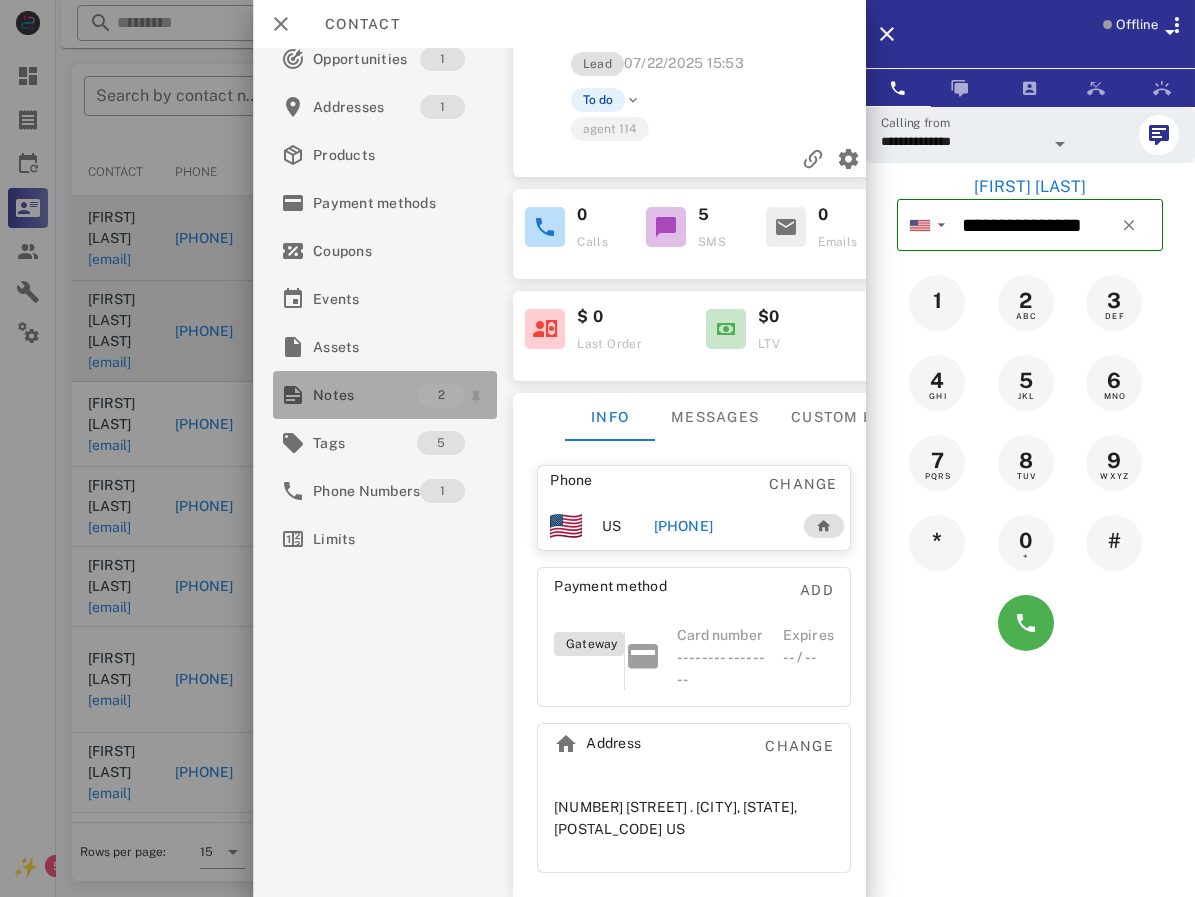 click on "Notes" at bounding box center (365, 395) 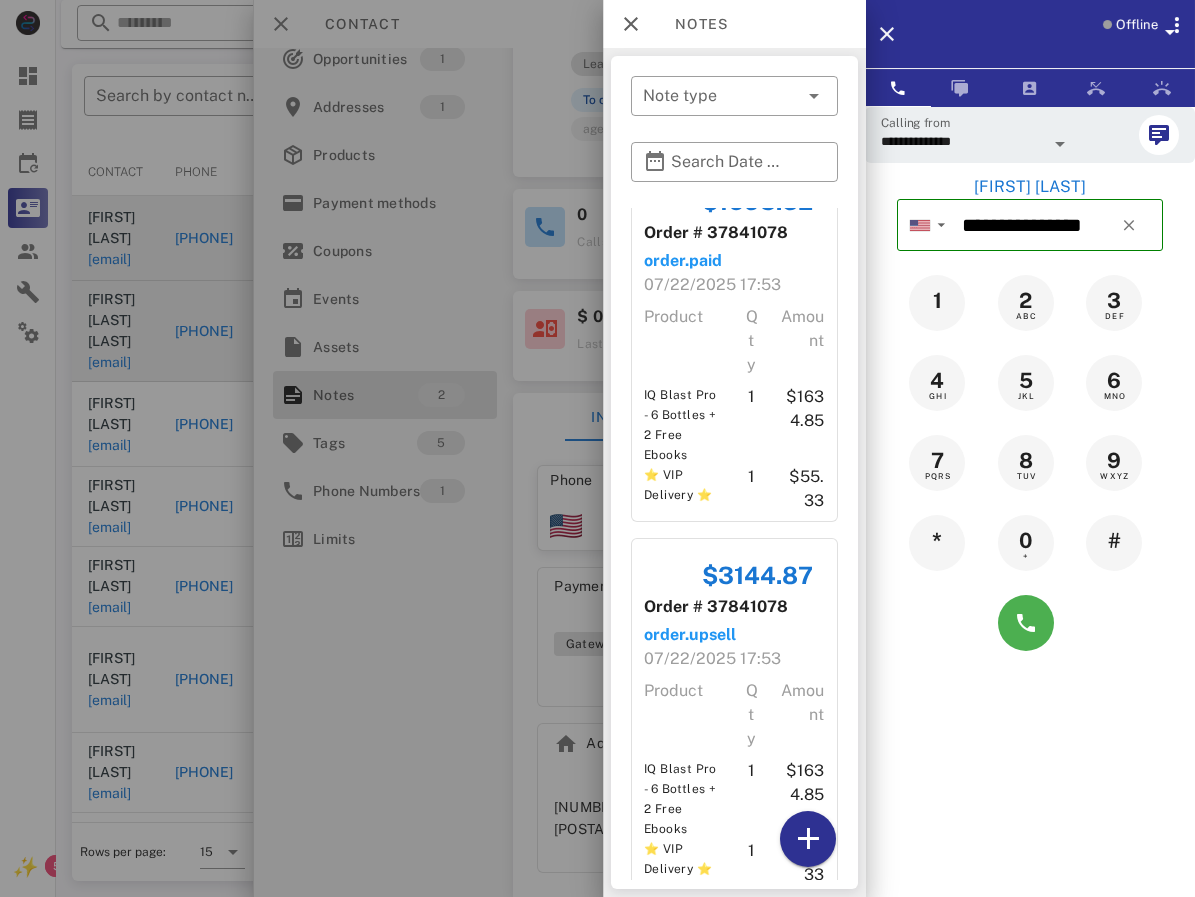 scroll, scrollTop: 0, scrollLeft: 0, axis: both 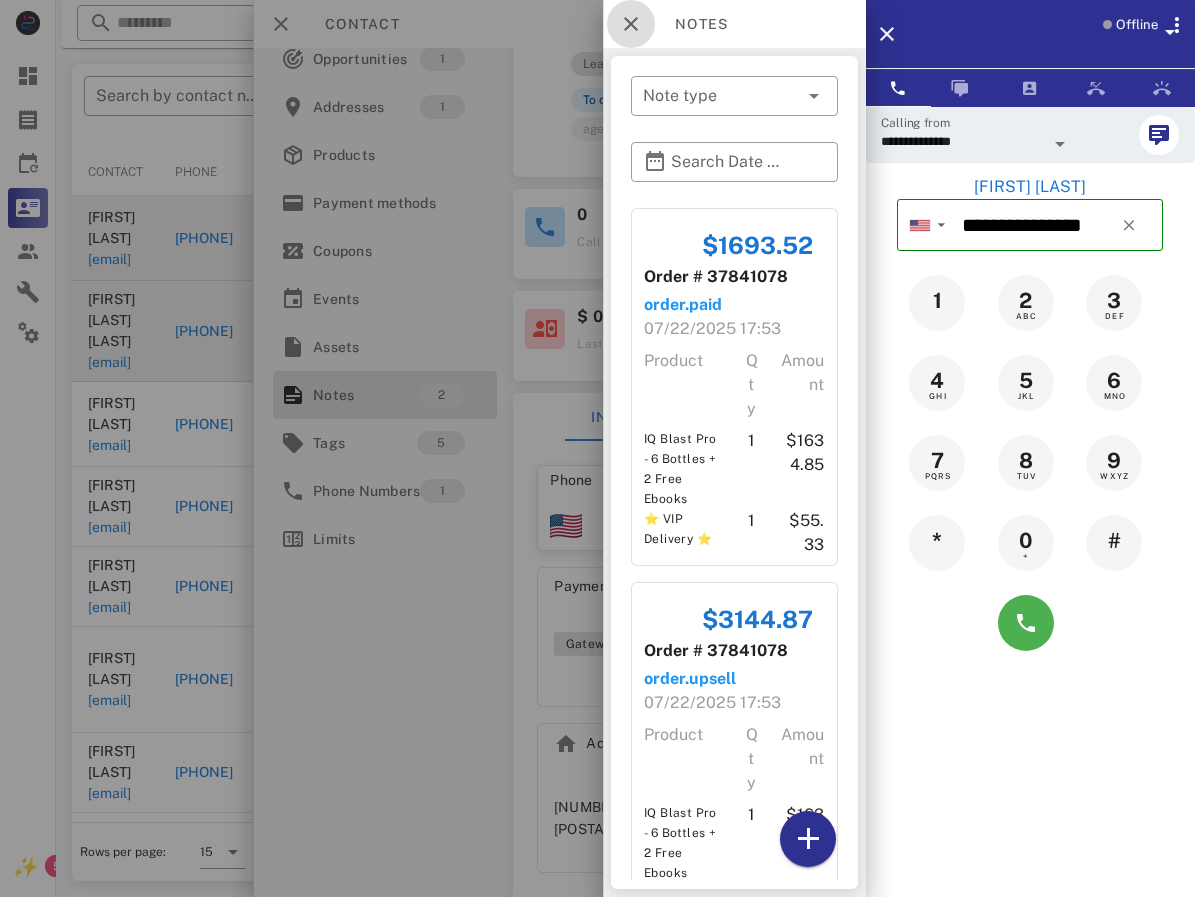 click at bounding box center [631, 24] 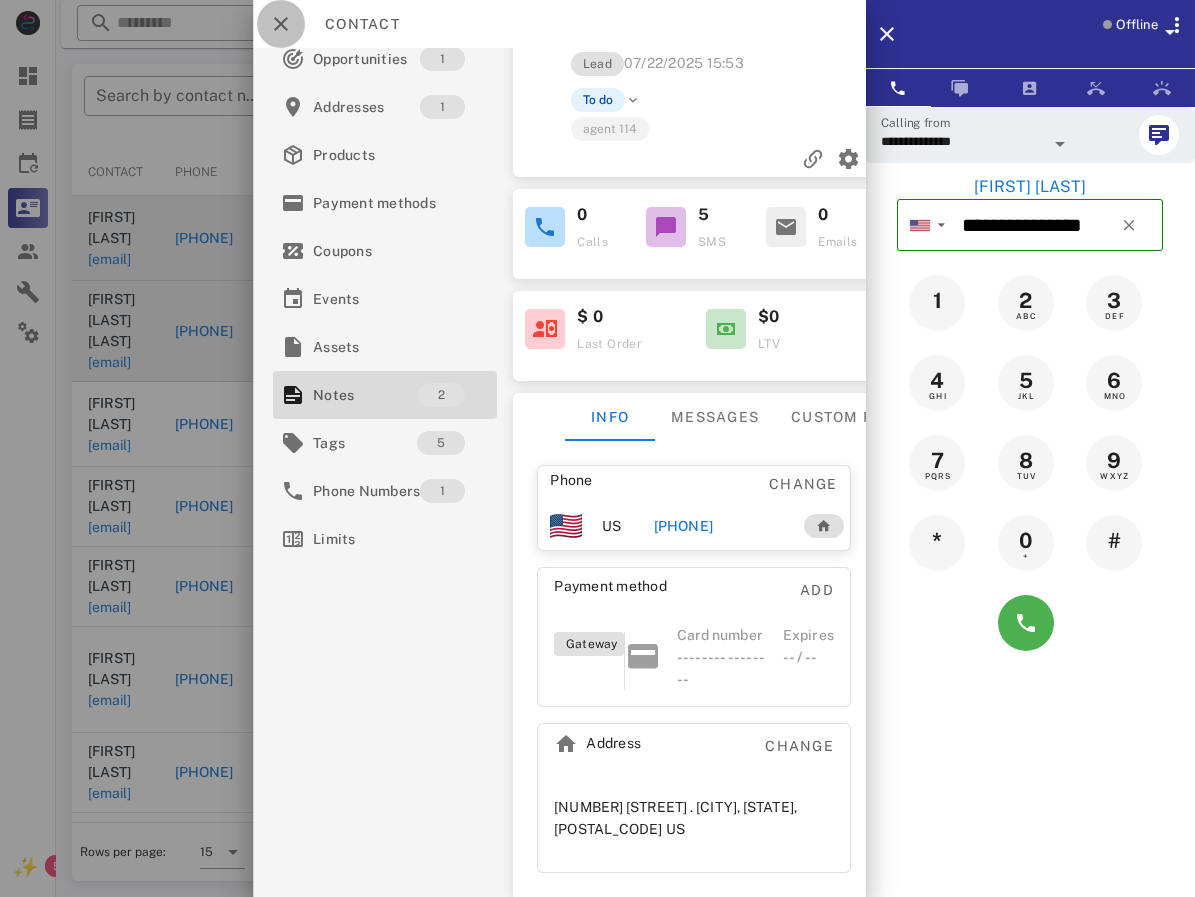click at bounding box center (281, 24) 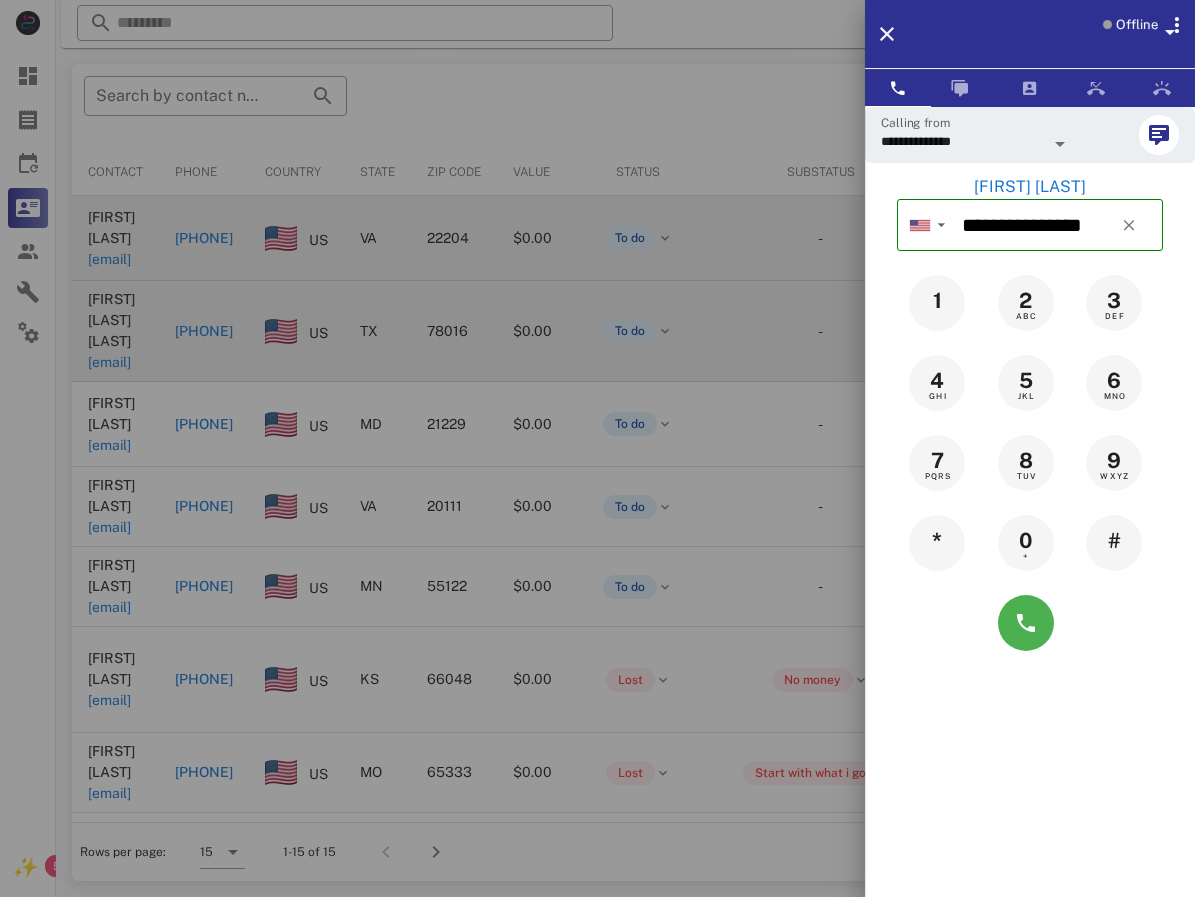 click at bounding box center [597, 448] 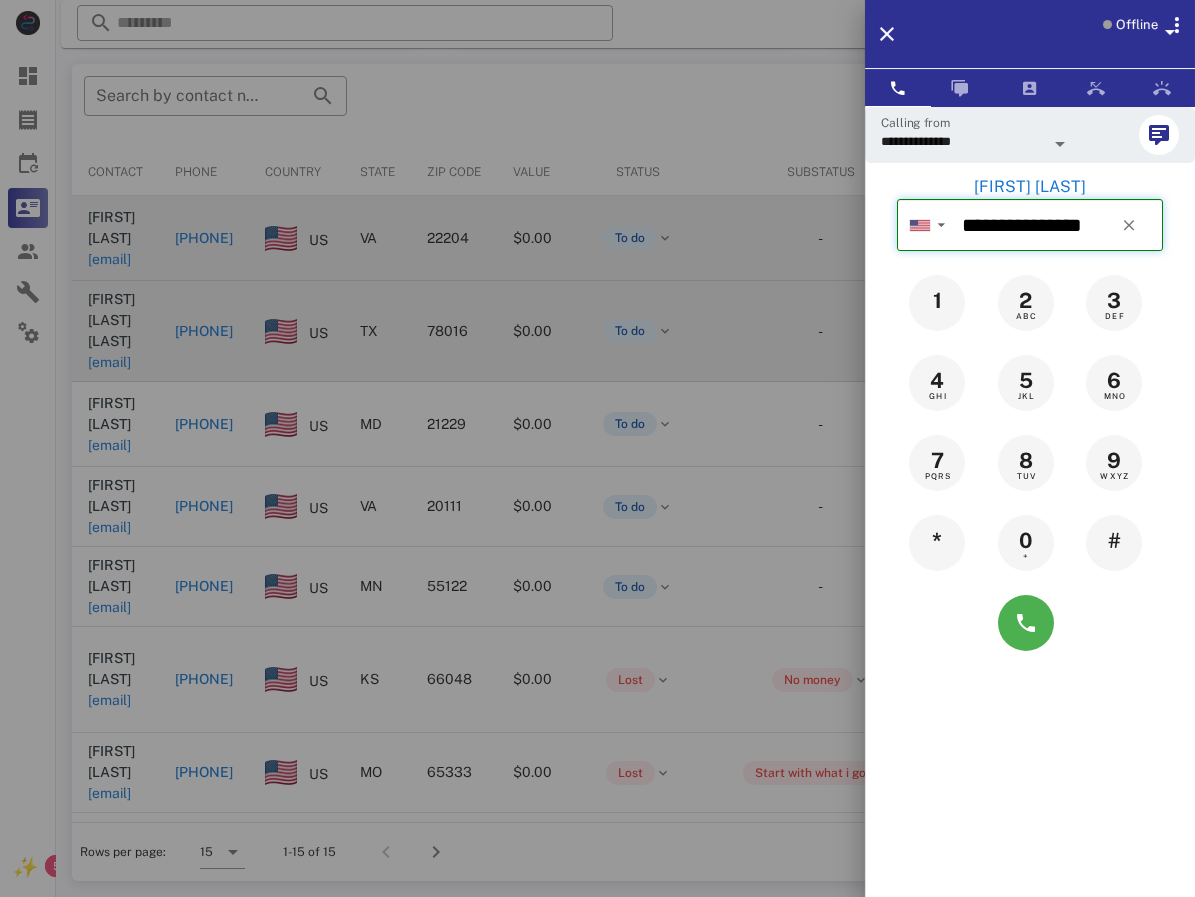 type 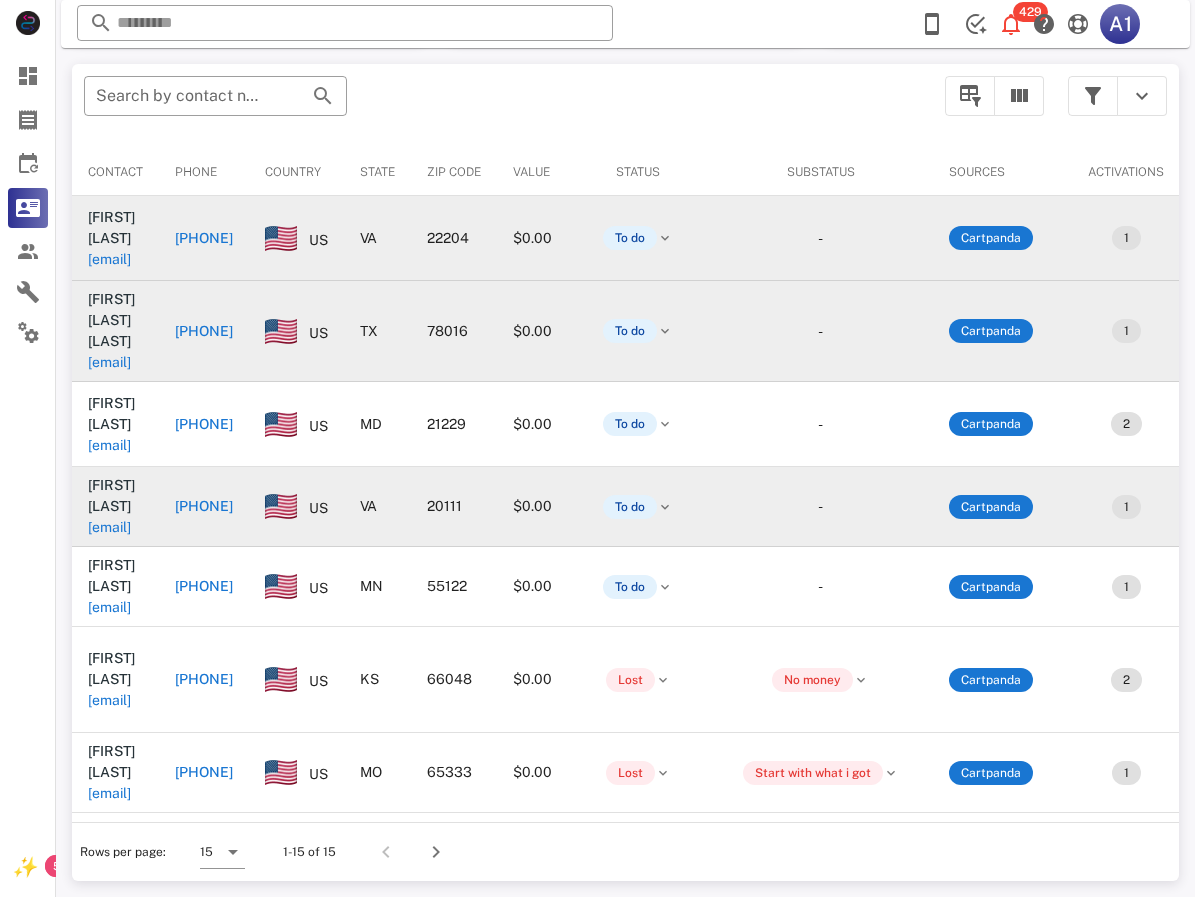 click on "[PHONE]" at bounding box center (204, 506) 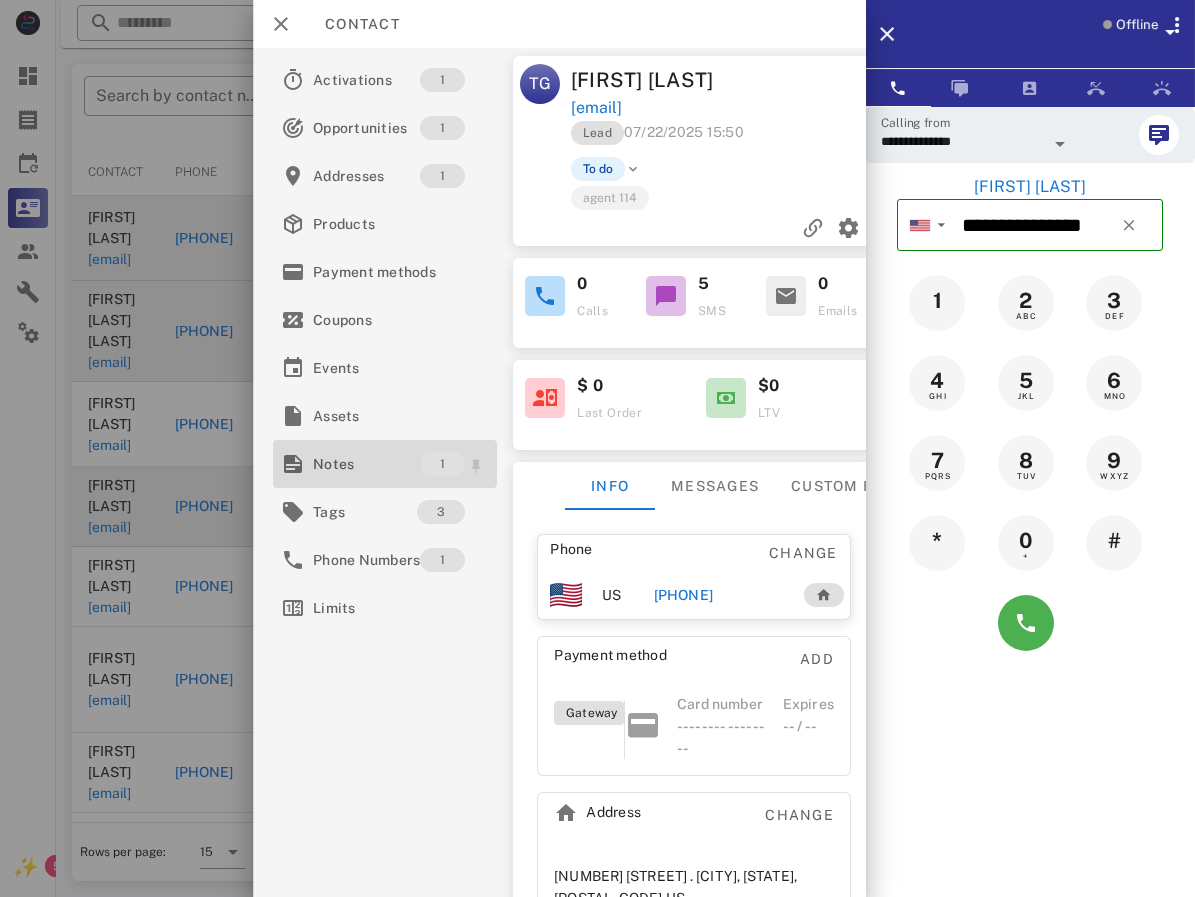 click on "Notes" at bounding box center (366, 464) 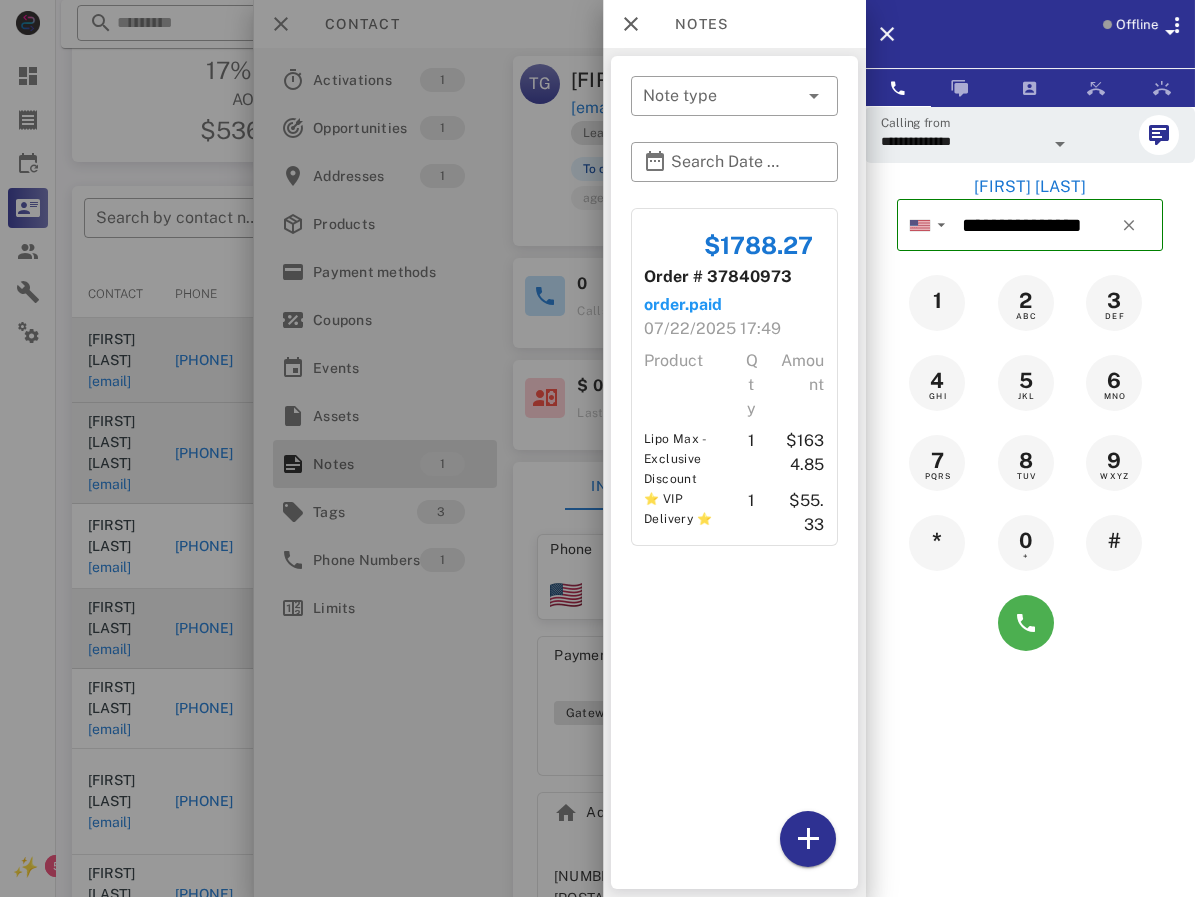 scroll, scrollTop: 400, scrollLeft: 0, axis: vertical 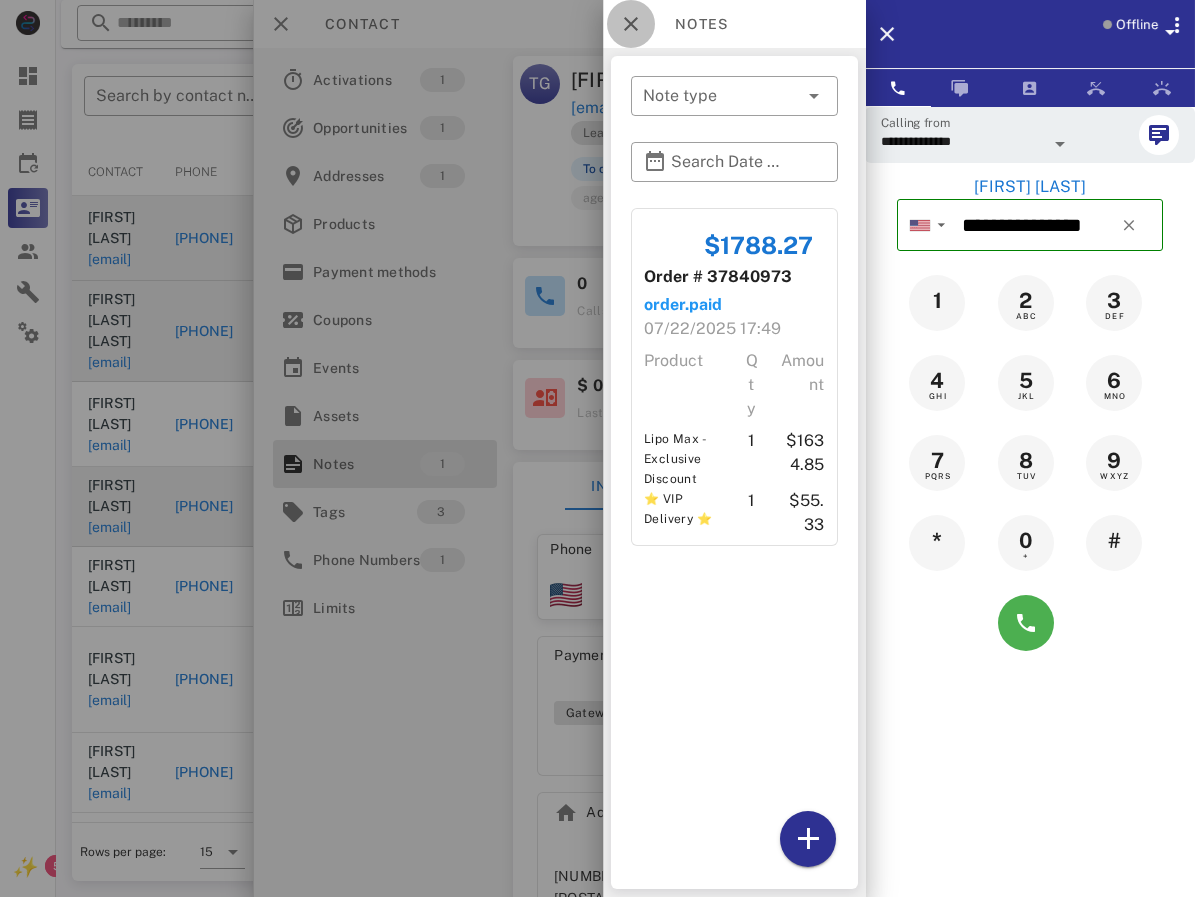 click at bounding box center (631, 24) 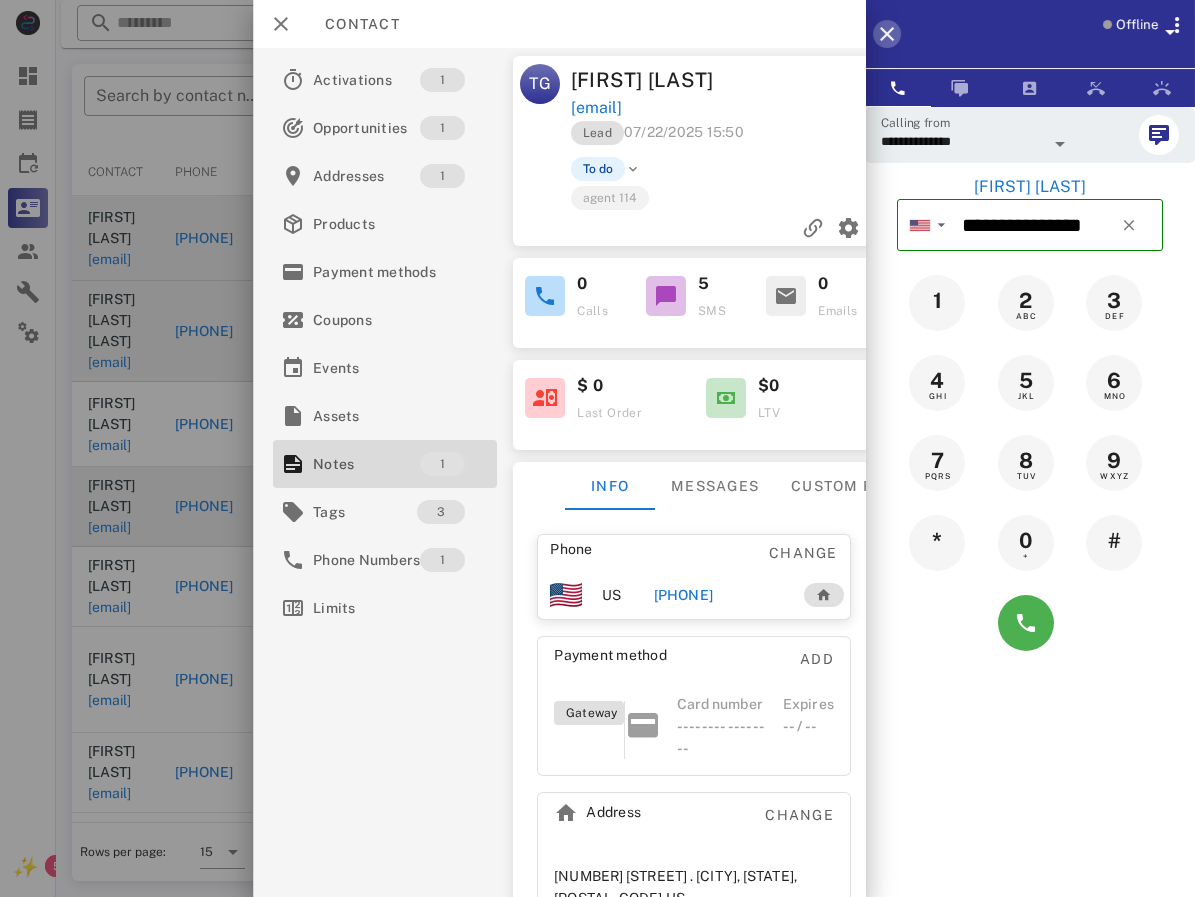 click at bounding box center [887, 34] 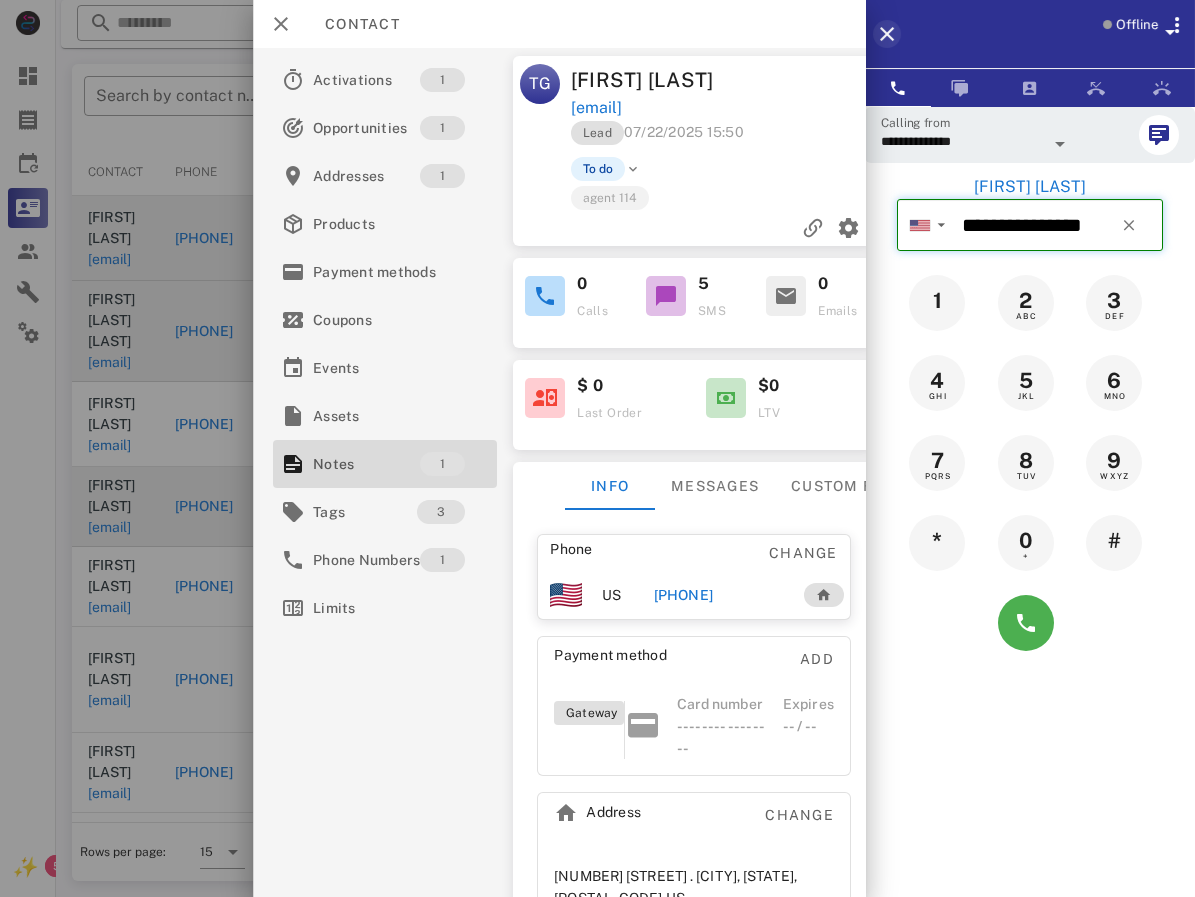 type 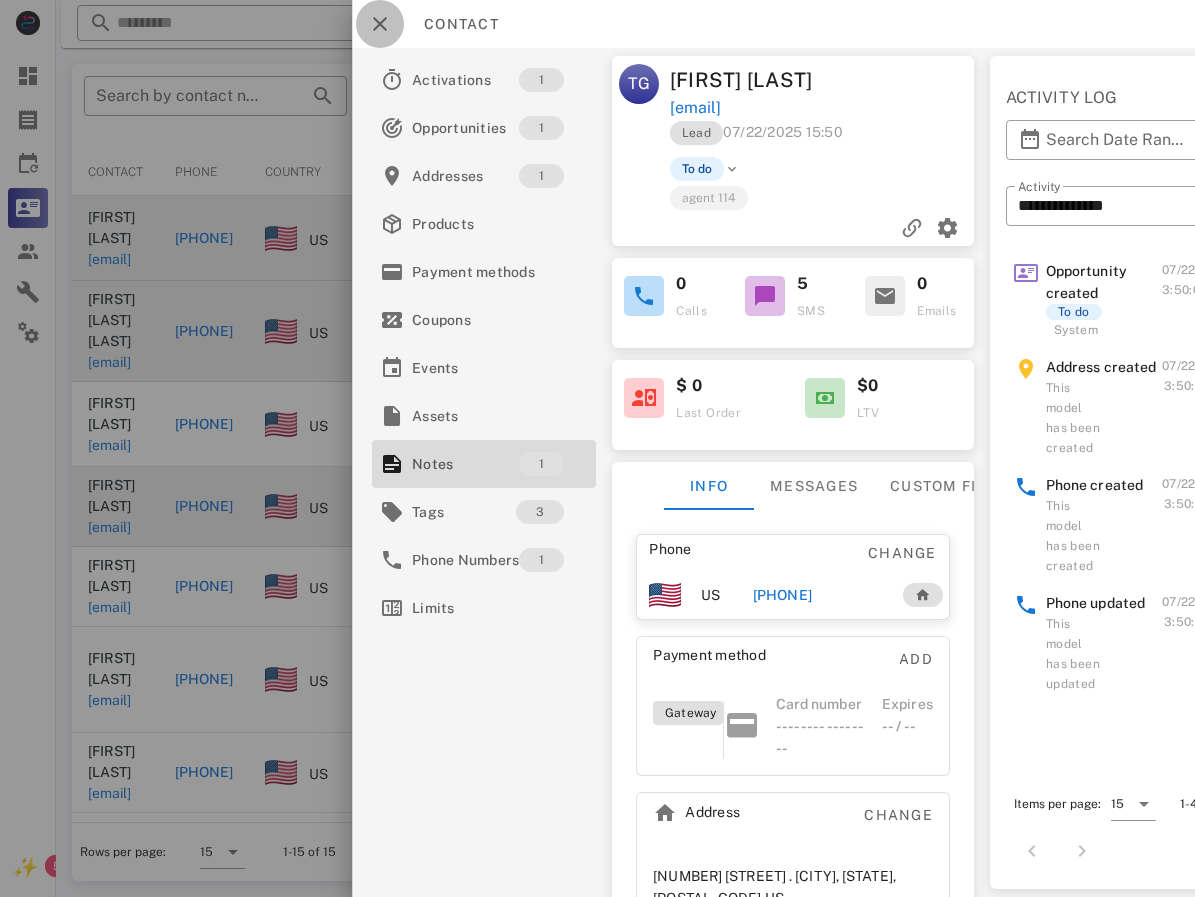 click at bounding box center [380, 24] 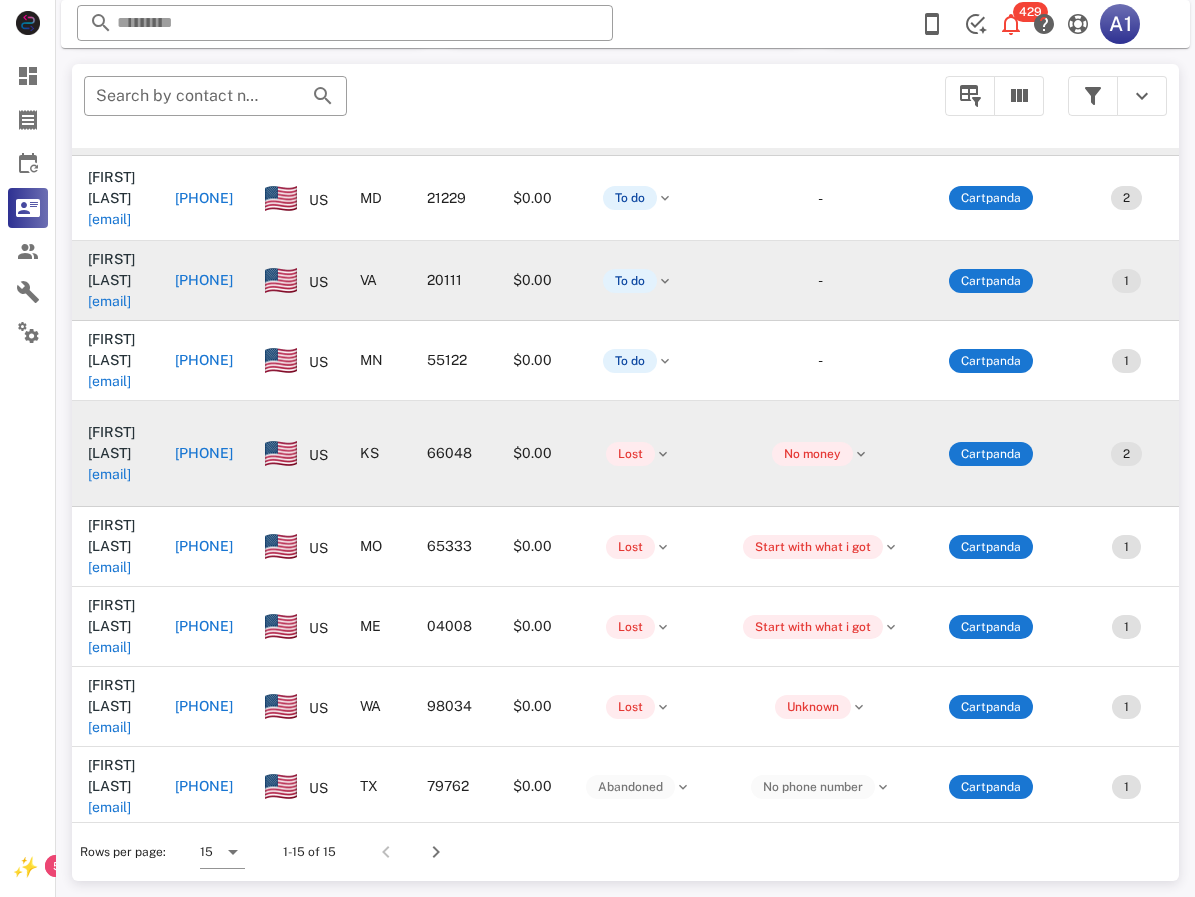 scroll, scrollTop: 400, scrollLeft: 0, axis: vertical 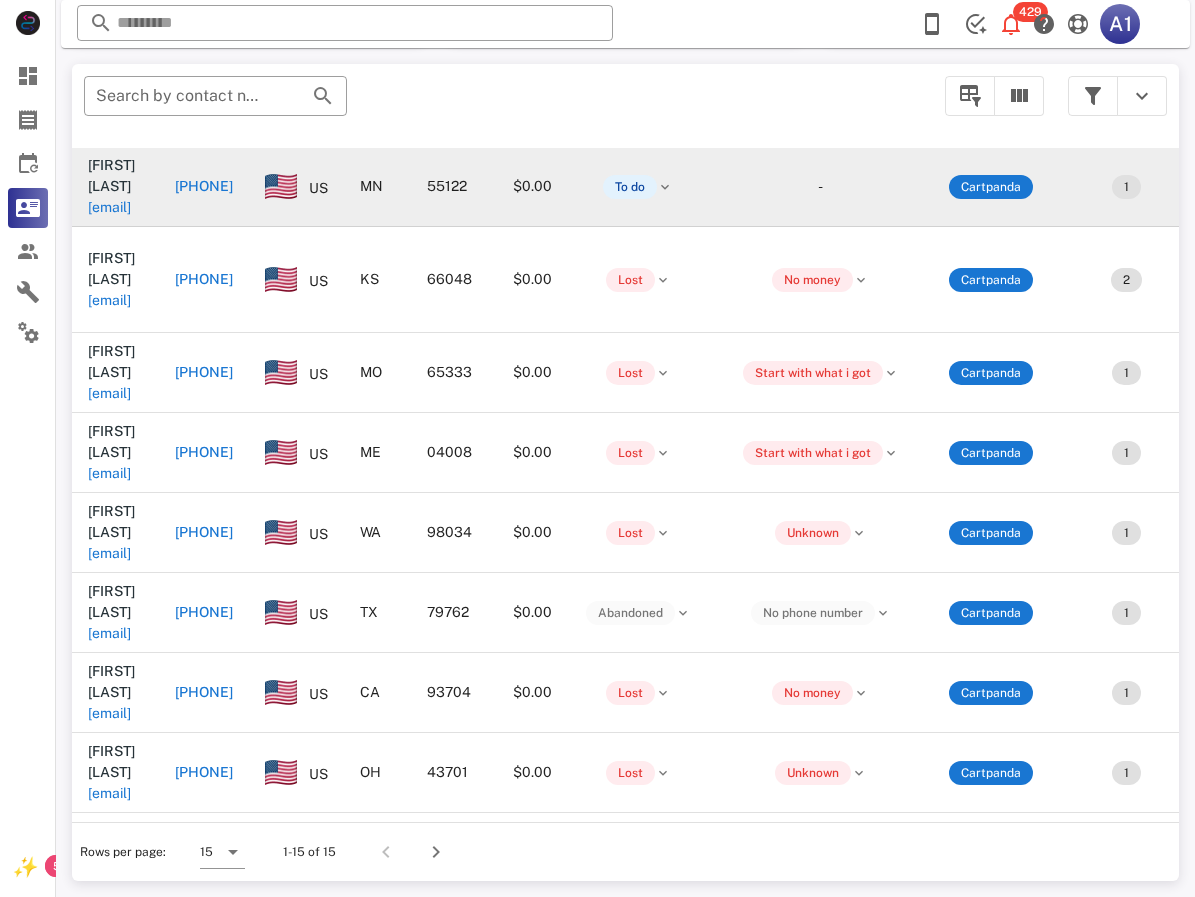 click on "[PHONE]" at bounding box center [204, 186] 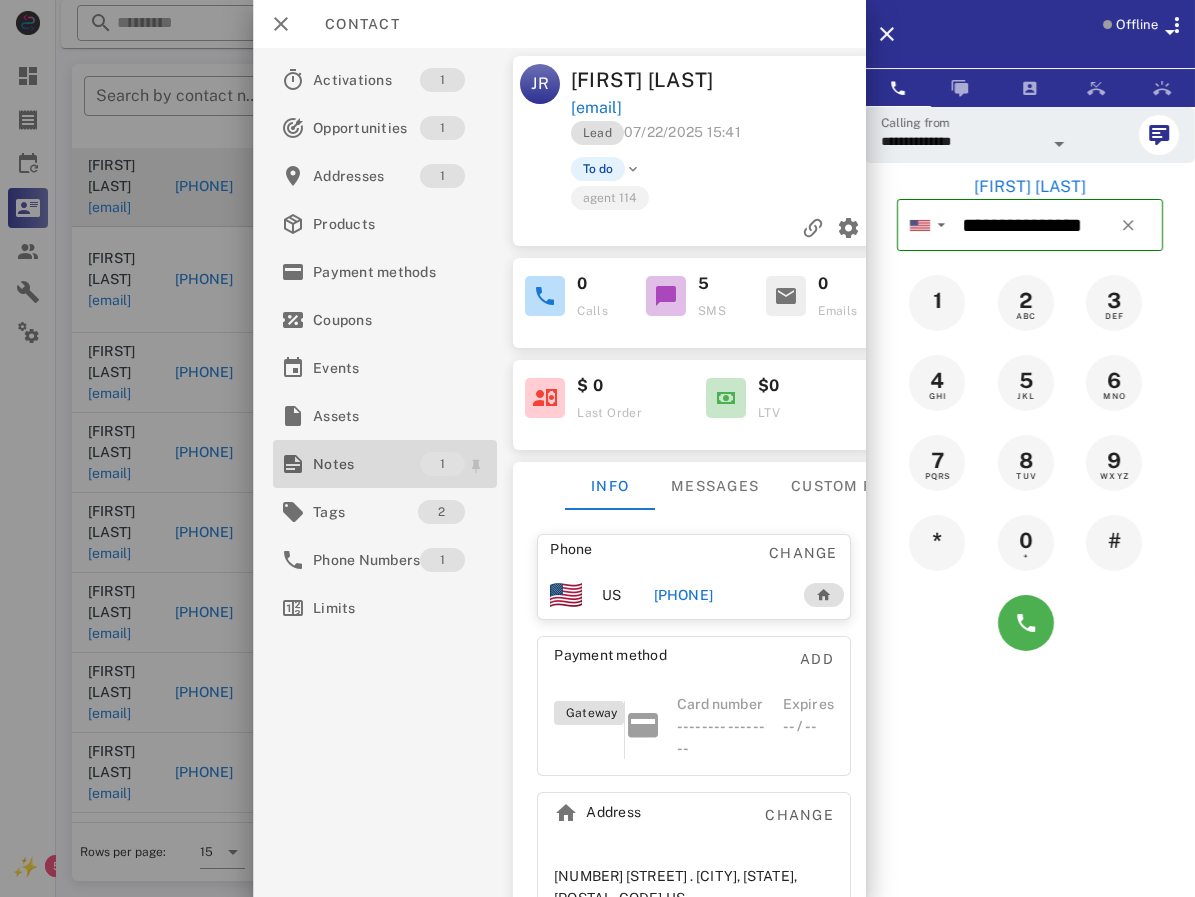 click on "Notes" at bounding box center [366, 464] 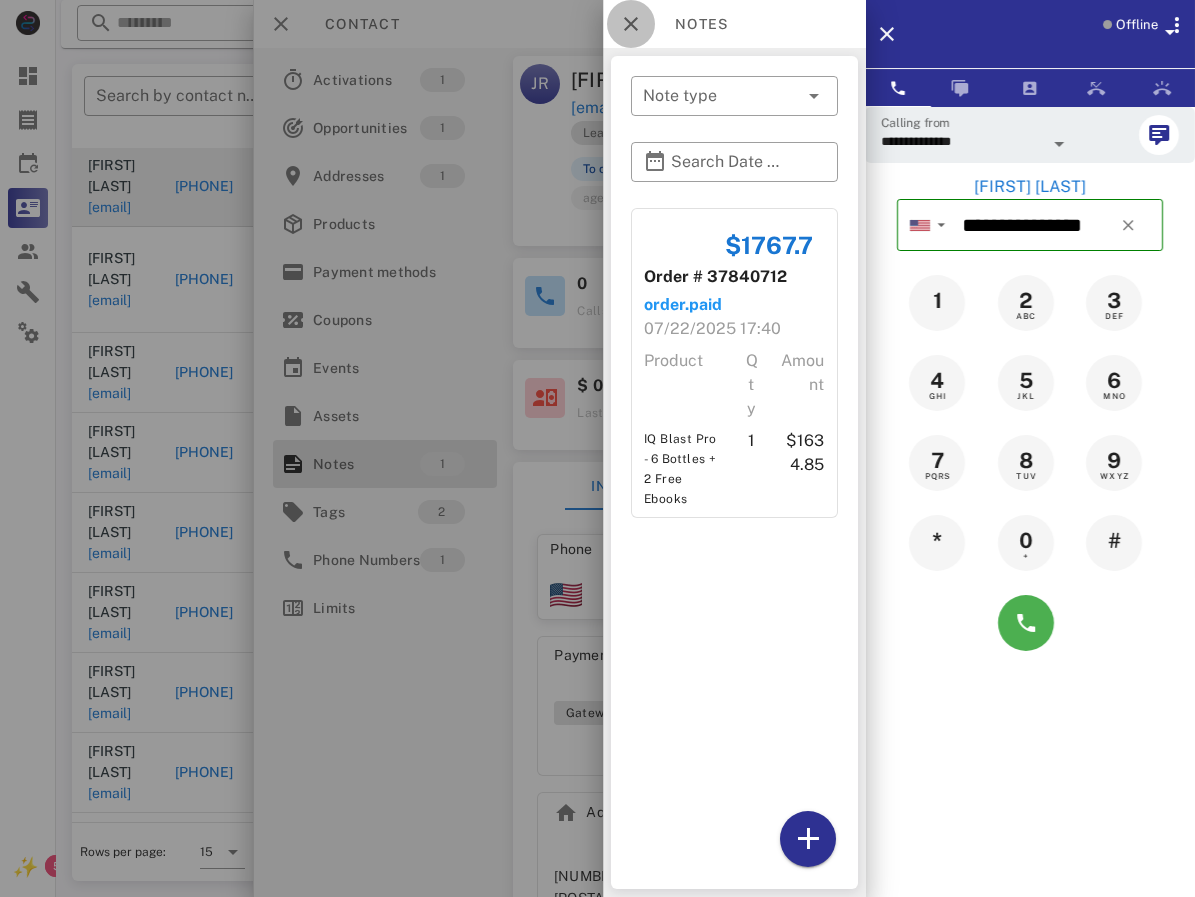 click at bounding box center [631, 24] 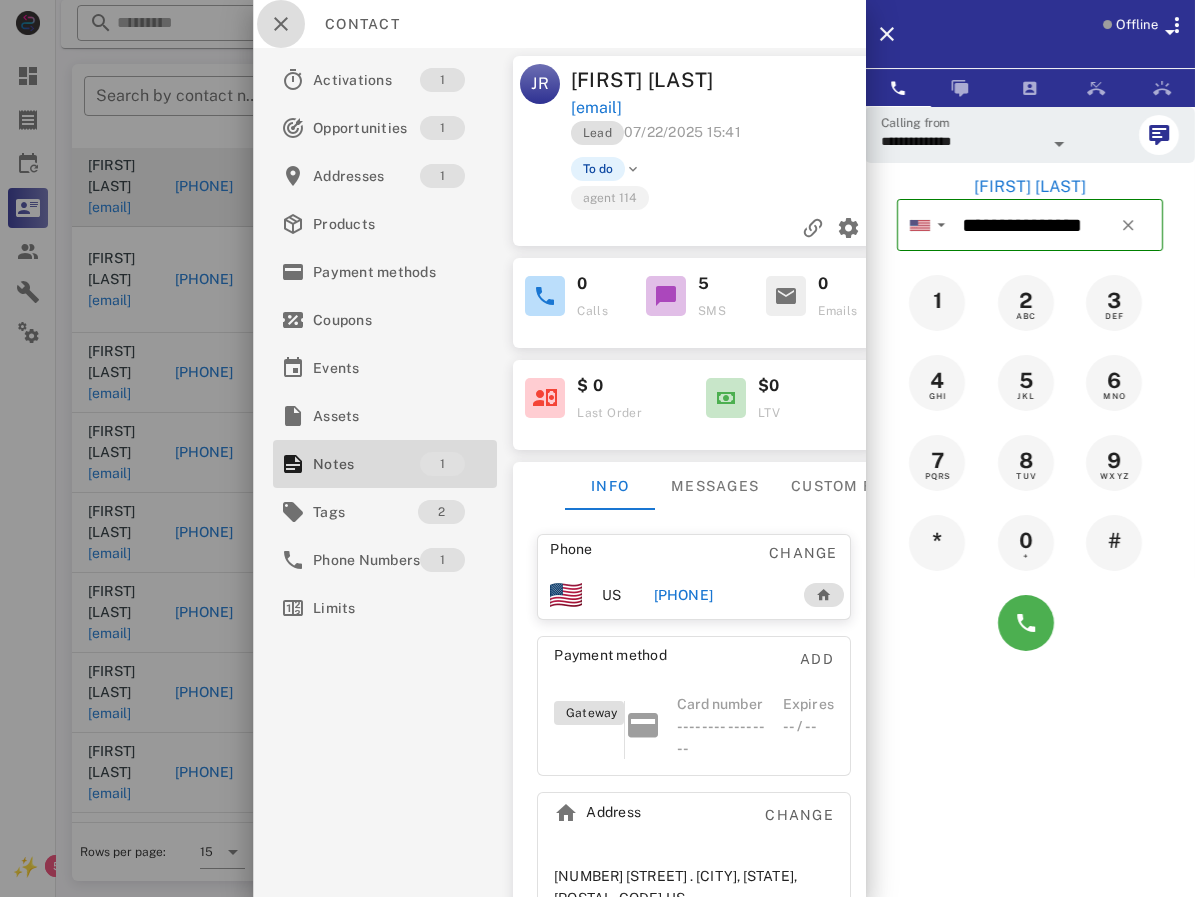 click at bounding box center [281, 24] 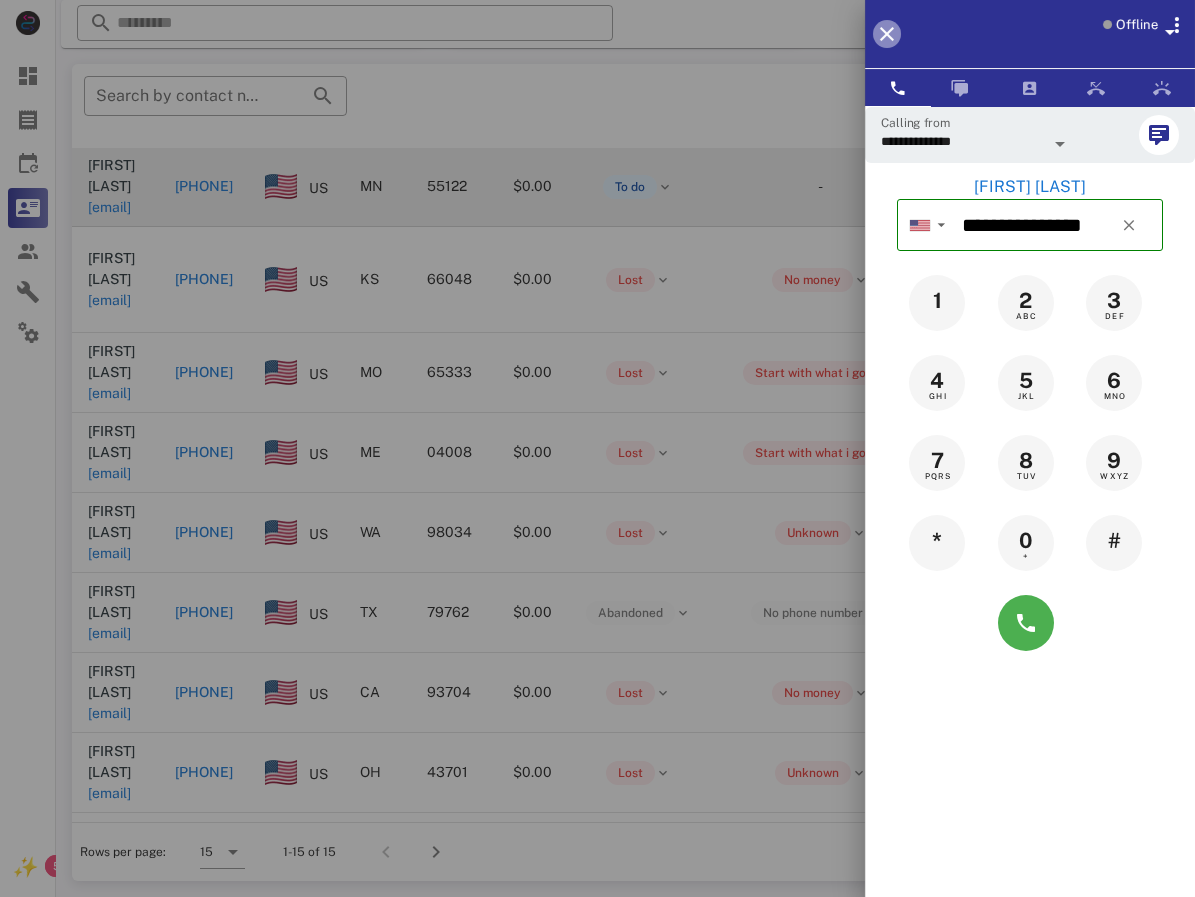 click at bounding box center [887, 34] 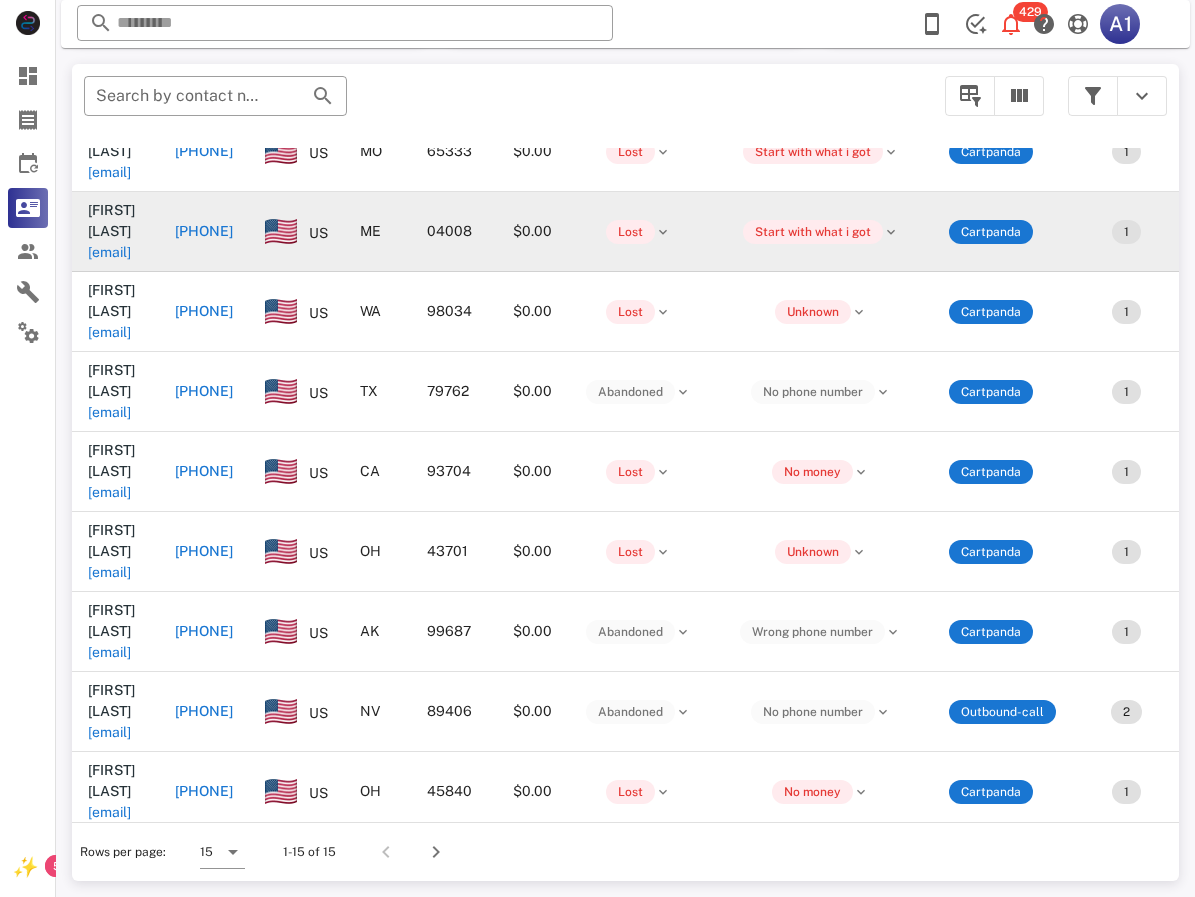 scroll, scrollTop: 635, scrollLeft: 0, axis: vertical 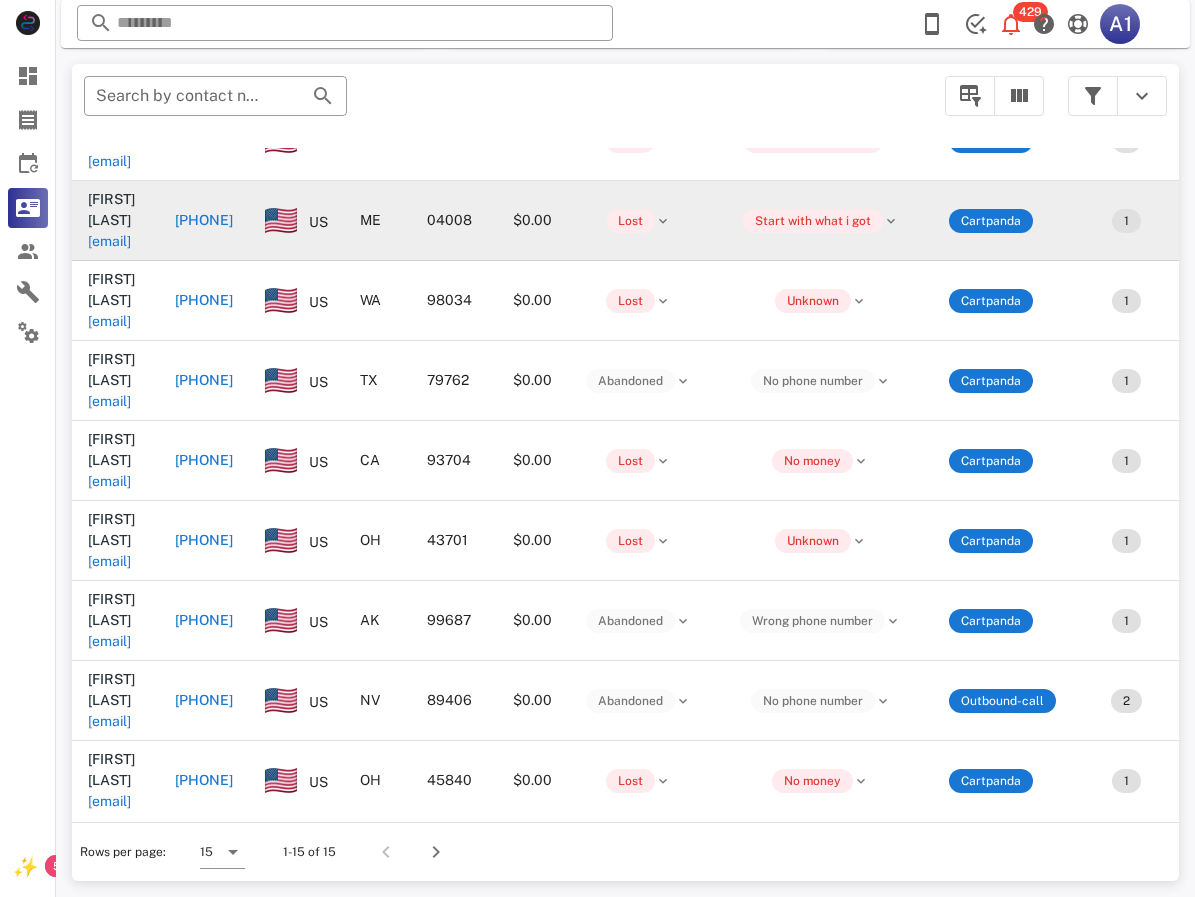 click on "[PHONE]" at bounding box center (204, 220) 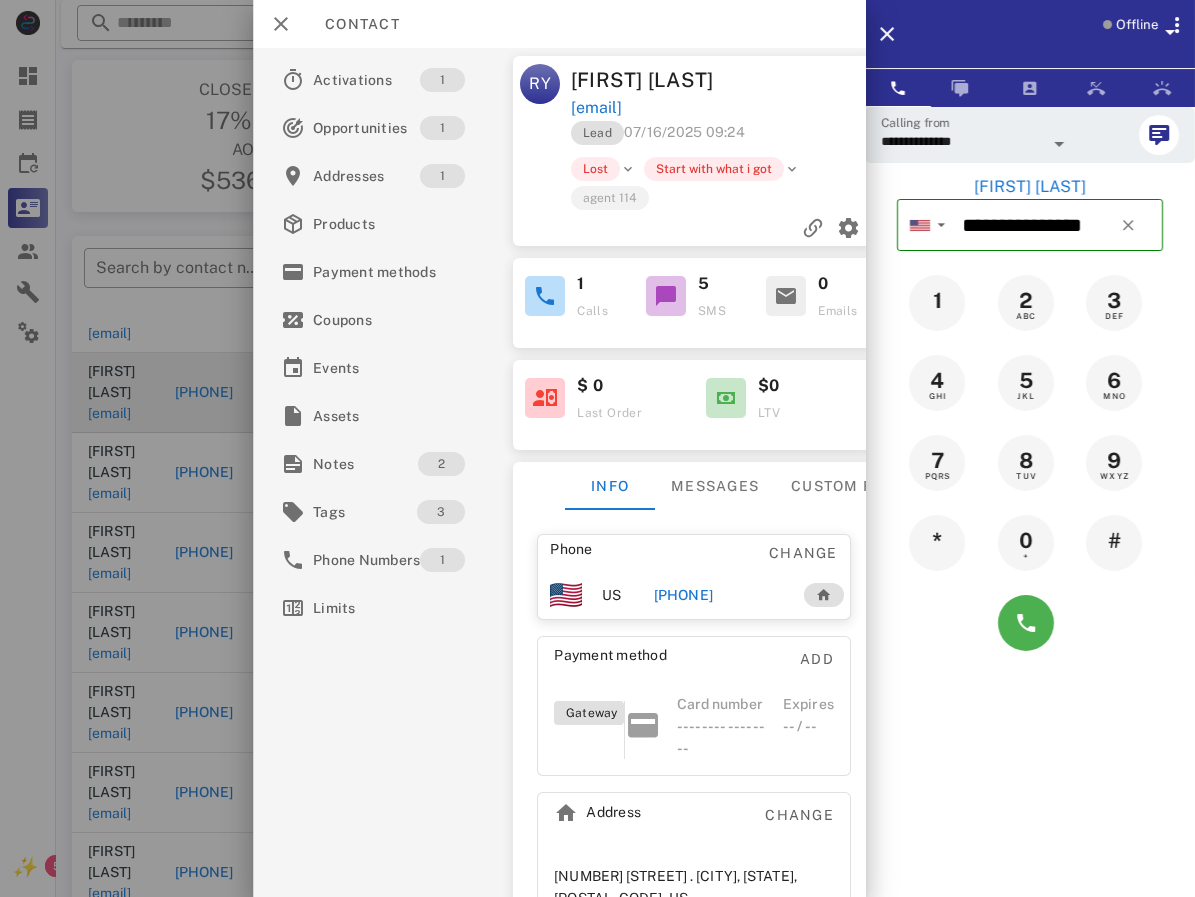 scroll, scrollTop: 200, scrollLeft: 0, axis: vertical 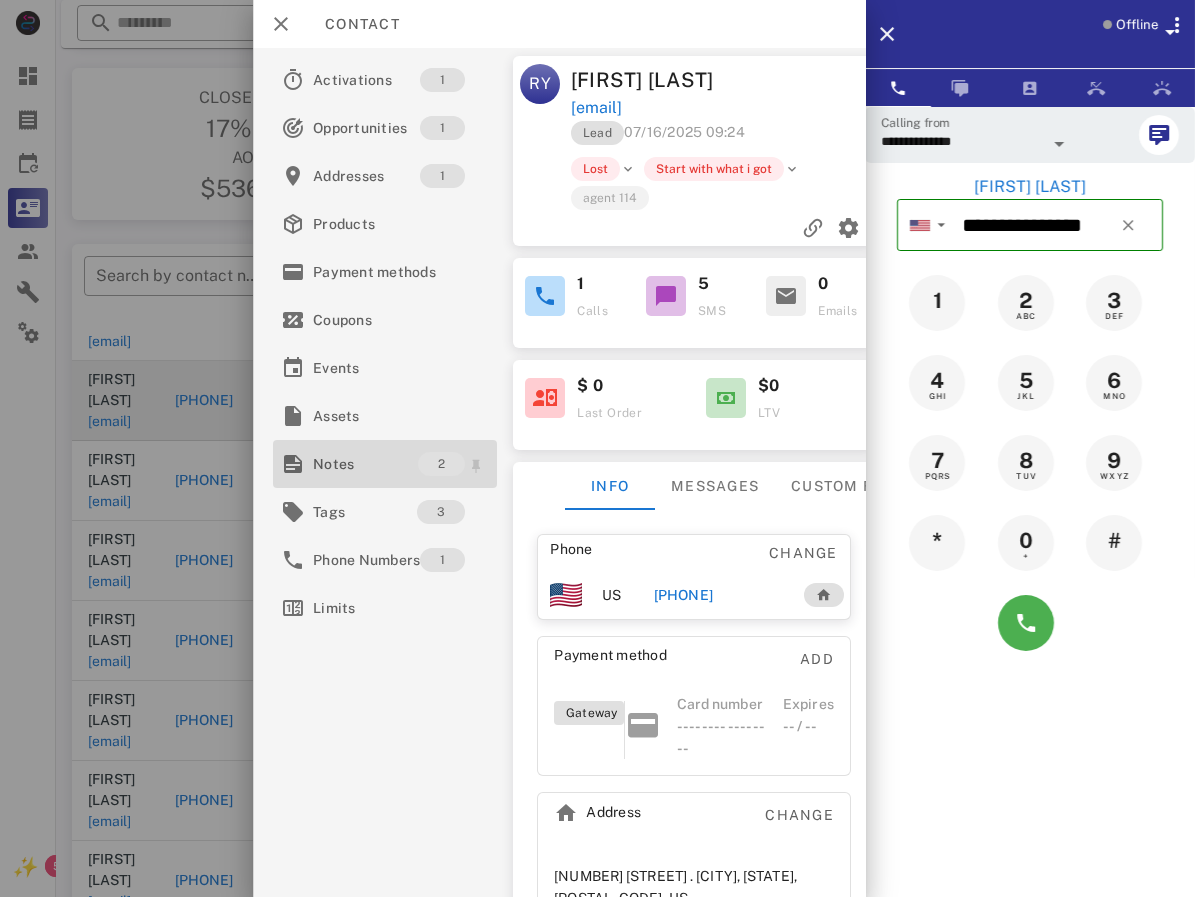 click on "Notes" at bounding box center (365, 464) 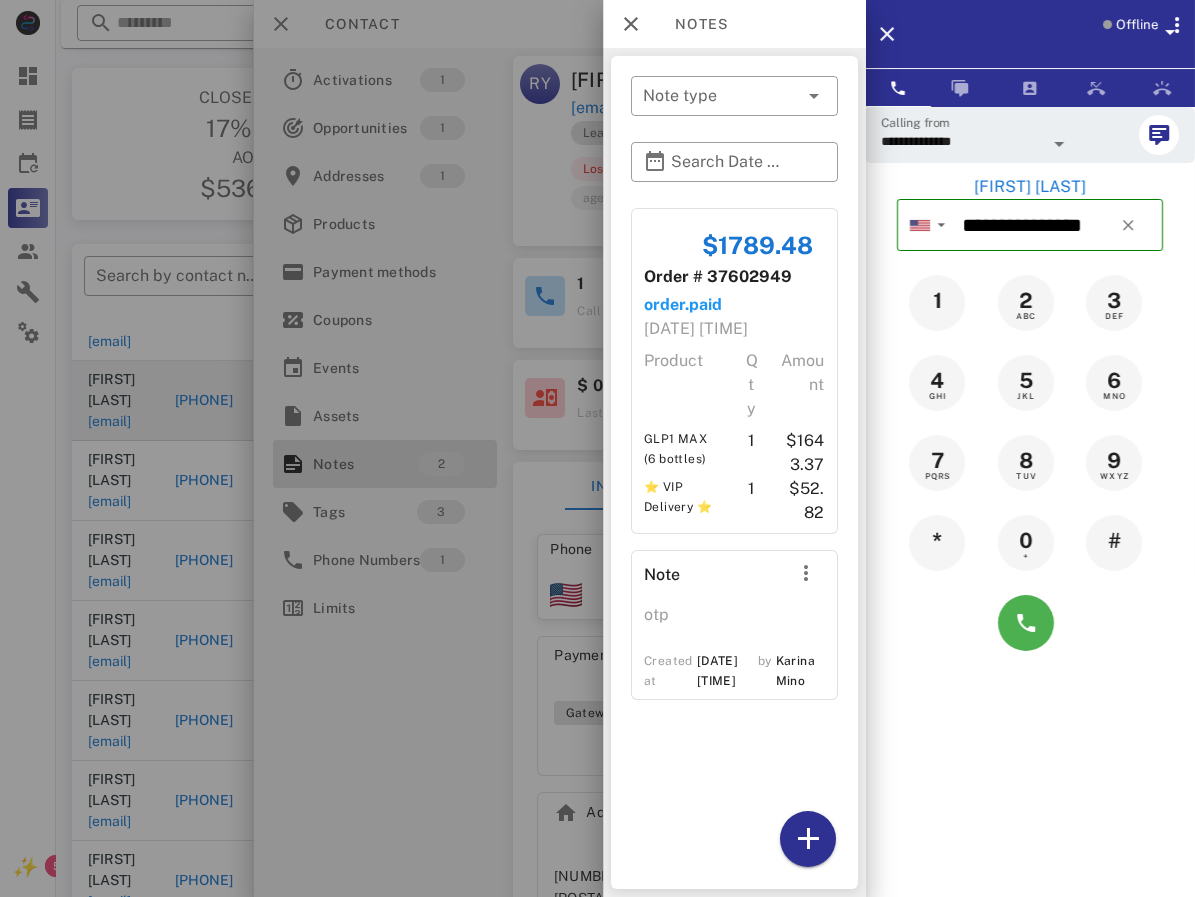 scroll, scrollTop: 19, scrollLeft: 0, axis: vertical 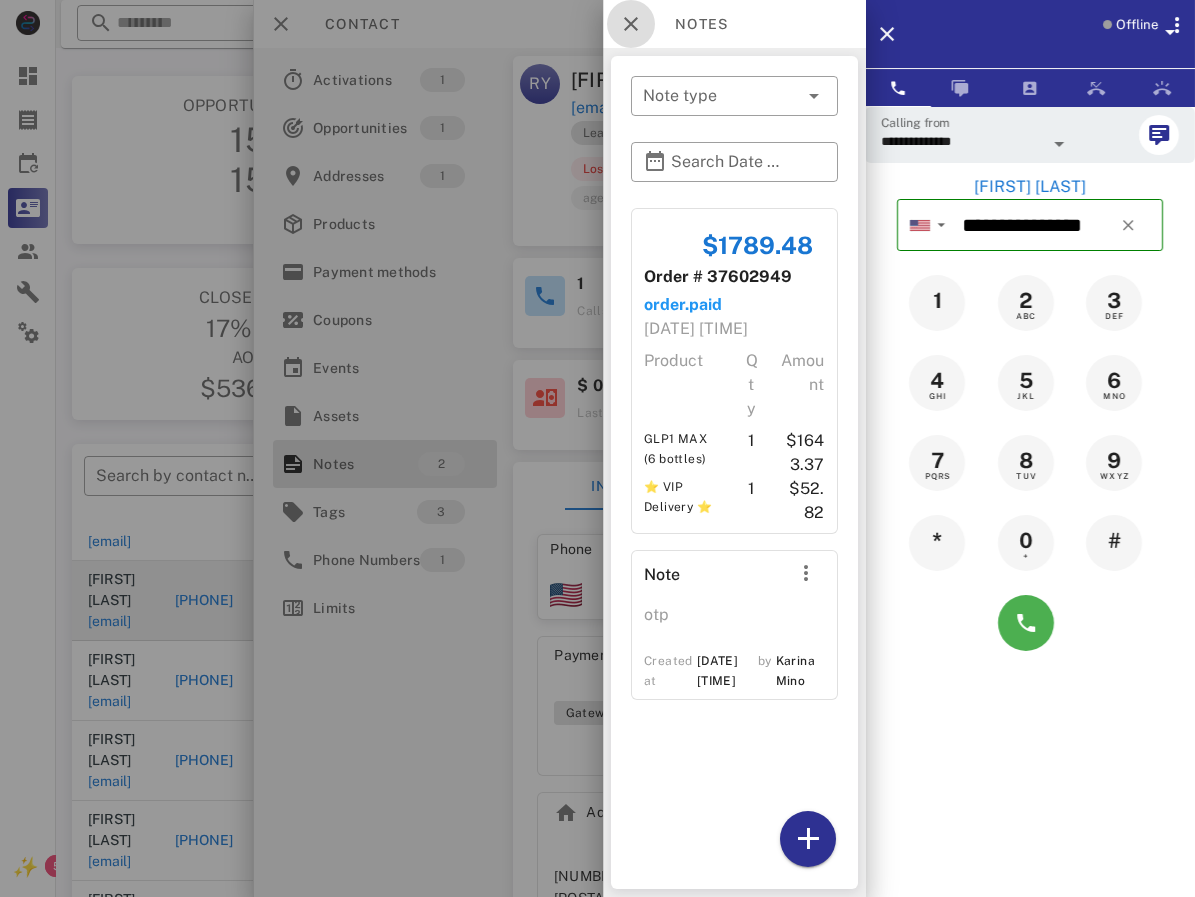 click at bounding box center [631, 24] 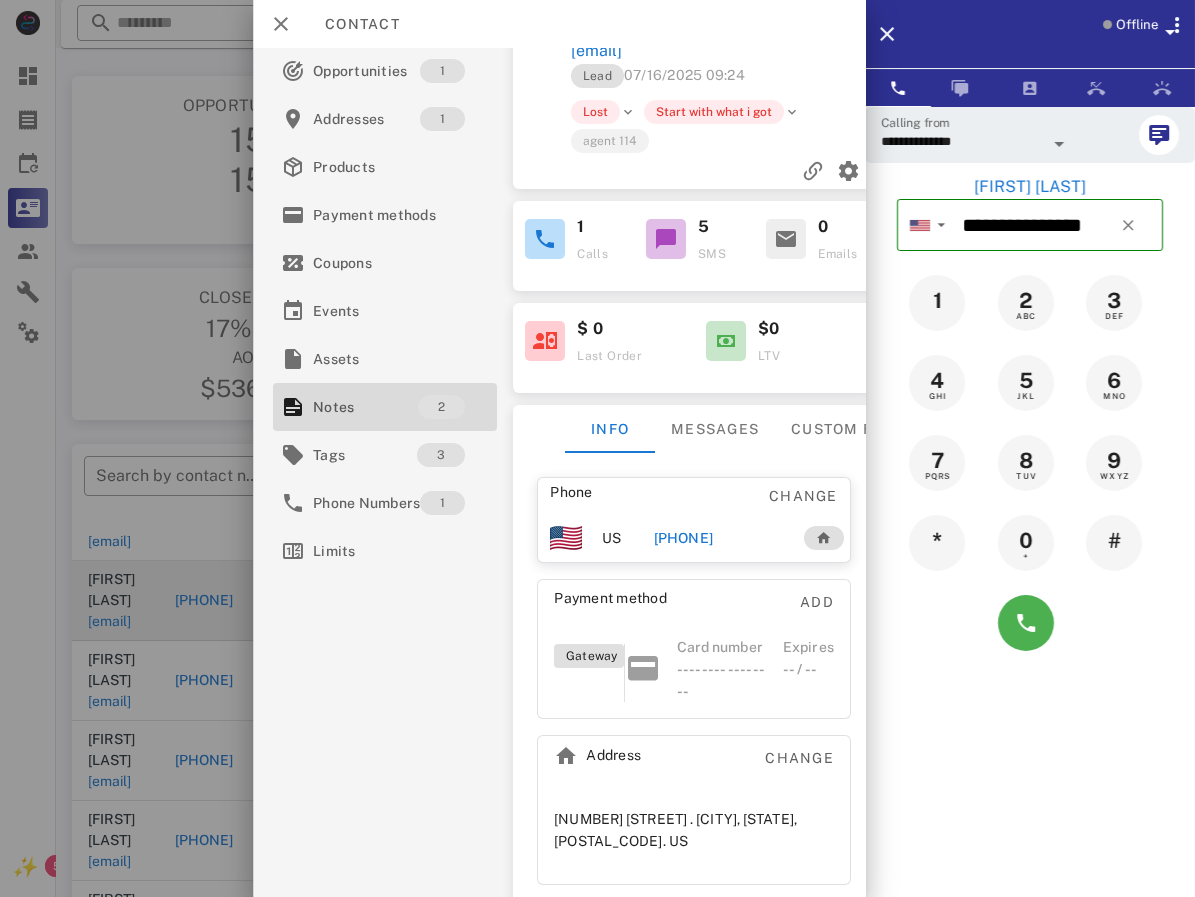 scroll, scrollTop: 0, scrollLeft: 0, axis: both 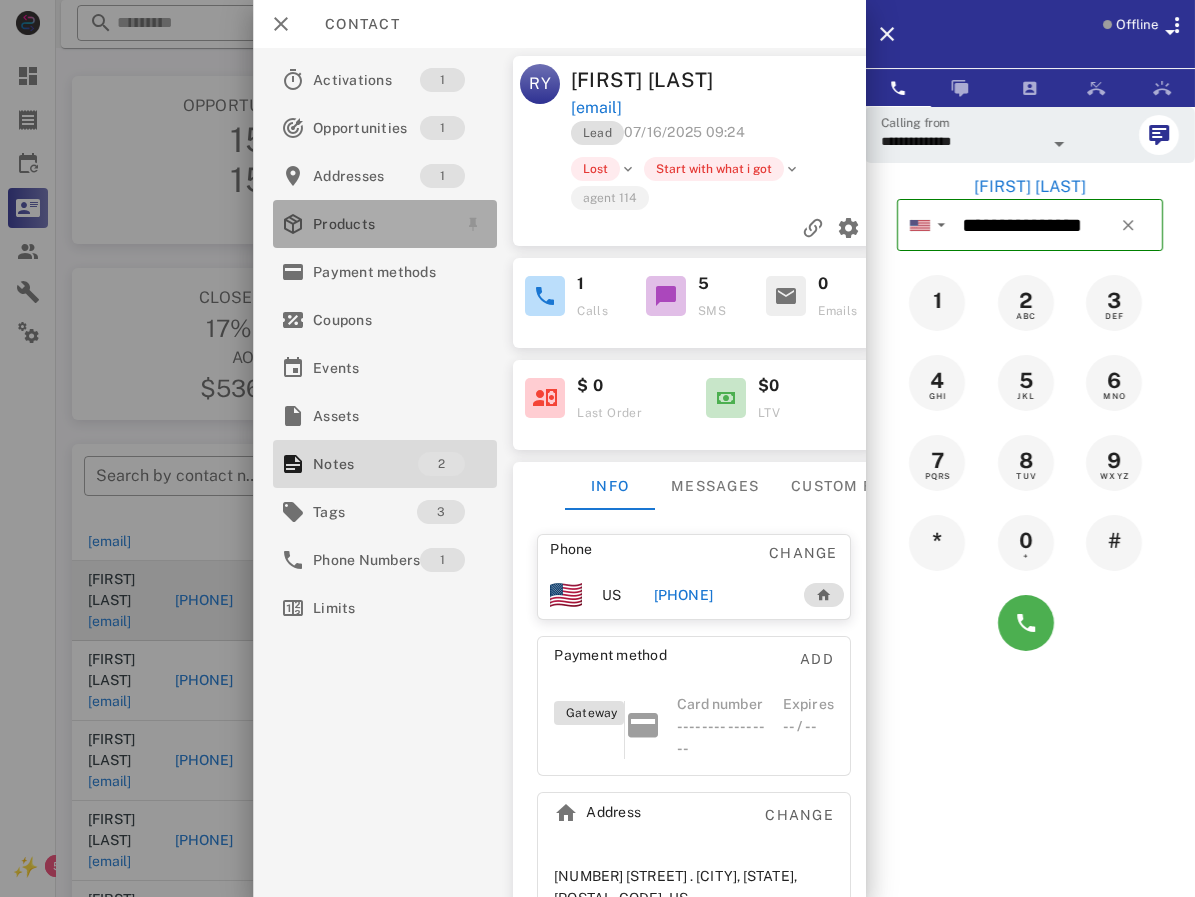 click on "Products" at bounding box center [381, 224] 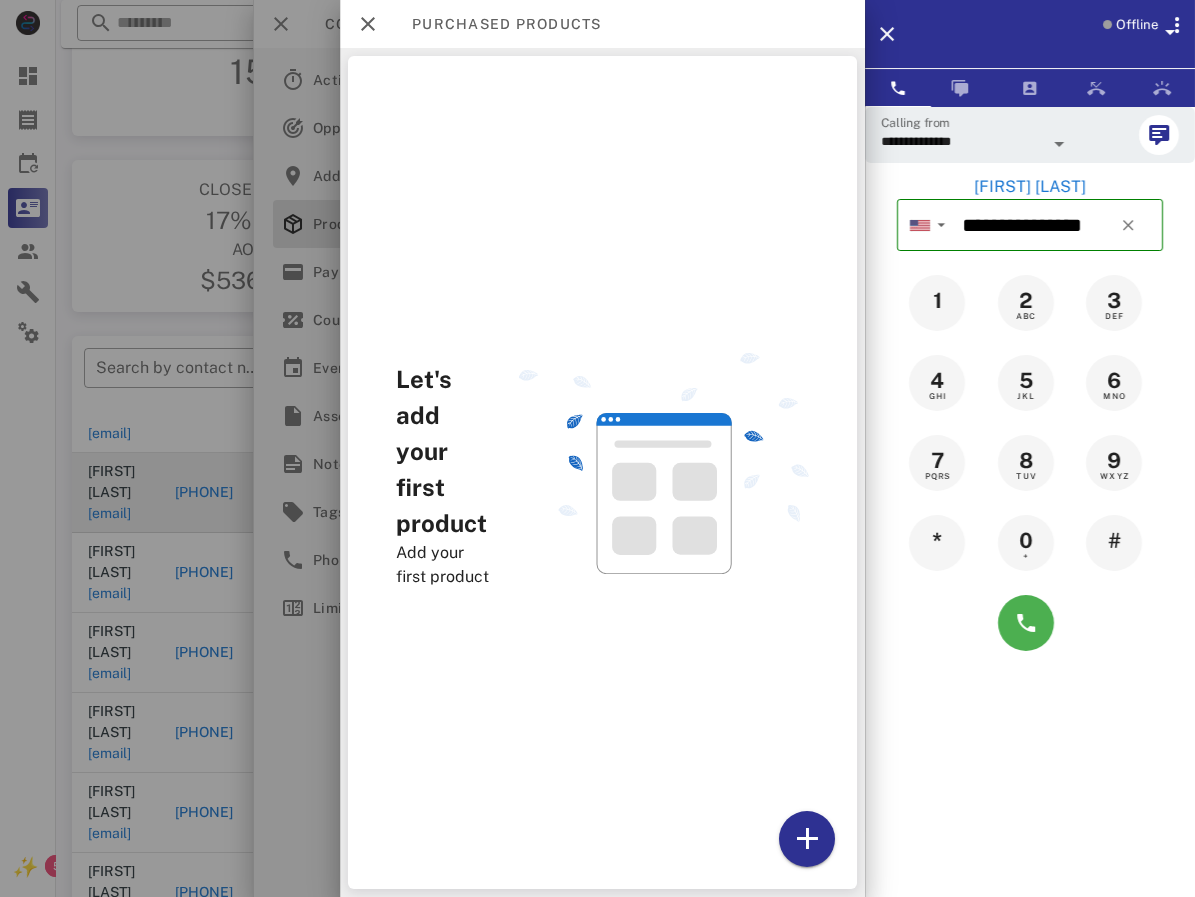 scroll, scrollTop: 100, scrollLeft: 0, axis: vertical 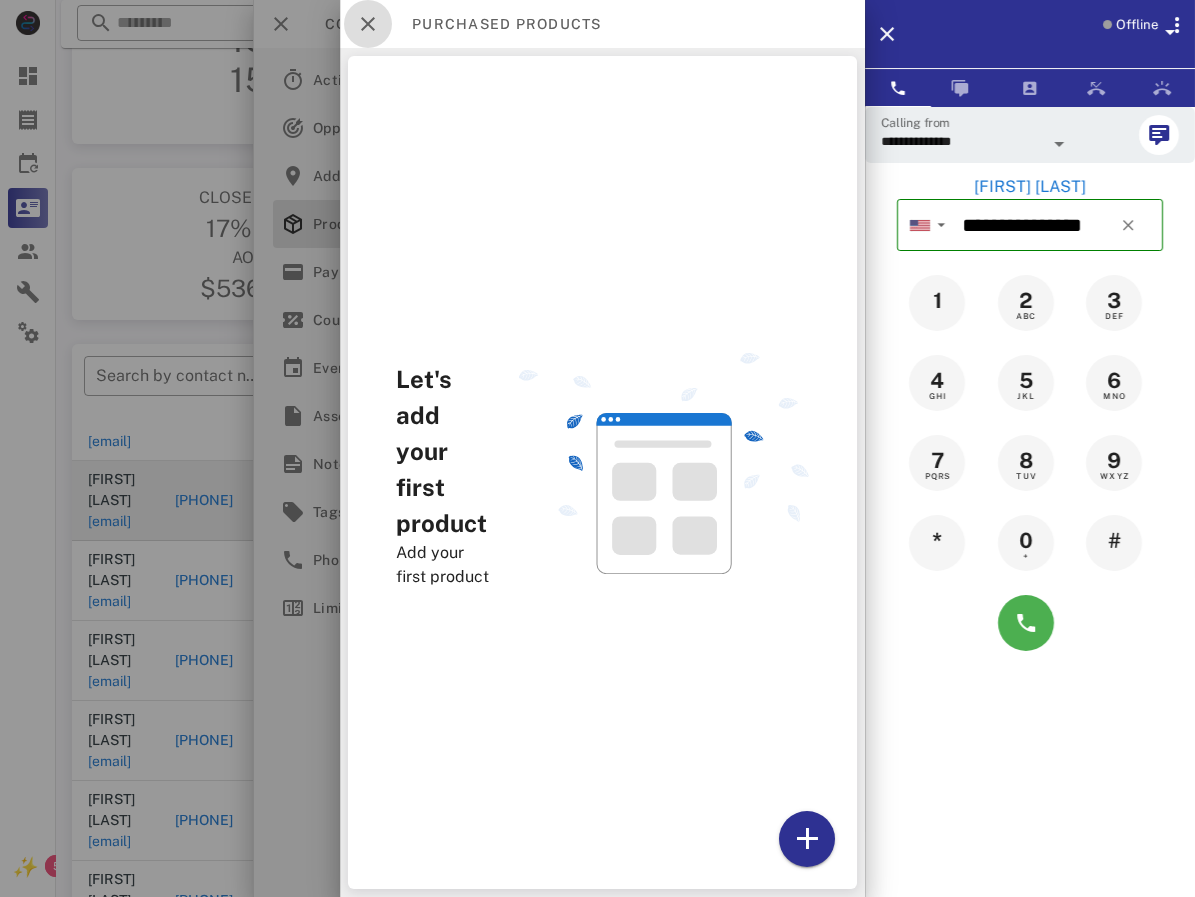 click at bounding box center (368, 24) 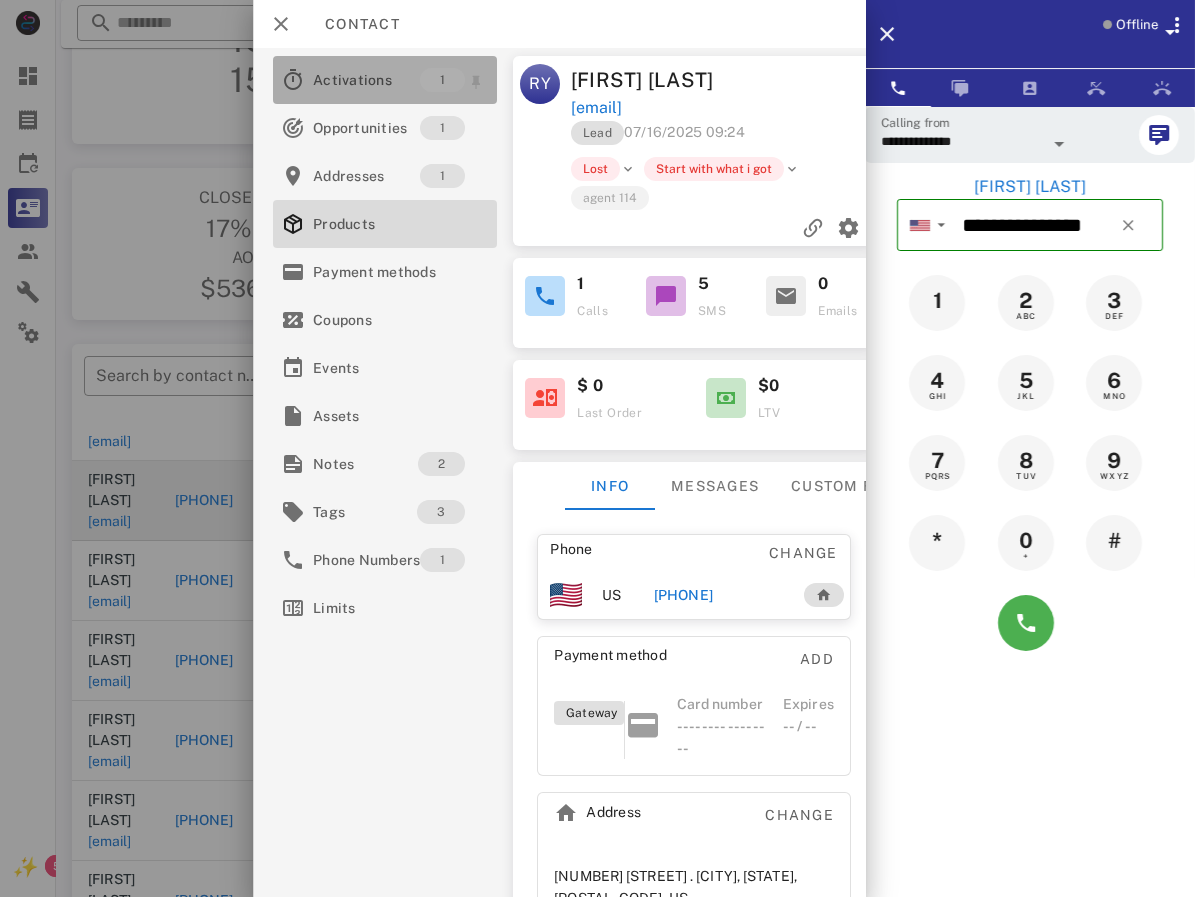 click on "Activations" at bounding box center [366, 80] 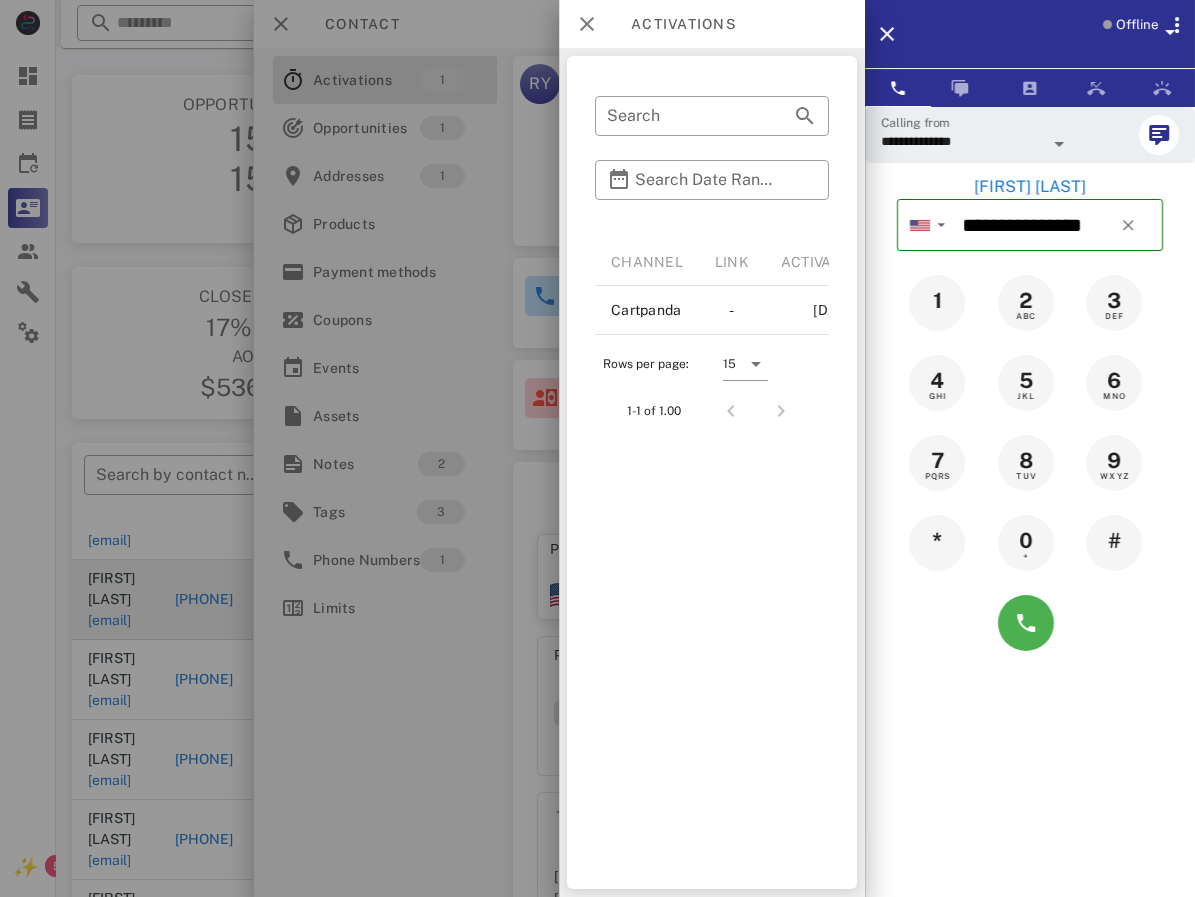 scroll, scrollTop: 0, scrollLeft: 0, axis: both 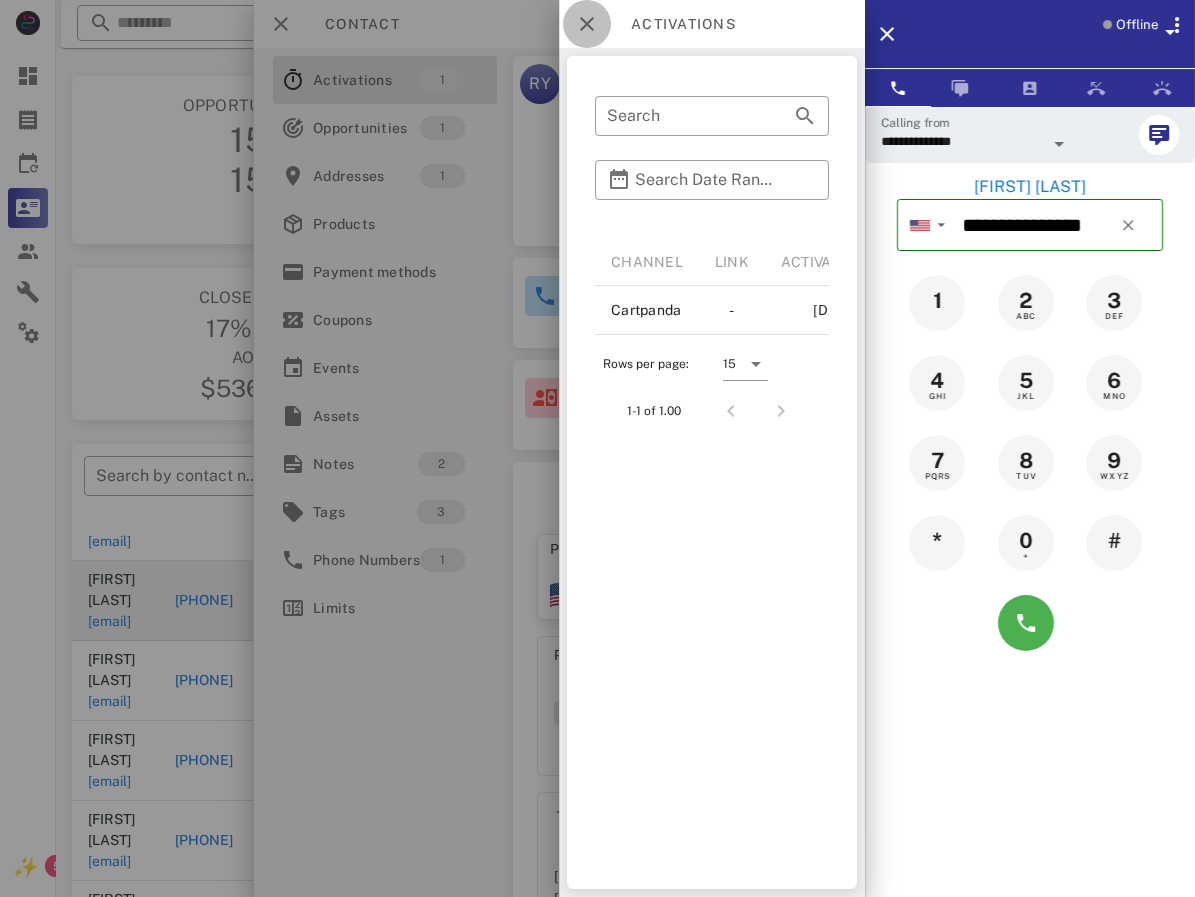 click at bounding box center [587, 24] 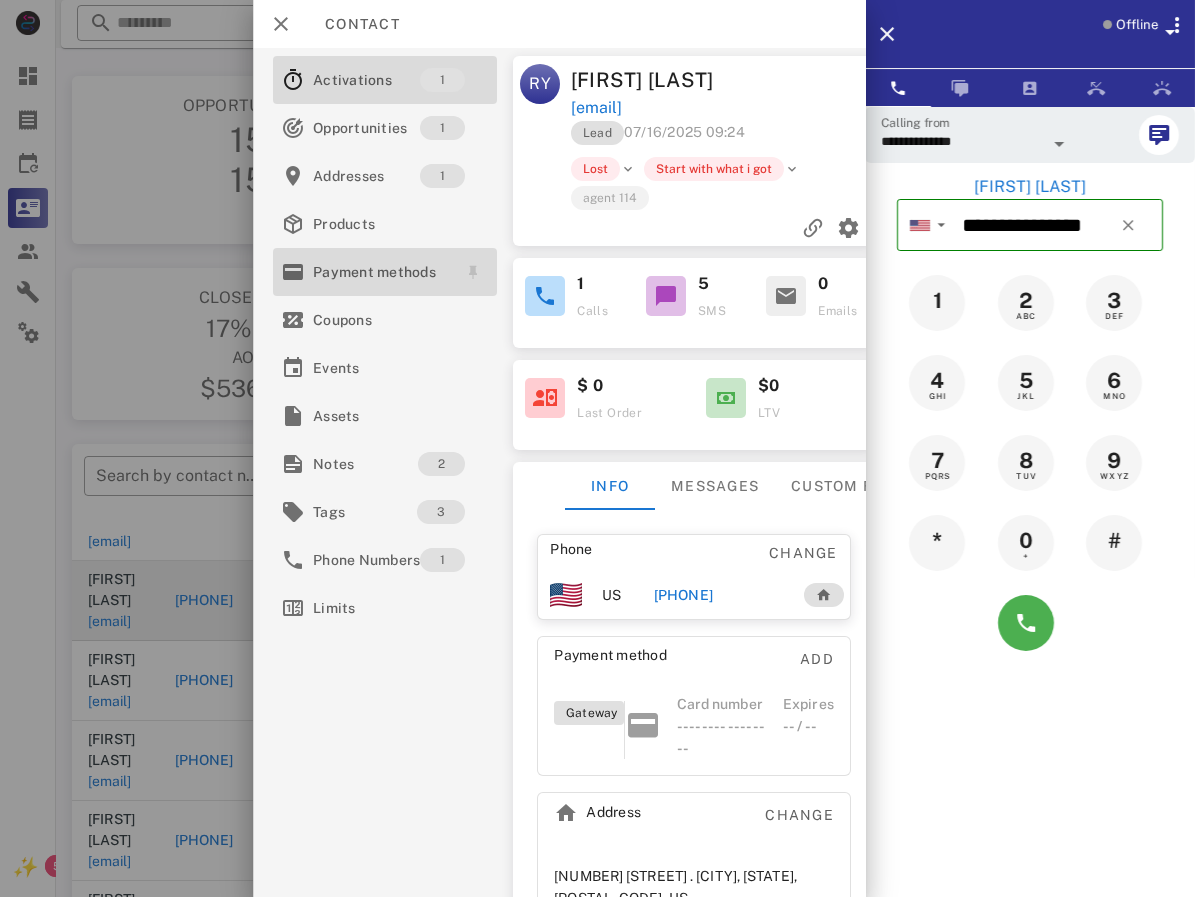 click on "Payment methods" at bounding box center (381, 272) 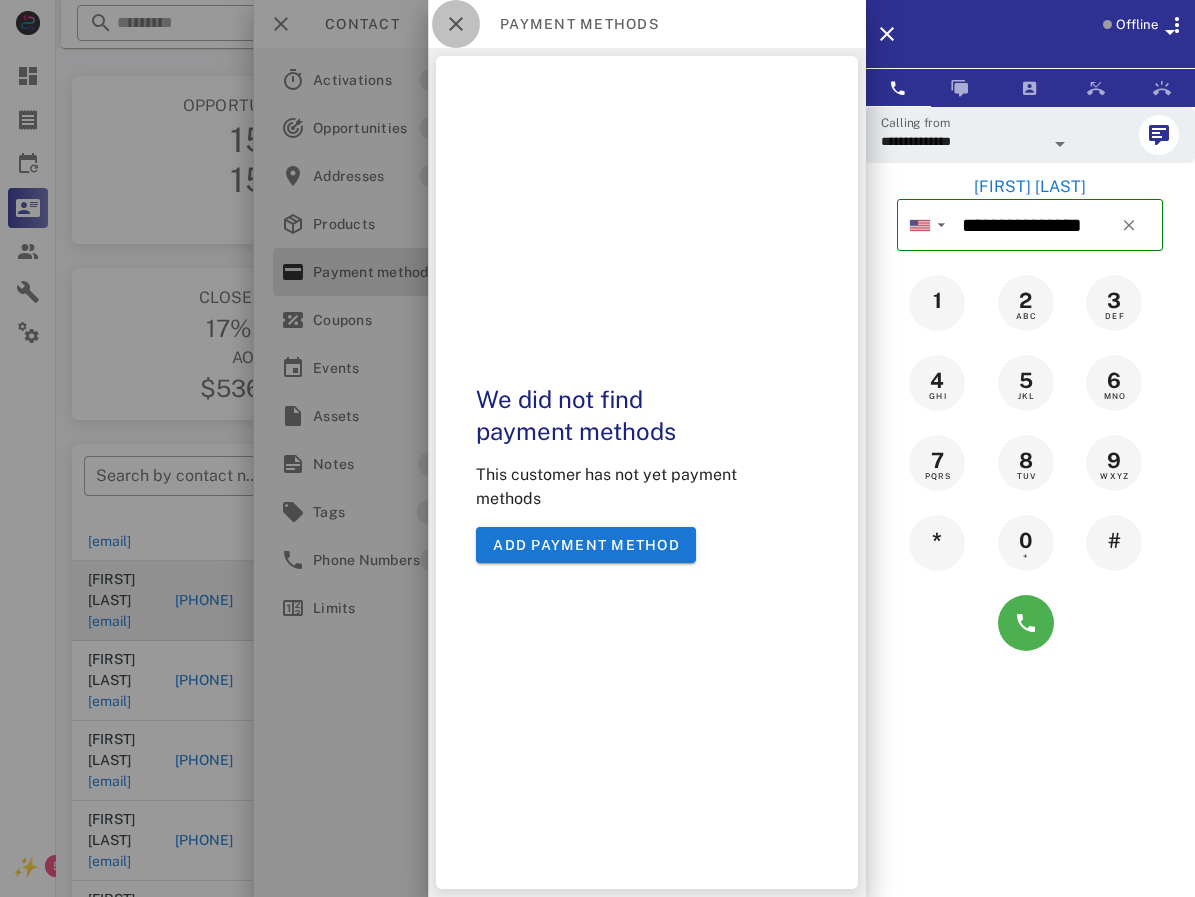 click at bounding box center (456, 24) 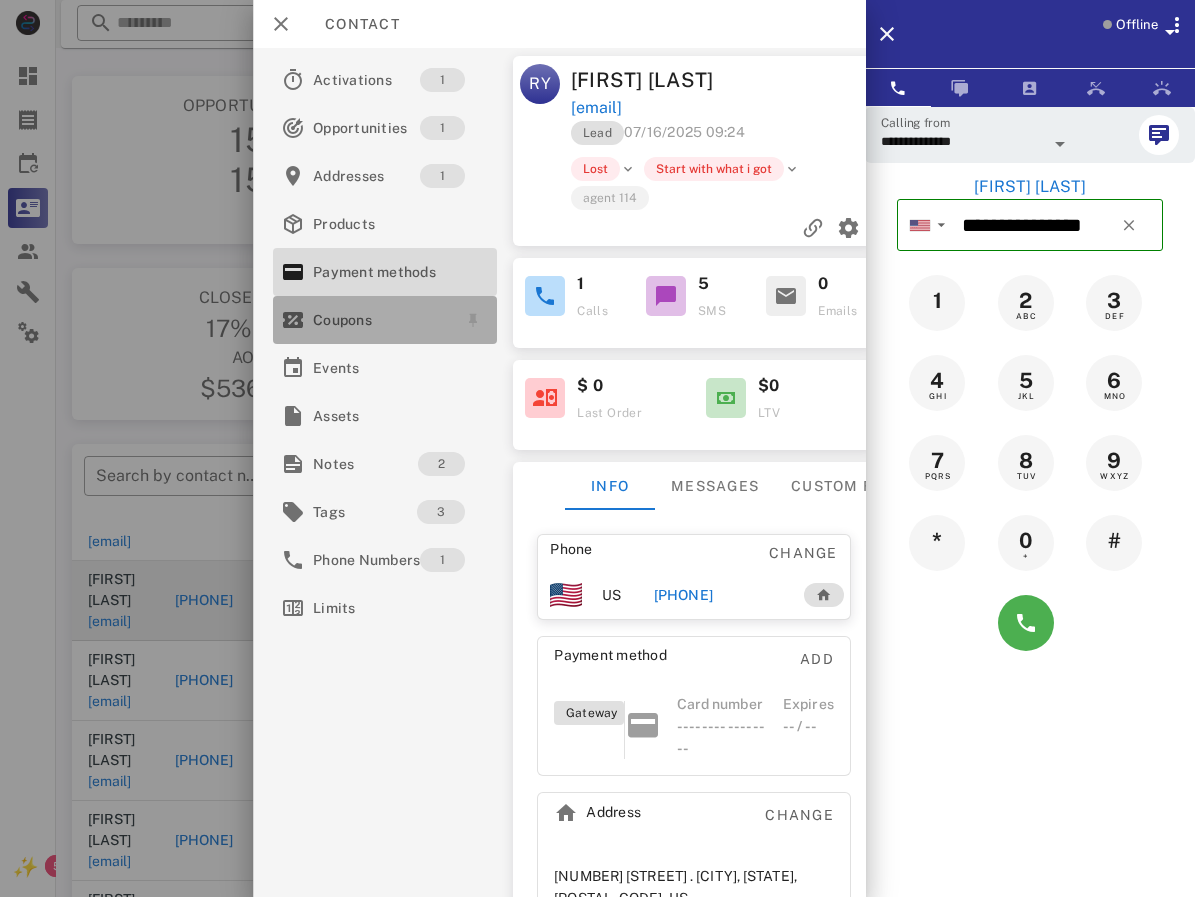 click on "Coupons" at bounding box center [381, 320] 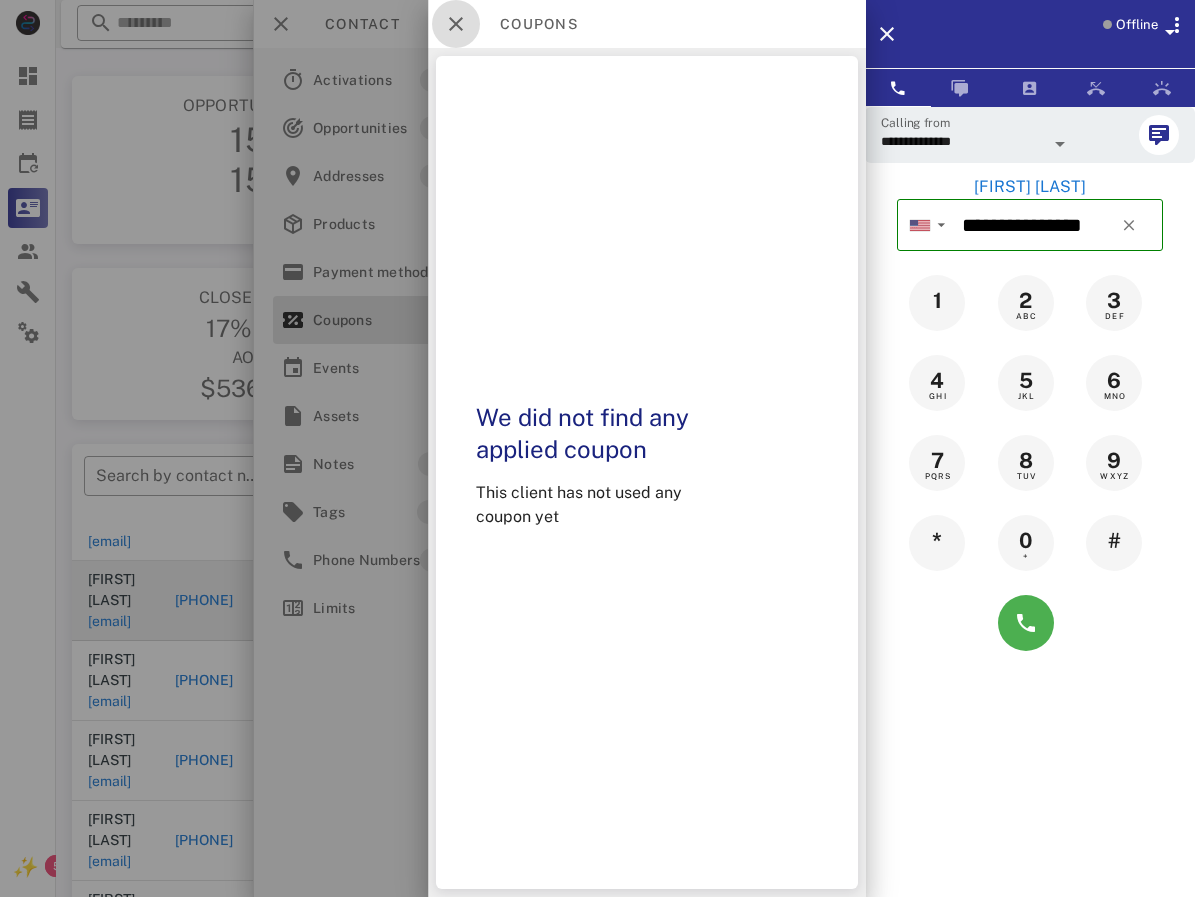 click at bounding box center (456, 24) 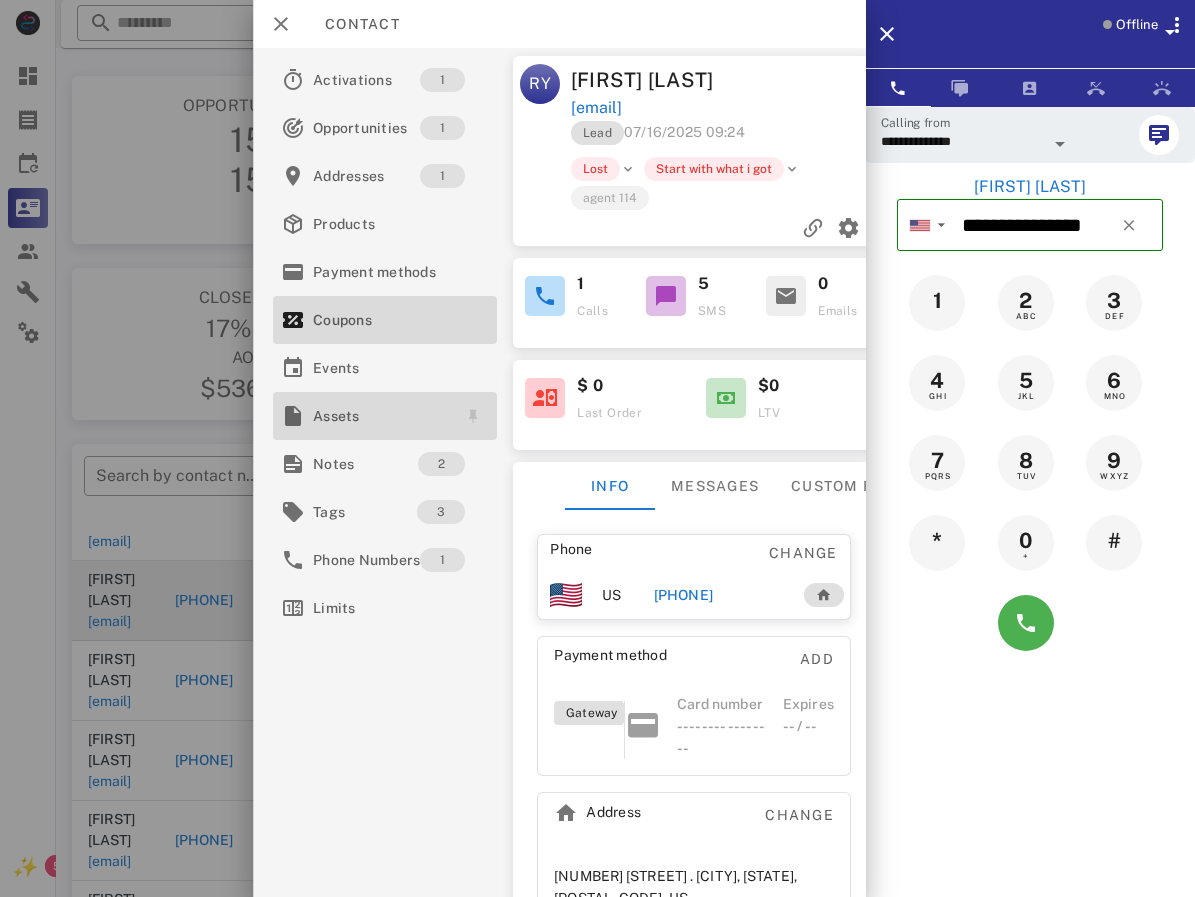click on "Assets" at bounding box center [385, 416] 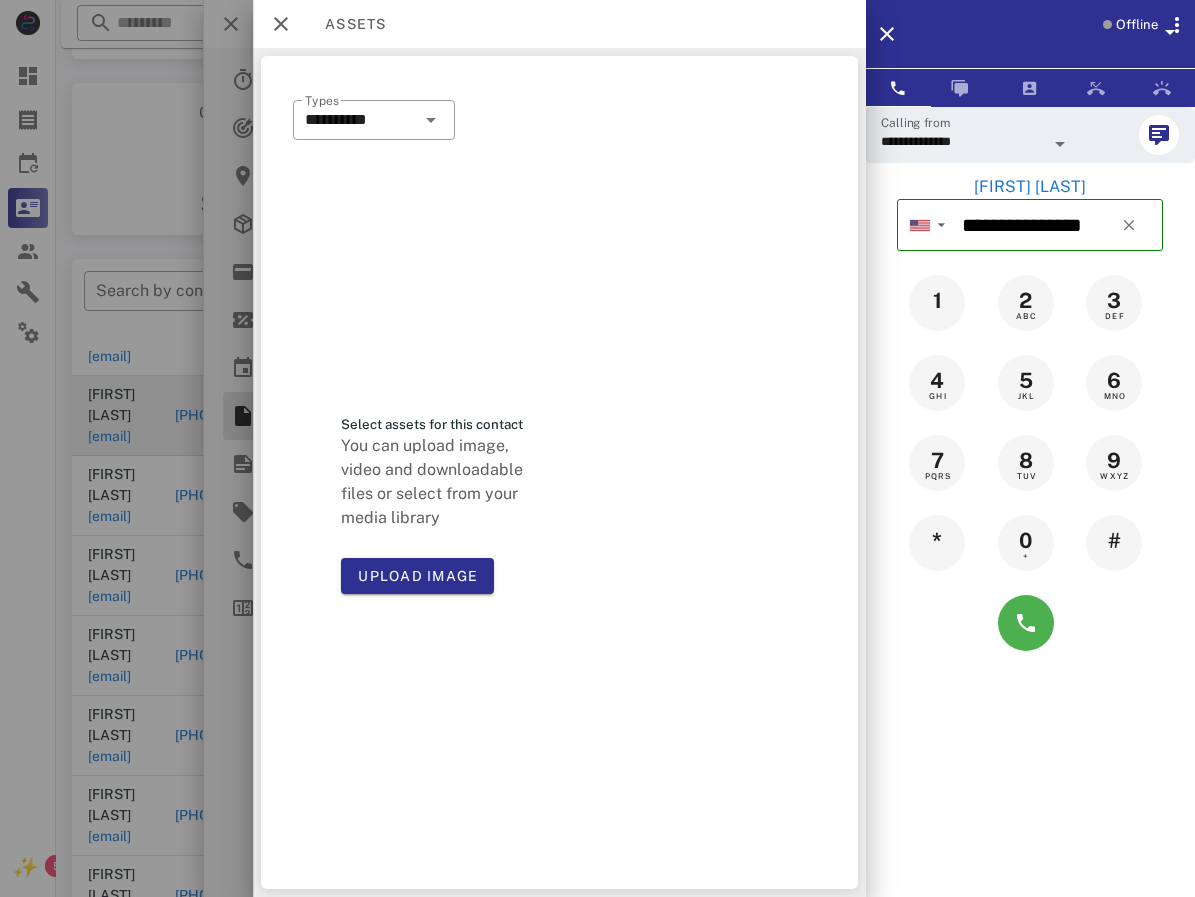 scroll, scrollTop: 200, scrollLeft: 0, axis: vertical 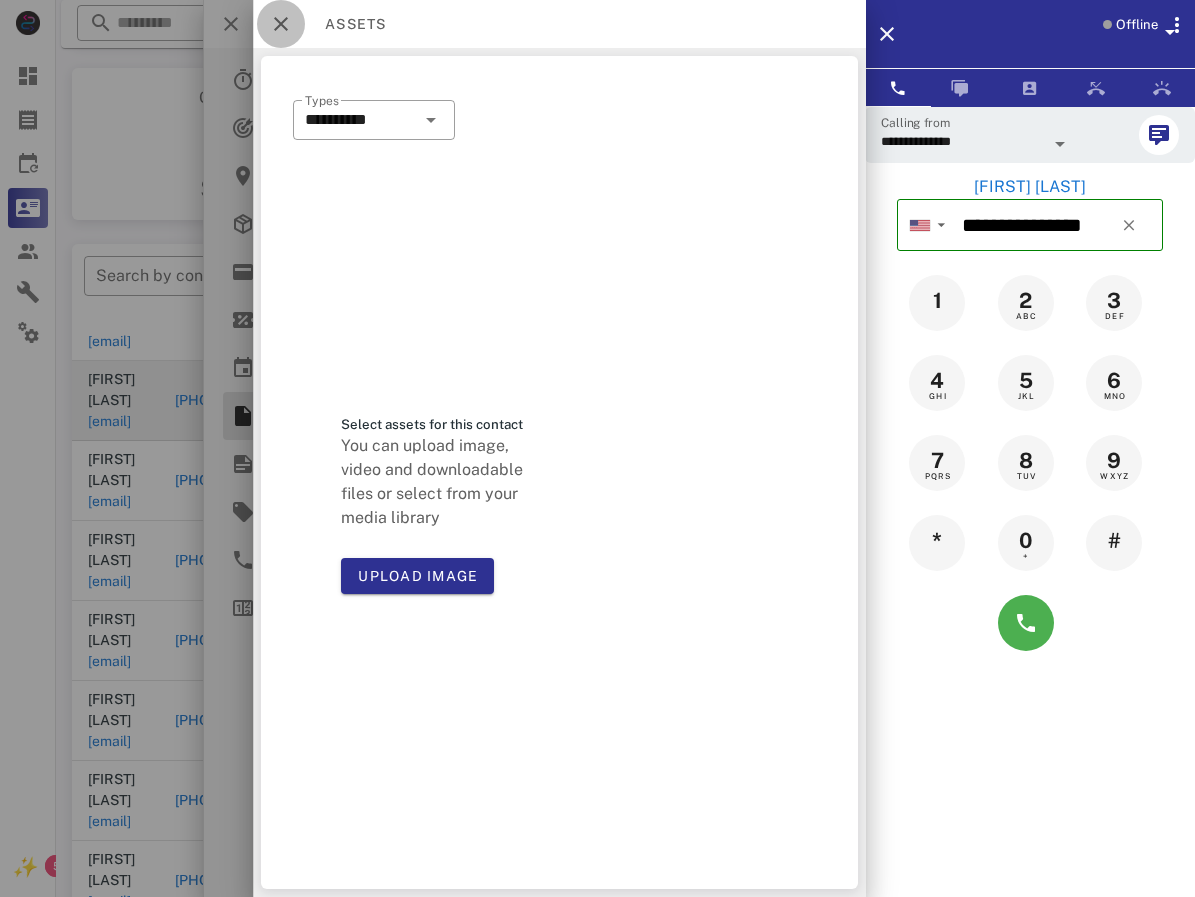 click at bounding box center (281, 24) 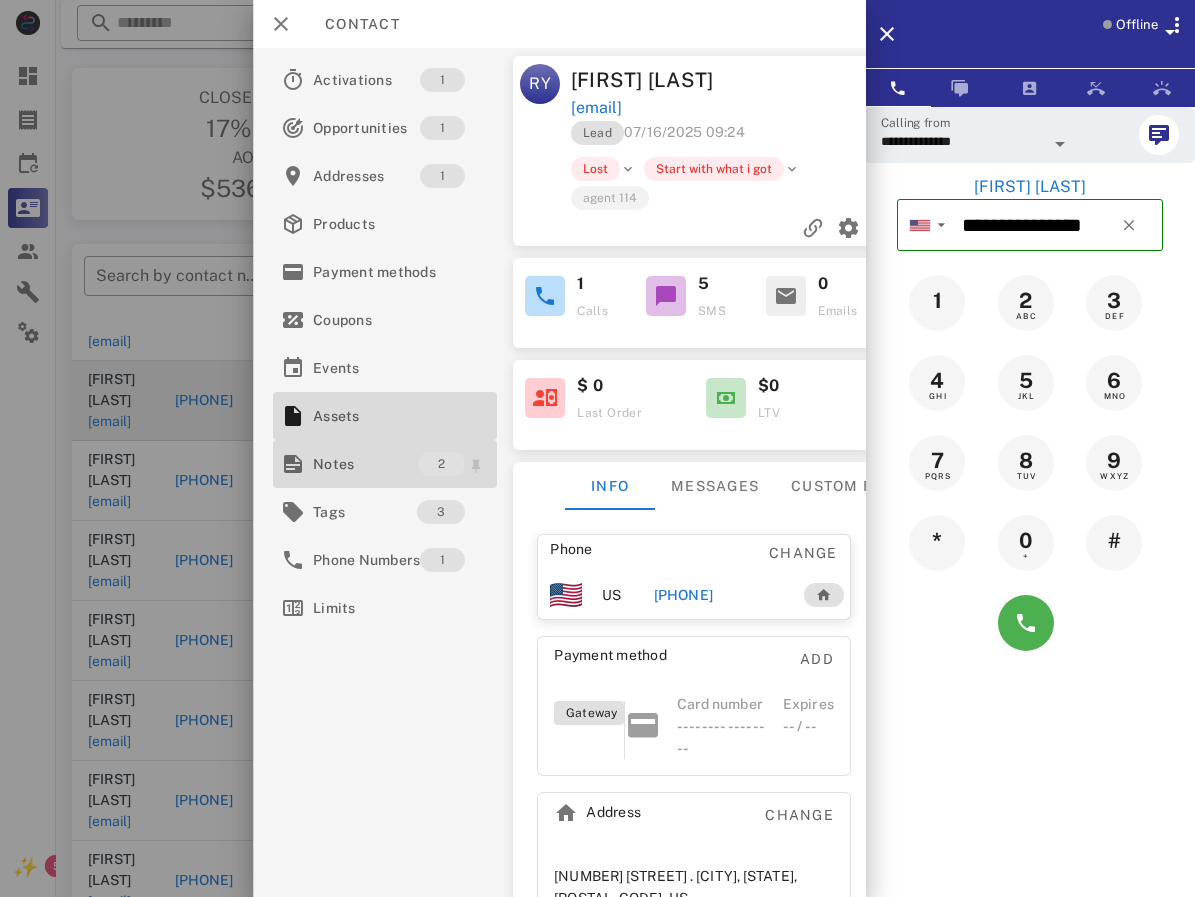 click on "Notes" at bounding box center (365, 464) 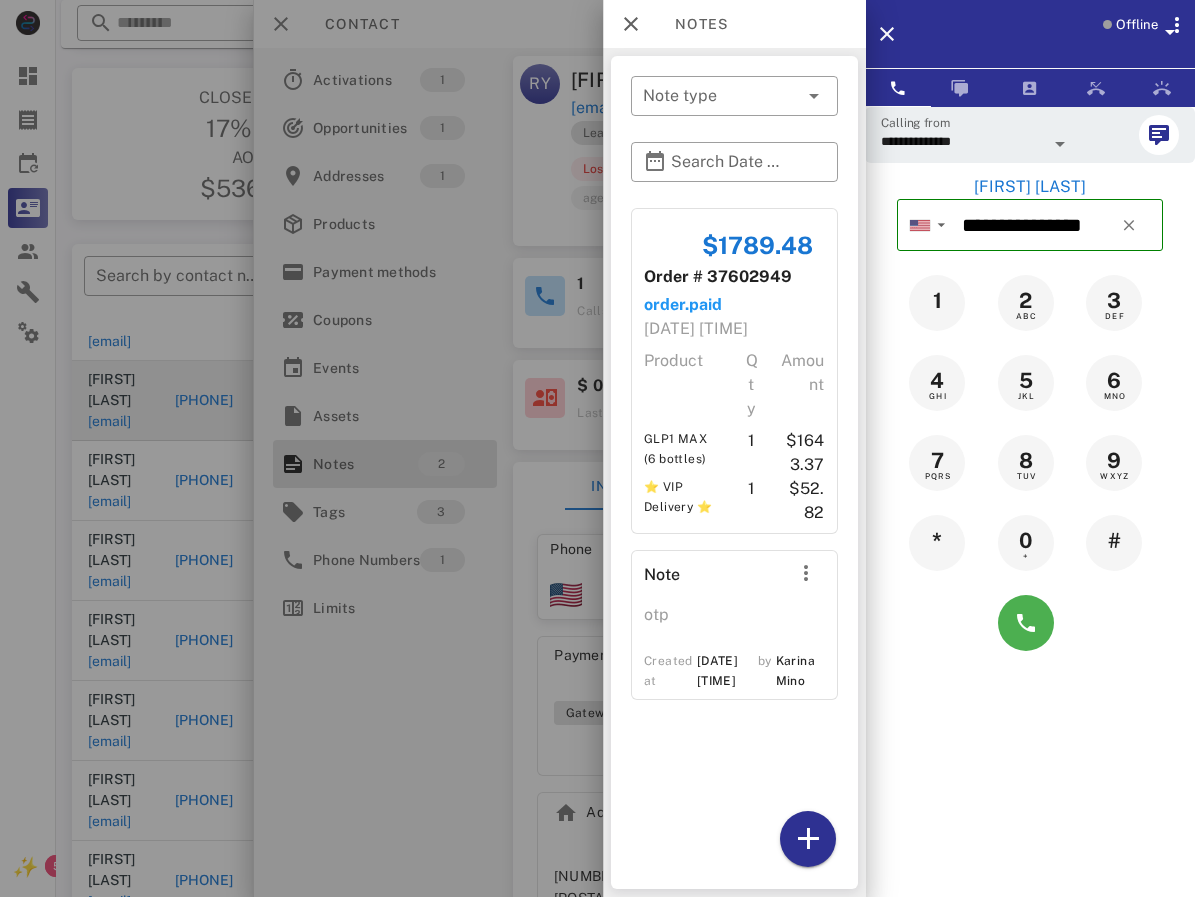 scroll, scrollTop: 19, scrollLeft: 0, axis: vertical 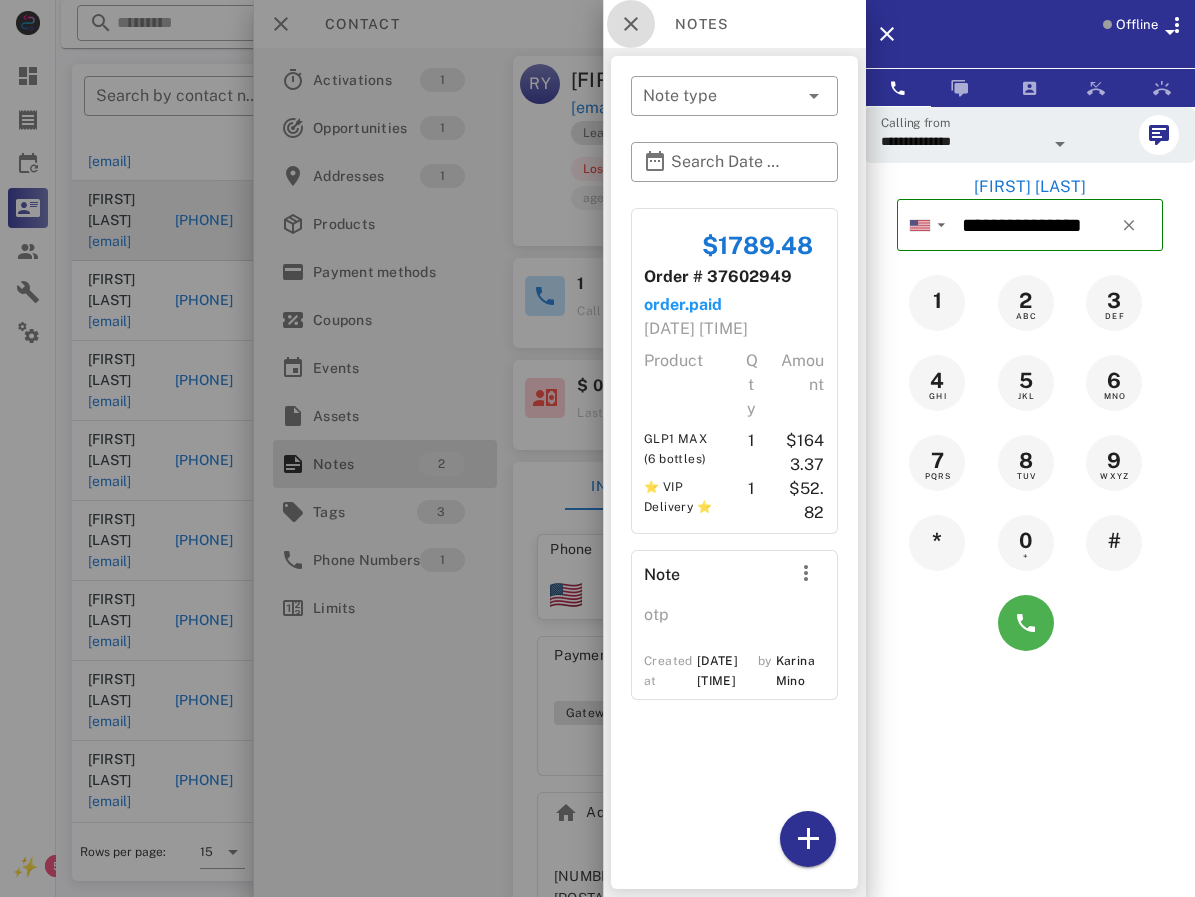 click at bounding box center (631, 24) 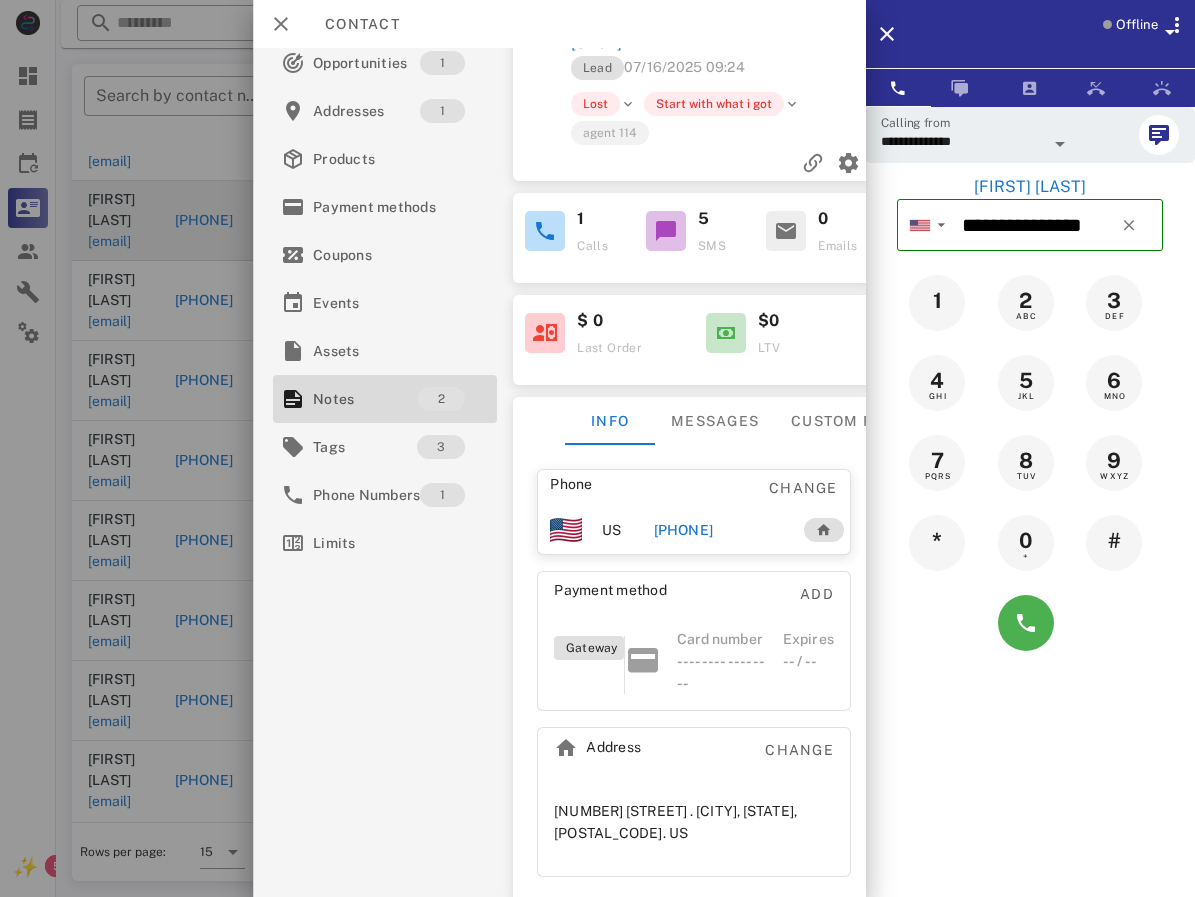 scroll, scrollTop: 134, scrollLeft: 0, axis: vertical 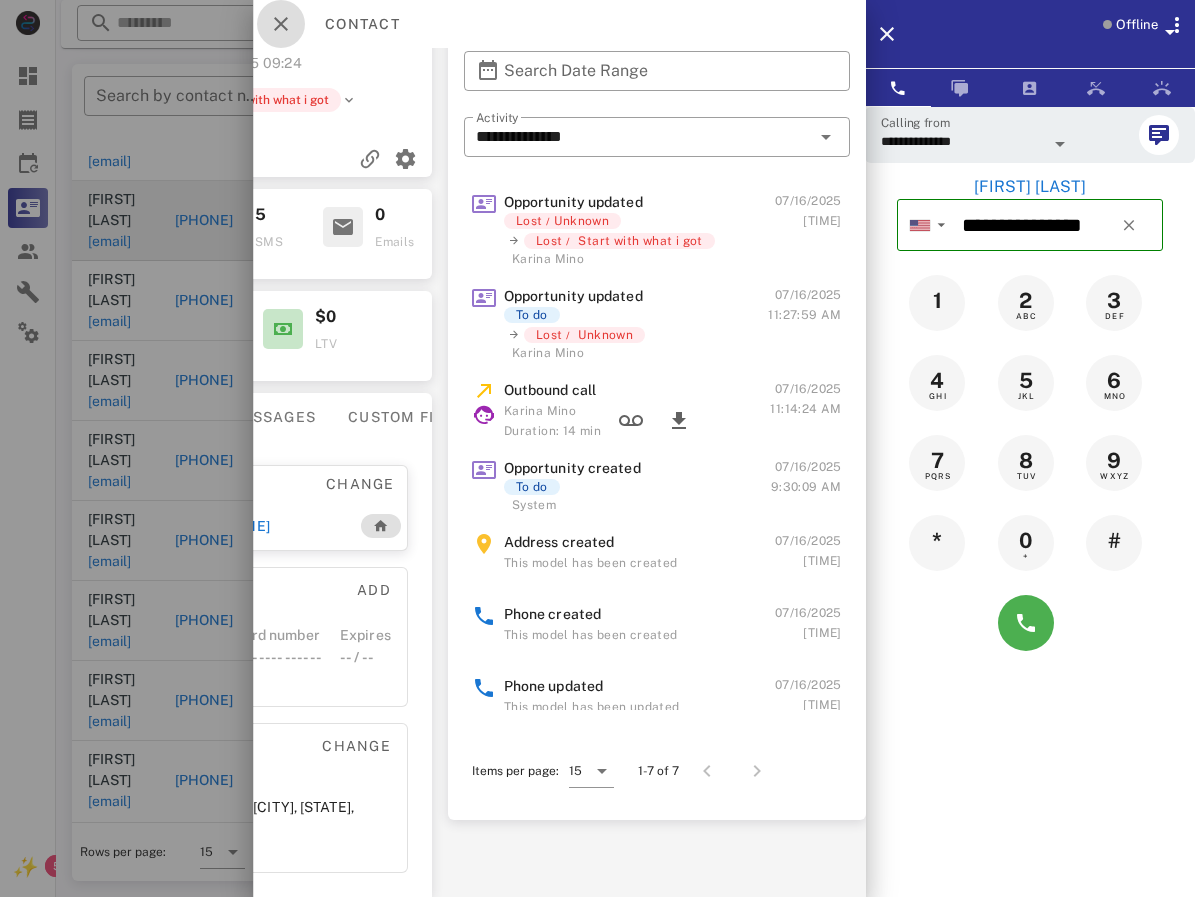 drag, startPoint x: 282, startPoint y: 19, endPoint x: 598, endPoint y: 311, distance: 430.25574 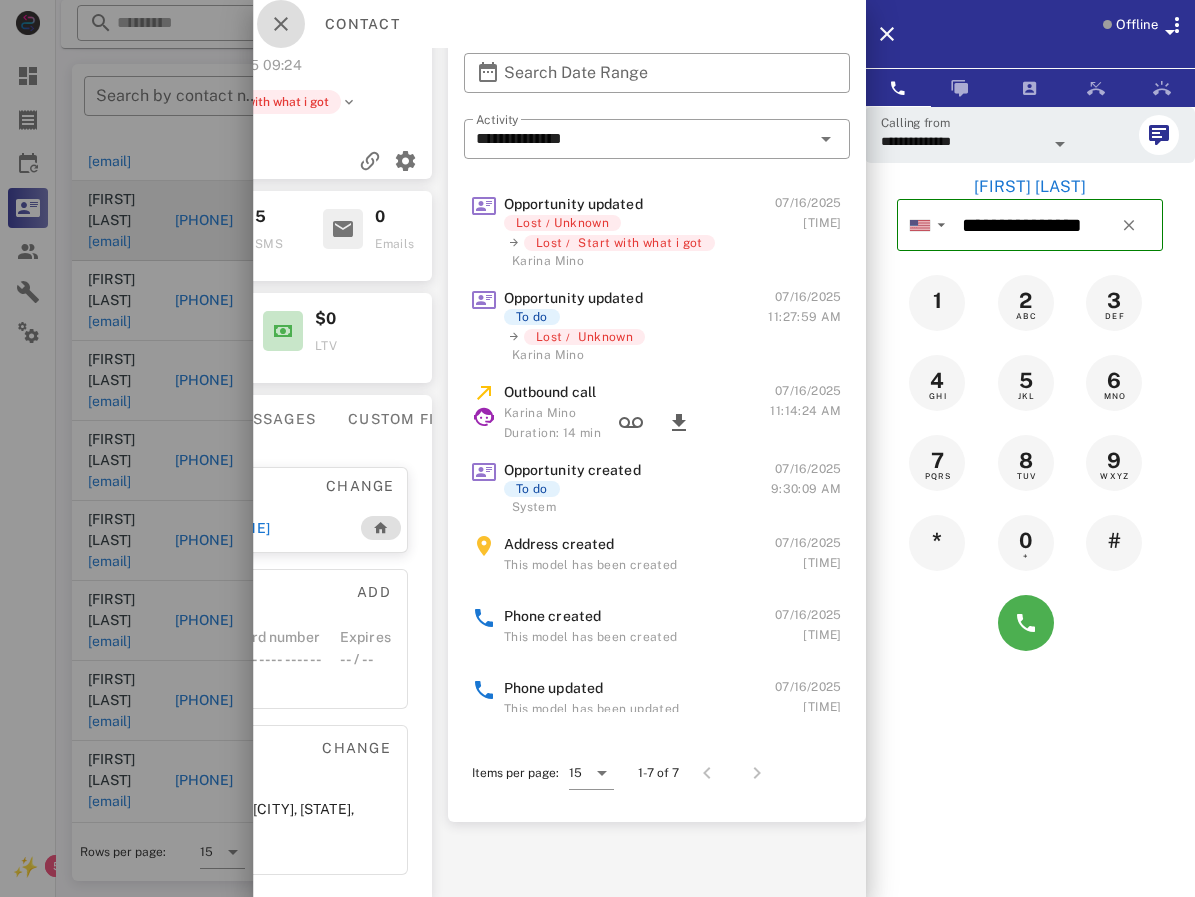 scroll, scrollTop: 0, scrollLeft: 580, axis: horizontal 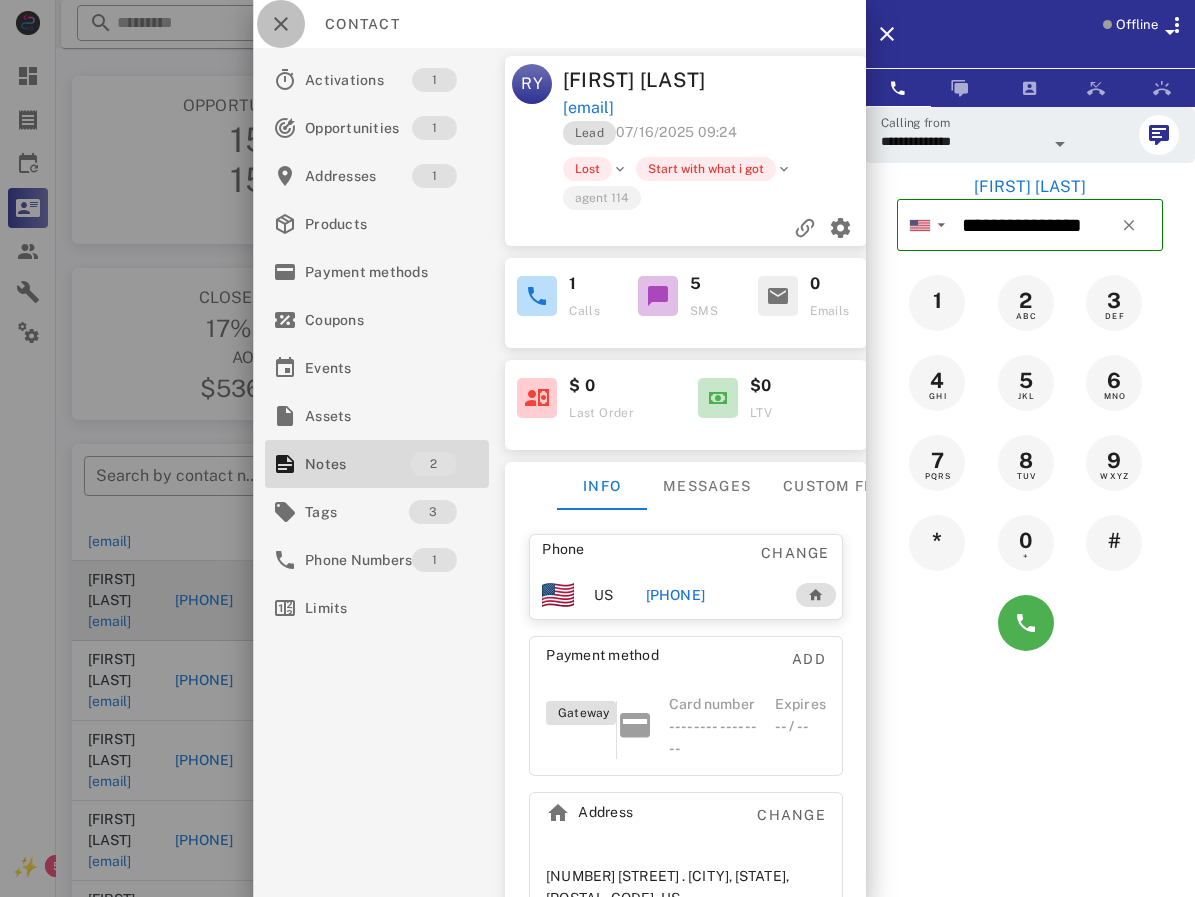 click at bounding box center [281, 24] 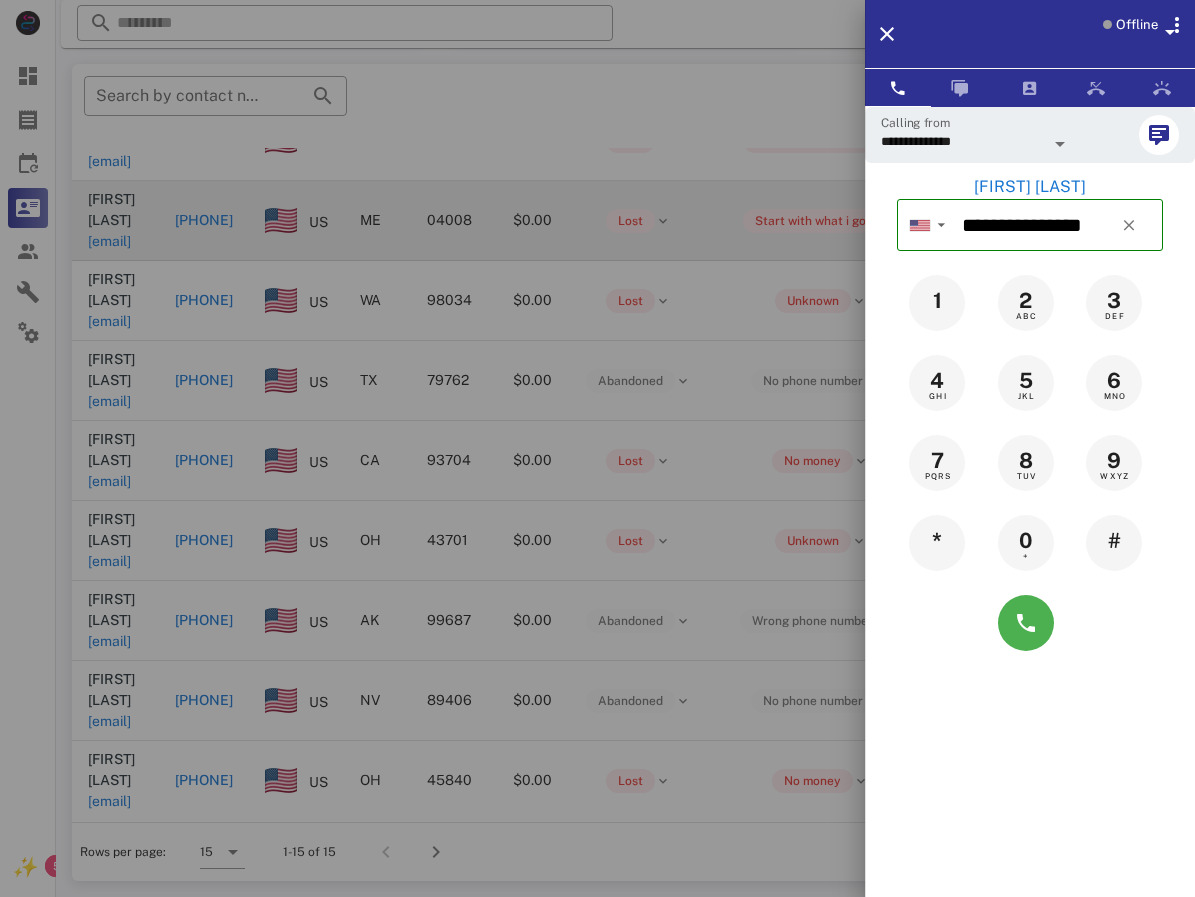scroll, scrollTop: 440, scrollLeft: 0, axis: vertical 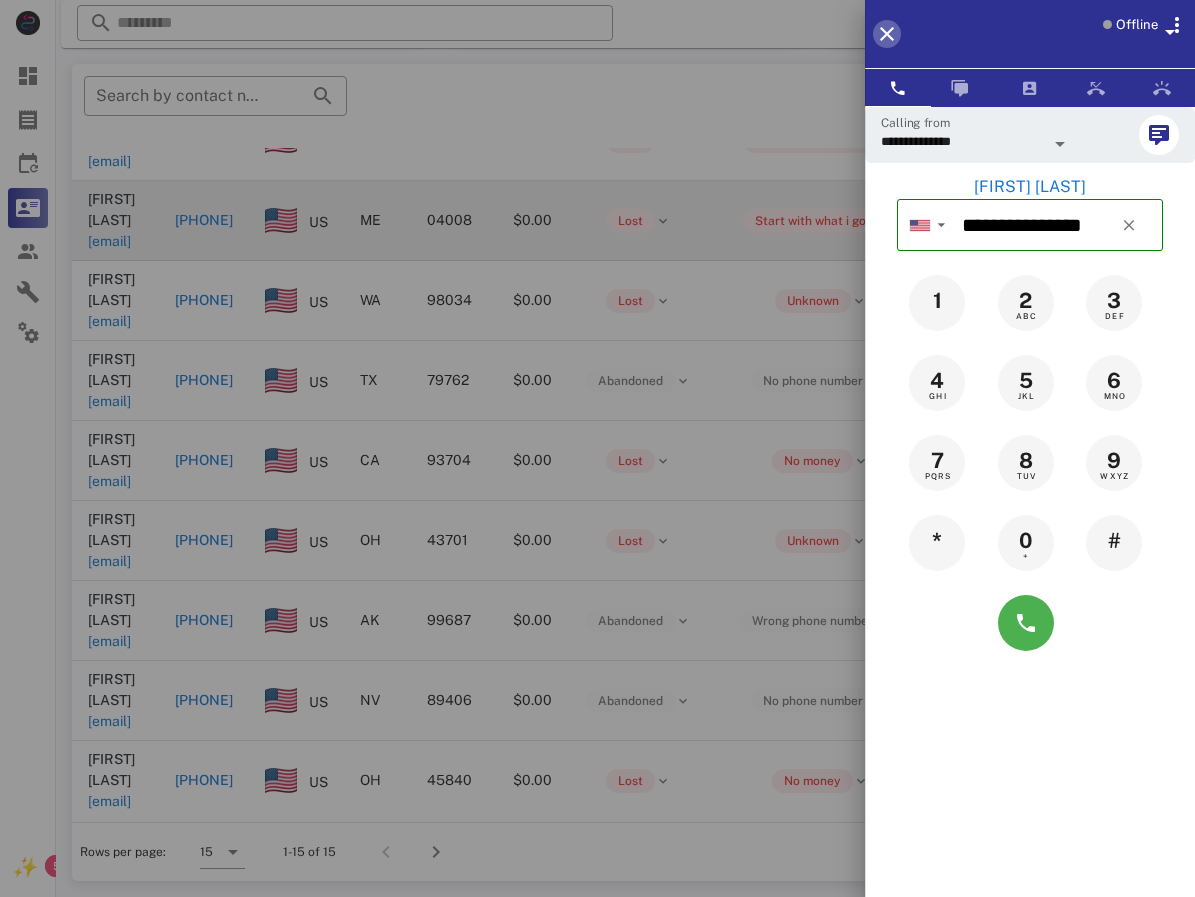 click at bounding box center [887, 34] 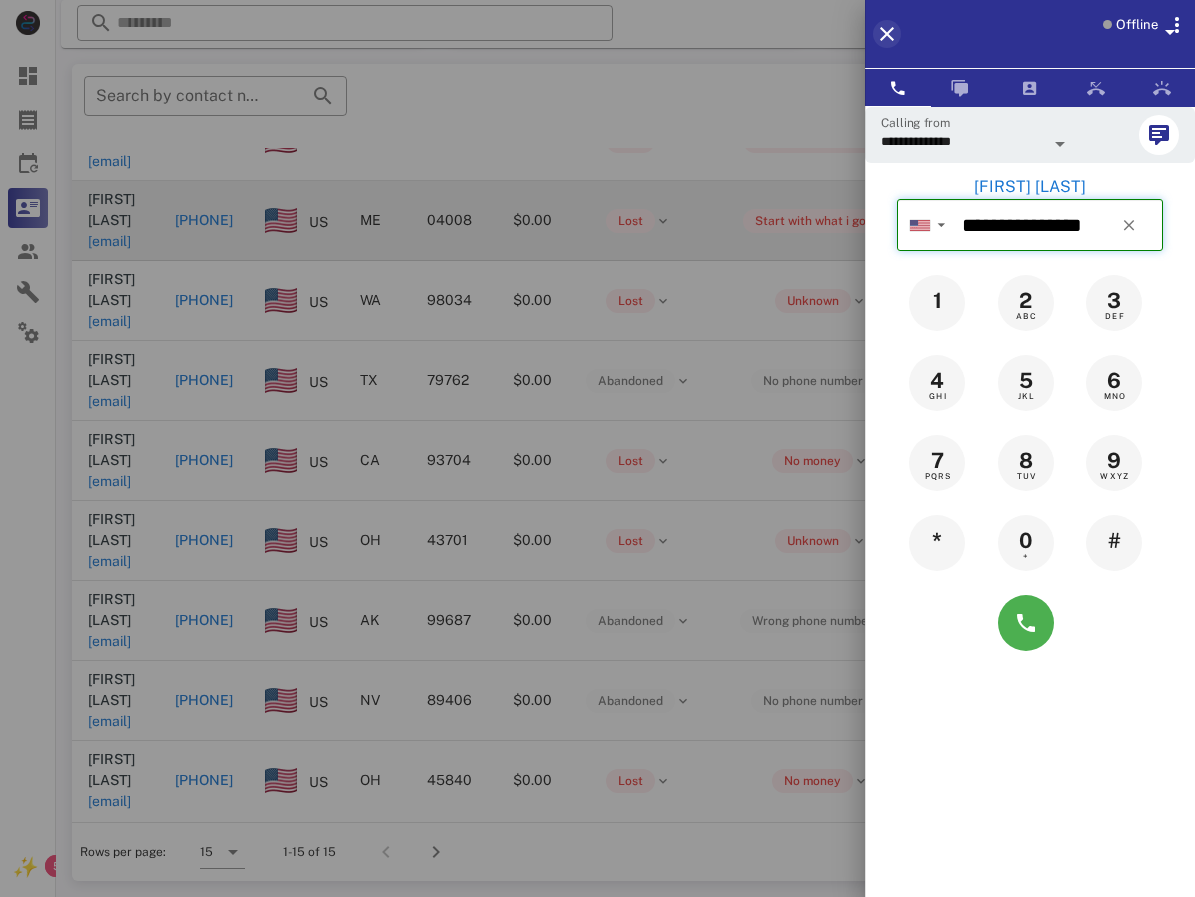type 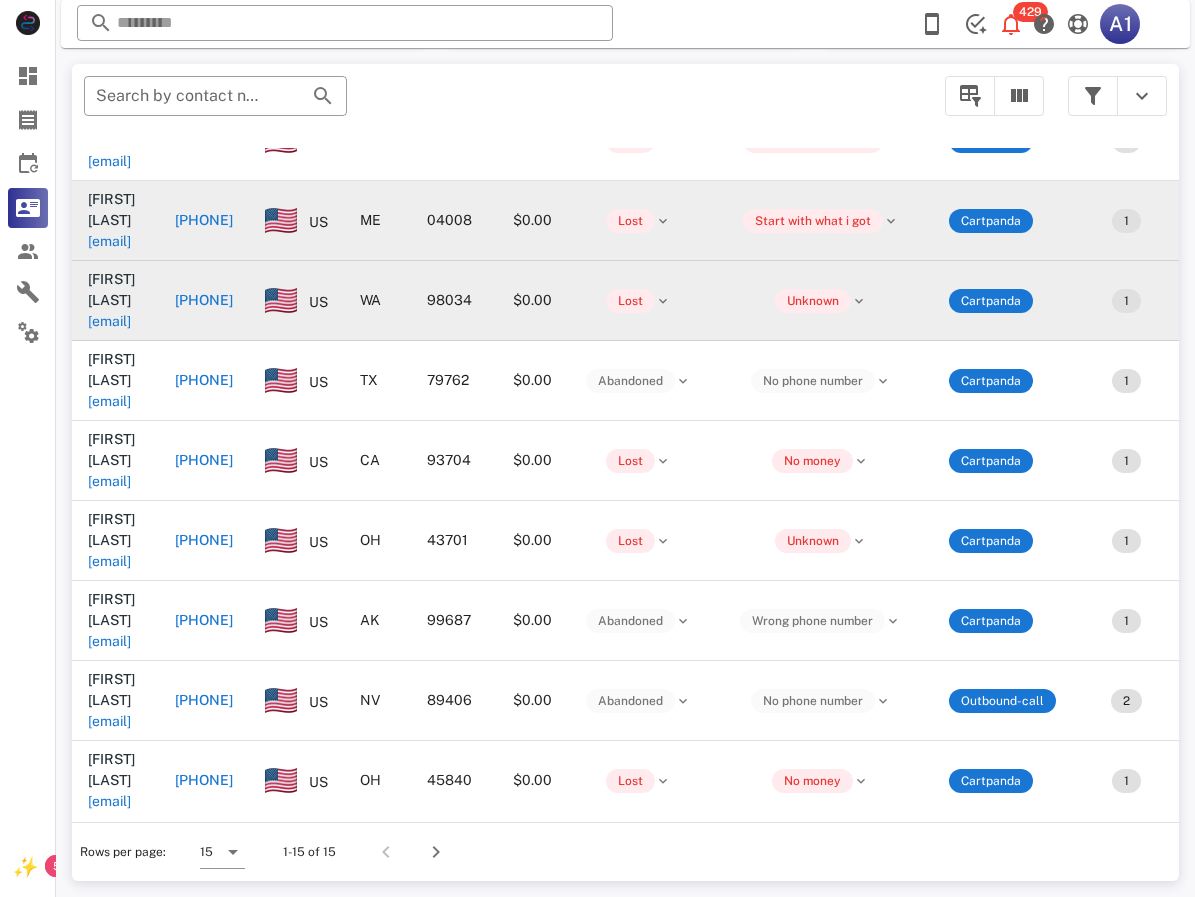 click on "[PHONE]" at bounding box center (204, 300) 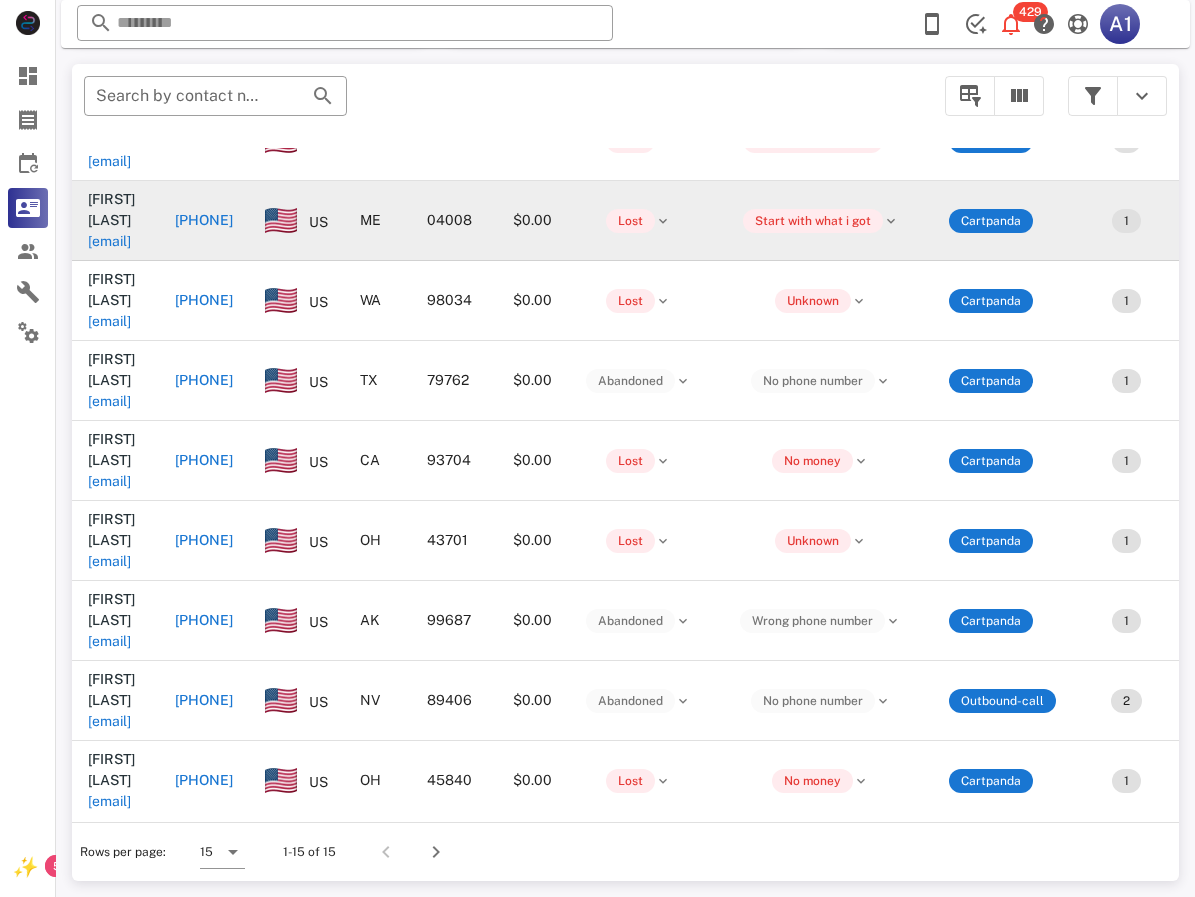 type on "**********" 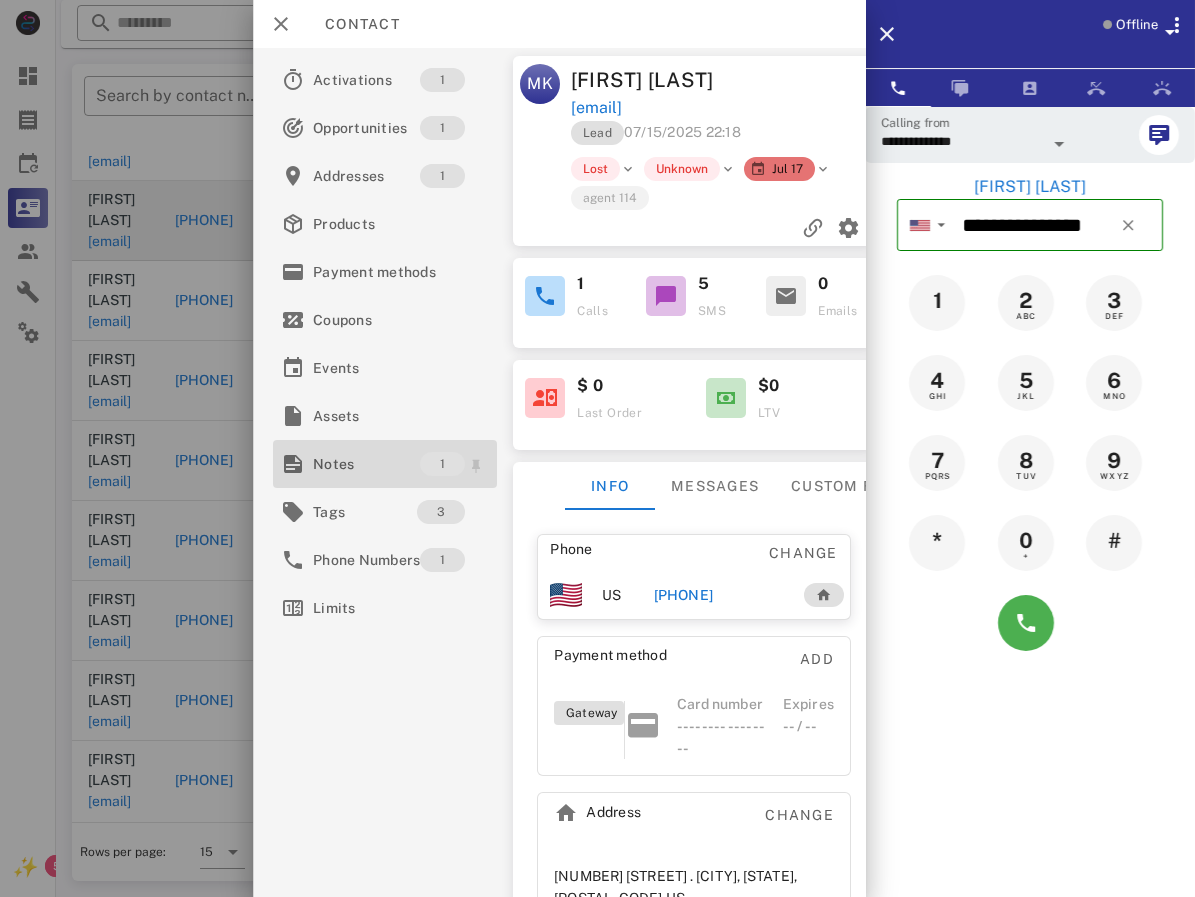 click on "Notes" at bounding box center [366, 464] 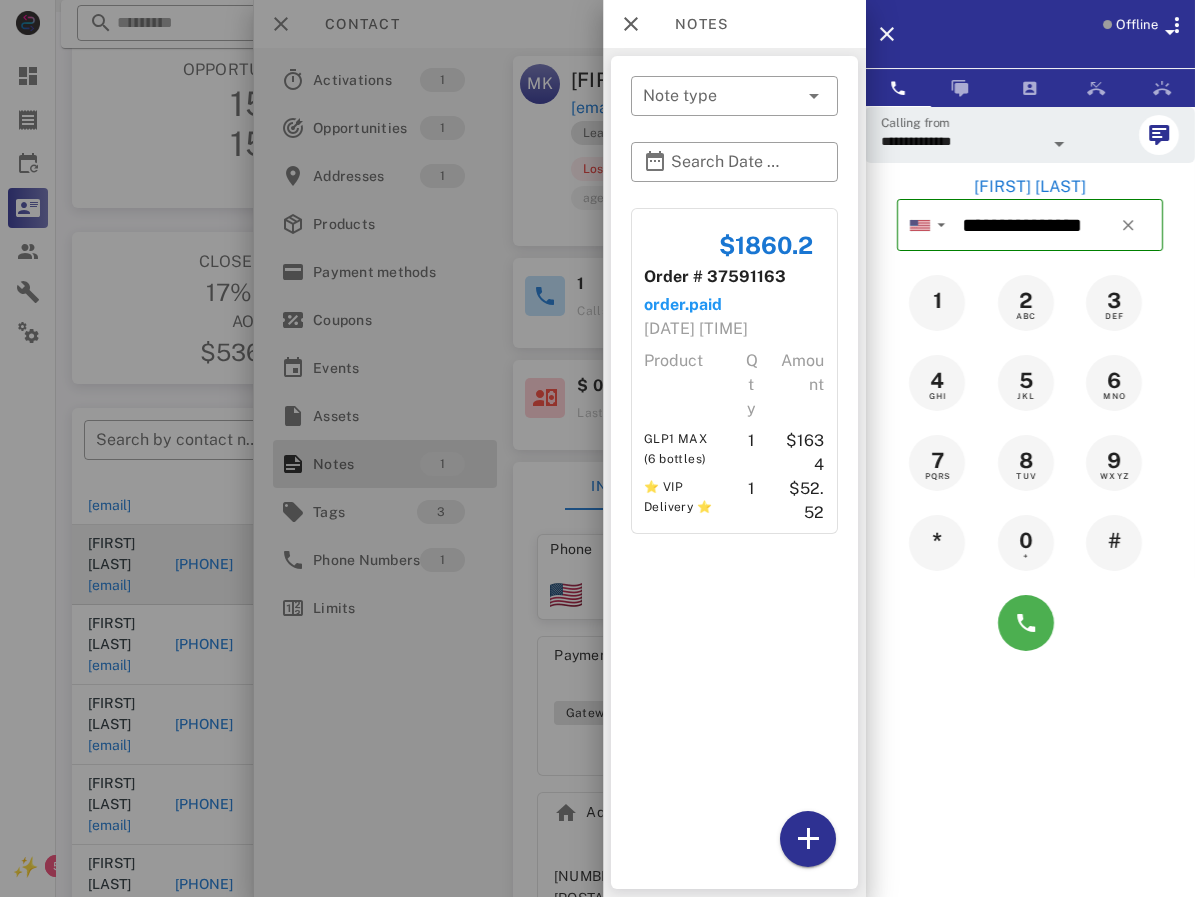 scroll, scrollTop: 0, scrollLeft: 0, axis: both 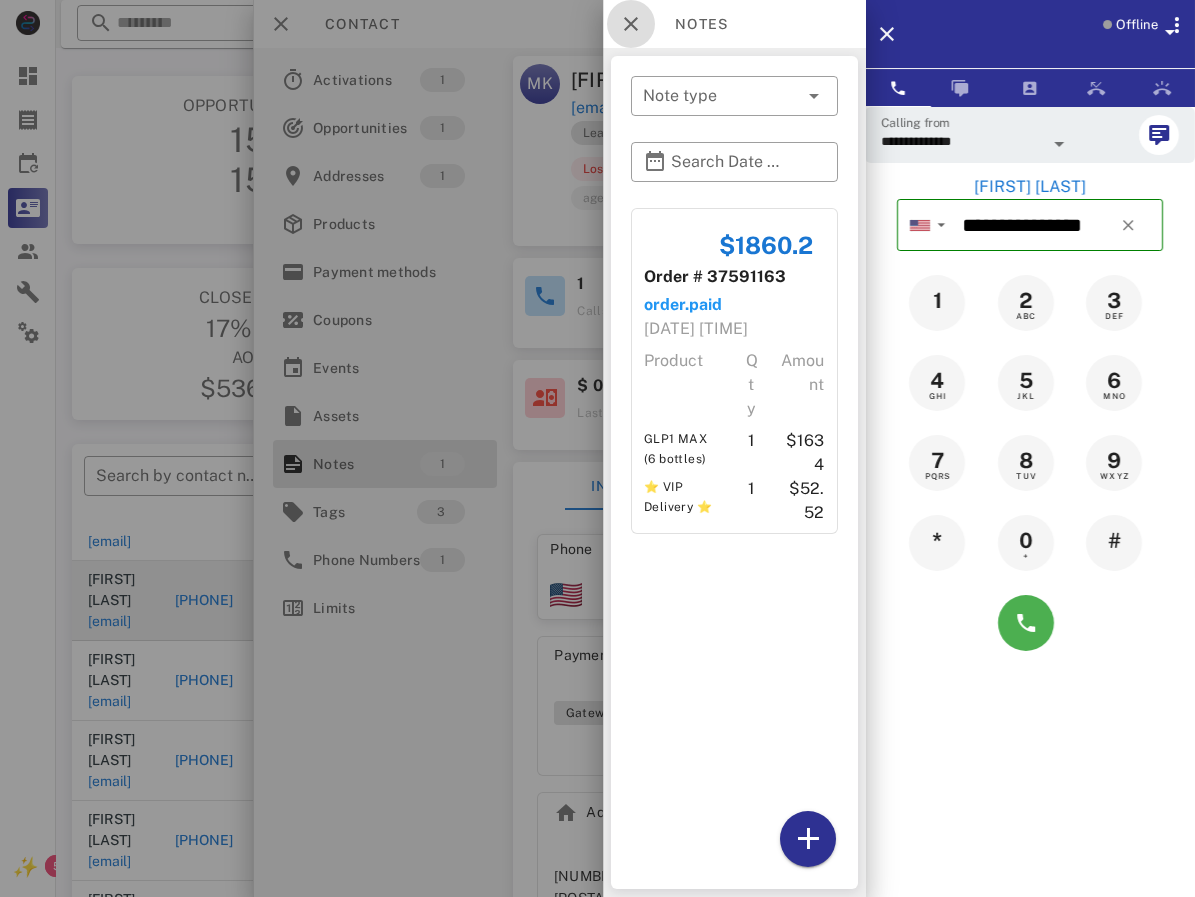click at bounding box center (631, 24) 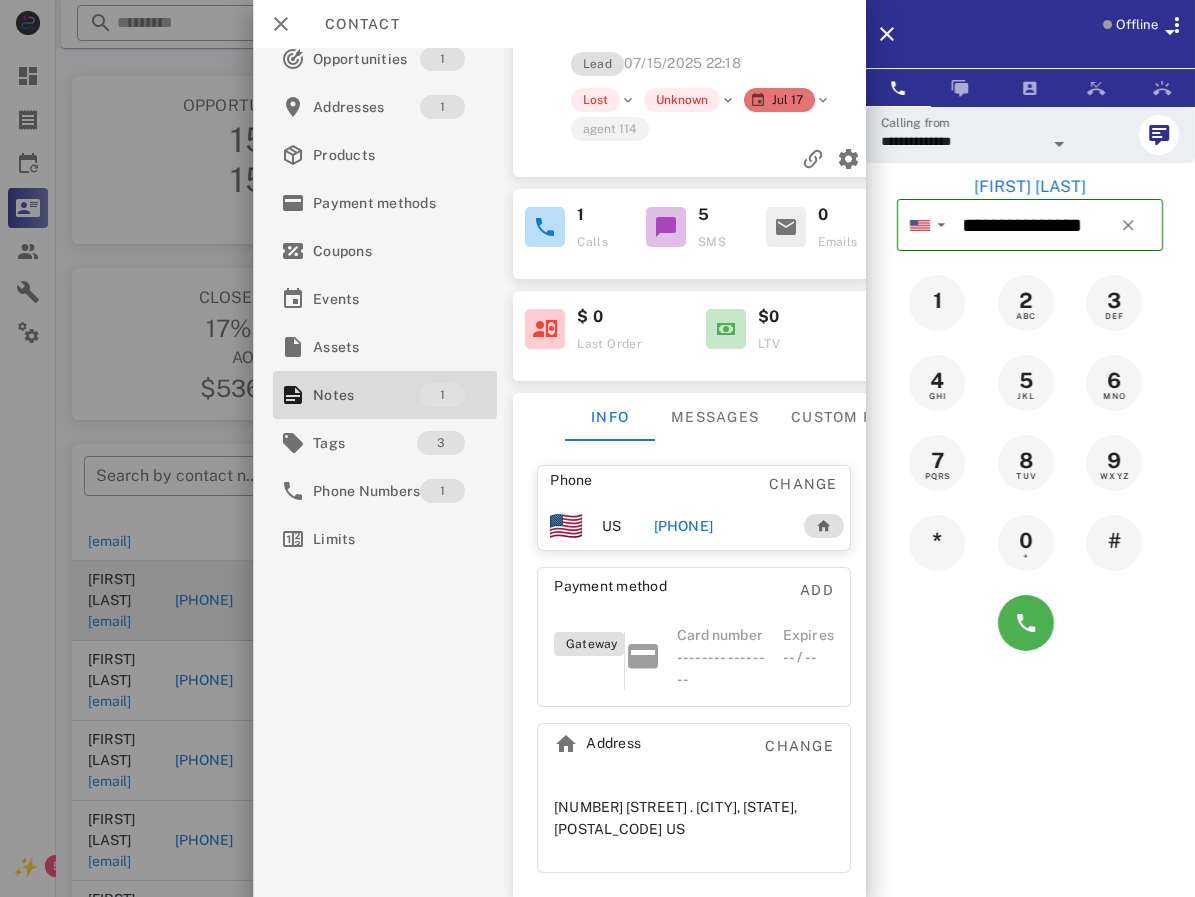 scroll, scrollTop: 134, scrollLeft: 0, axis: vertical 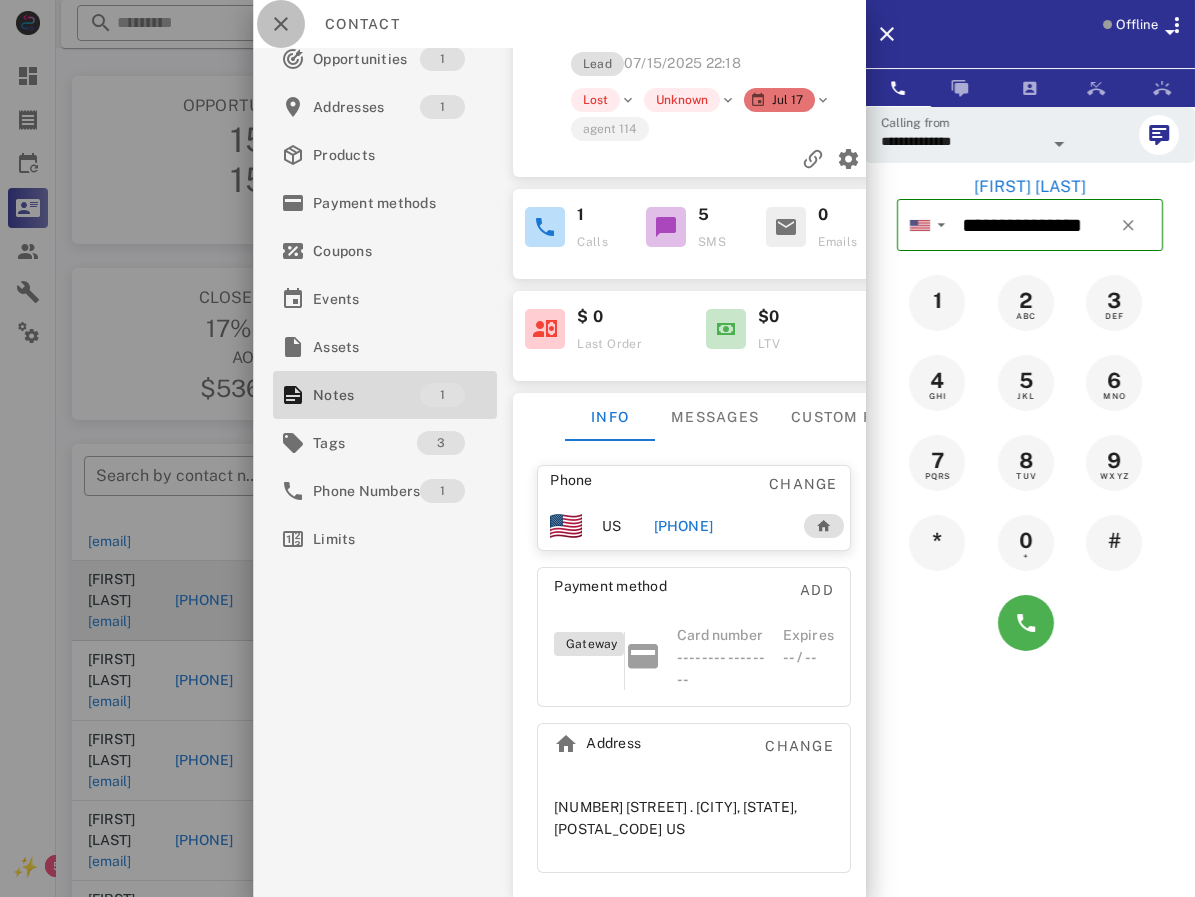 click at bounding box center (281, 24) 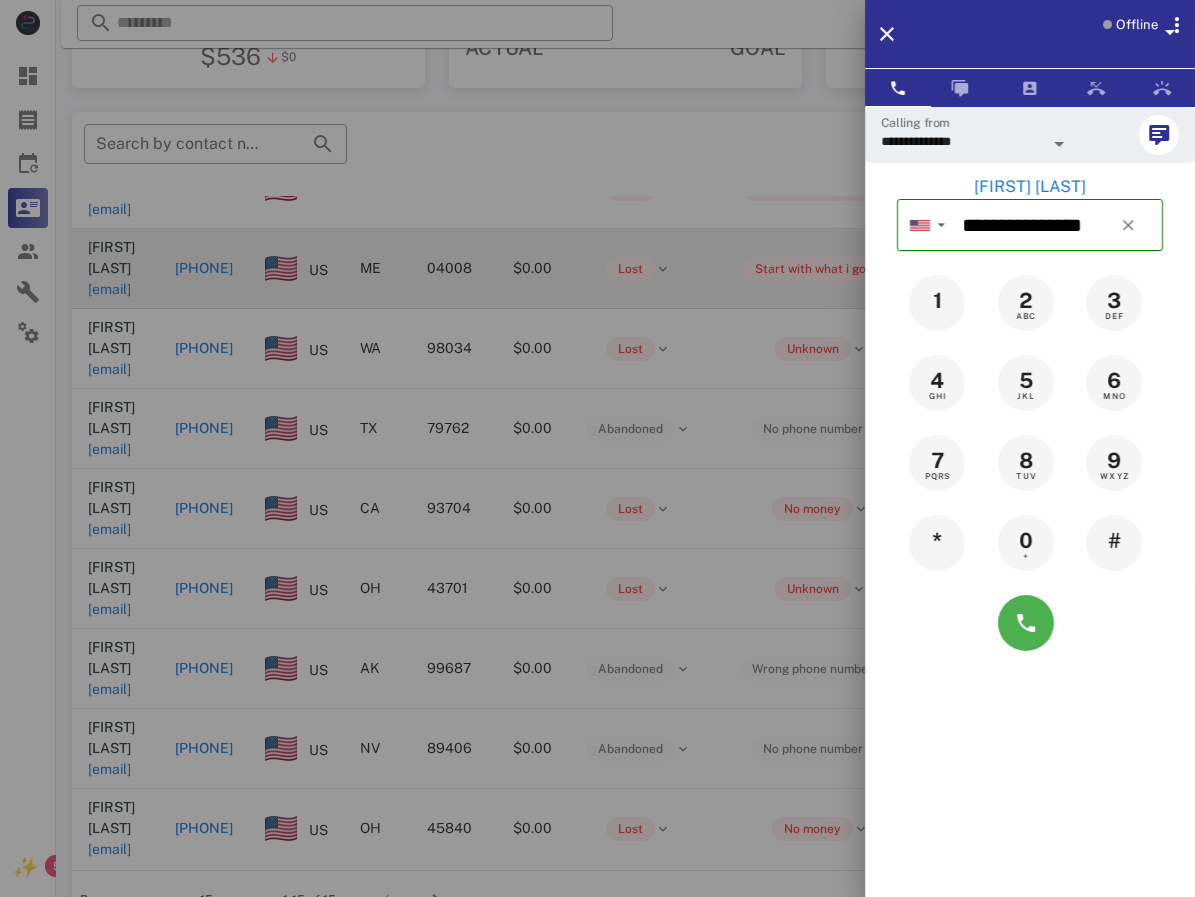 scroll, scrollTop: 400, scrollLeft: 0, axis: vertical 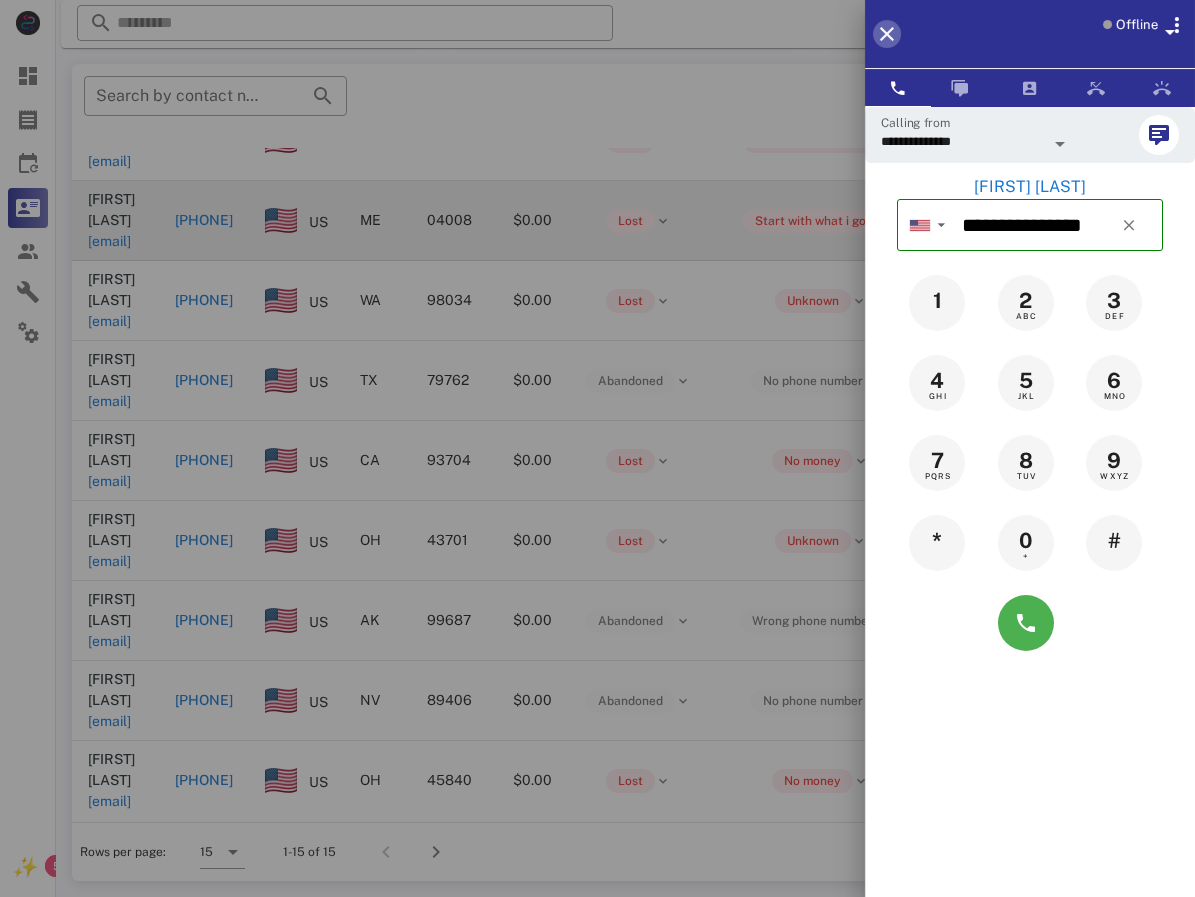 click at bounding box center [887, 34] 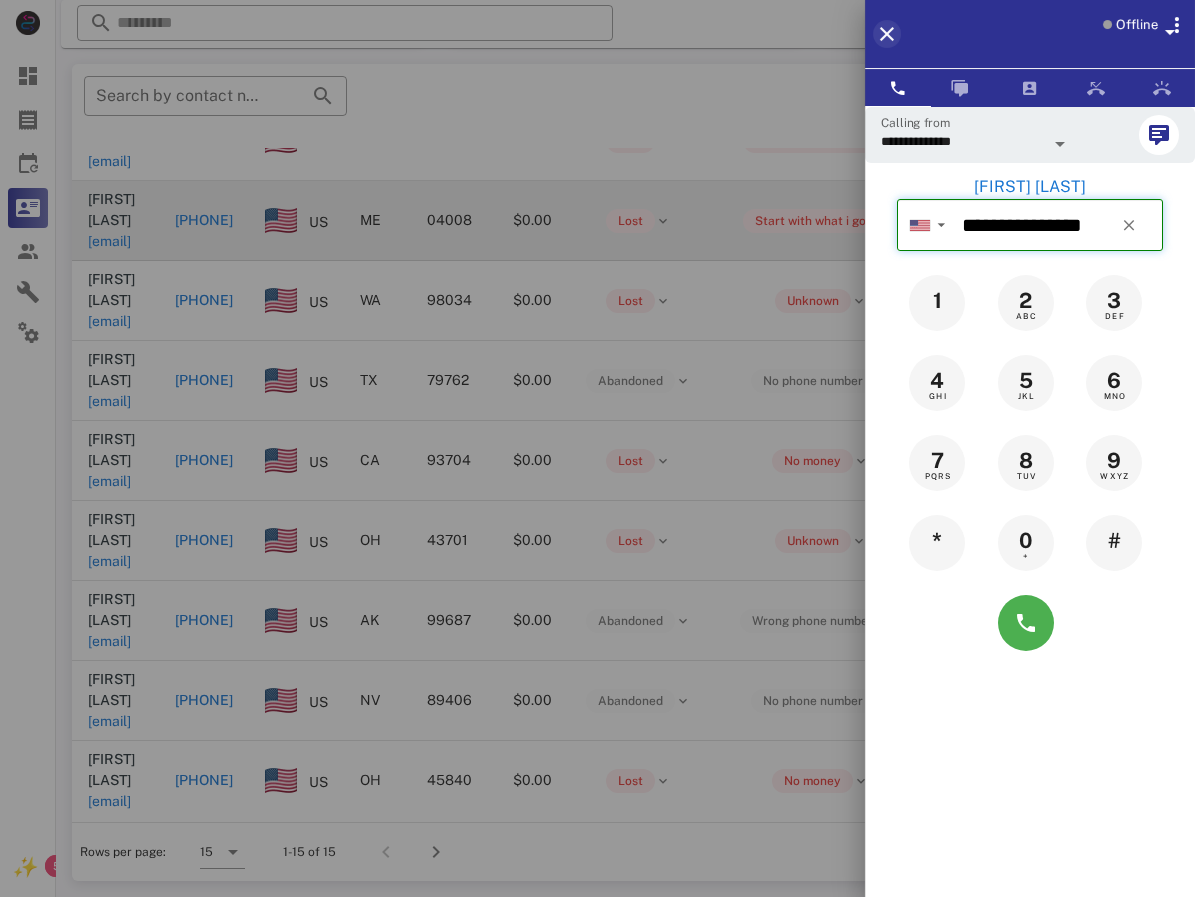 type 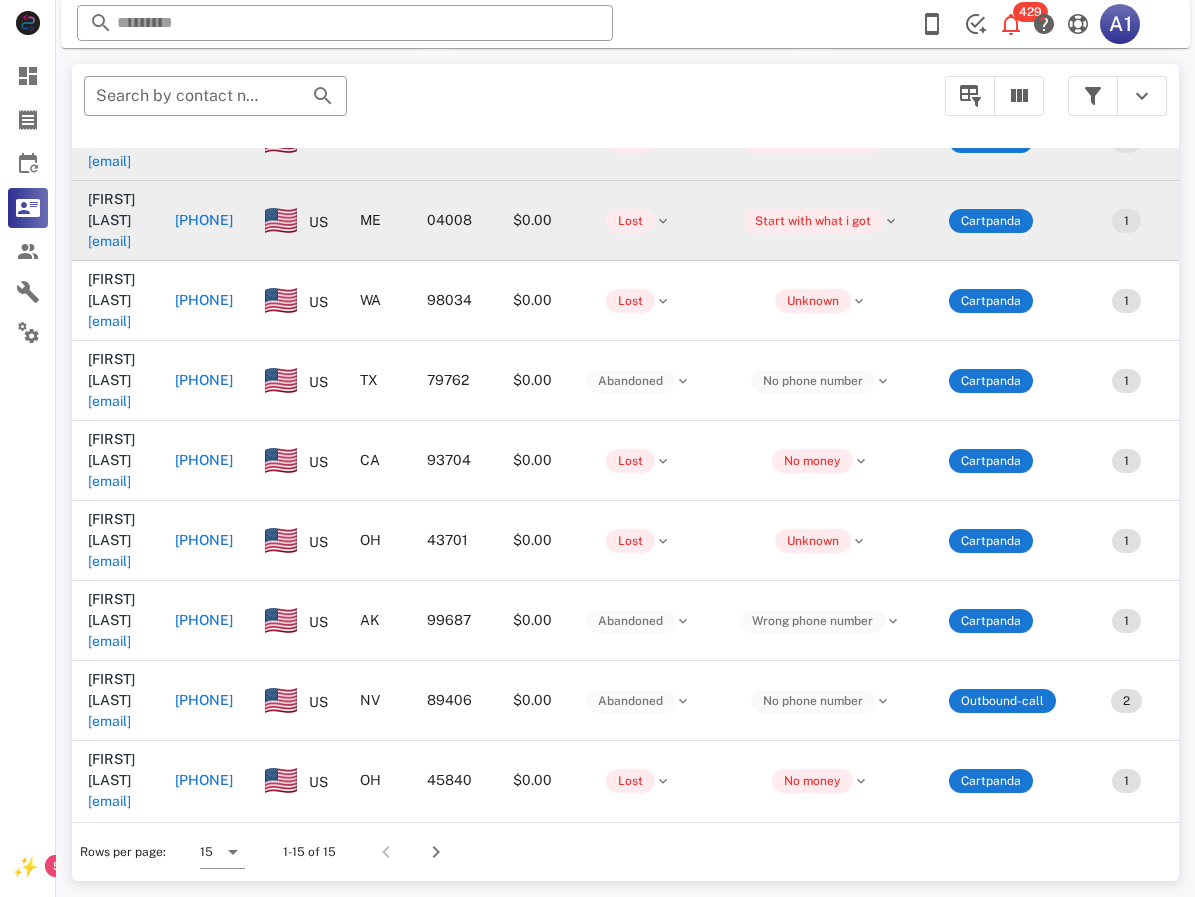 click on "[PHONE]" at bounding box center [204, 140] 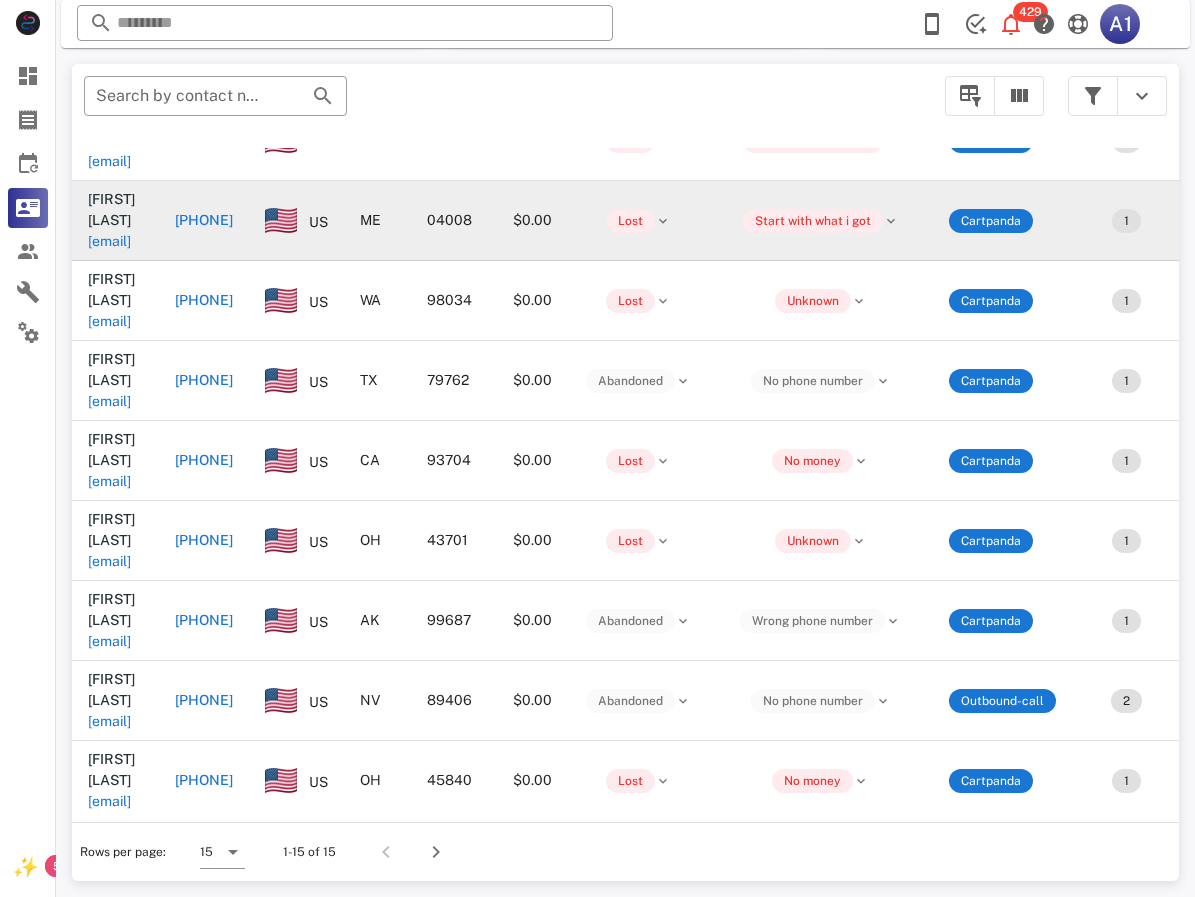 type on "**********" 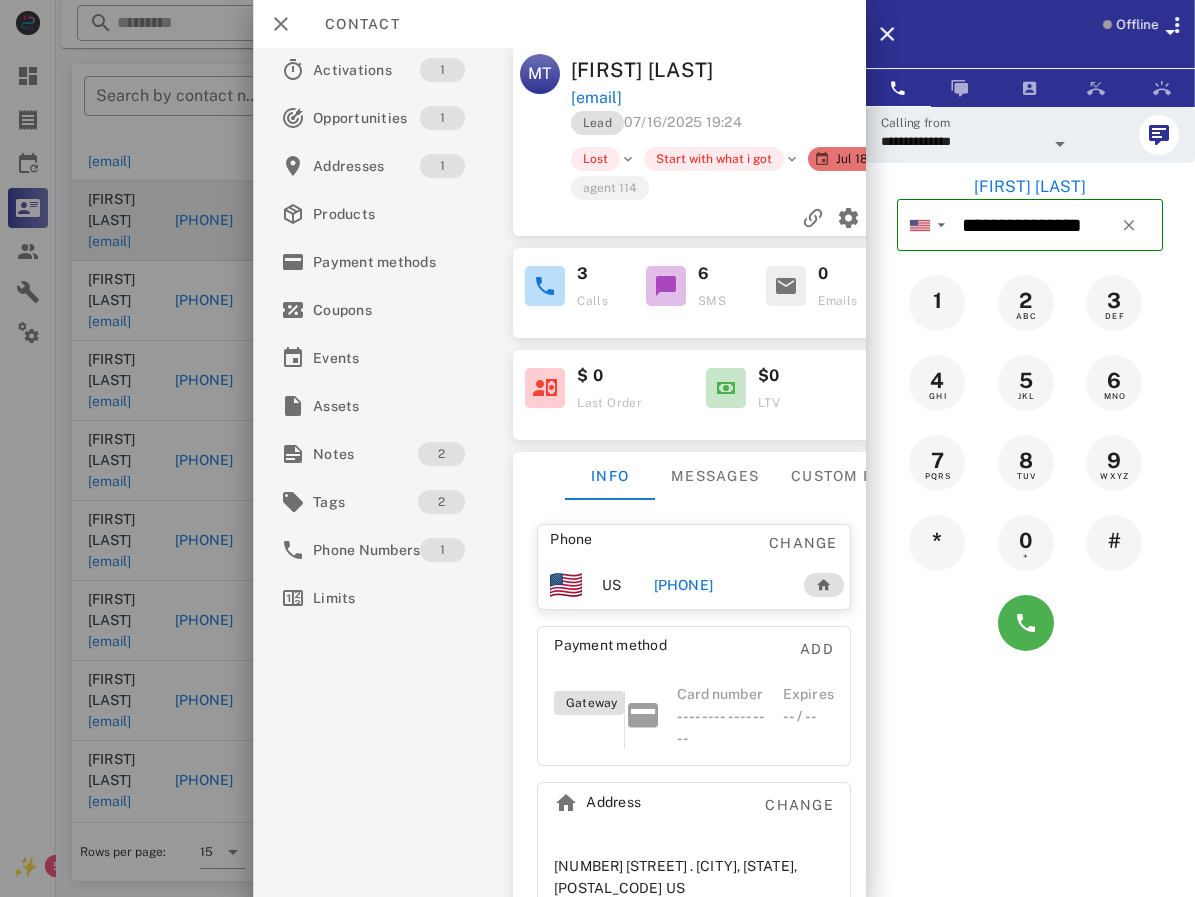 scroll, scrollTop: 0, scrollLeft: 0, axis: both 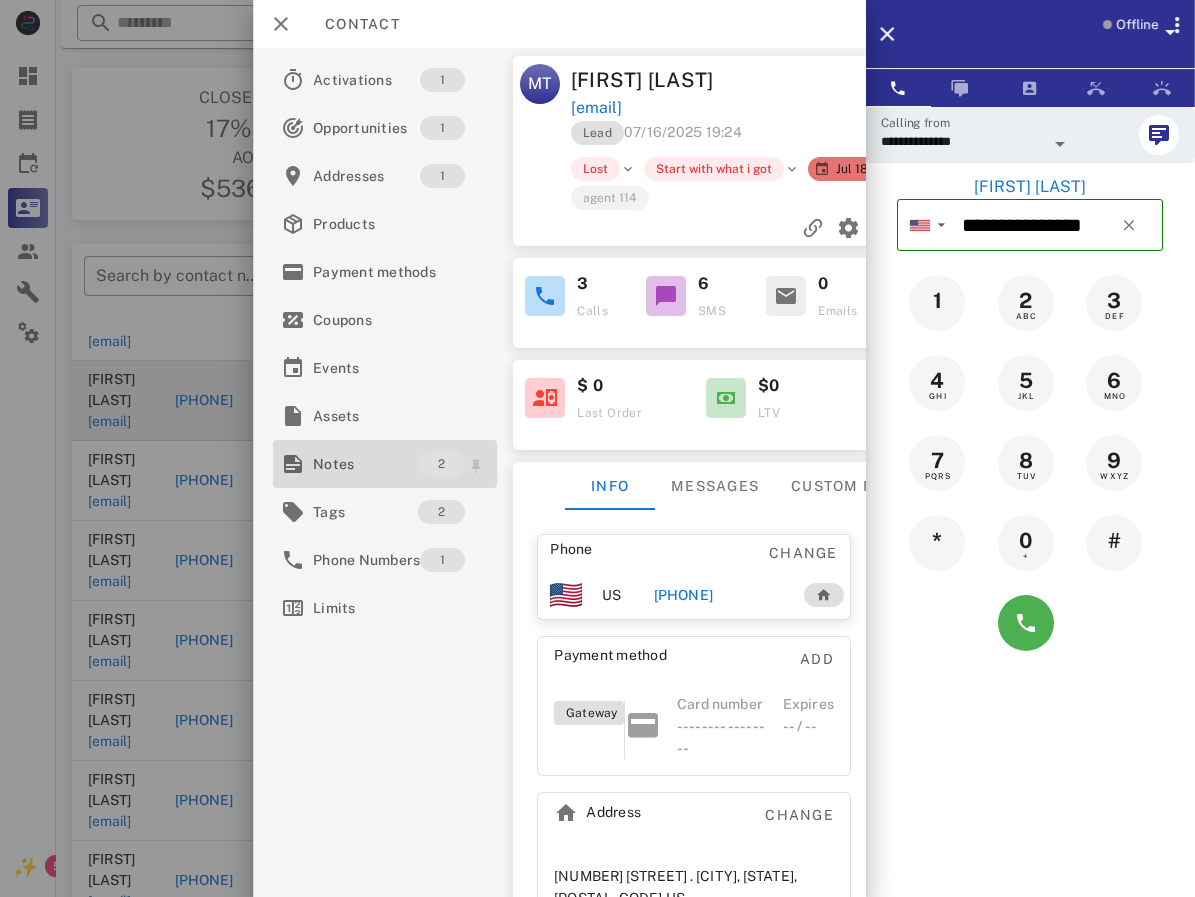 click on "Notes" at bounding box center (365, 464) 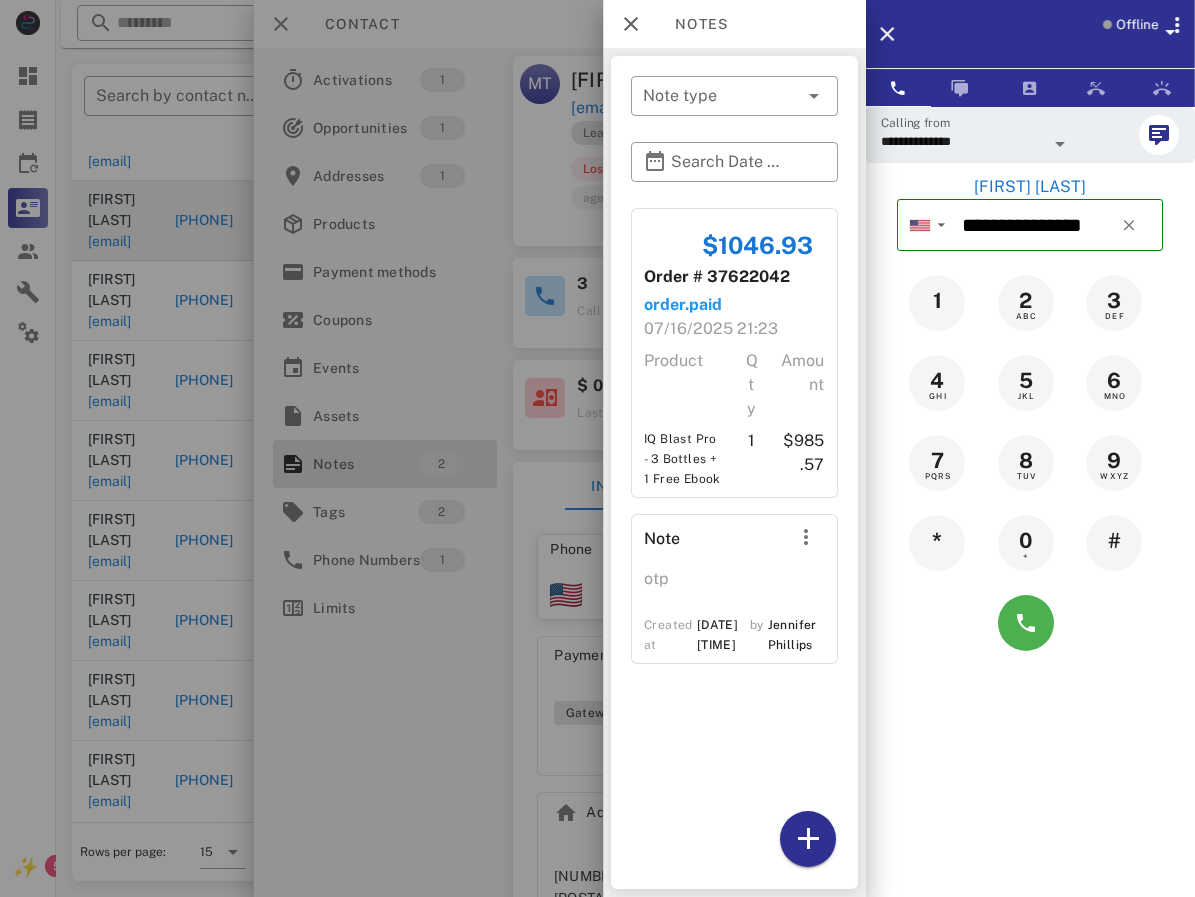 scroll, scrollTop: 440, scrollLeft: 0, axis: vertical 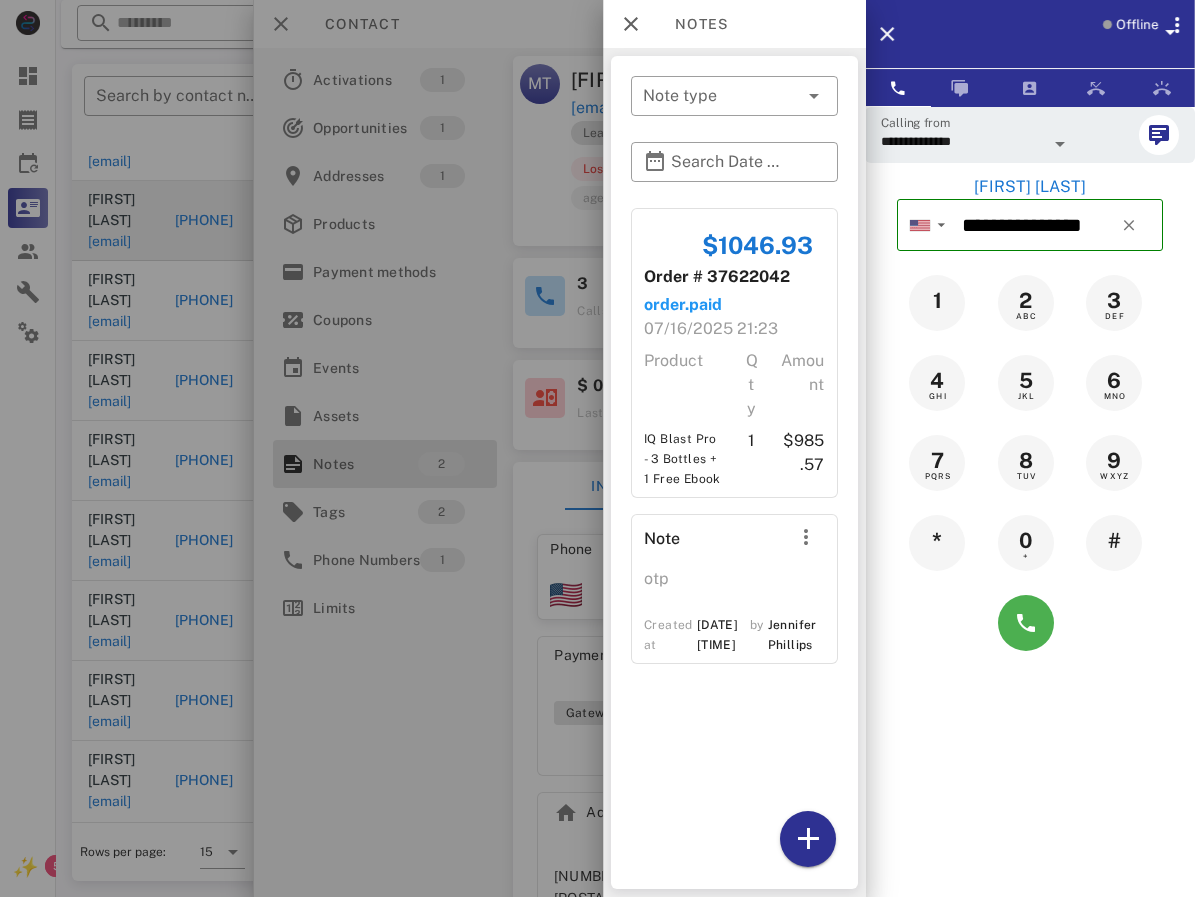 drag, startPoint x: 825, startPoint y: 591, endPoint x: 840, endPoint y: 590, distance: 15.033297 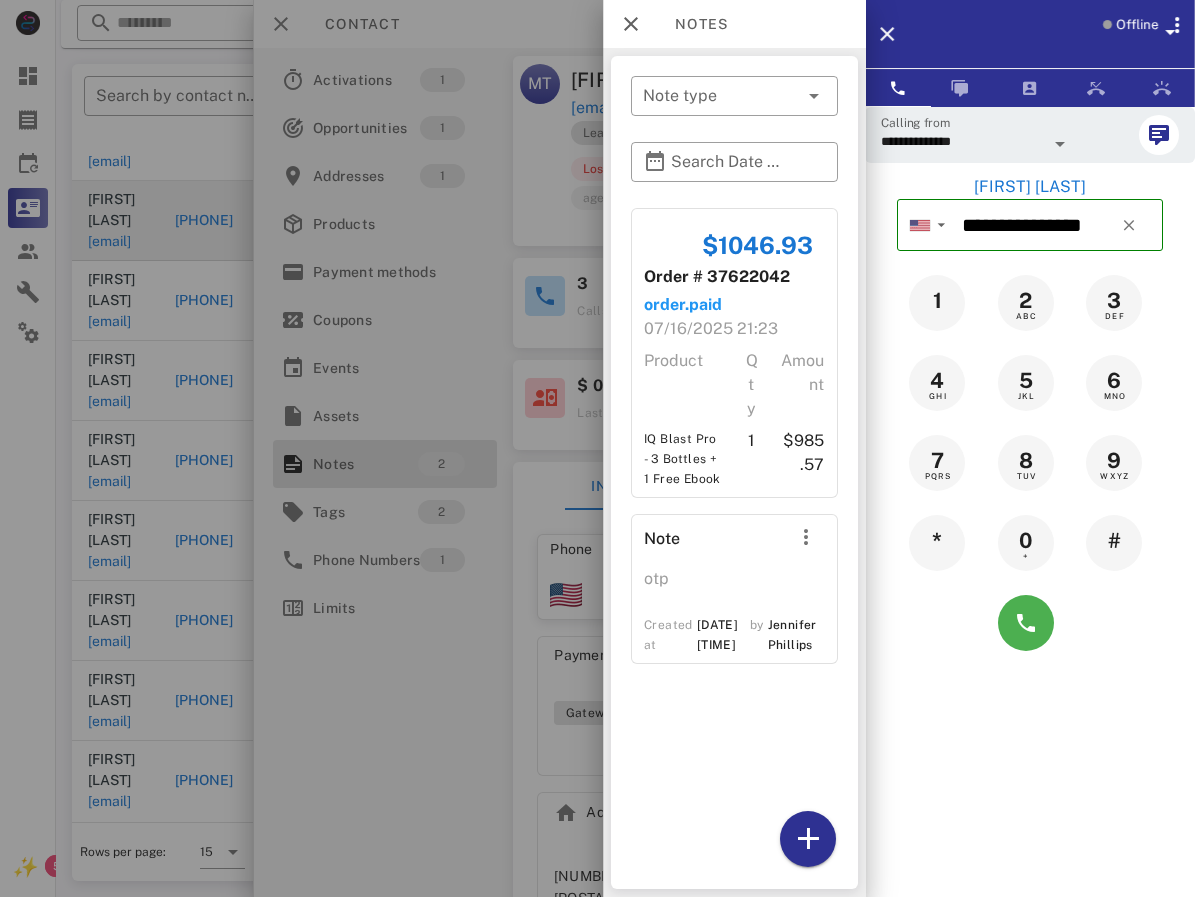 drag, startPoint x: 714, startPoint y: 434, endPoint x: 713, endPoint y: 412, distance: 22.022715 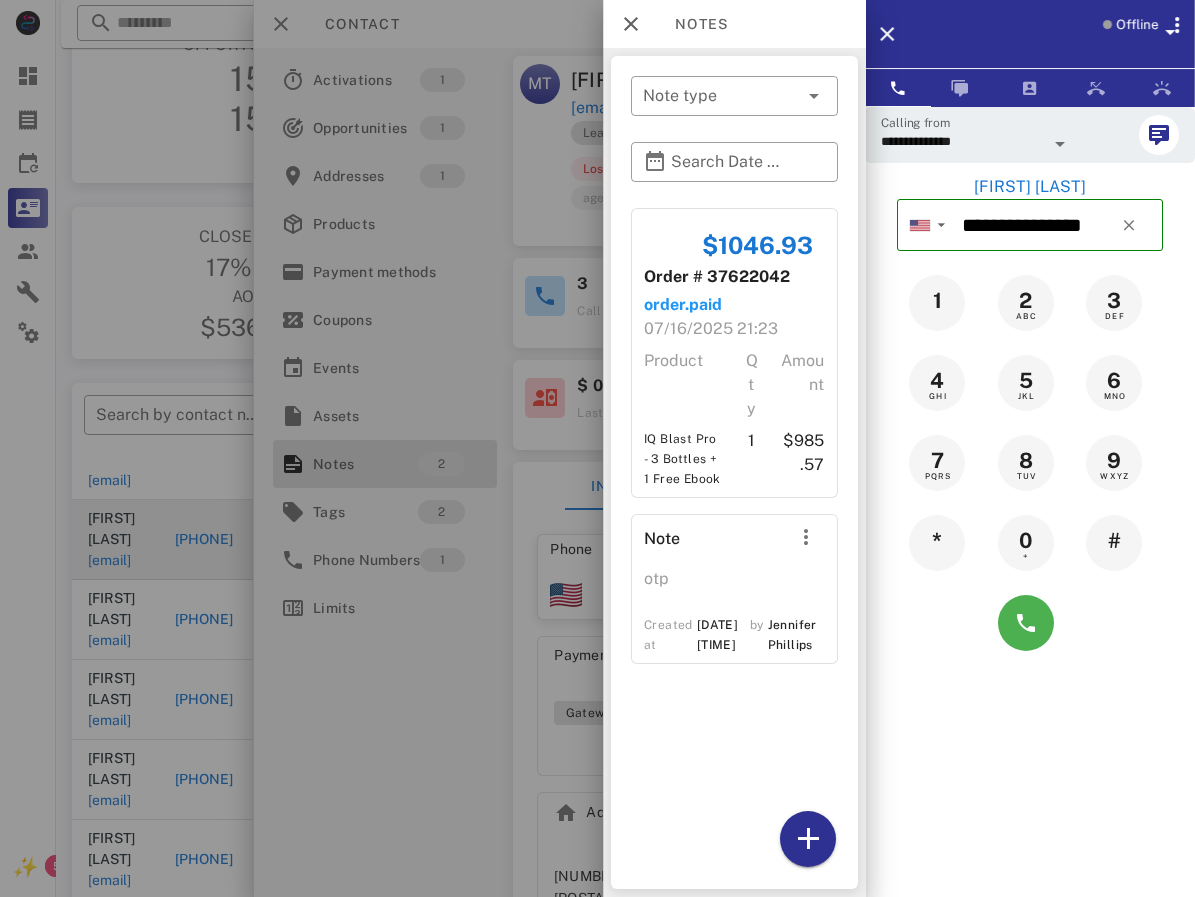 scroll, scrollTop: 0, scrollLeft: 0, axis: both 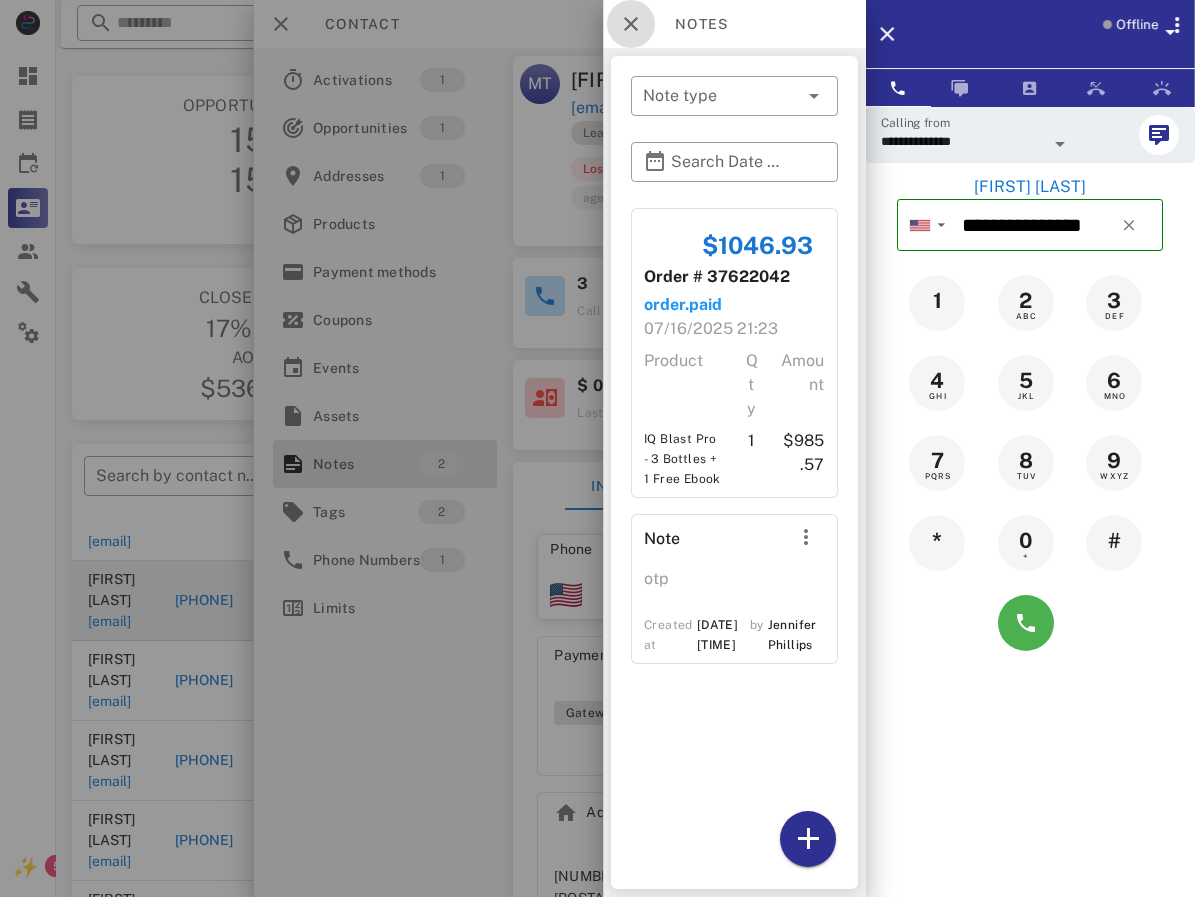 click at bounding box center [631, 24] 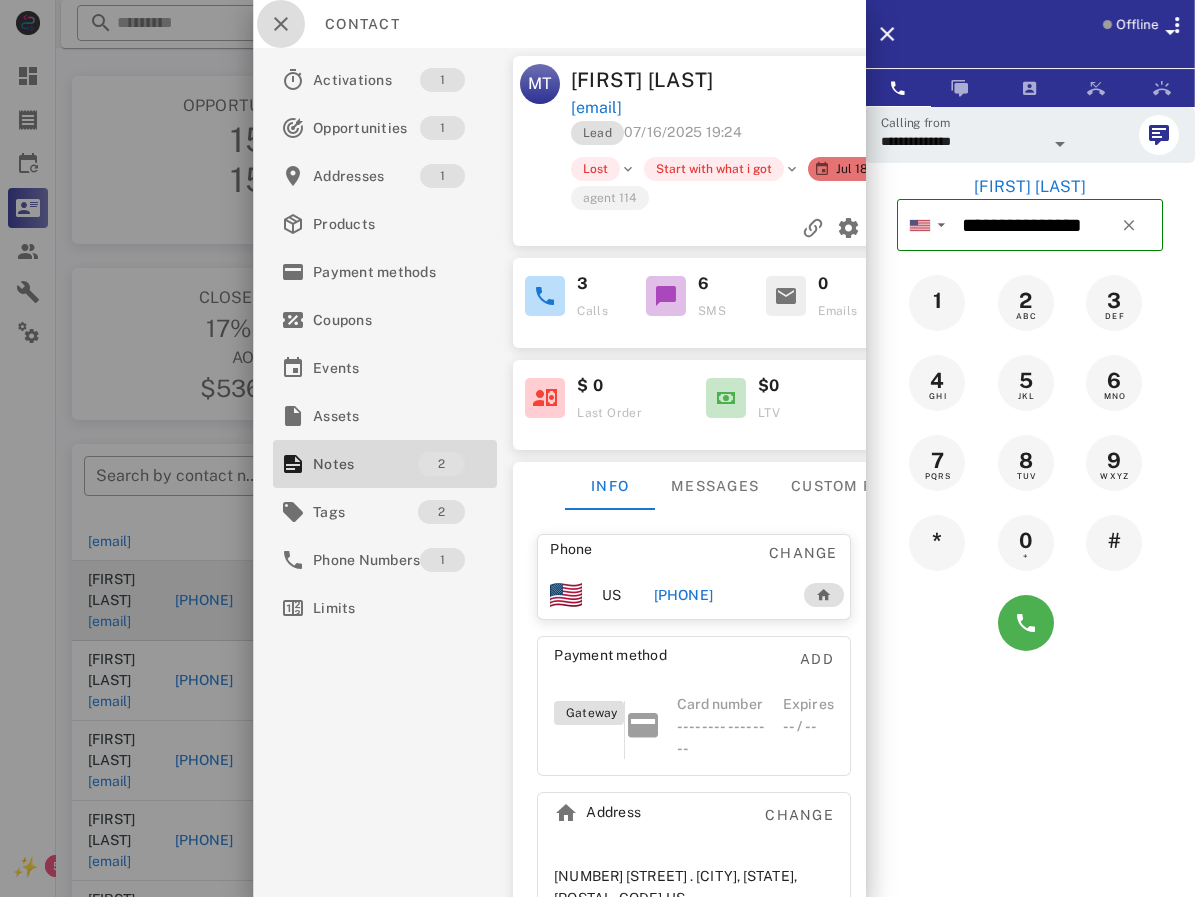 click at bounding box center (281, 24) 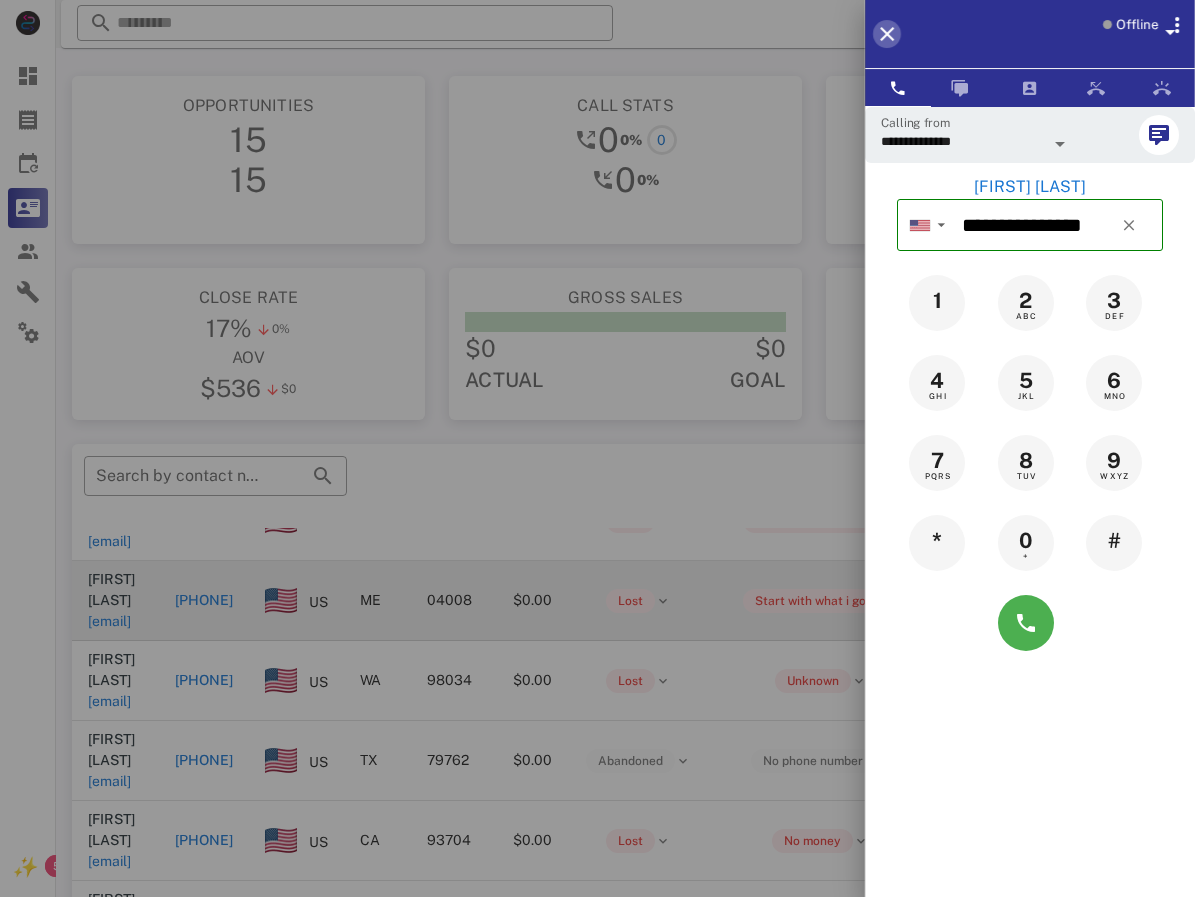 click at bounding box center (887, 34) 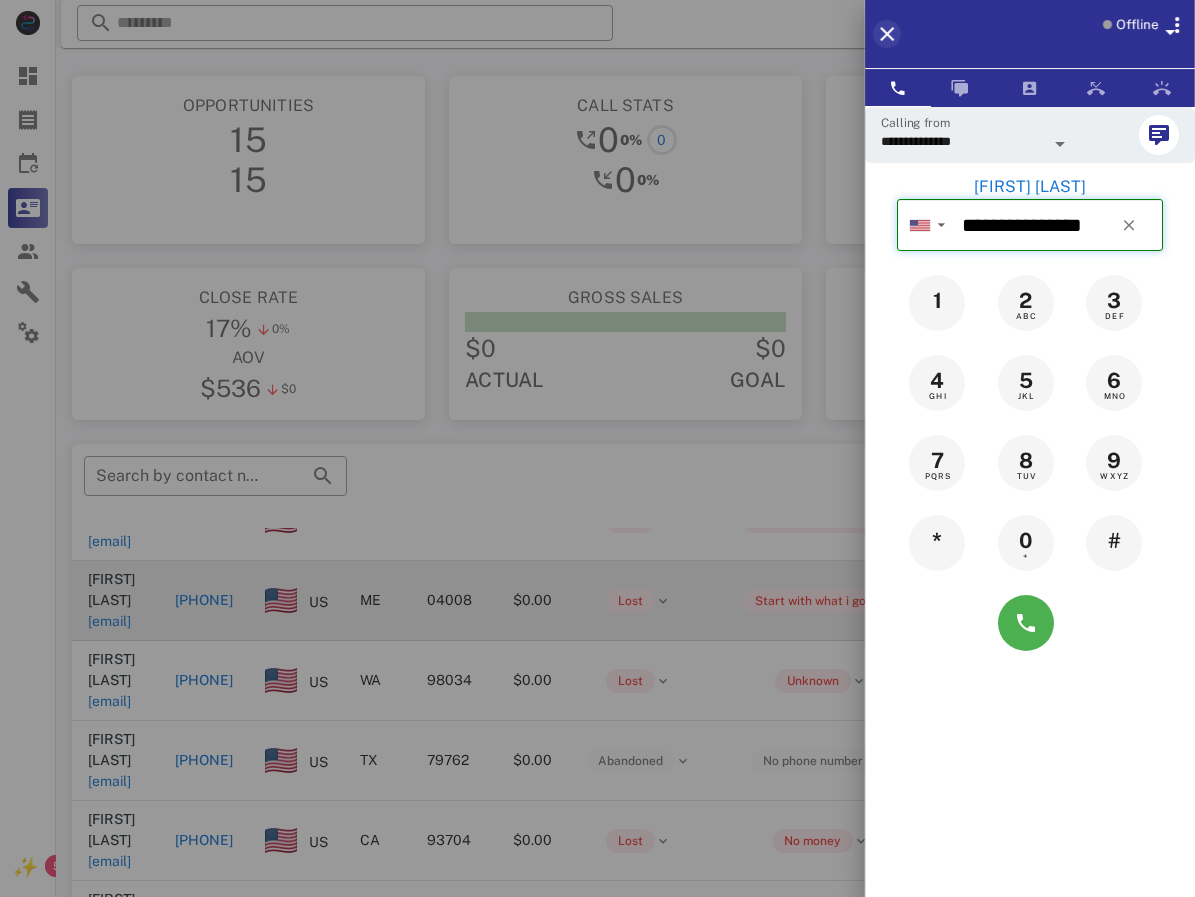 type 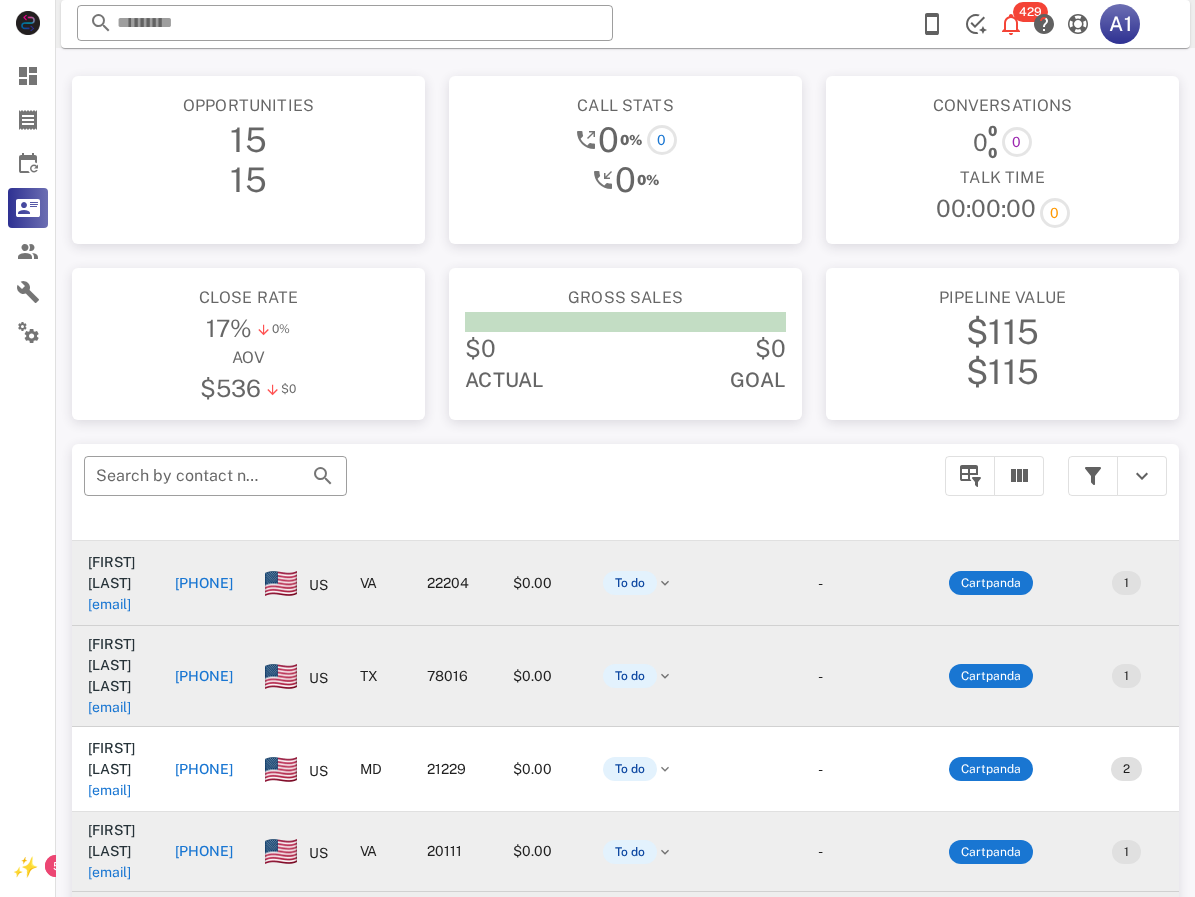 scroll, scrollTop: 0, scrollLeft: 0, axis: both 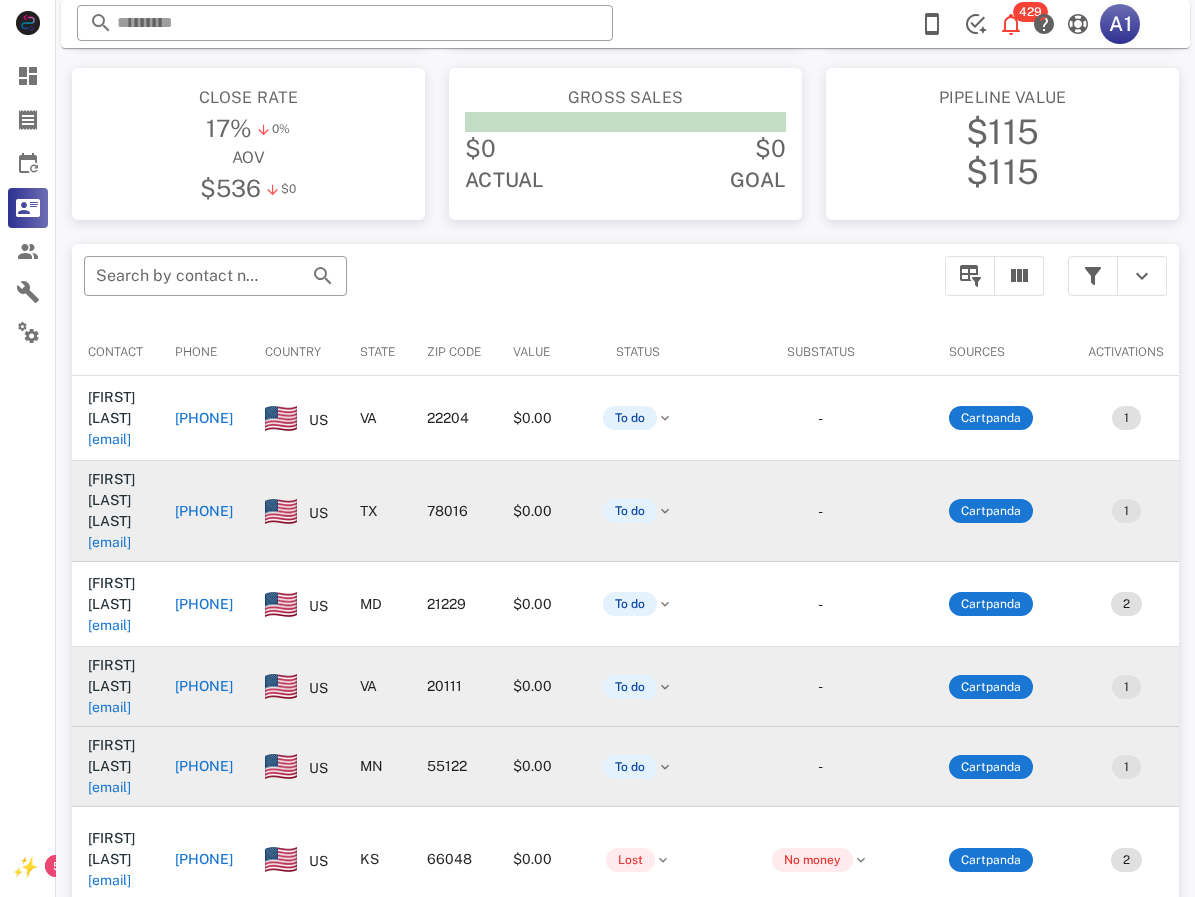 click on "[PHONE]" at bounding box center (204, 418) 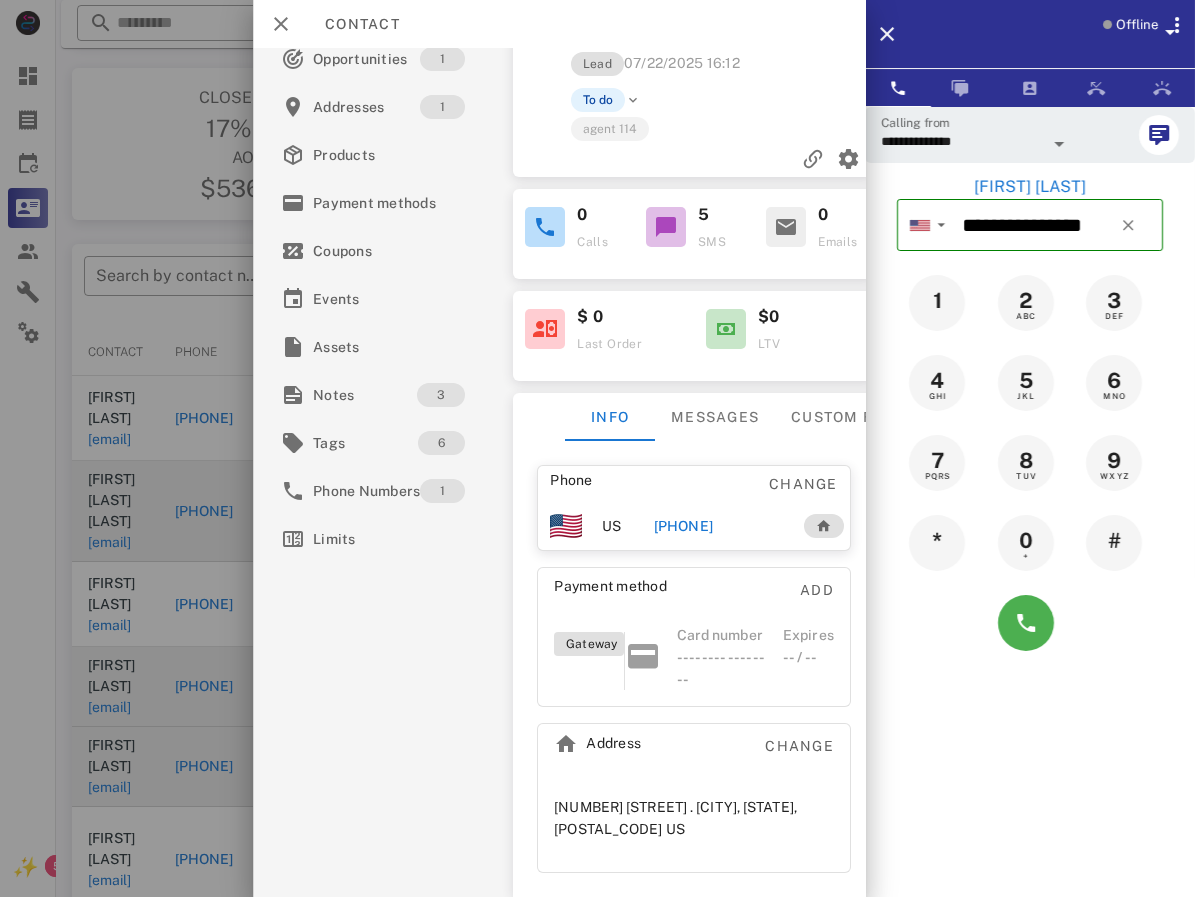 scroll, scrollTop: 134, scrollLeft: 0, axis: vertical 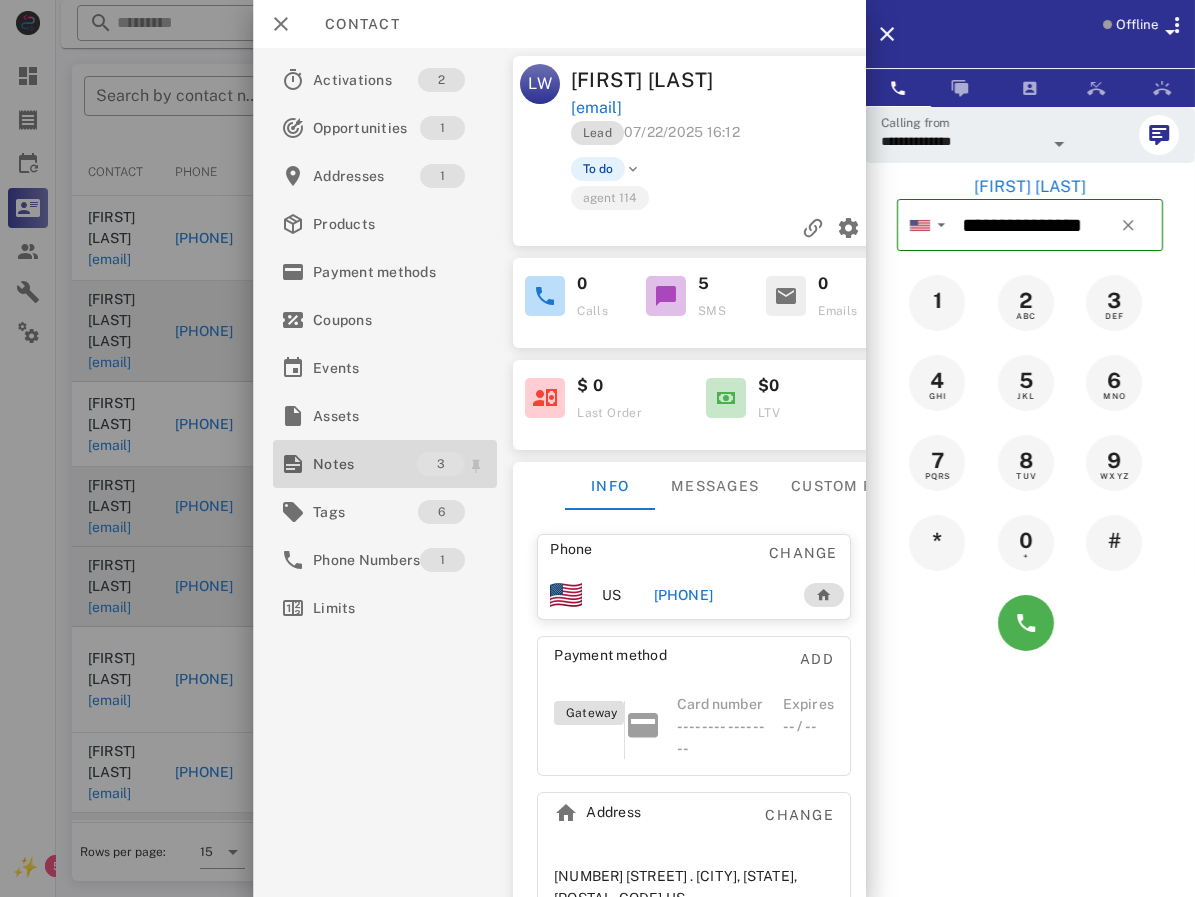 click on "Notes" at bounding box center [365, 464] 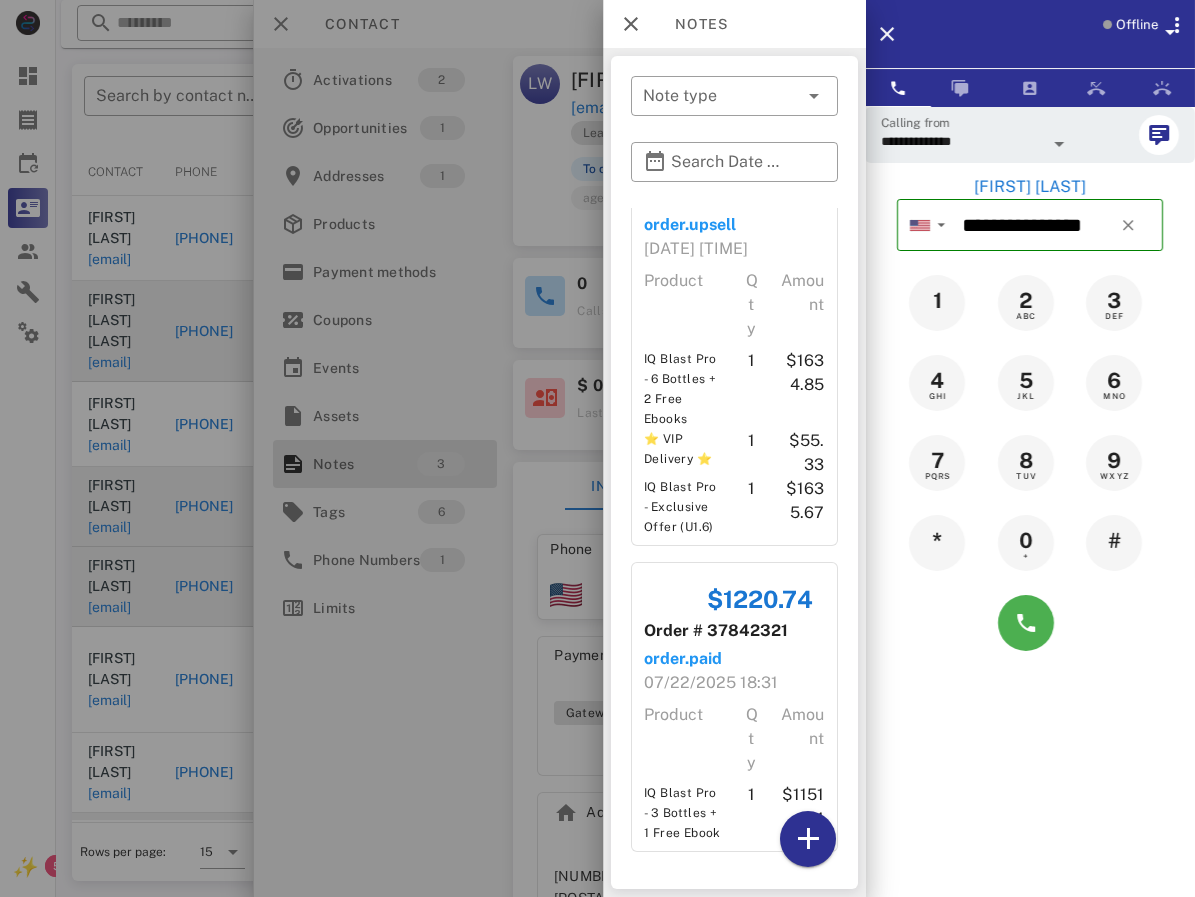 scroll, scrollTop: 950, scrollLeft: 0, axis: vertical 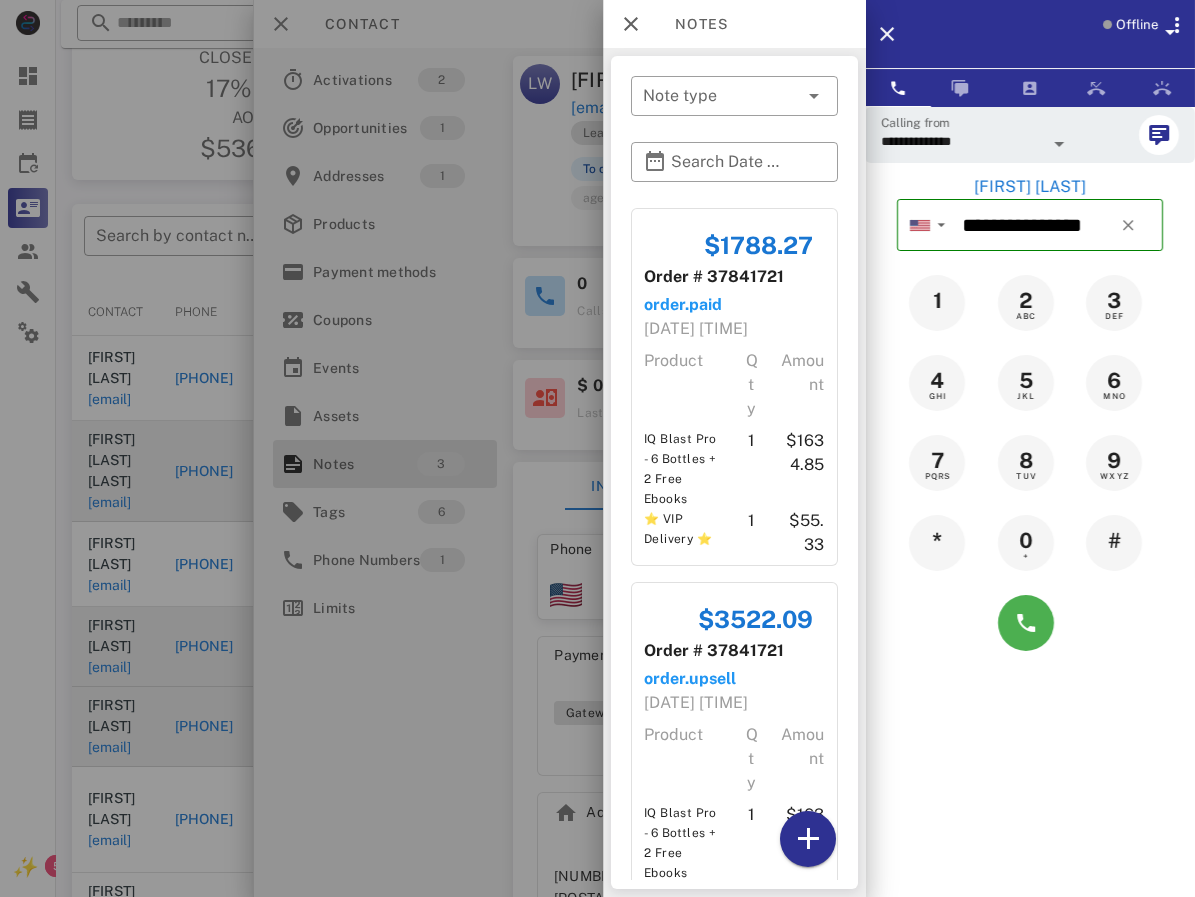 drag, startPoint x: 668, startPoint y: 236, endPoint x: 830, endPoint y: 252, distance: 162.78821 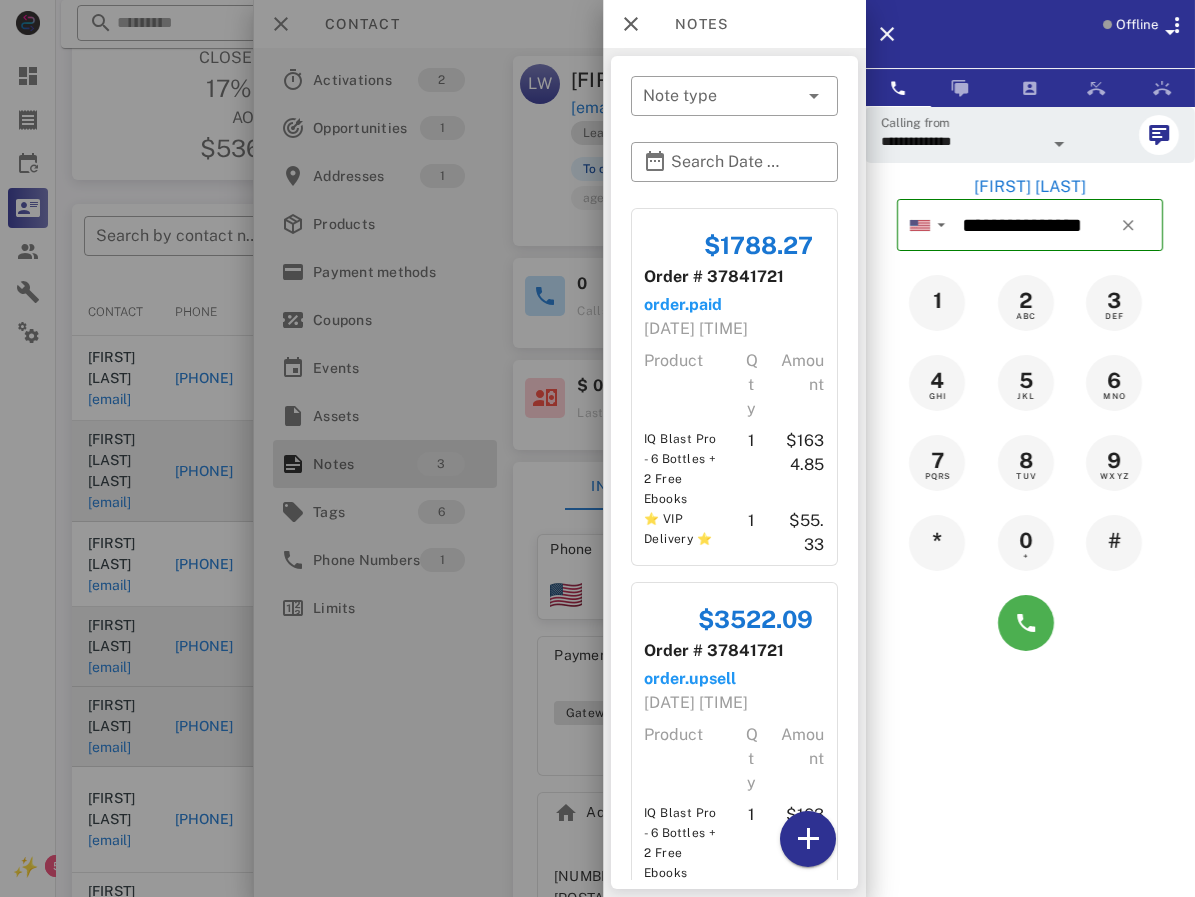 click on "Order # 37841721" at bounding box center (714, 277) 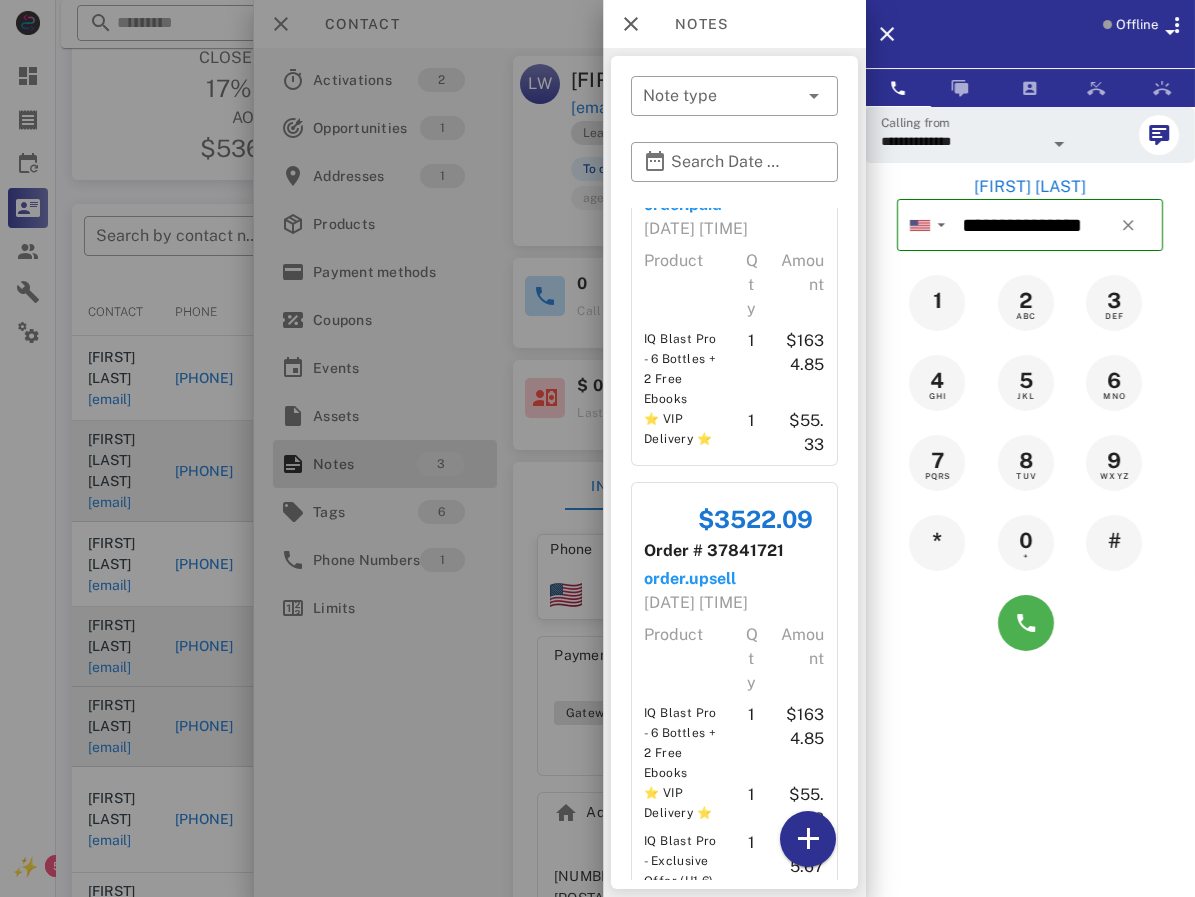 scroll, scrollTop: 0, scrollLeft: 0, axis: both 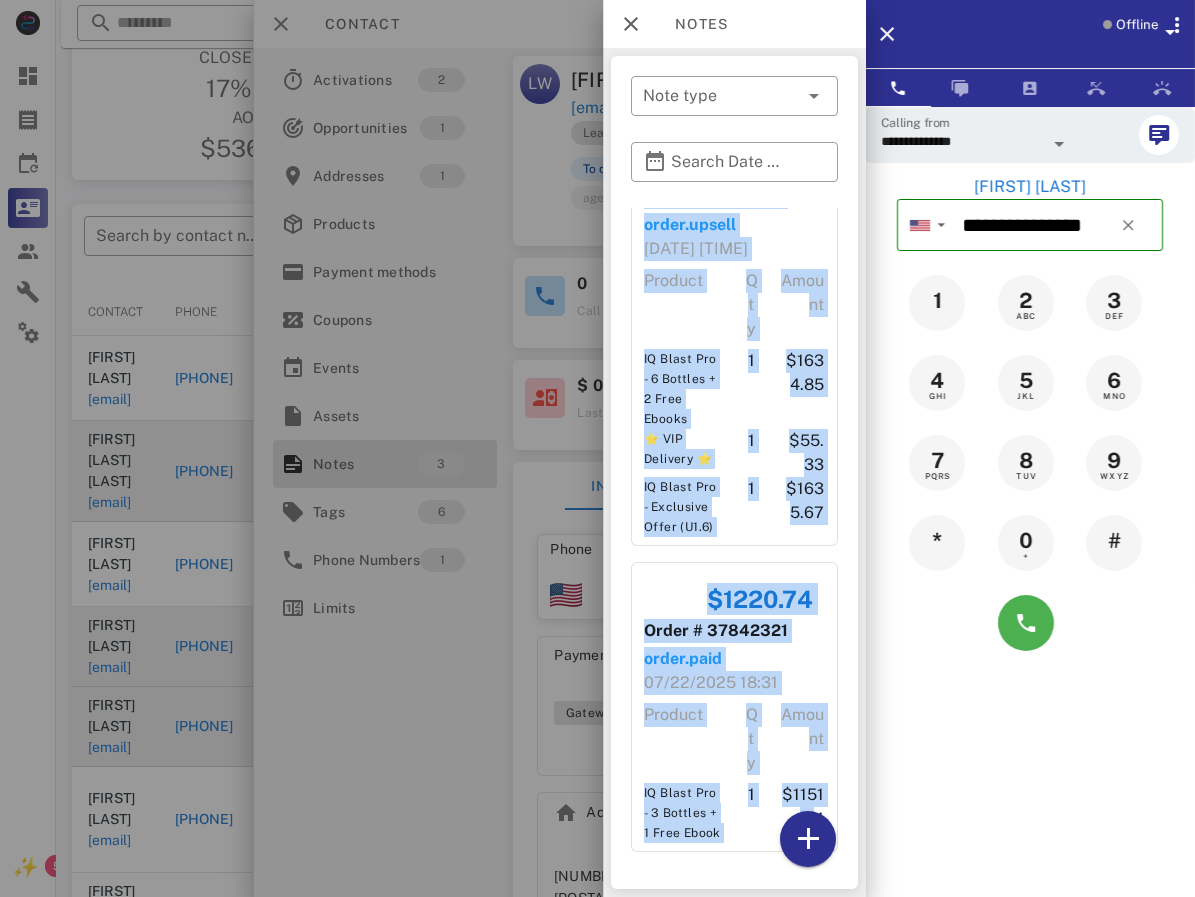 drag, startPoint x: 636, startPoint y: 216, endPoint x: 767, endPoint y: 773, distance: 572.1975 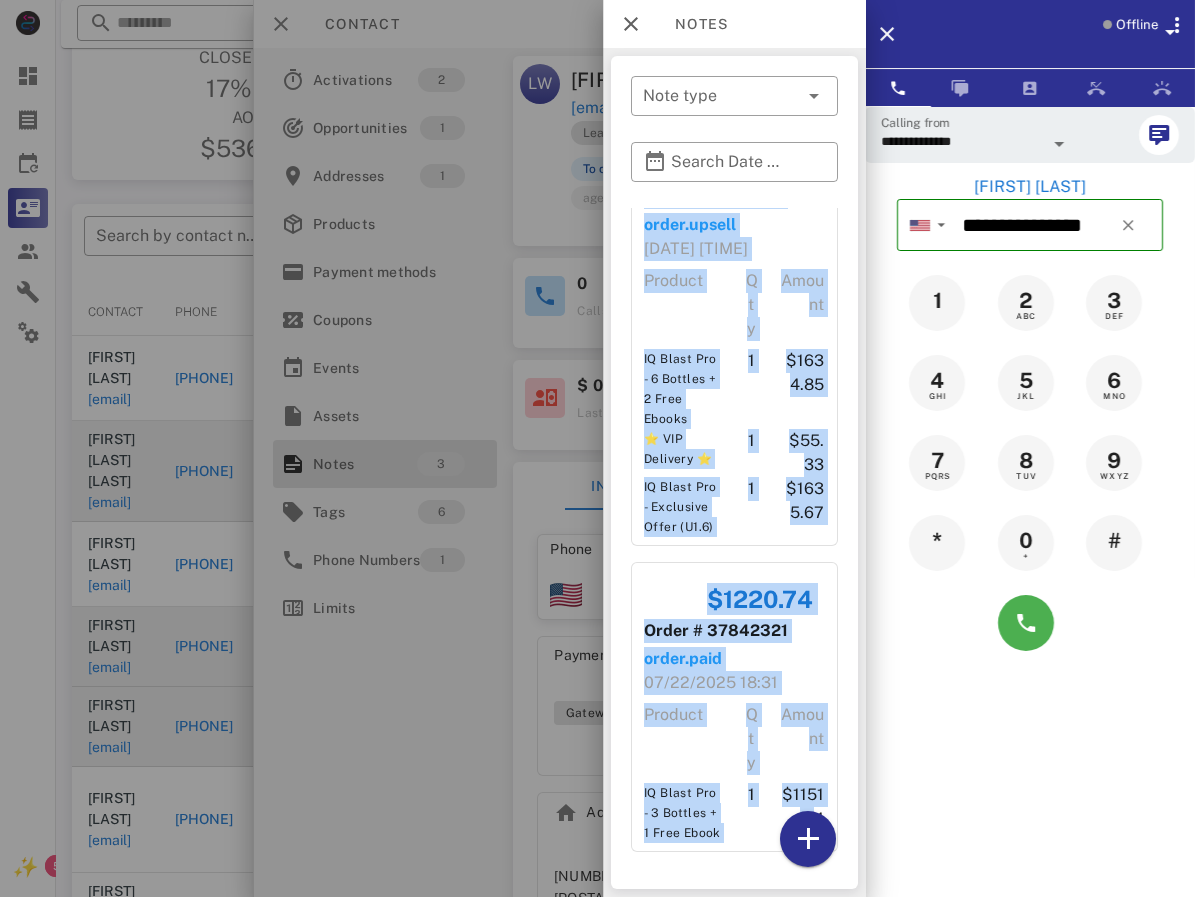 copy on "$1788.27   Order # 37841721   order.paid   07/22/2025 18:11   Product Qty Amount  IQ Blast Pro - 6 Bottles + 2 Free Ebooks  1 $1634.85  ⭐ VIP Delivery ⭐  1 $55.33  $3522.09   Order # 37841721   order.upsell   07/22/2025 18:11   Product Qty Amount  IQ Blast Pro - 6 Bottles + 2 Free Ebooks  1 $1634.85  ⭐ VIP Delivery ⭐  1 $55.33  IQ Blast Pro - Exclusive Offer (U1.6)  1 $1635.67  $1220.74   Order # 37842321   order.paid   07/22/2025 18:31   Product Qty Amount  IQ Blast Pro - 3 Bottles + 1 Free Ebook  1 $1151.6" 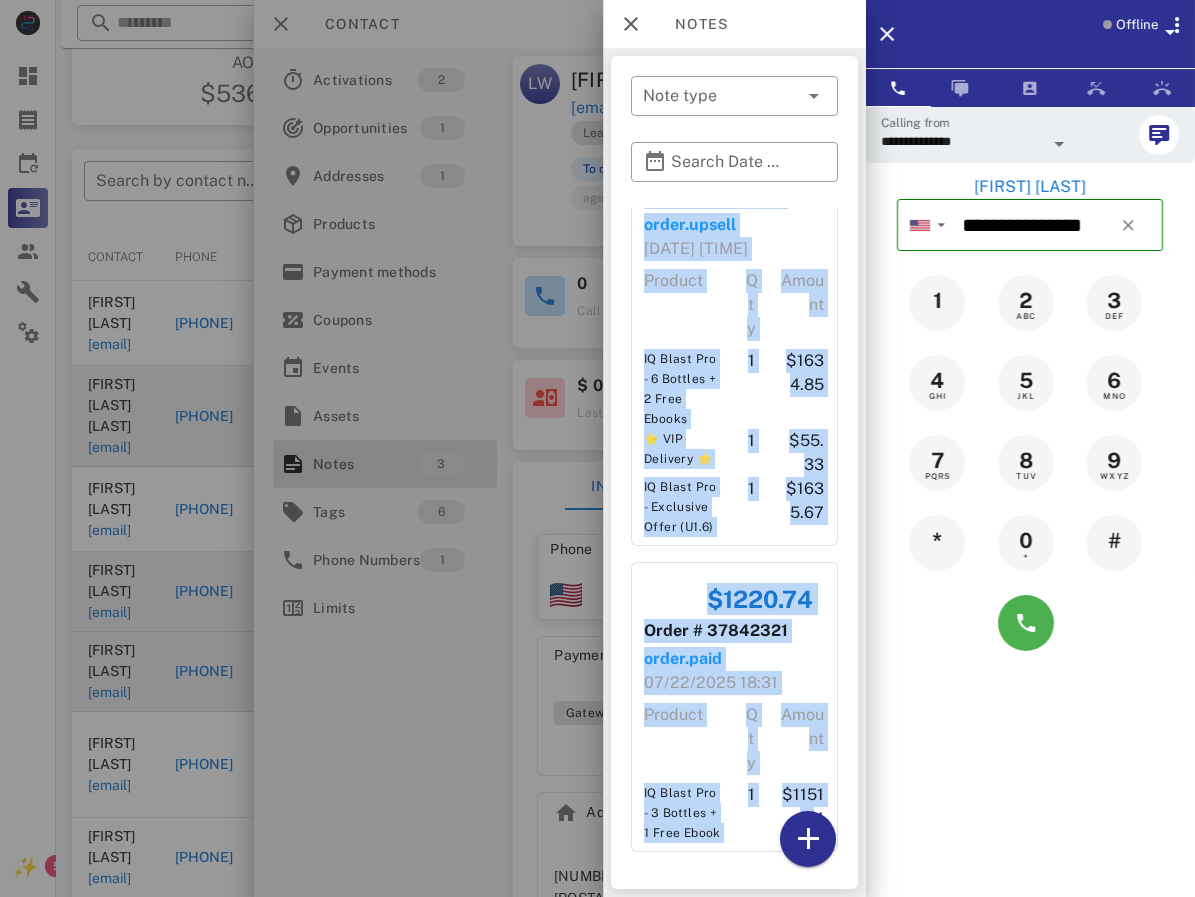 scroll, scrollTop: 340, scrollLeft: 0, axis: vertical 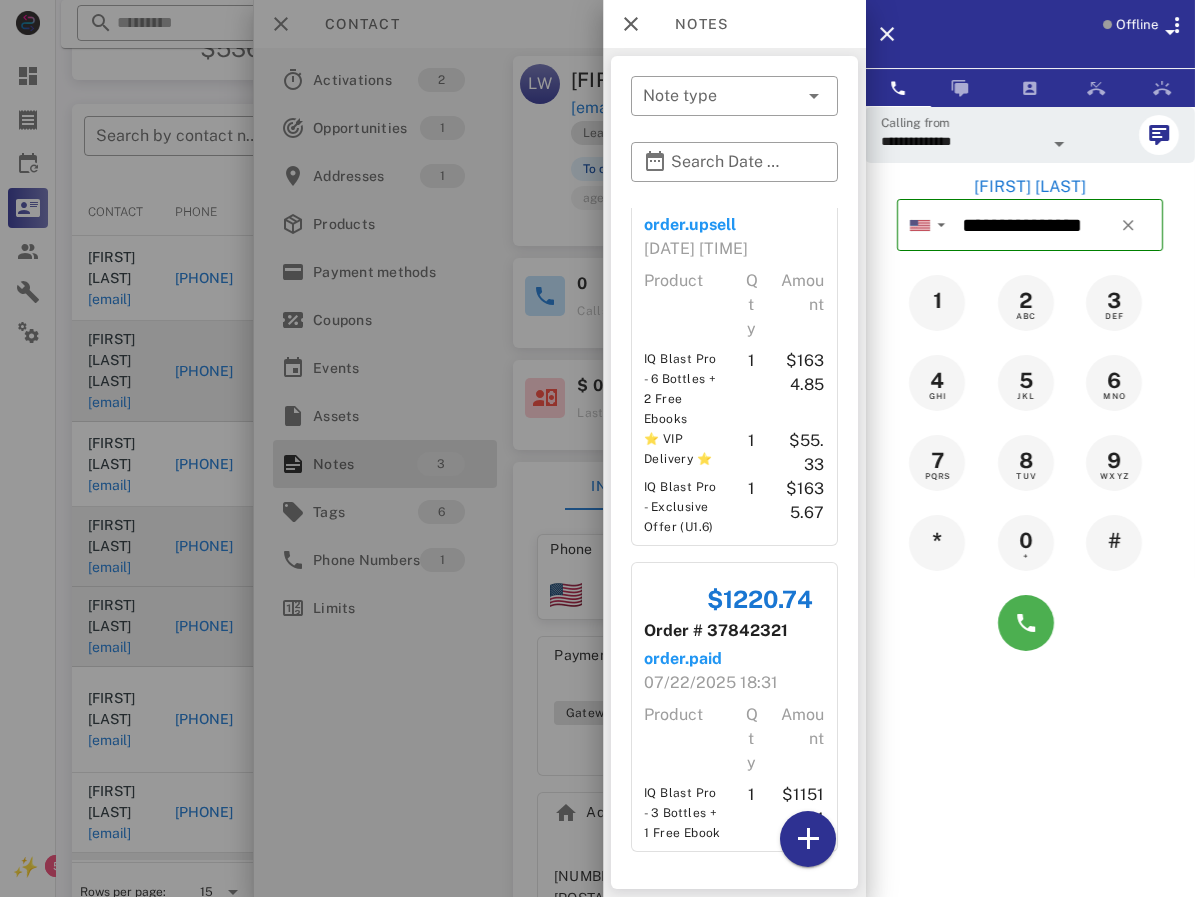 click on "Notes" at bounding box center [734, 24] 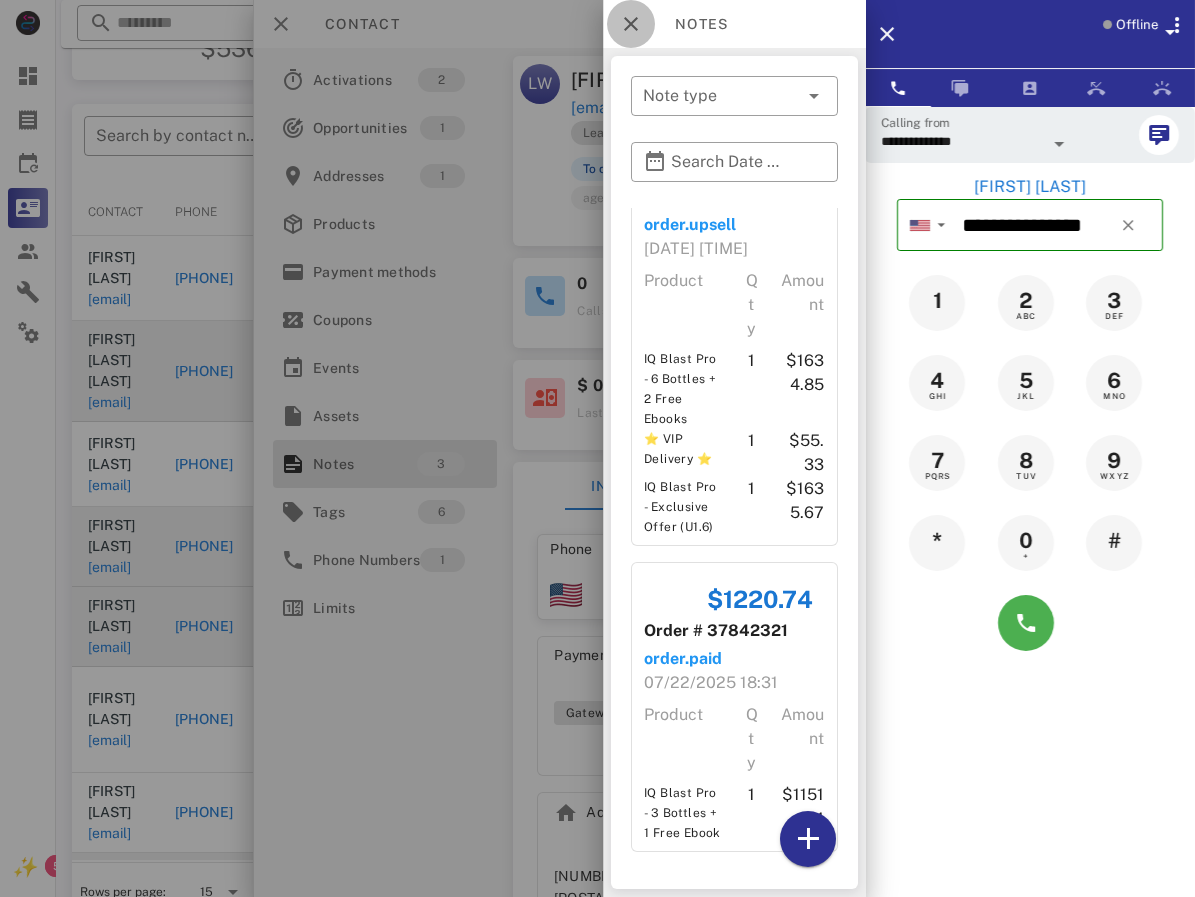 click at bounding box center [631, 24] 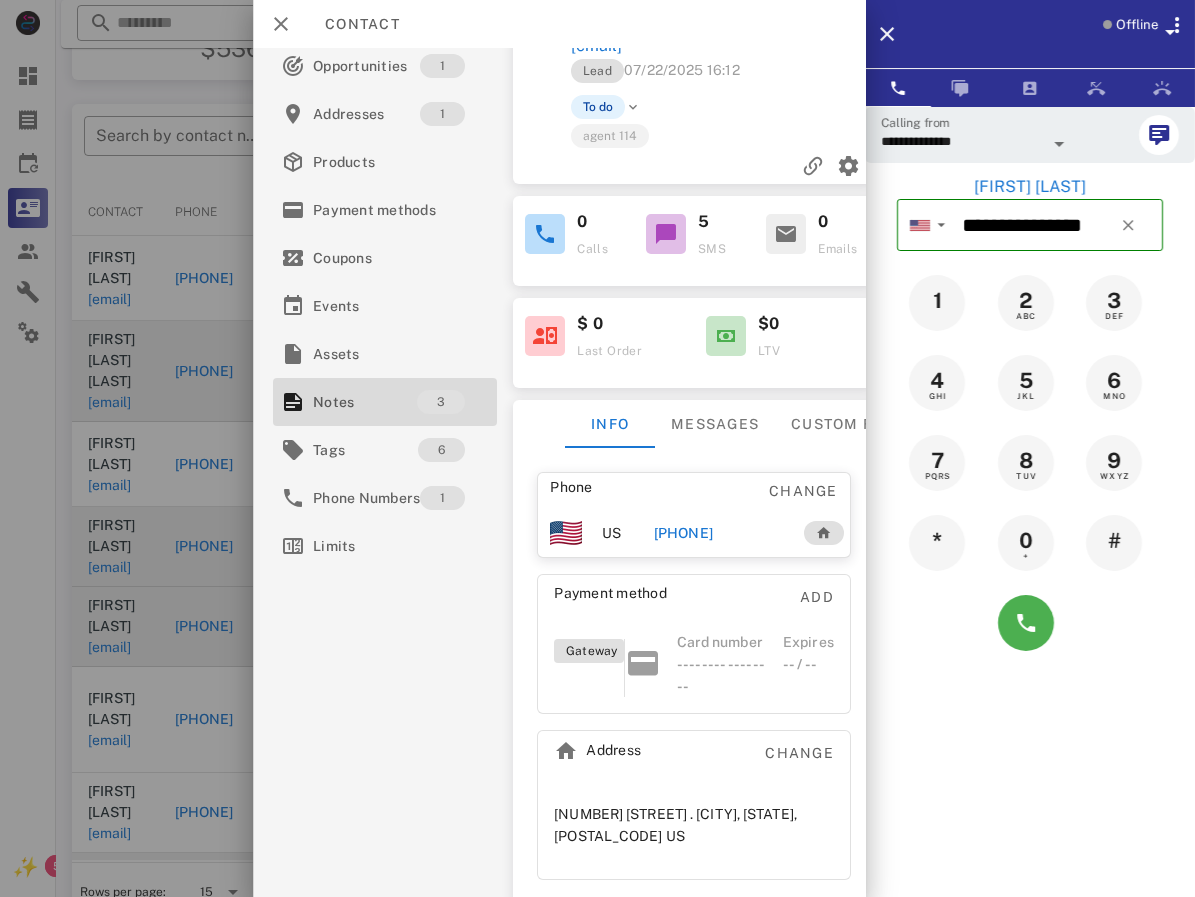 scroll, scrollTop: 134, scrollLeft: 0, axis: vertical 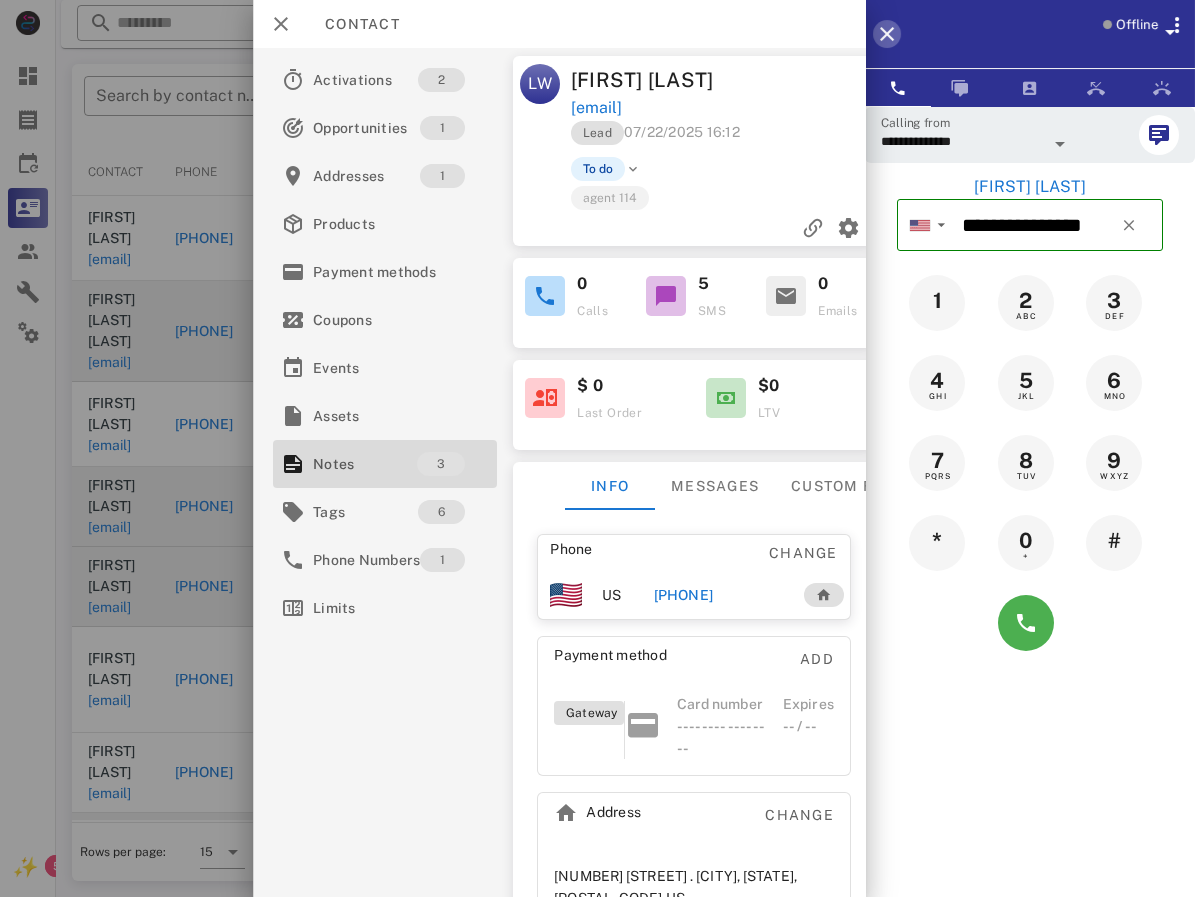 click at bounding box center [887, 34] 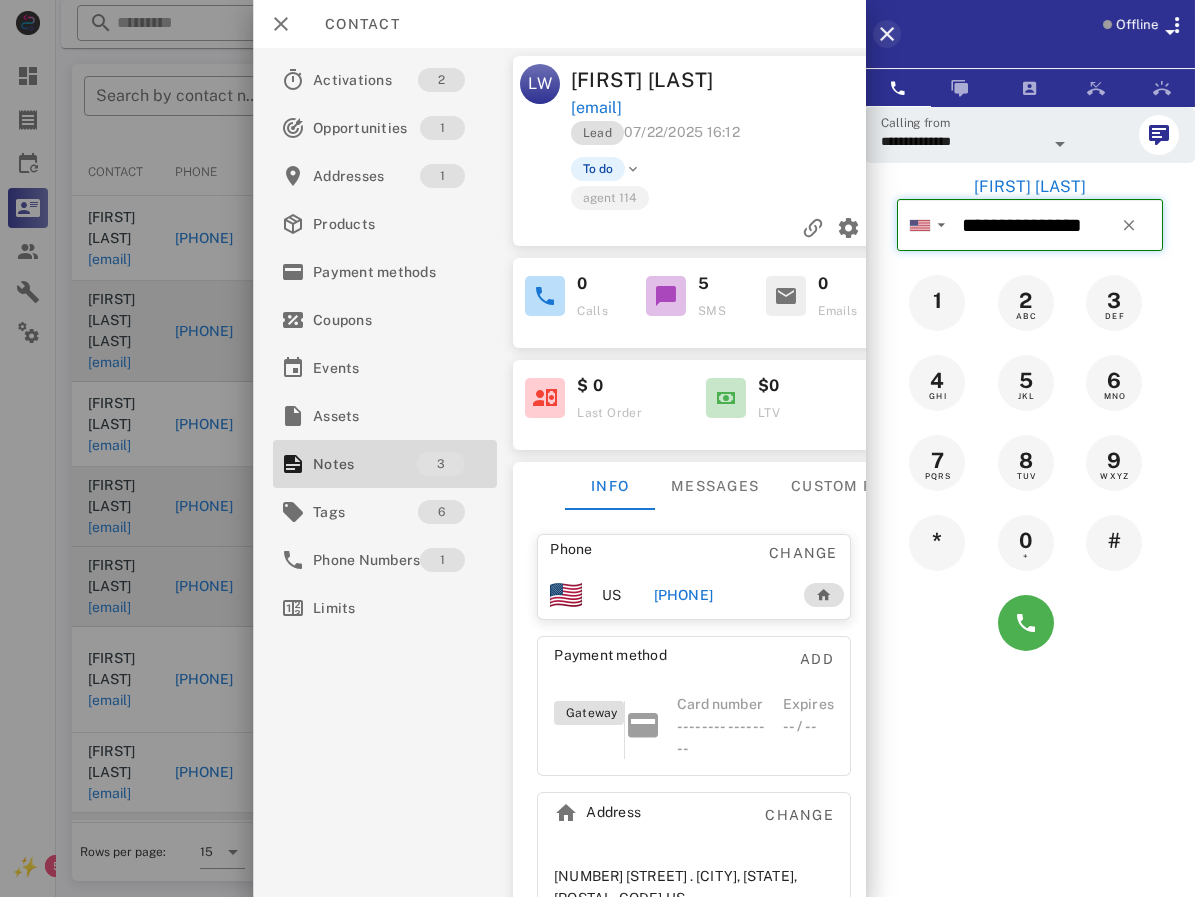 type 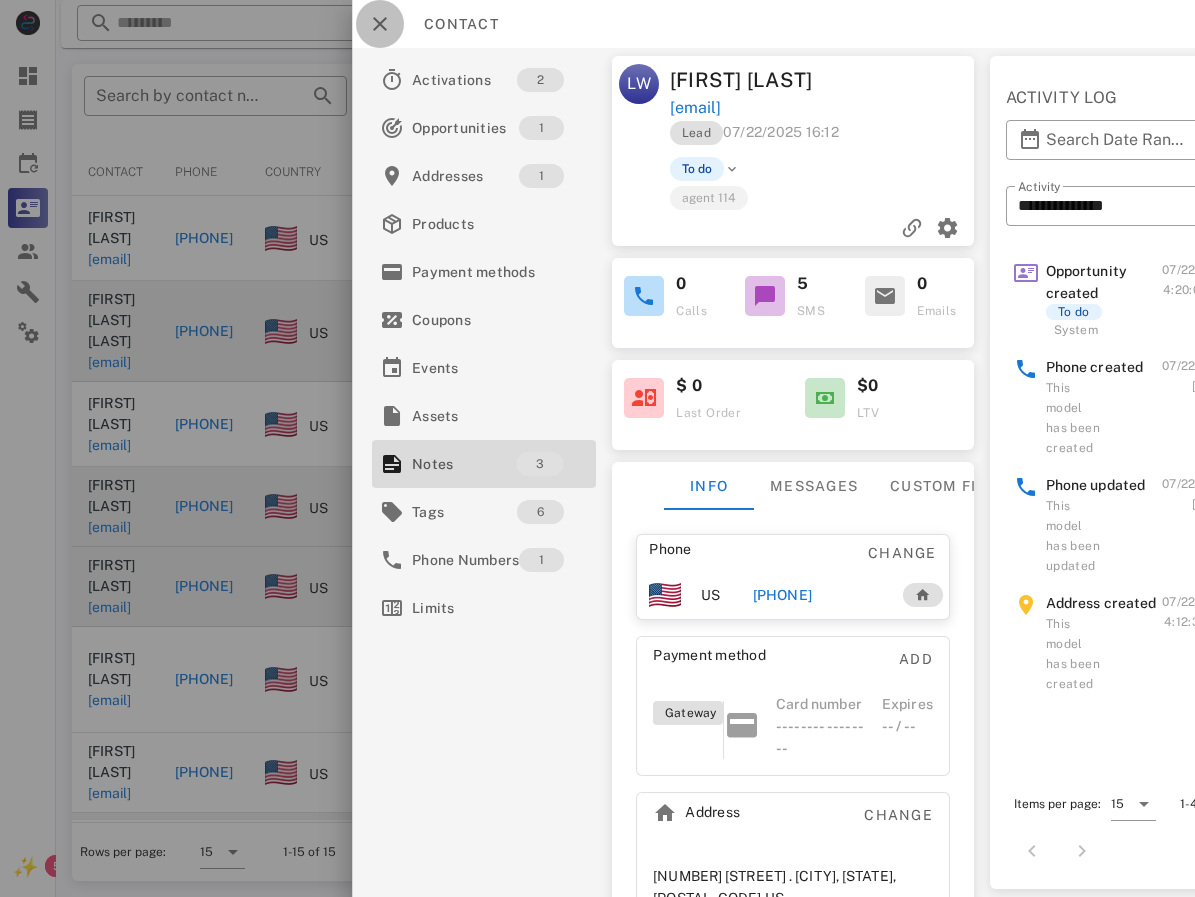 click at bounding box center (380, 24) 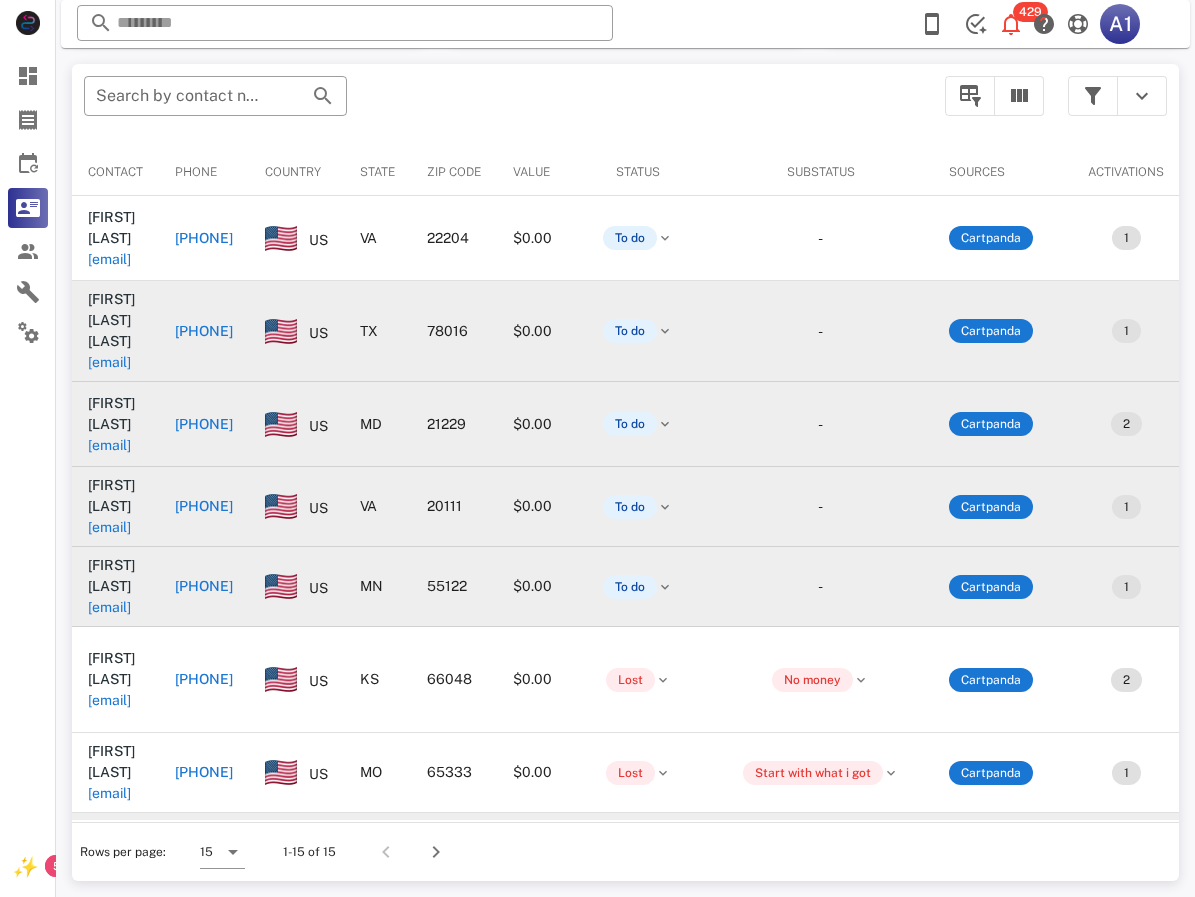 click on "[PHONE]" at bounding box center (204, 424) 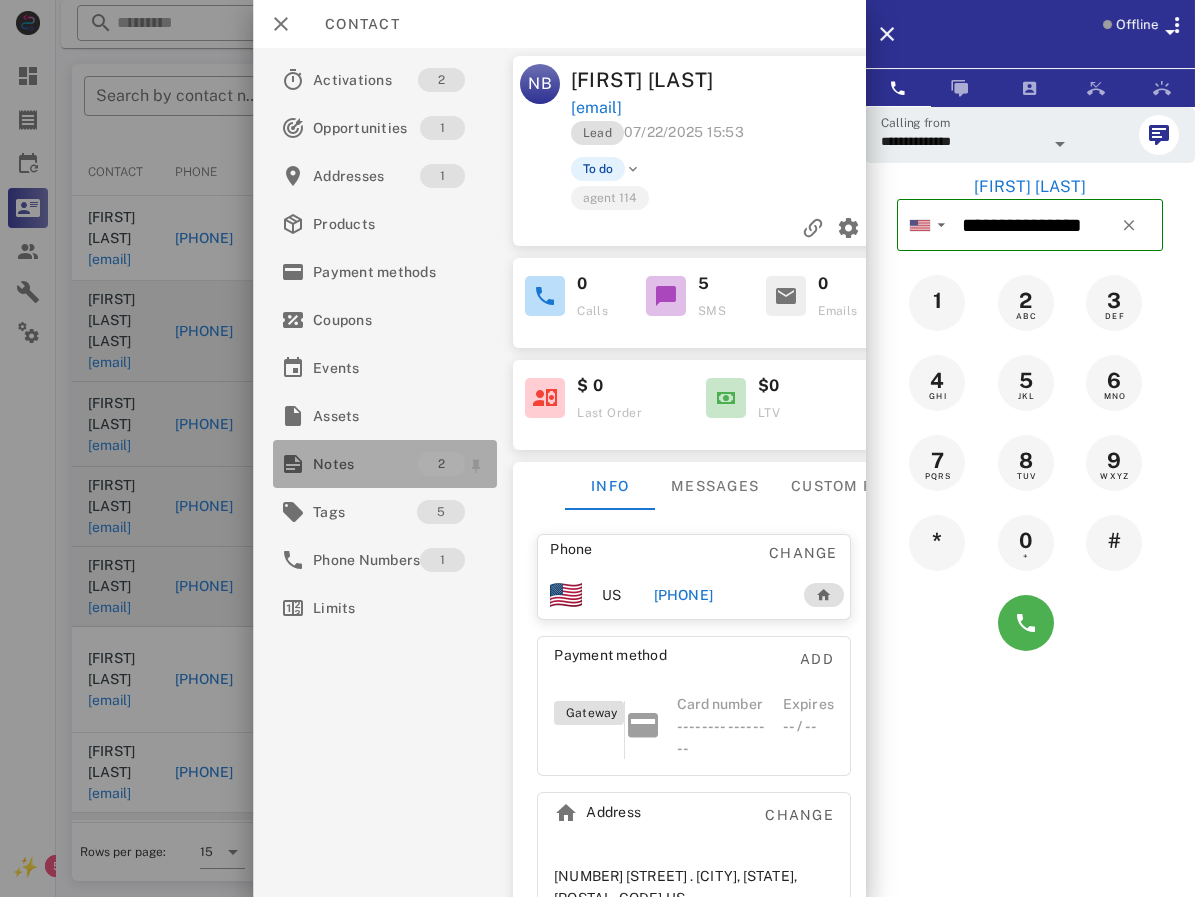 click on "Notes" at bounding box center (365, 464) 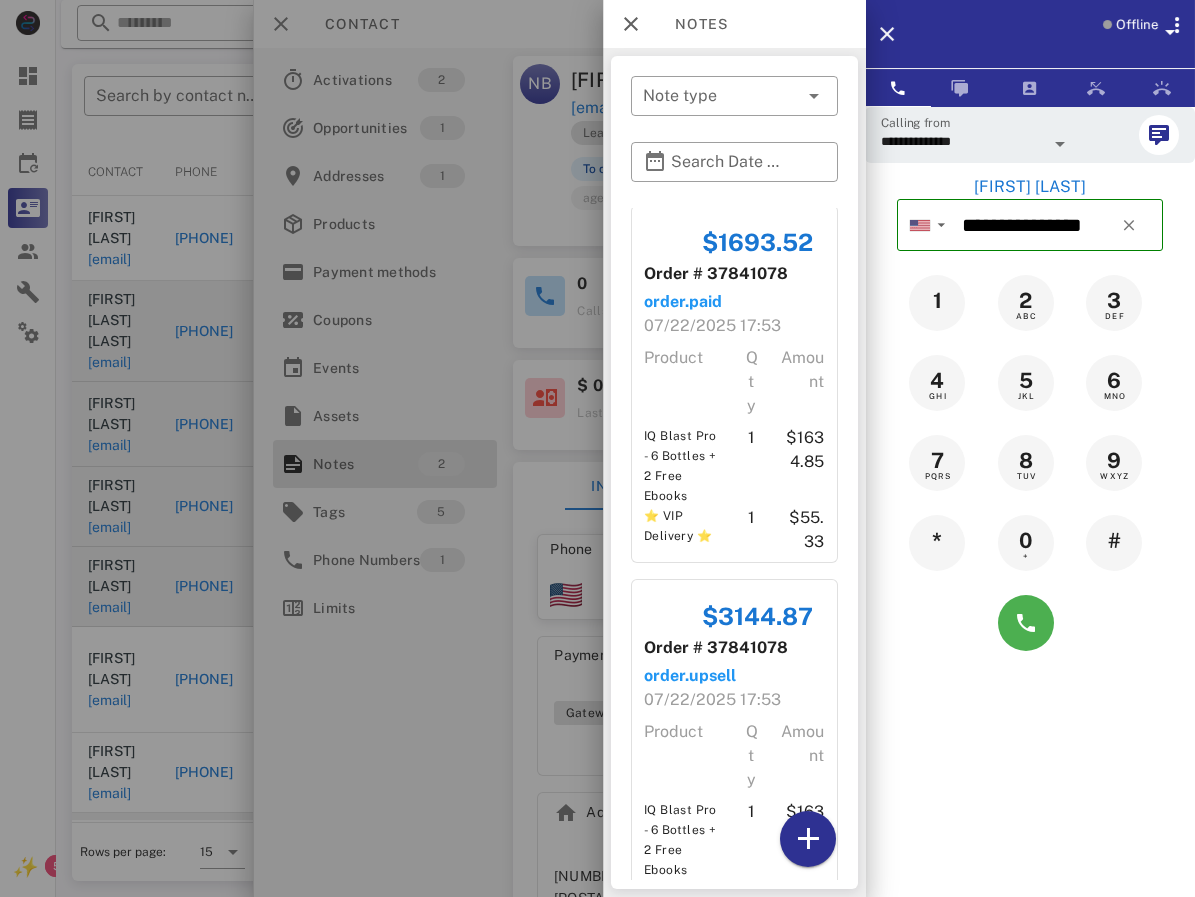scroll, scrollTop: 0, scrollLeft: 0, axis: both 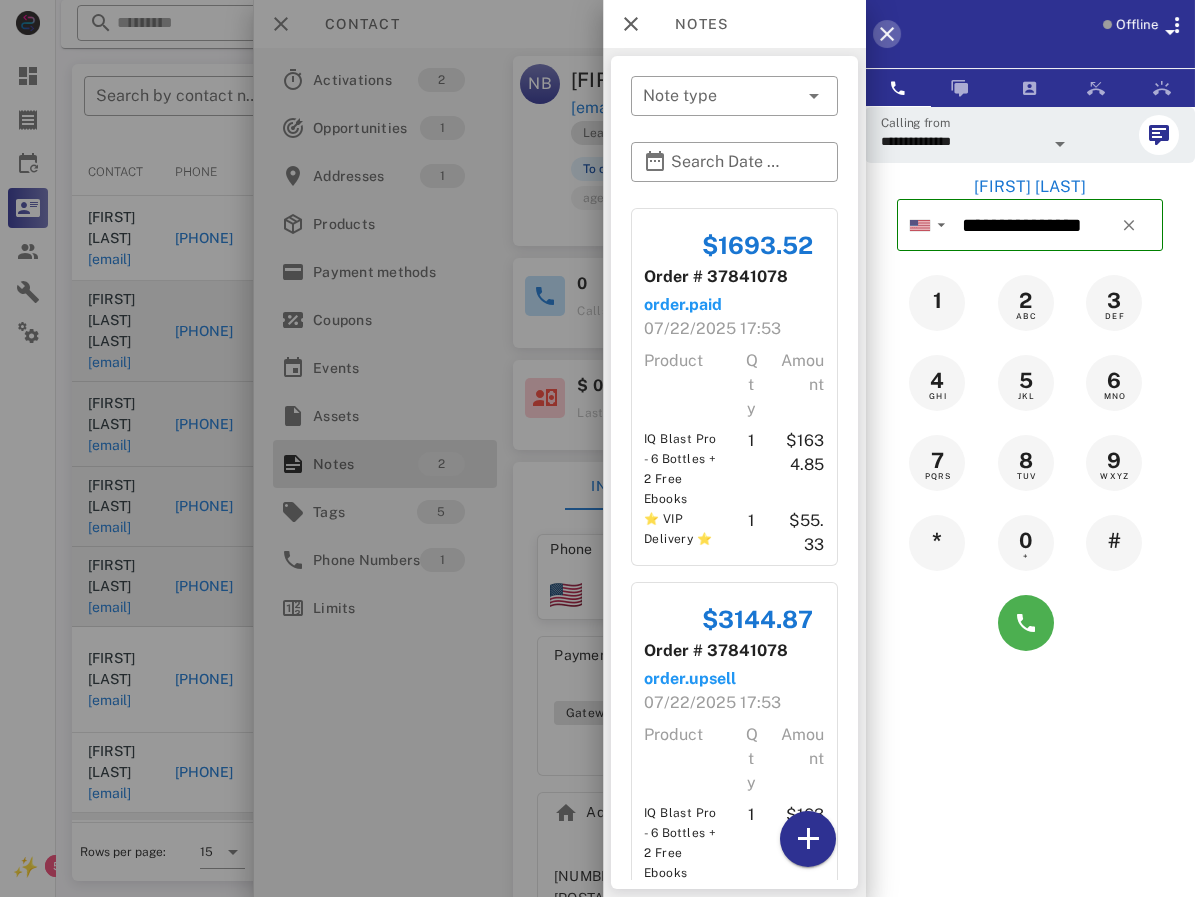 click at bounding box center (887, 34) 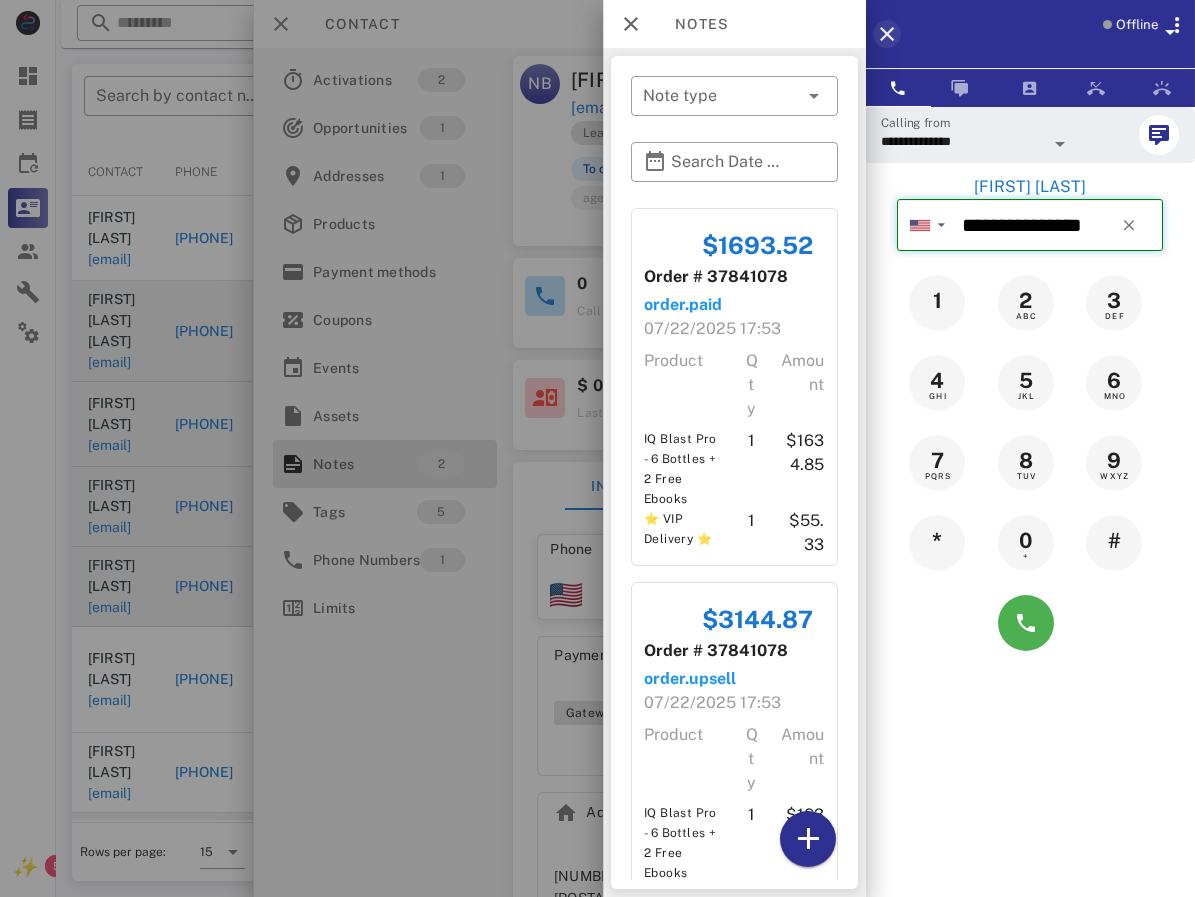 type 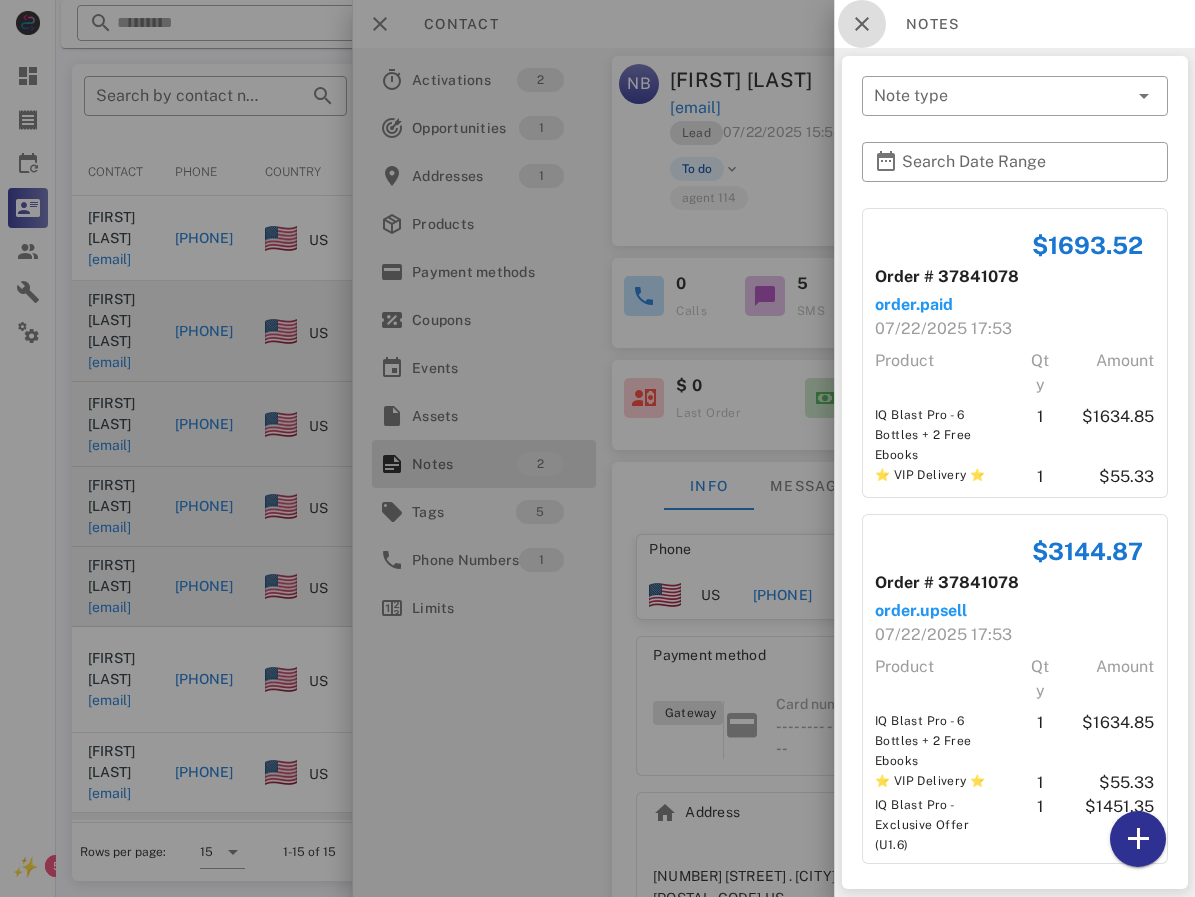 click at bounding box center (862, 24) 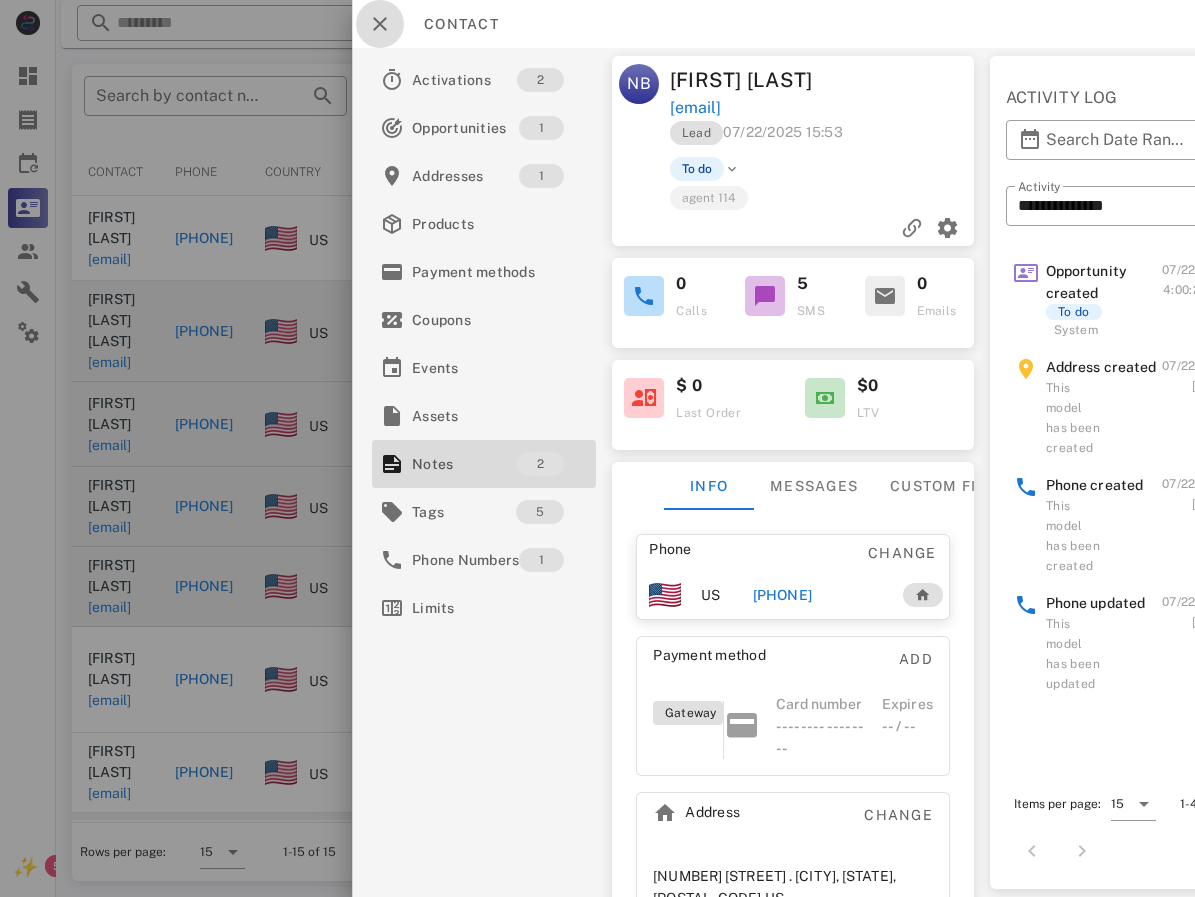 click at bounding box center (380, 24) 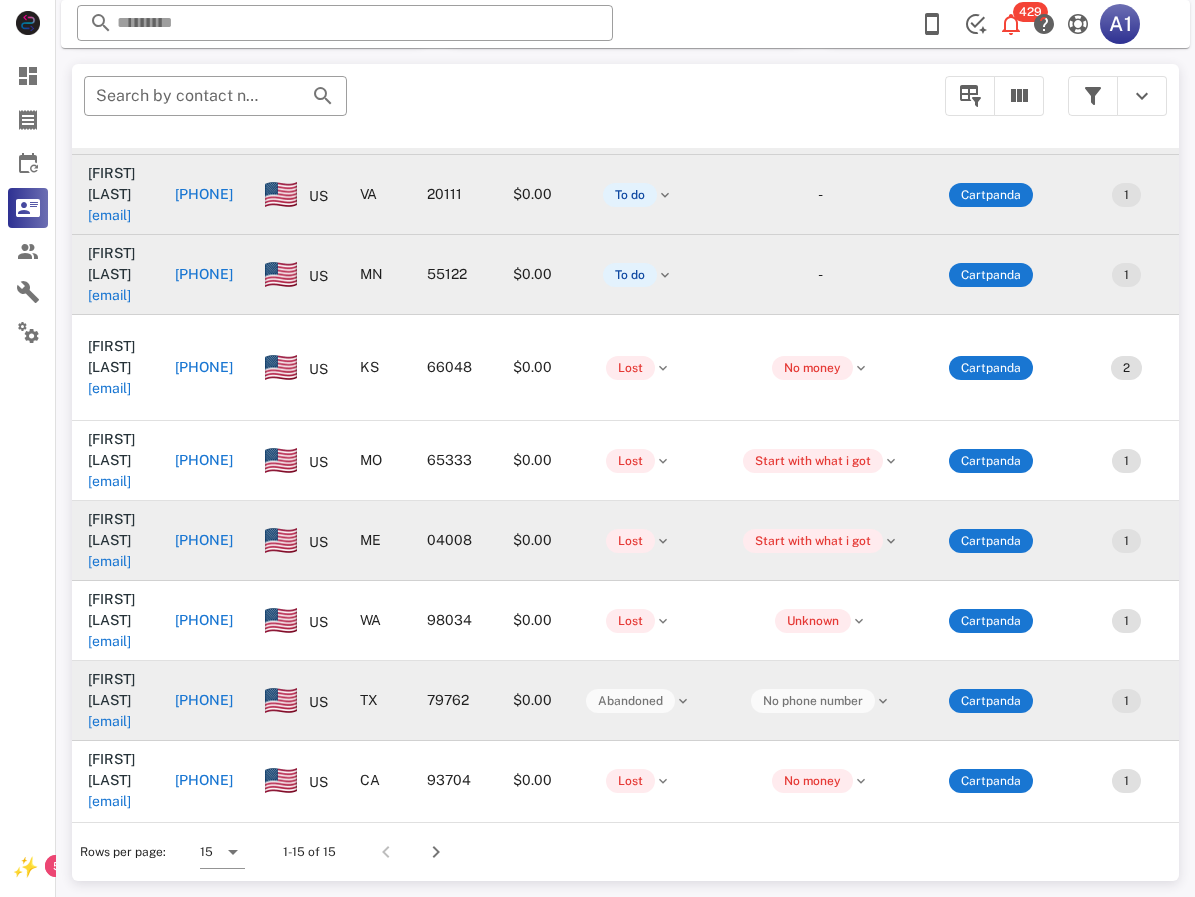 scroll, scrollTop: 635, scrollLeft: 0, axis: vertical 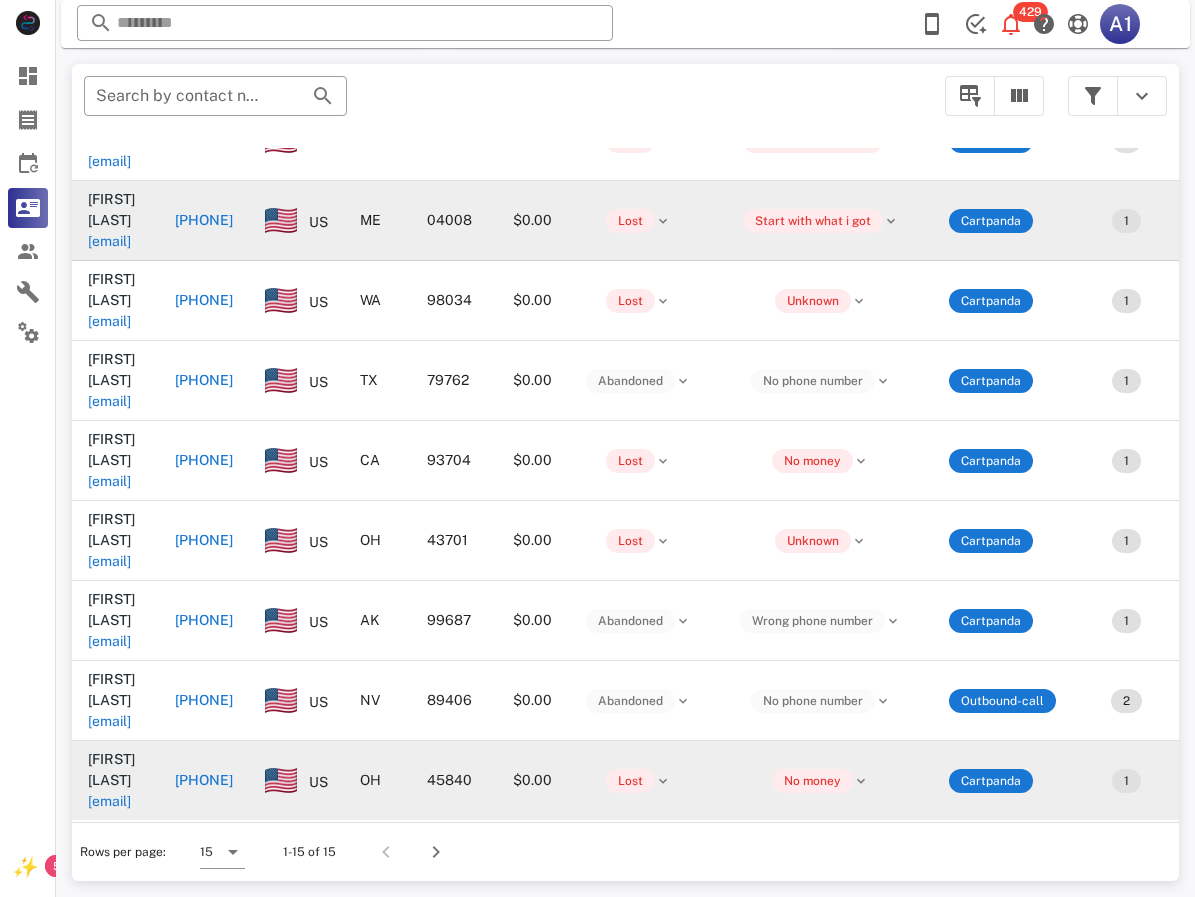 click on "[PHONE]" at bounding box center [204, 780] 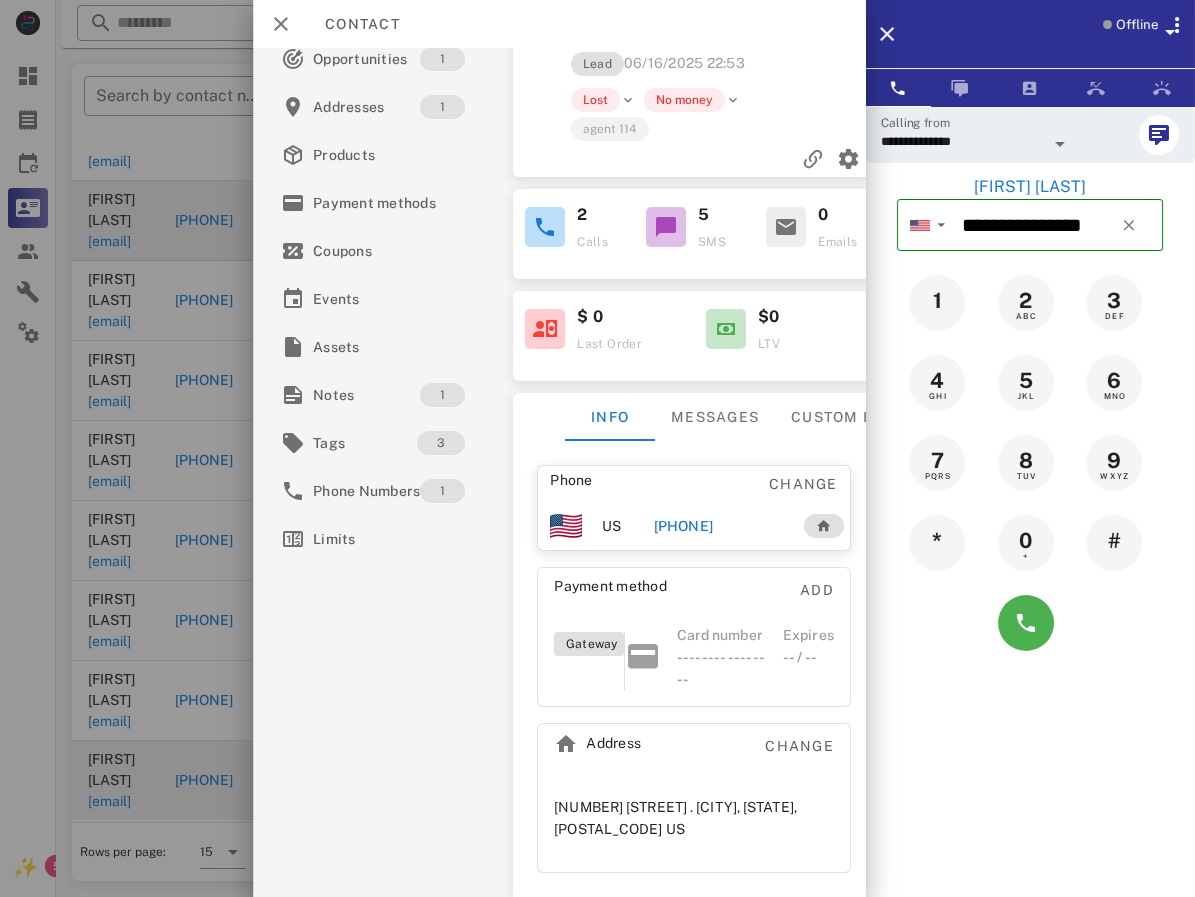 scroll, scrollTop: 134, scrollLeft: 0, axis: vertical 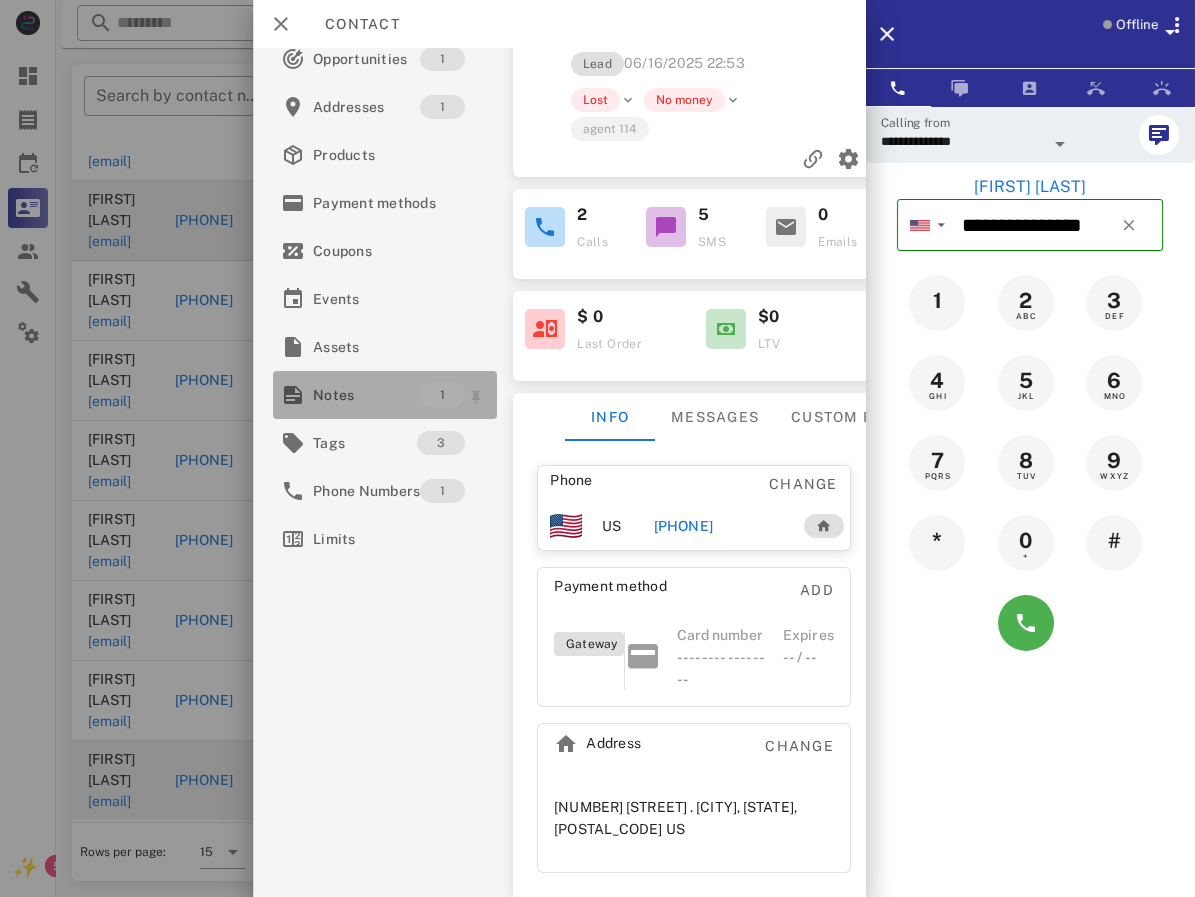 click on "Notes  1" at bounding box center (385, 395) 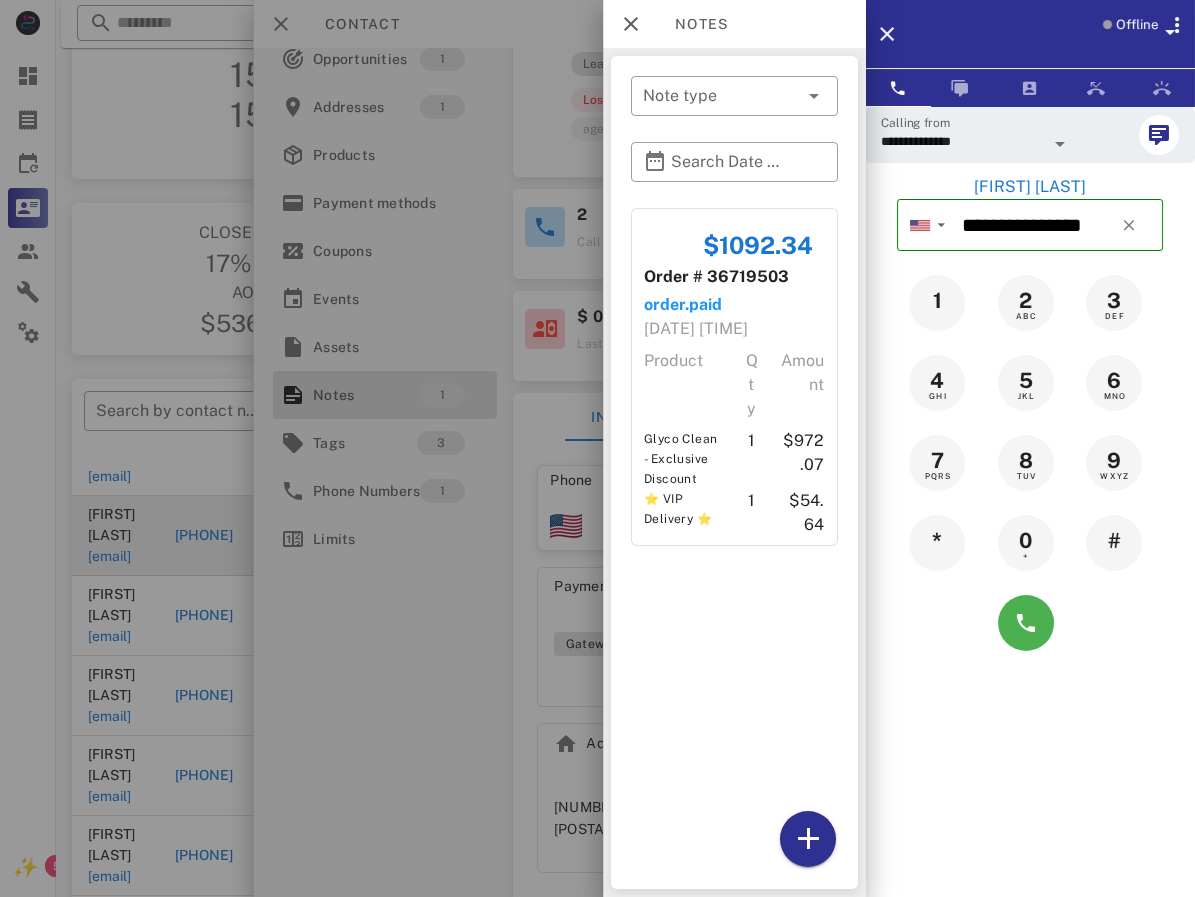 scroll, scrollTop: 300, scrollLeft: 0, axis: vertical 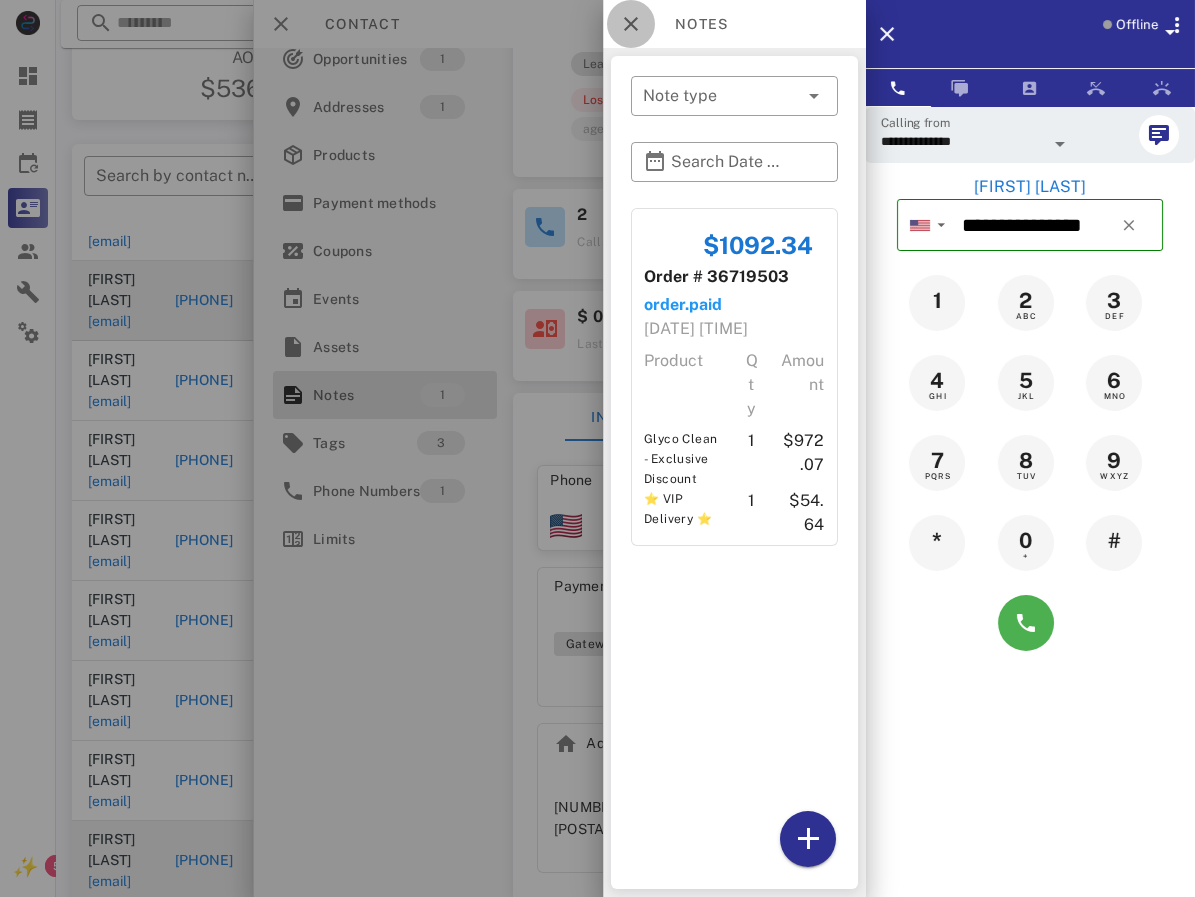 click at bounding box center [631, 24] 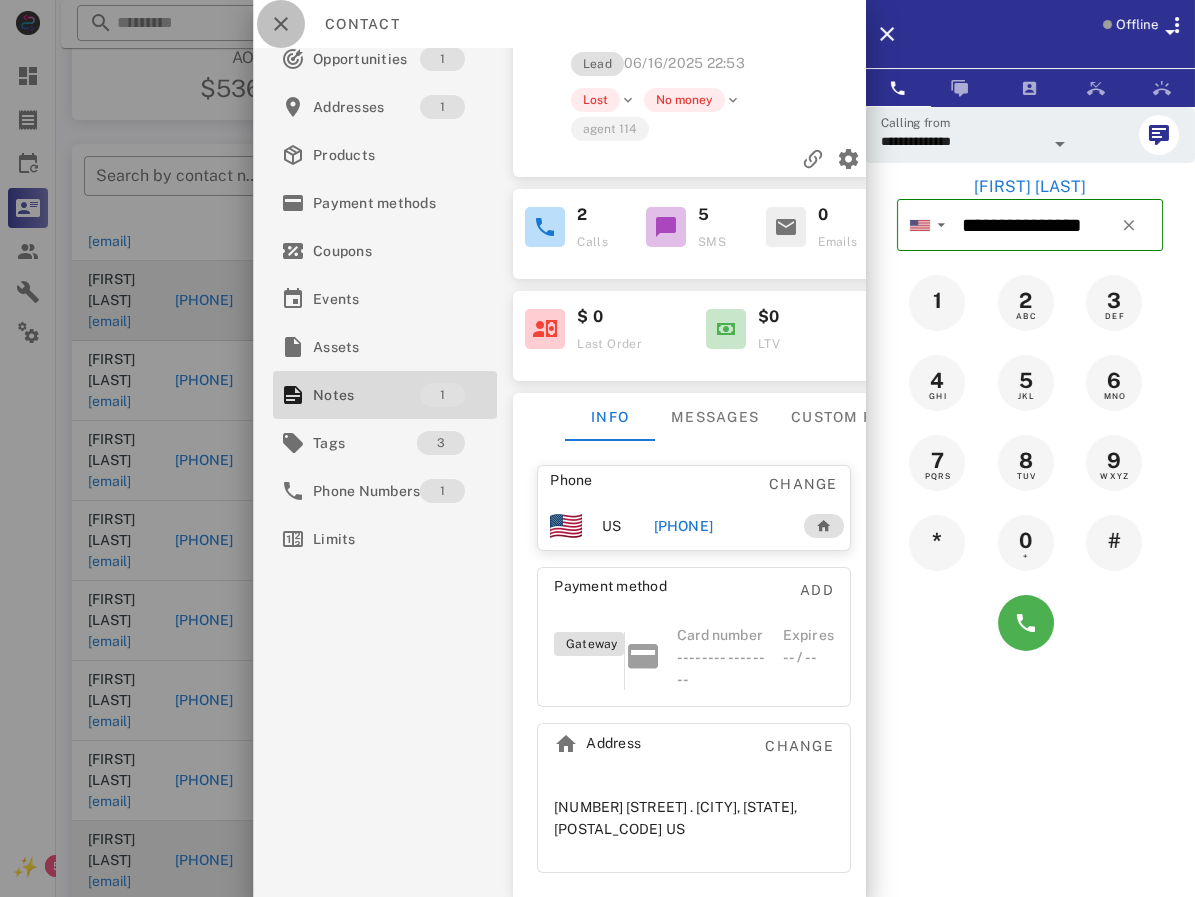 click at bounding box center [281, 24] 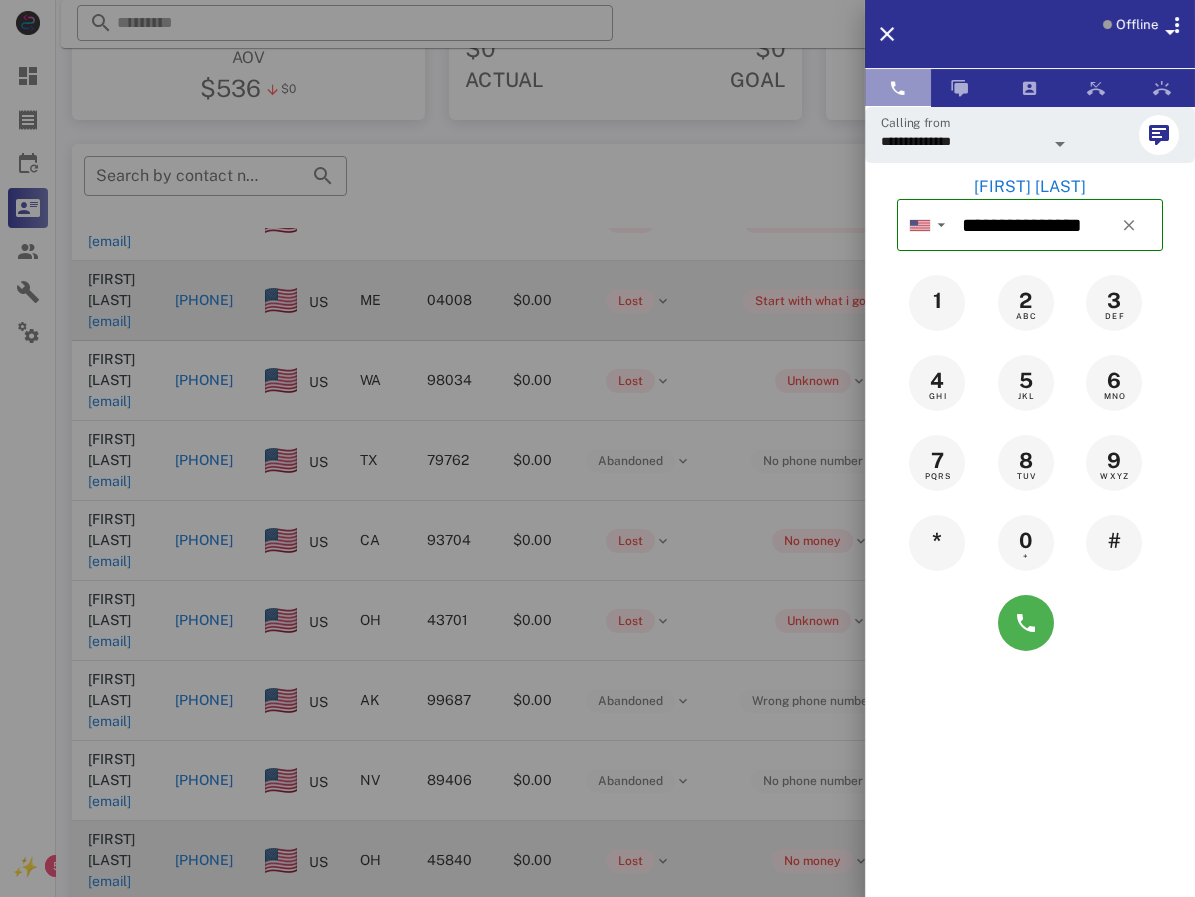click at bounding box center (898, 88) 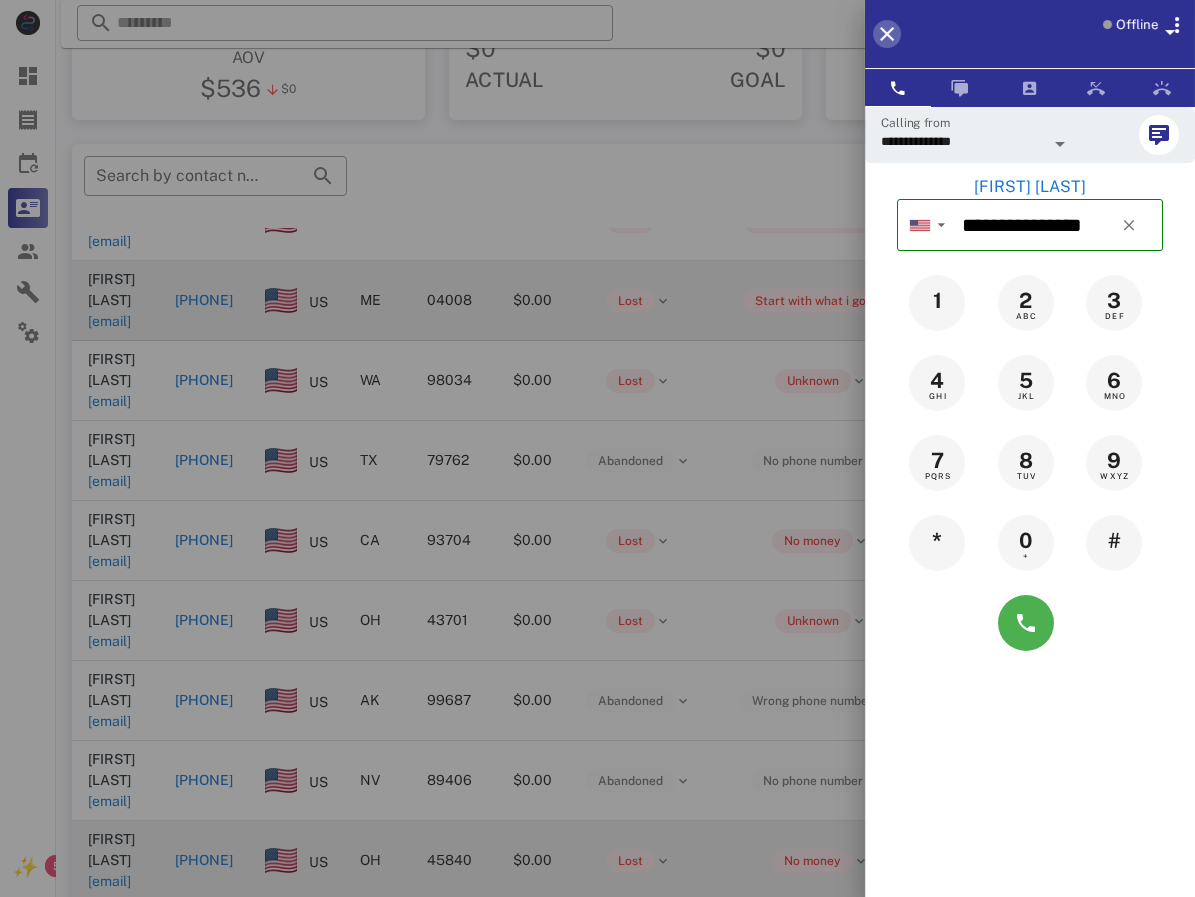 click at bounding box center [887, 34] 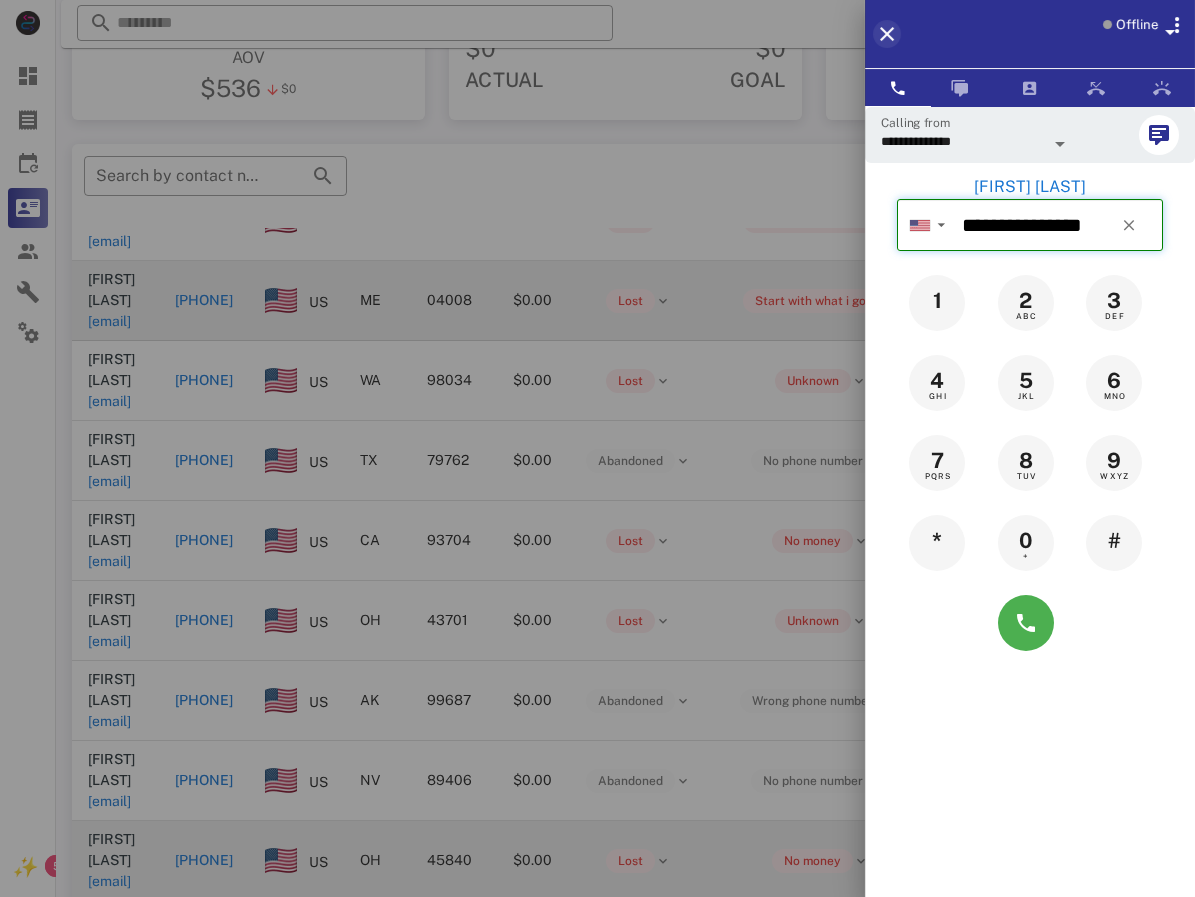 type 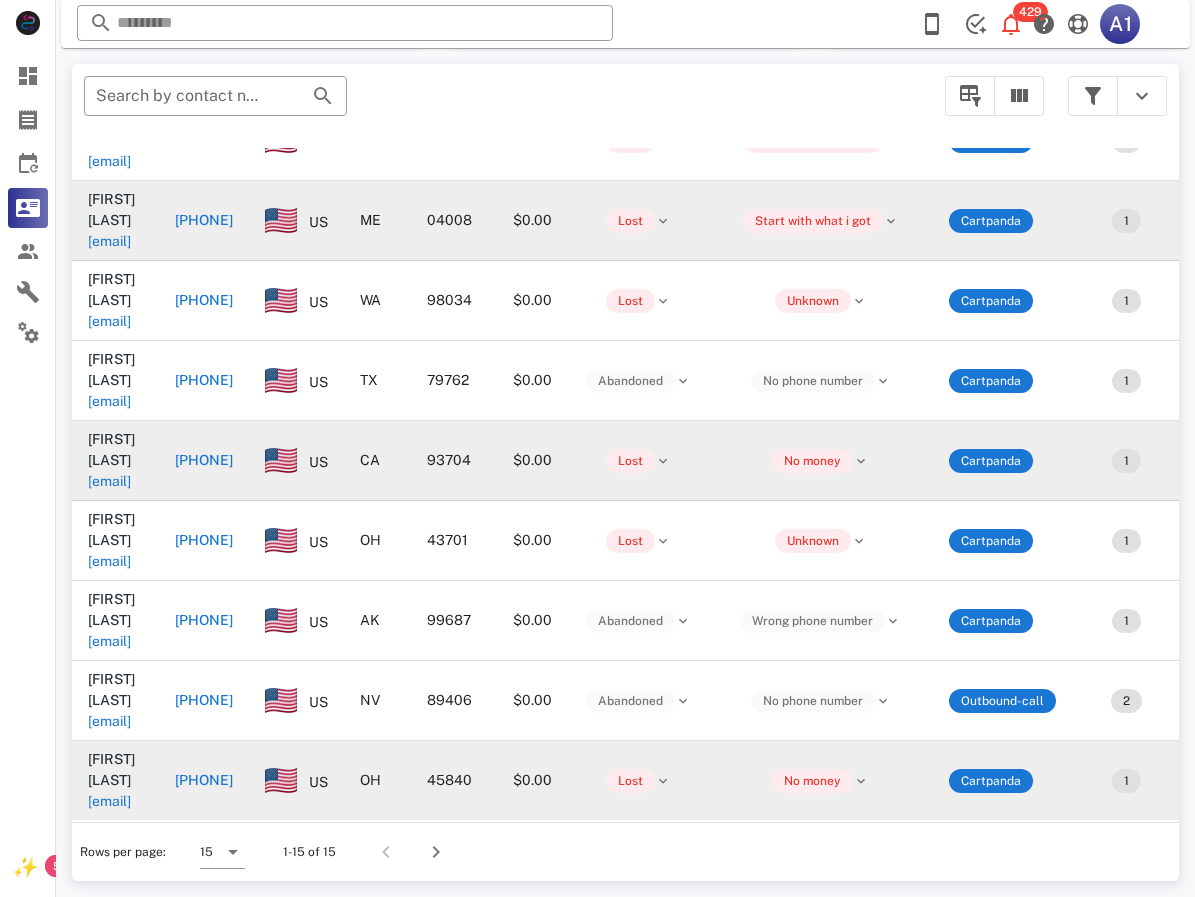 scroll, scrollTop: 440, scrollLeft: 0, axis: vertical 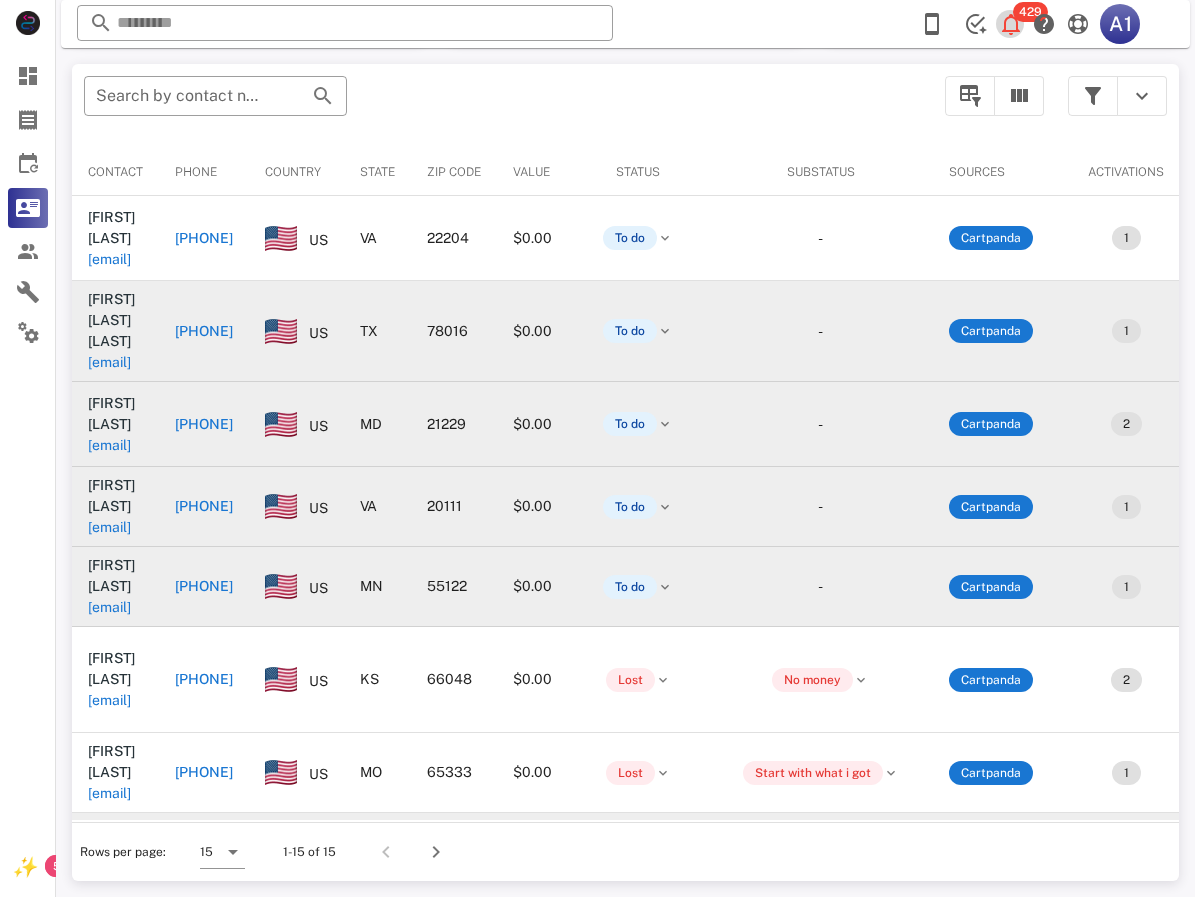 click on "429" at bounding box center (1030, 12) 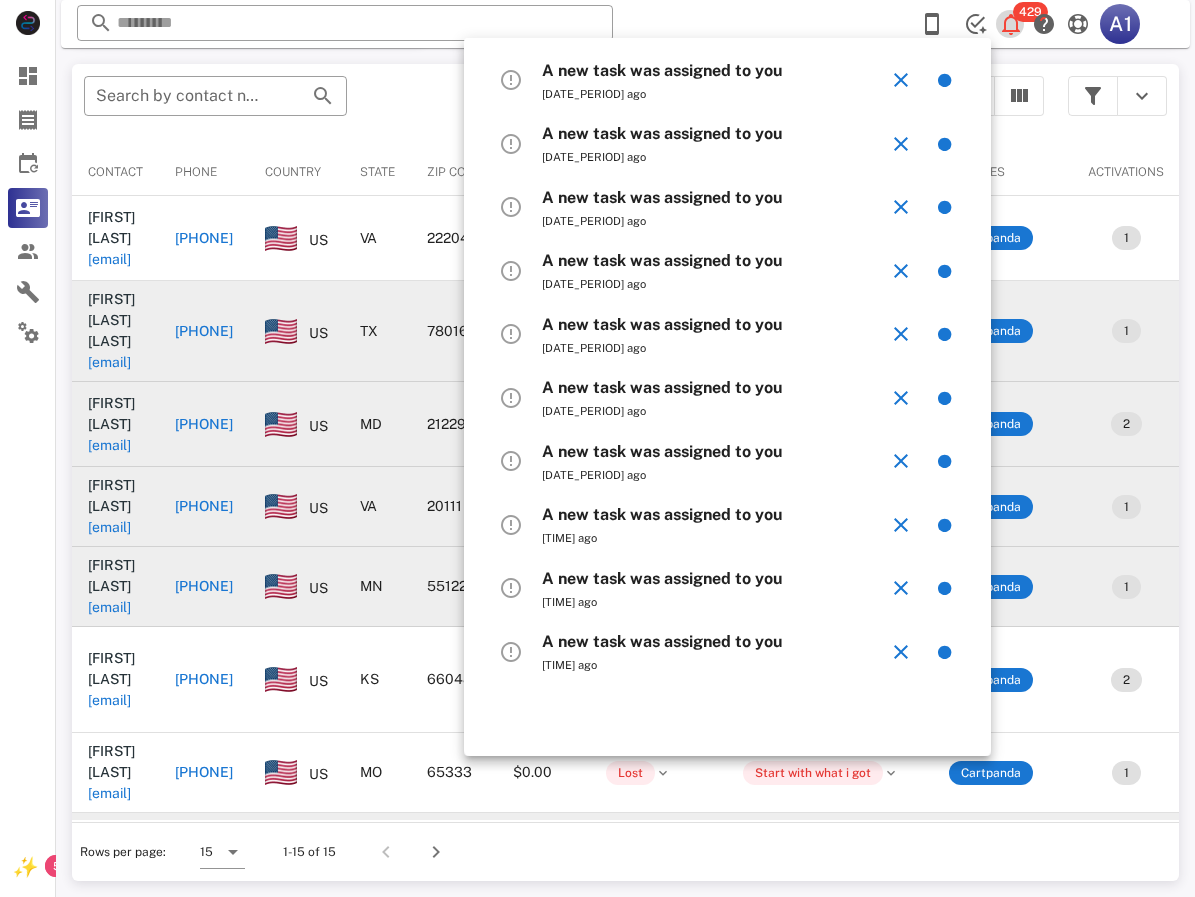 scroll, scrollTop: 1312, scrollLeft: 0, axis: vertical 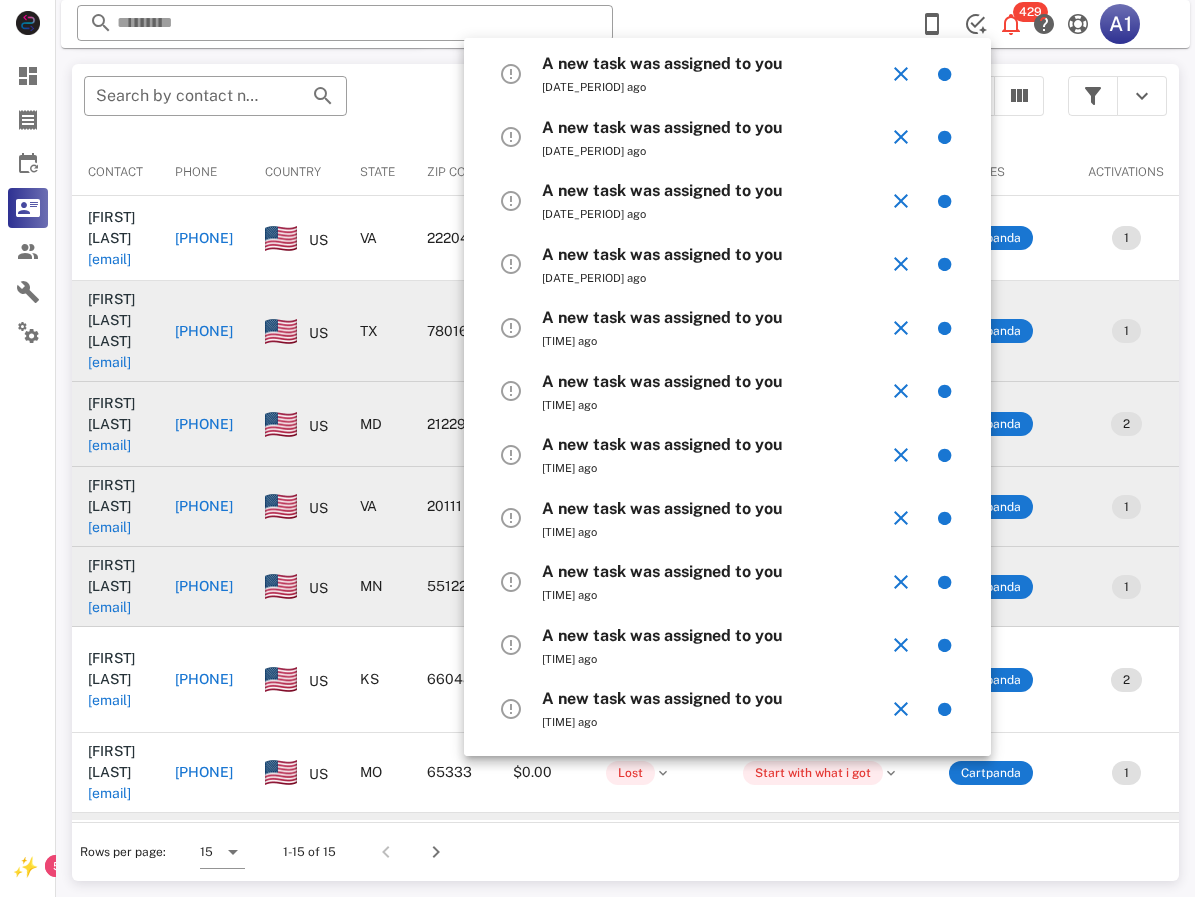 click on "A new task was assigned to you" at bounding box center (662, 63) 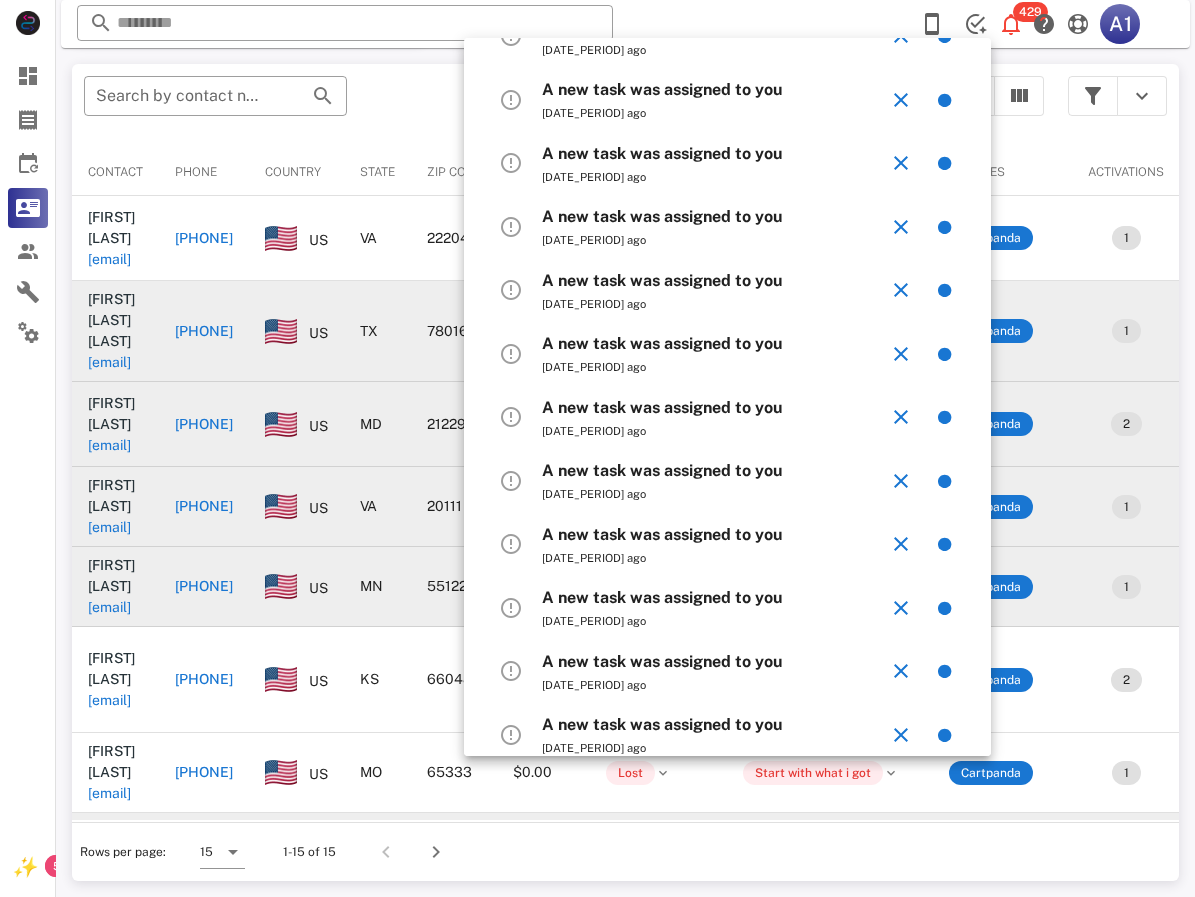 scroll, scrollTop: 0, scrollLeft: 0, axis: both 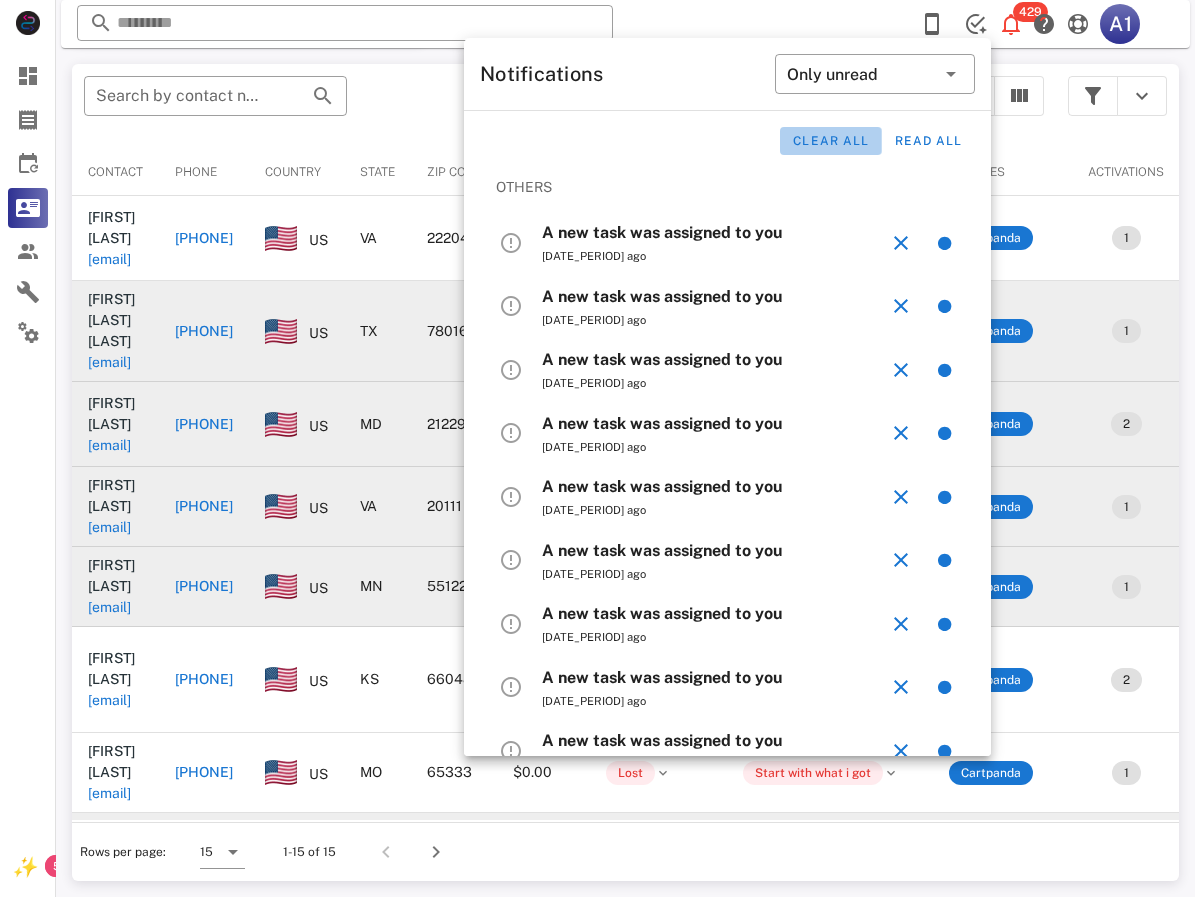 click on "Clear all" at bounding box center [830, 141] 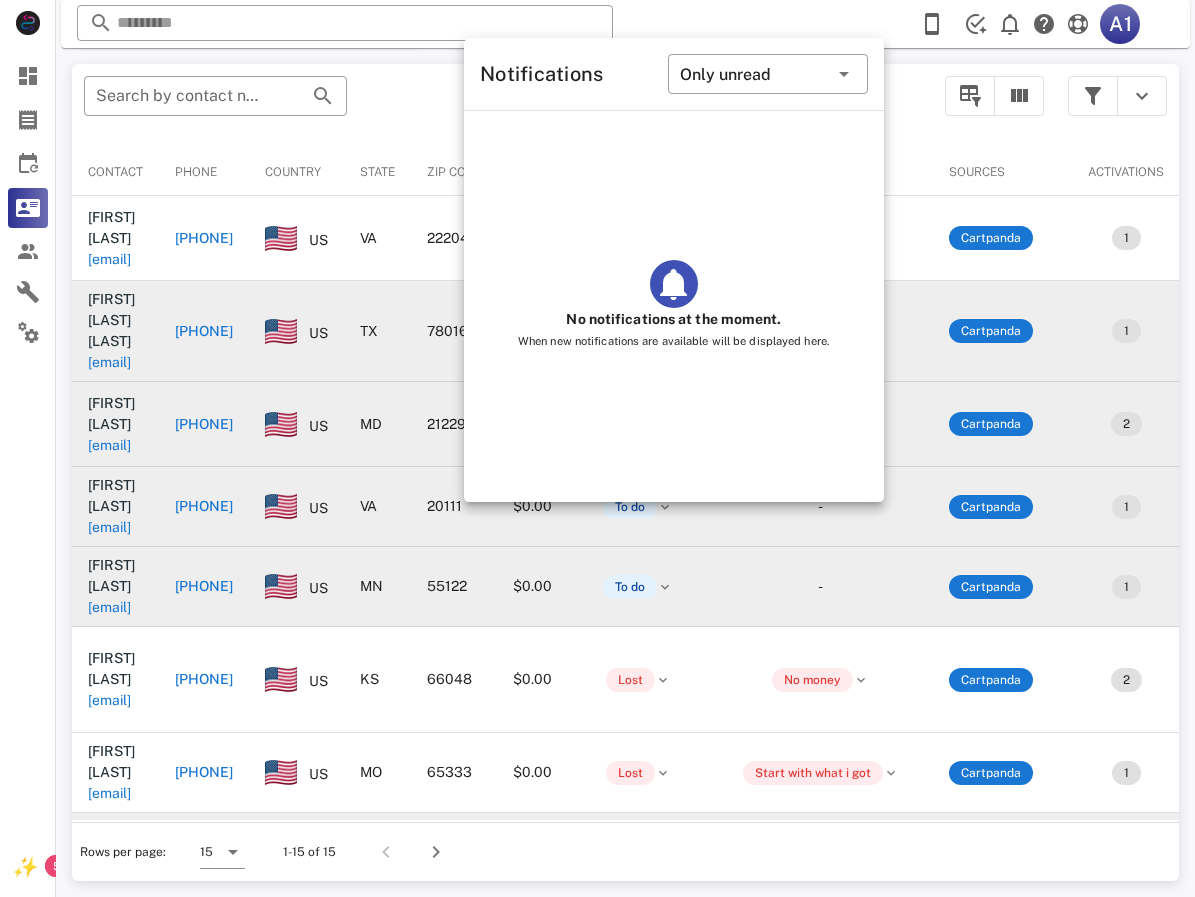 click on "​ A1 Reload browser Accept" at bounding box center [625, 24] 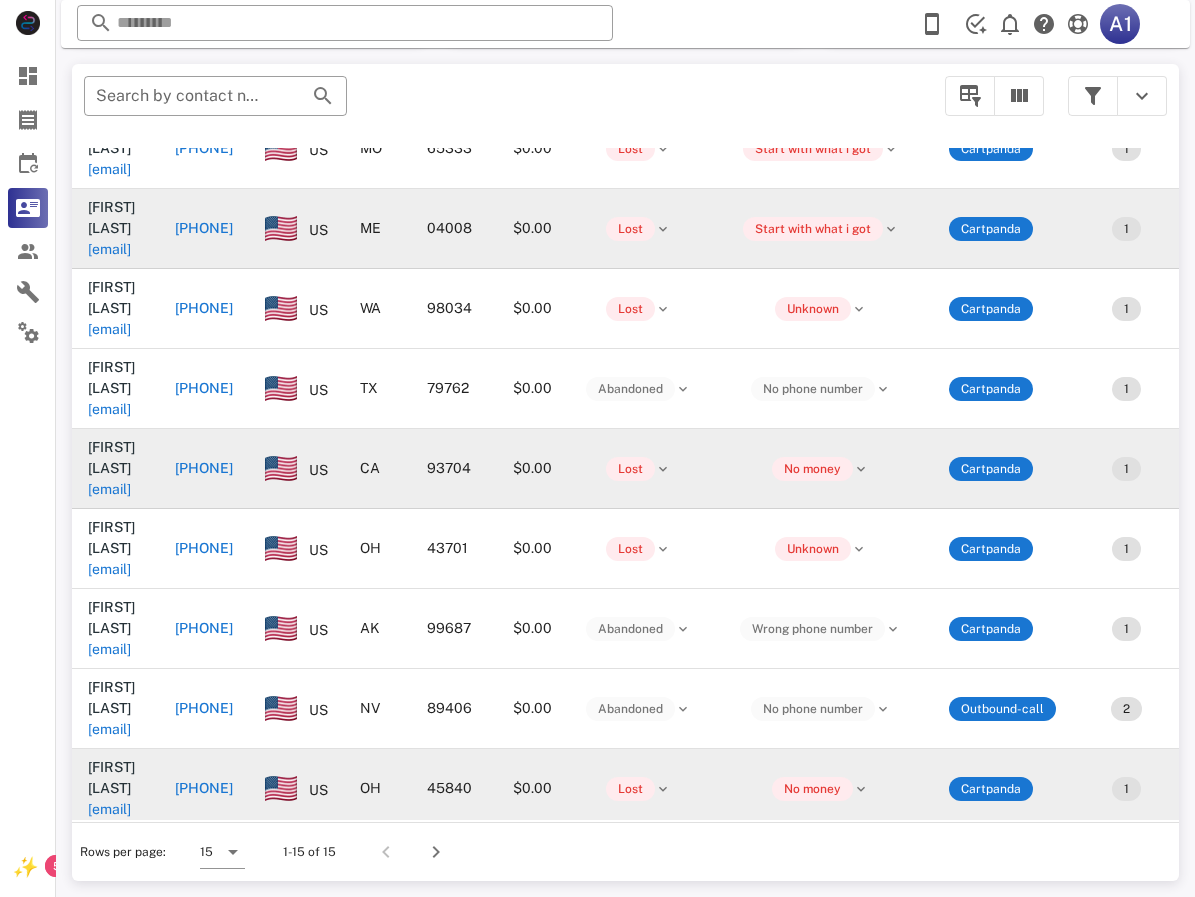 scroll, scrollTop: 635, scrollLeft: 0, axis: vertical 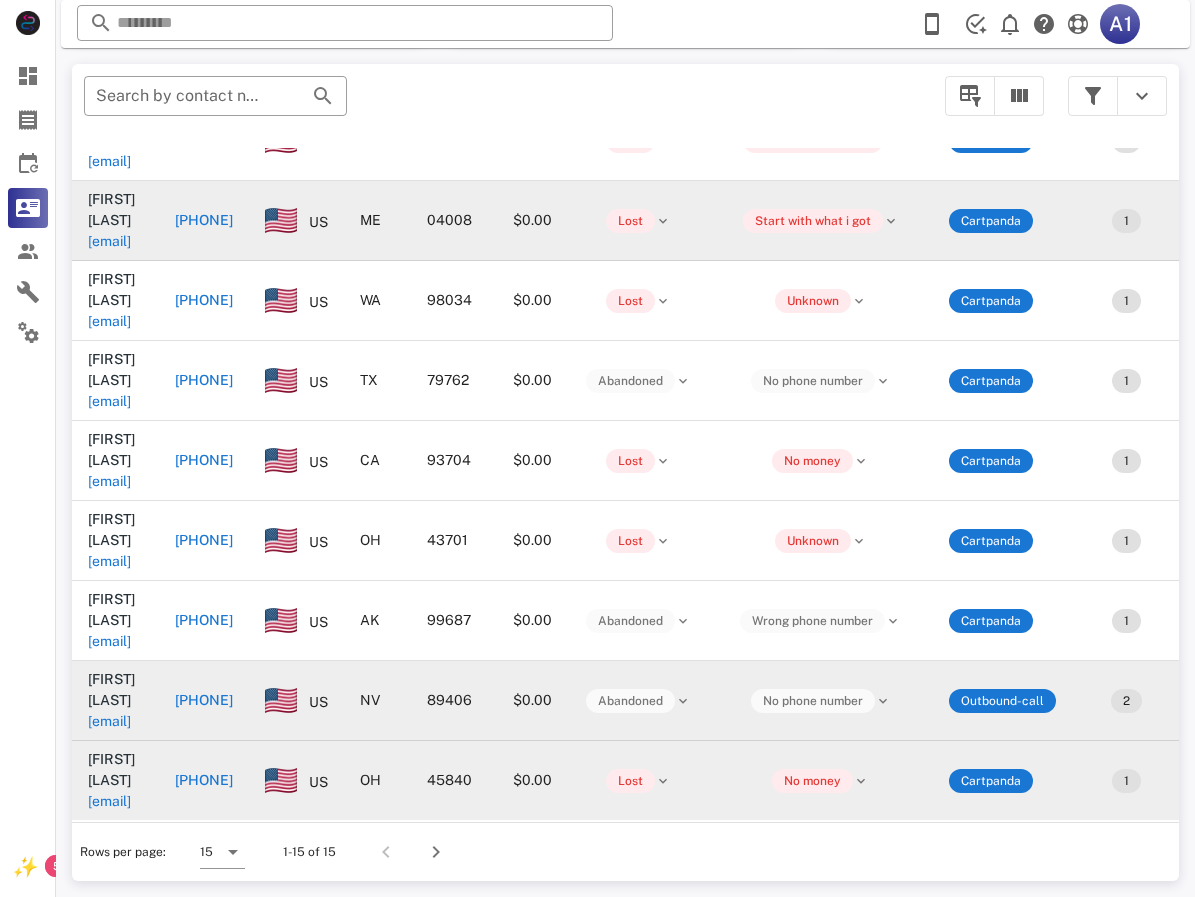 click on "[PHONE]" at bounding box center (204, 700) 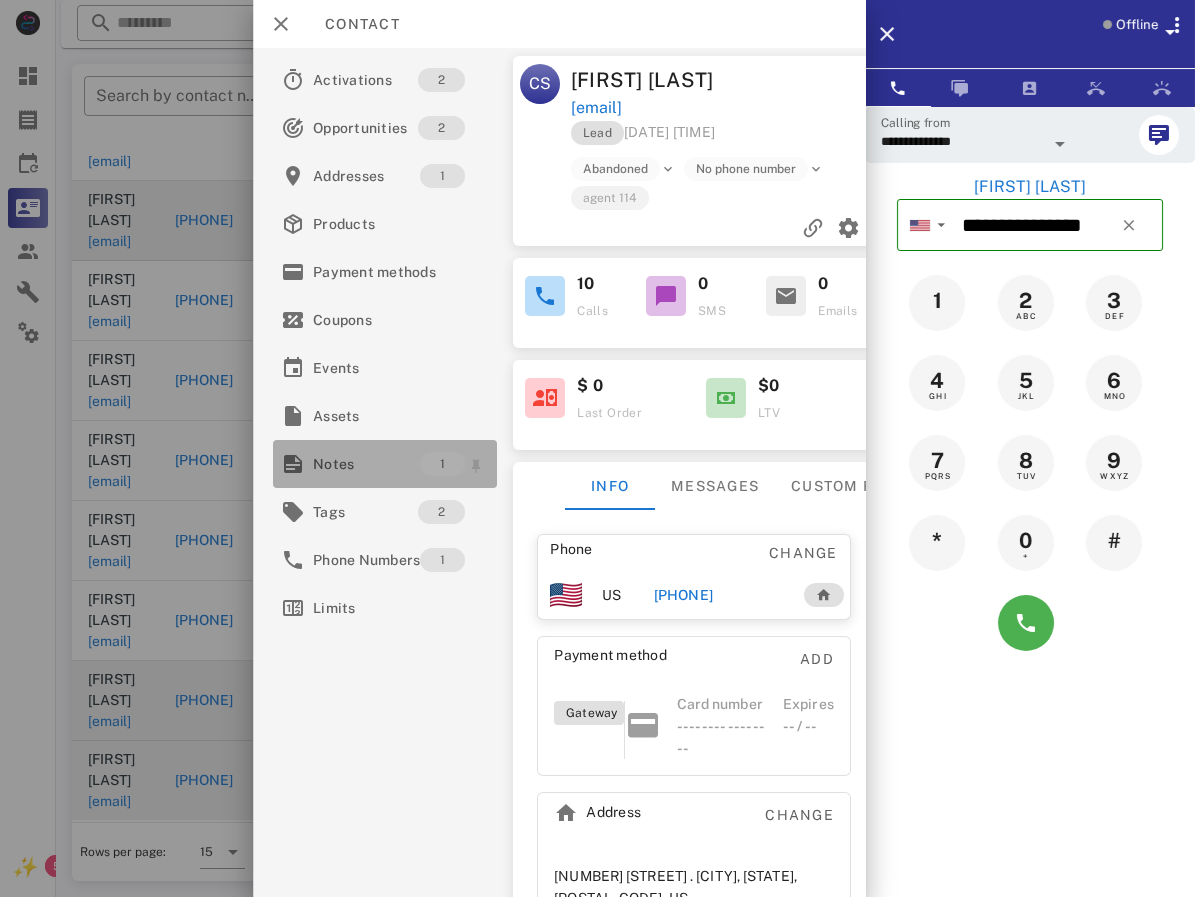 click on "Notes" at bounding box center [366, 464] 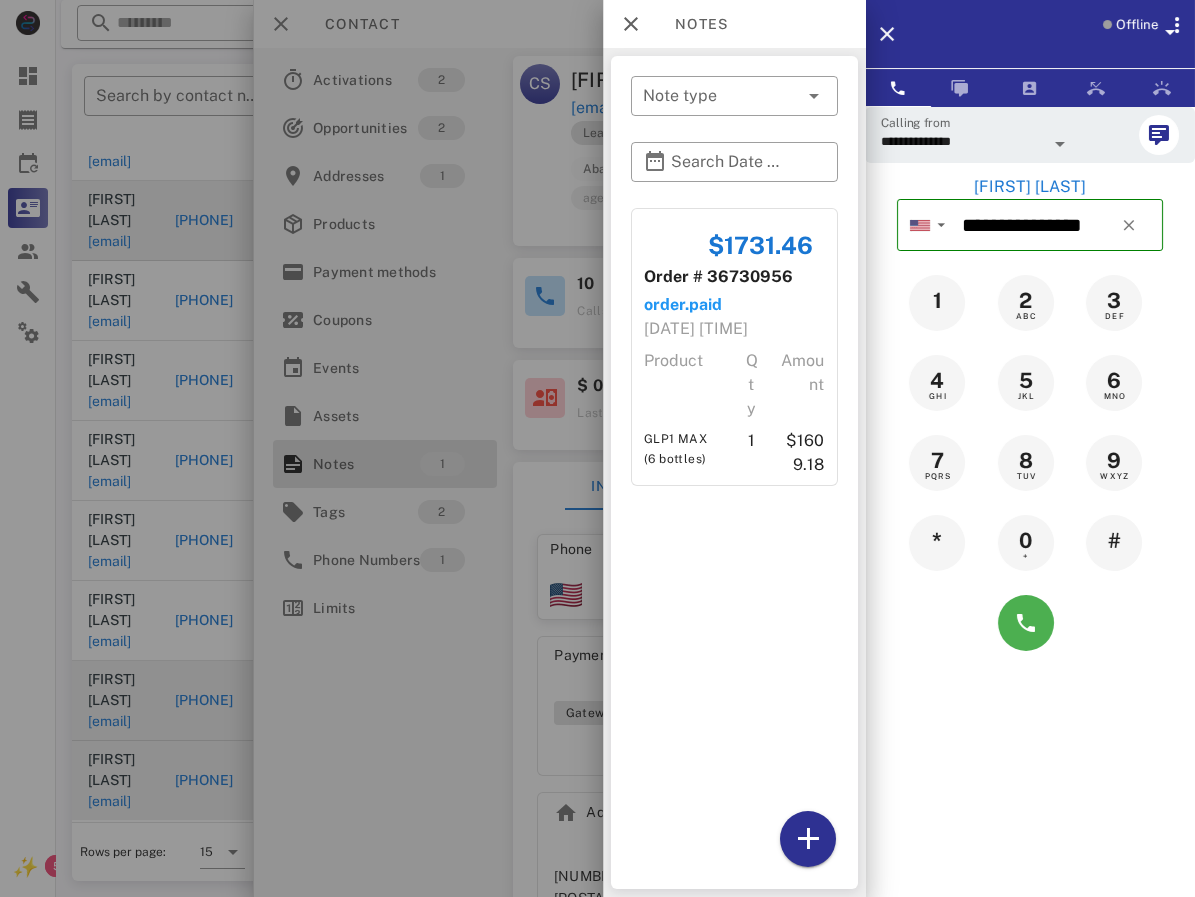 scroll, scrollTop: 0, scrollLeft: 0, axis: both 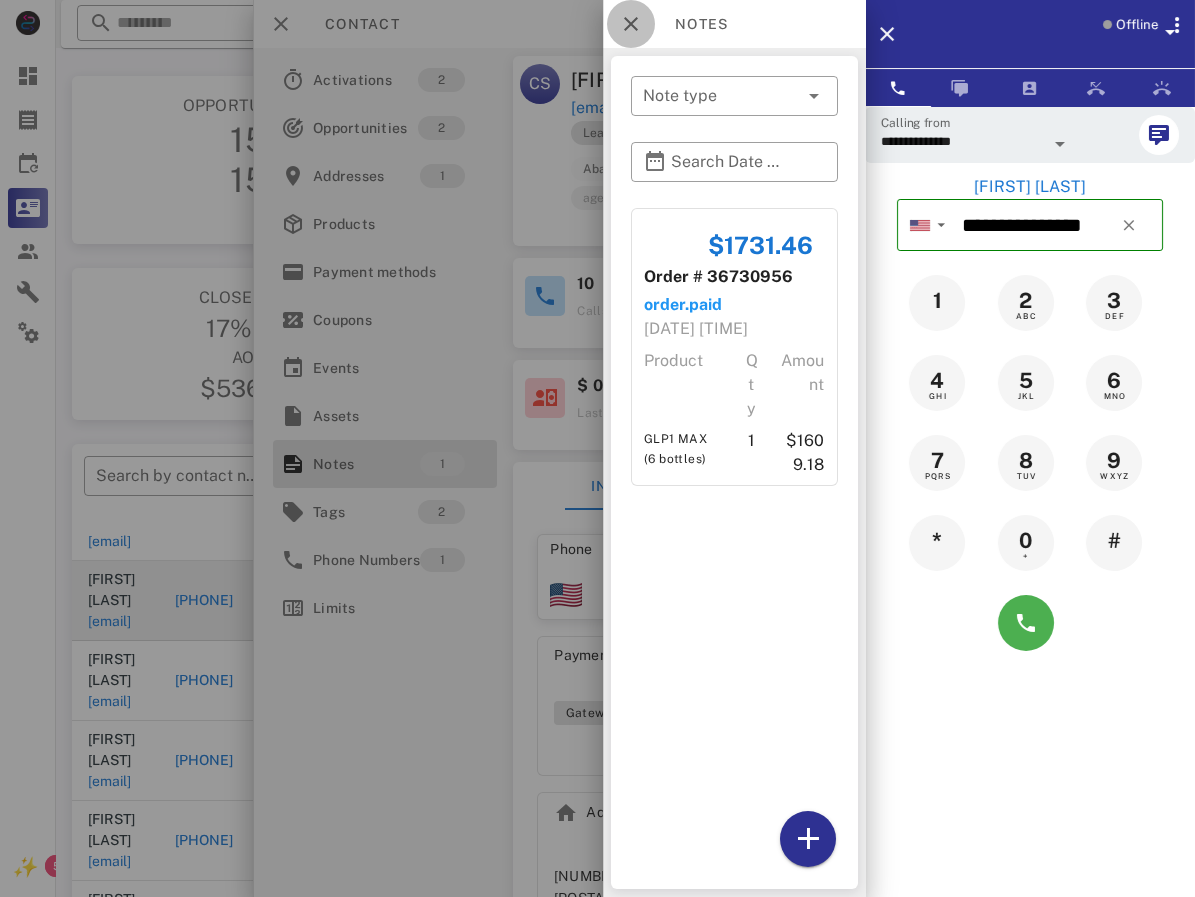 click at bounding box center (631, 24) 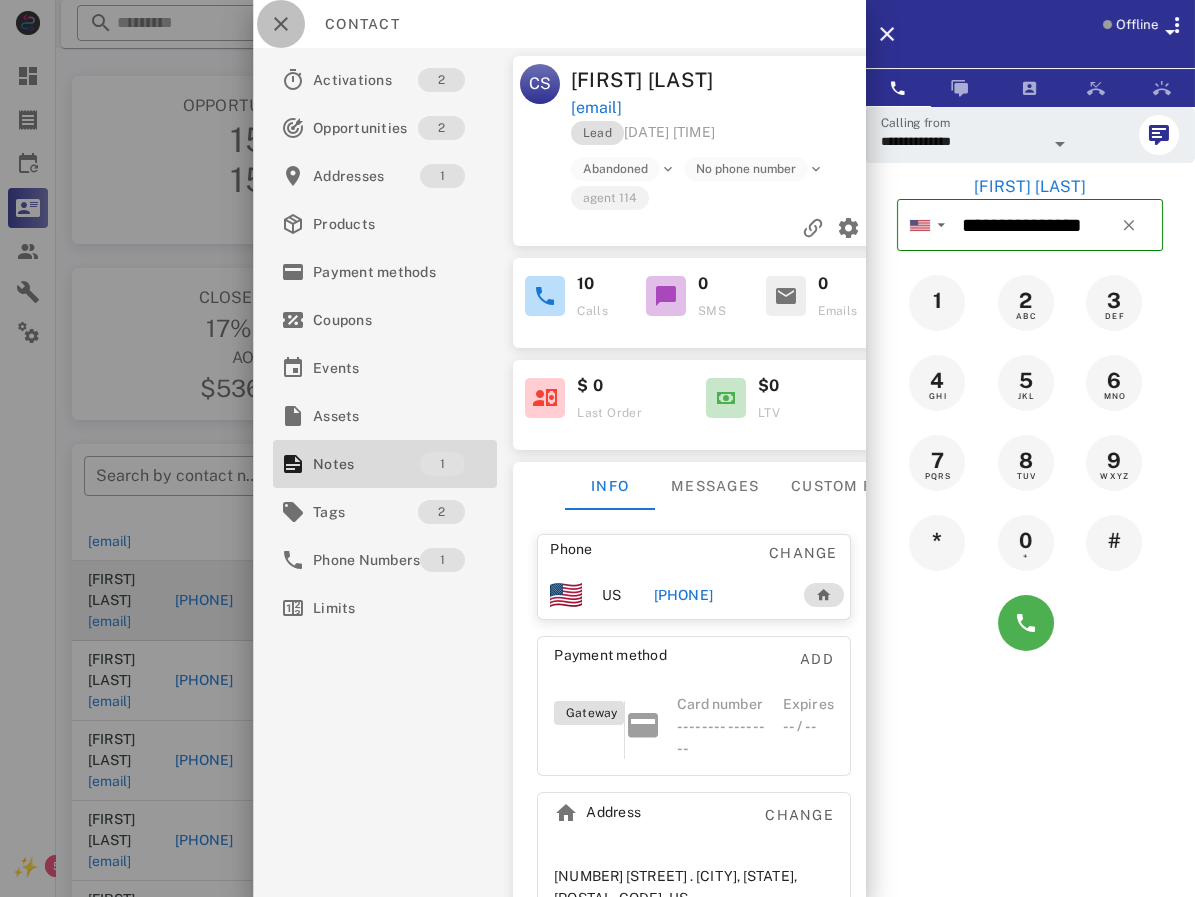 click at bounding box center [281, 24] 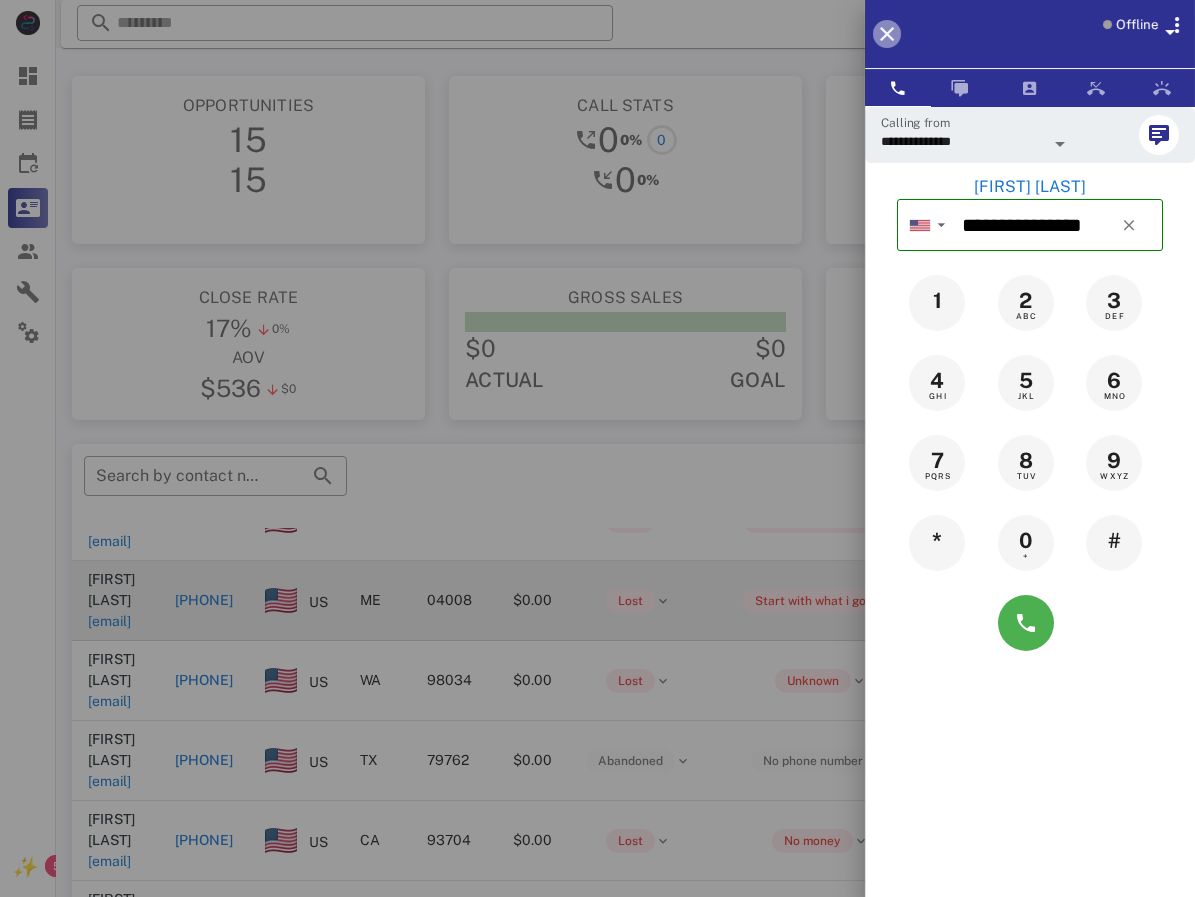 click at bounding box center (887, 34) 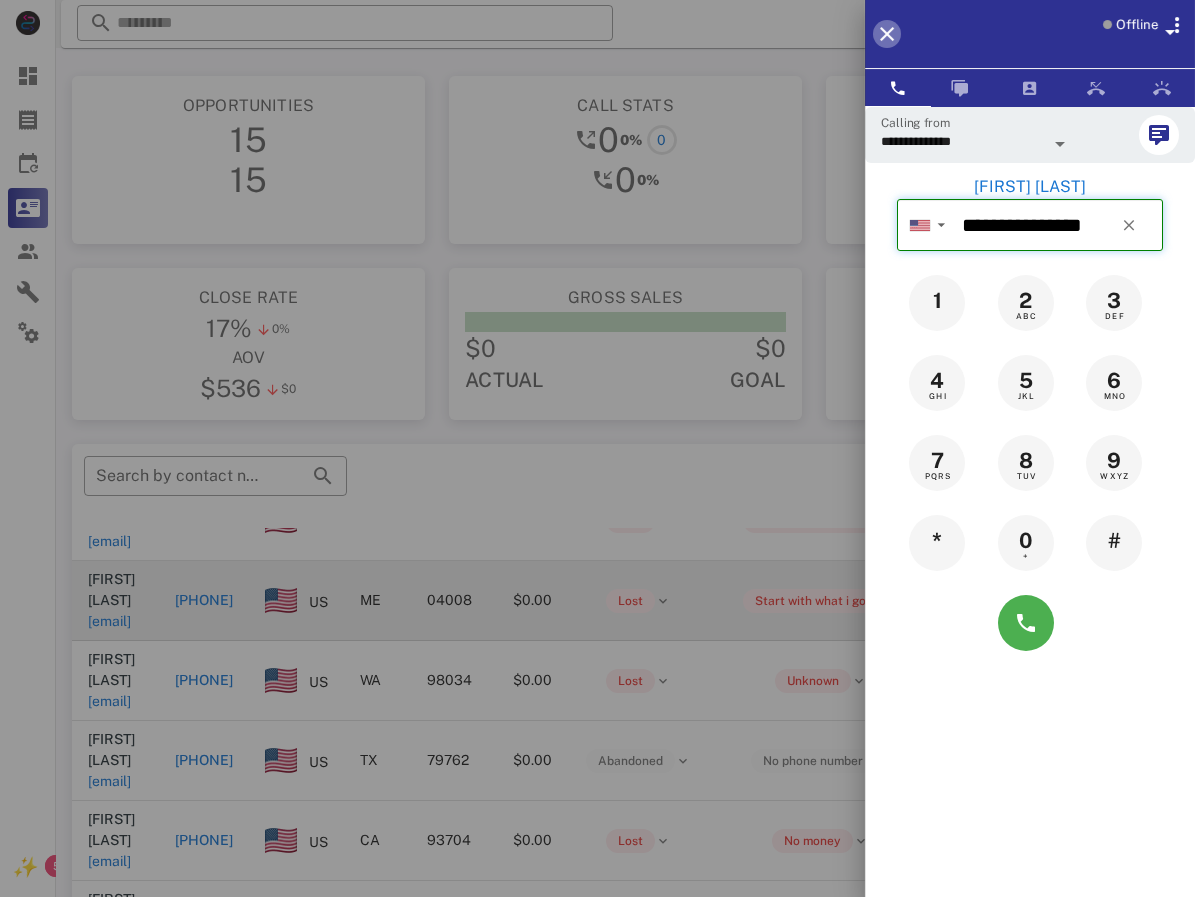 type 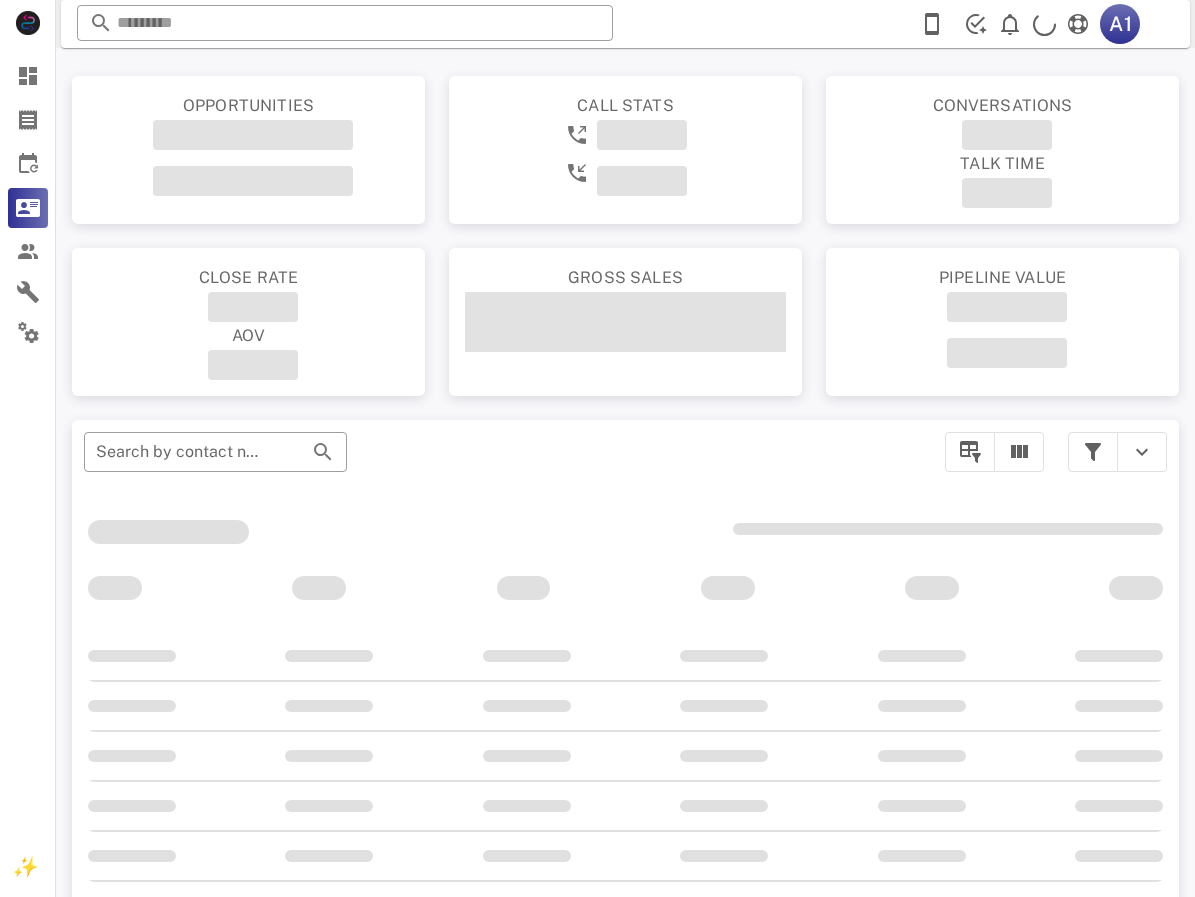 scroll, scrollTop: 0, scrollLeft: 0, axis: both 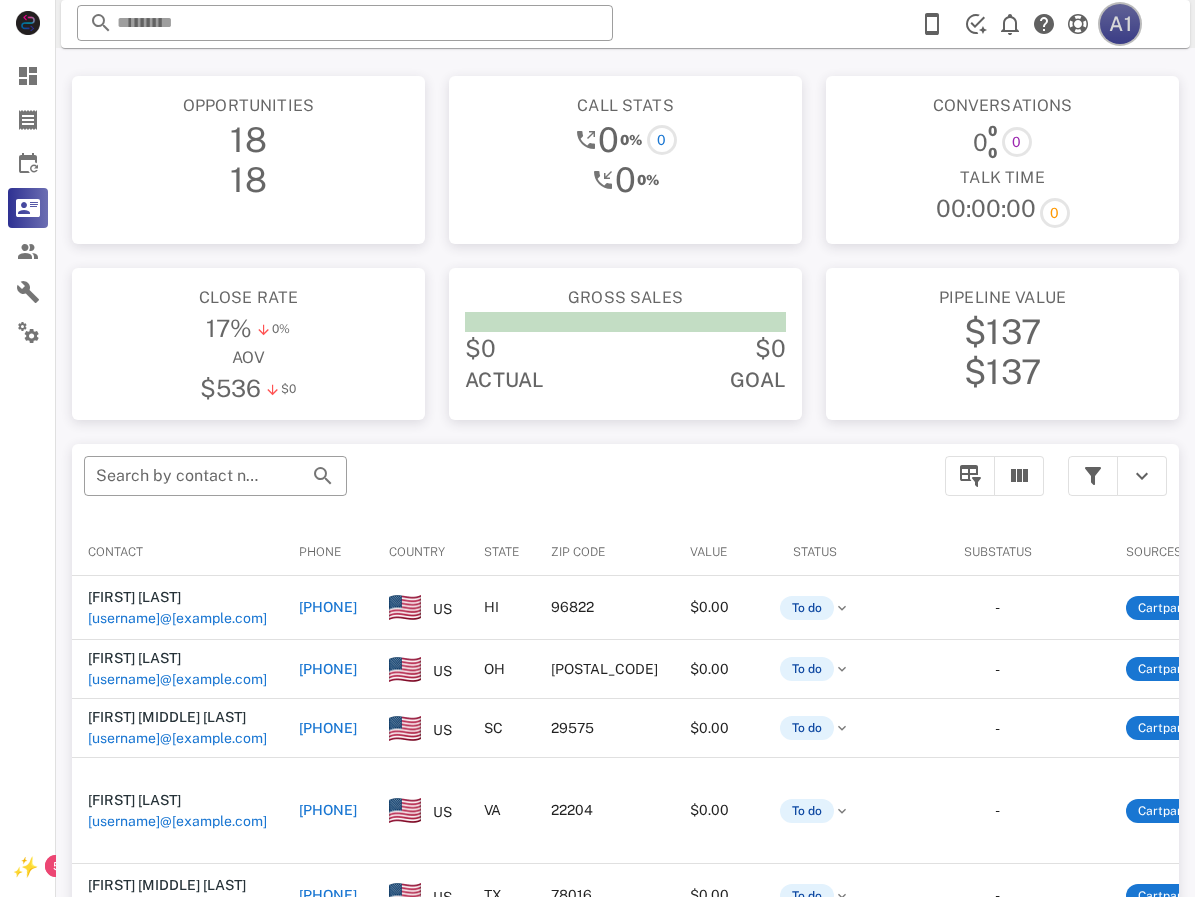 click on "A1" at bounding box center [1120, 24] 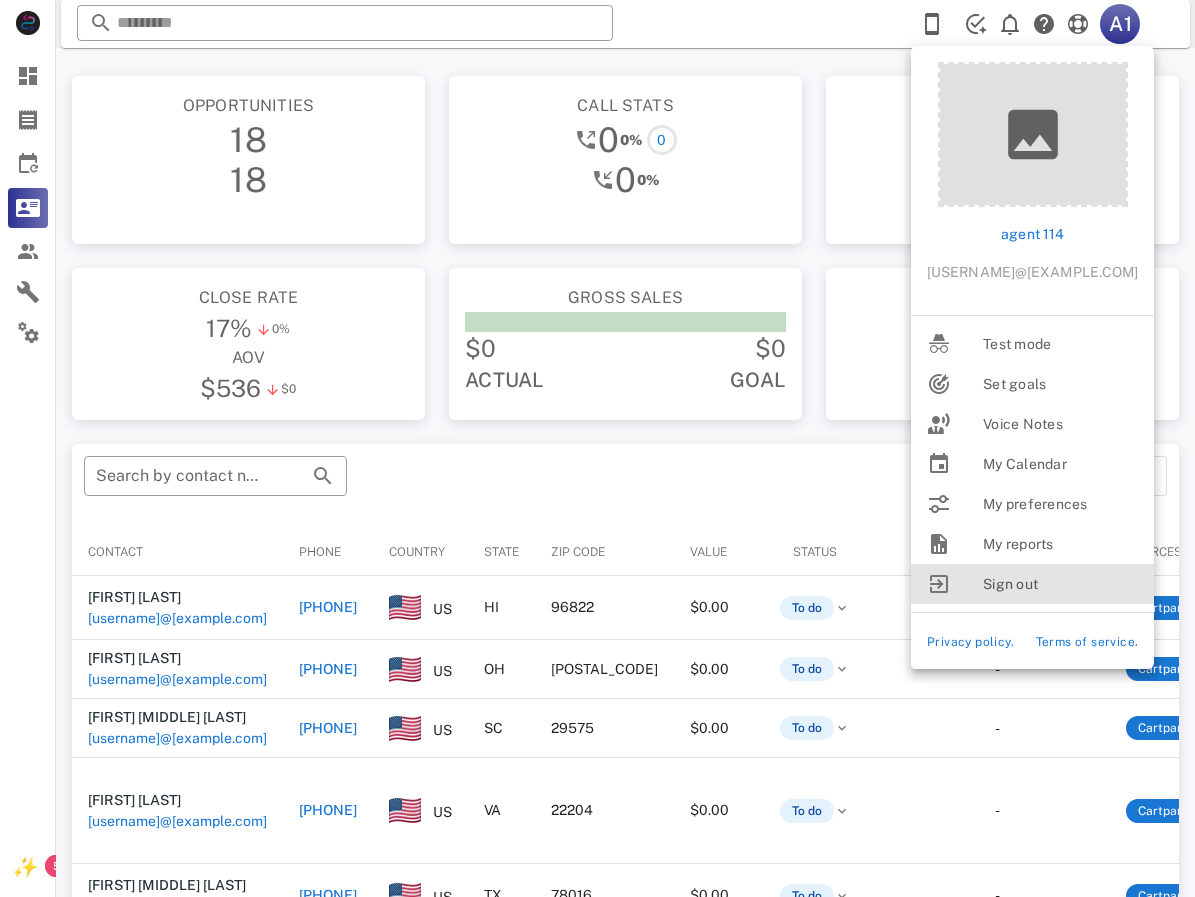 click on "Sign out" at bounding box center [1060, 584] 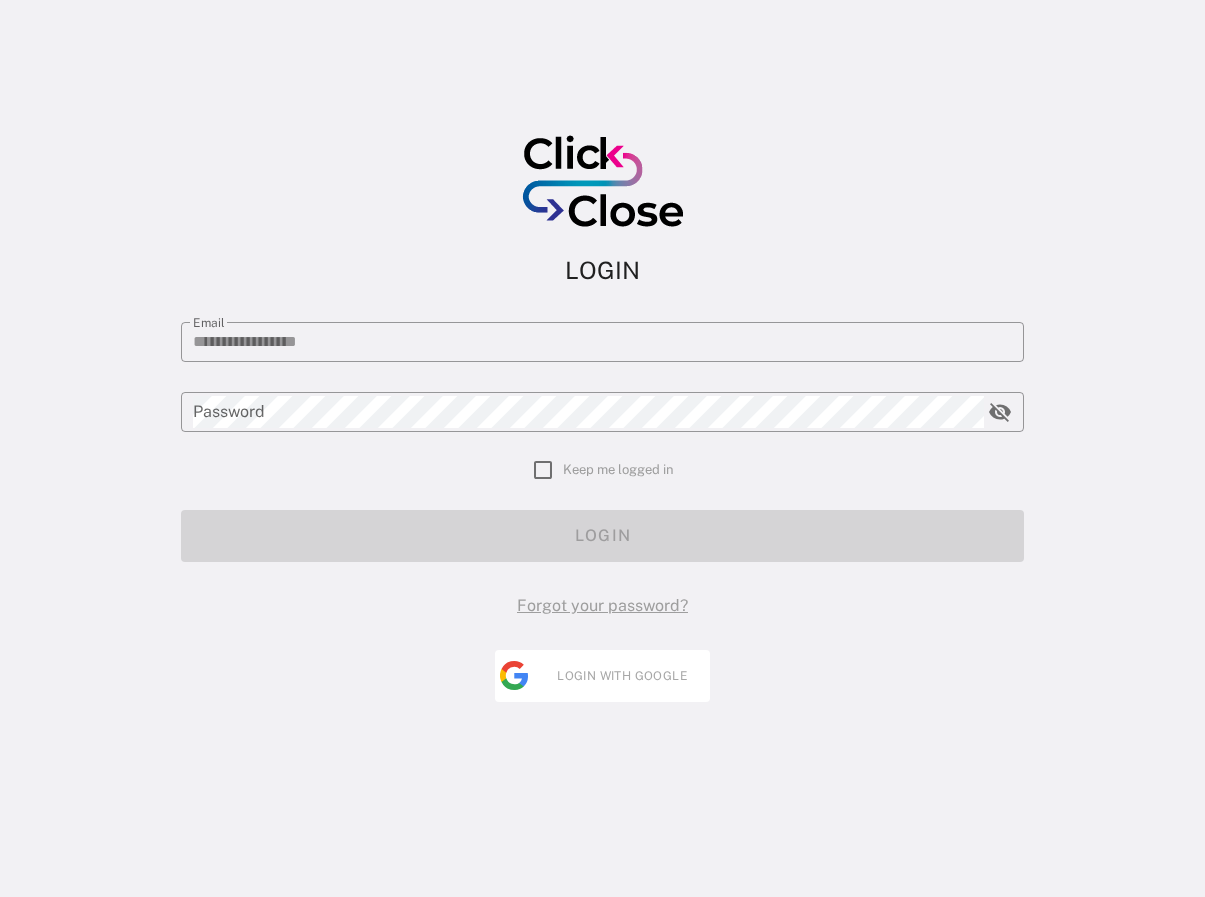 type on "**********" 